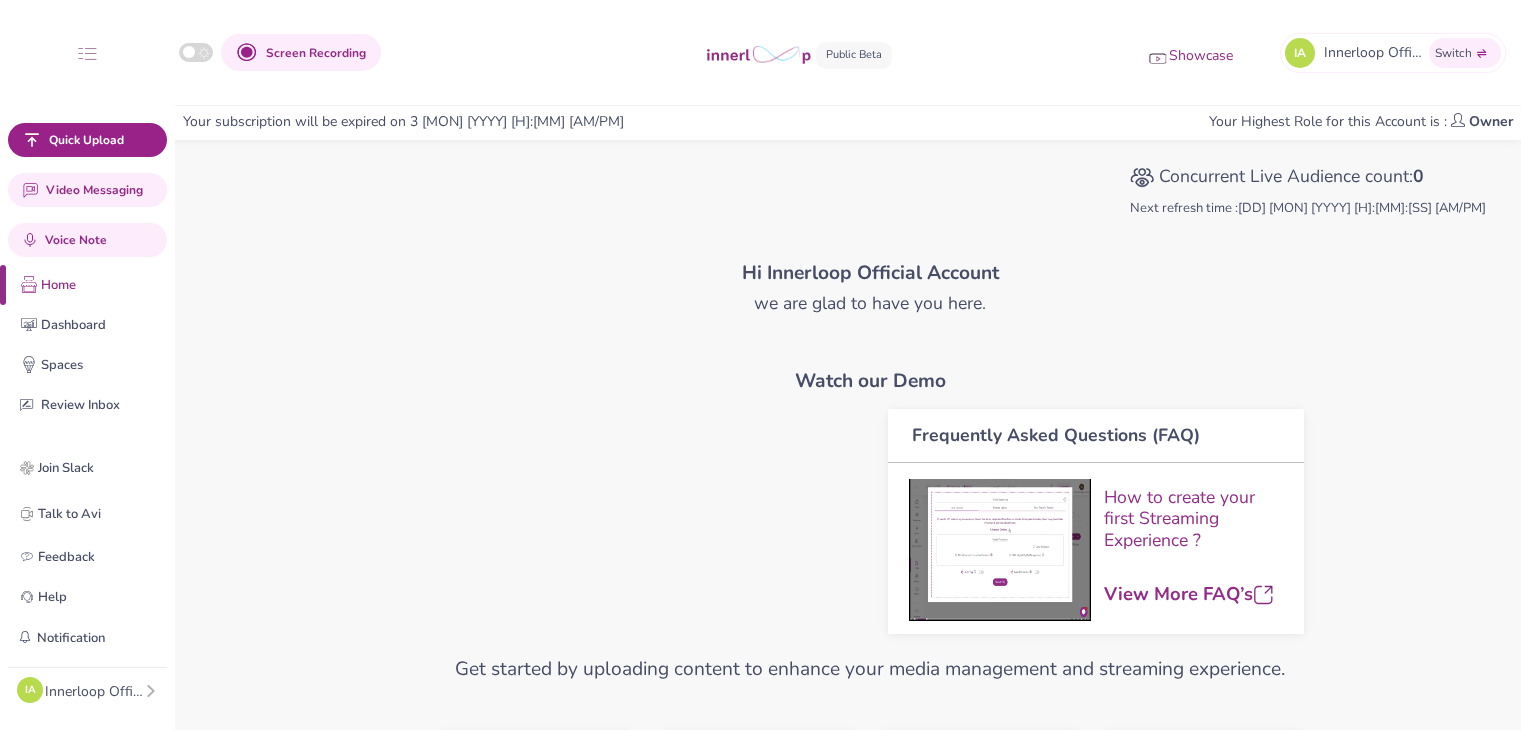 scroll, scrollTop: 0, scrollLeft: 0, axis: both 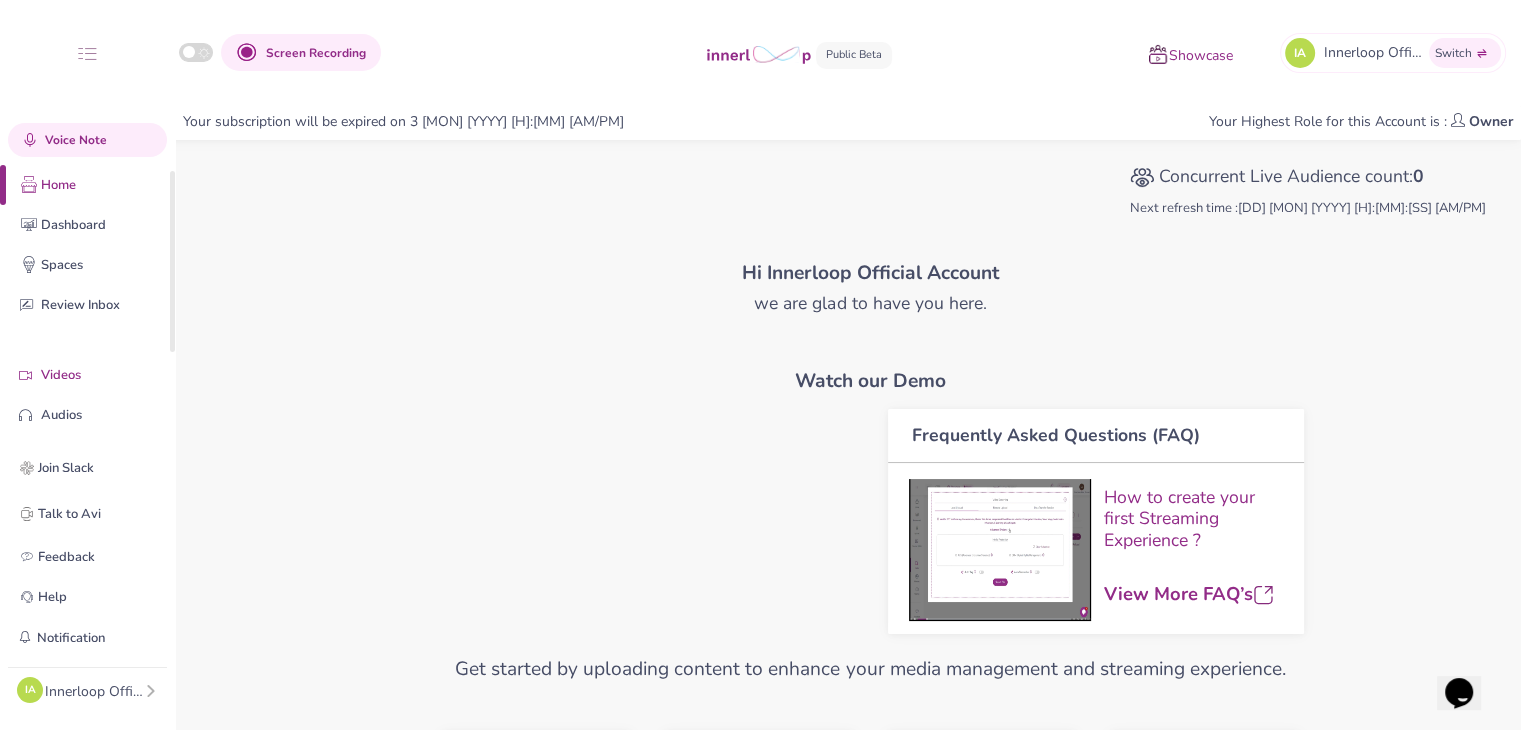 click on "Videos" at bounding box center [103, 375] 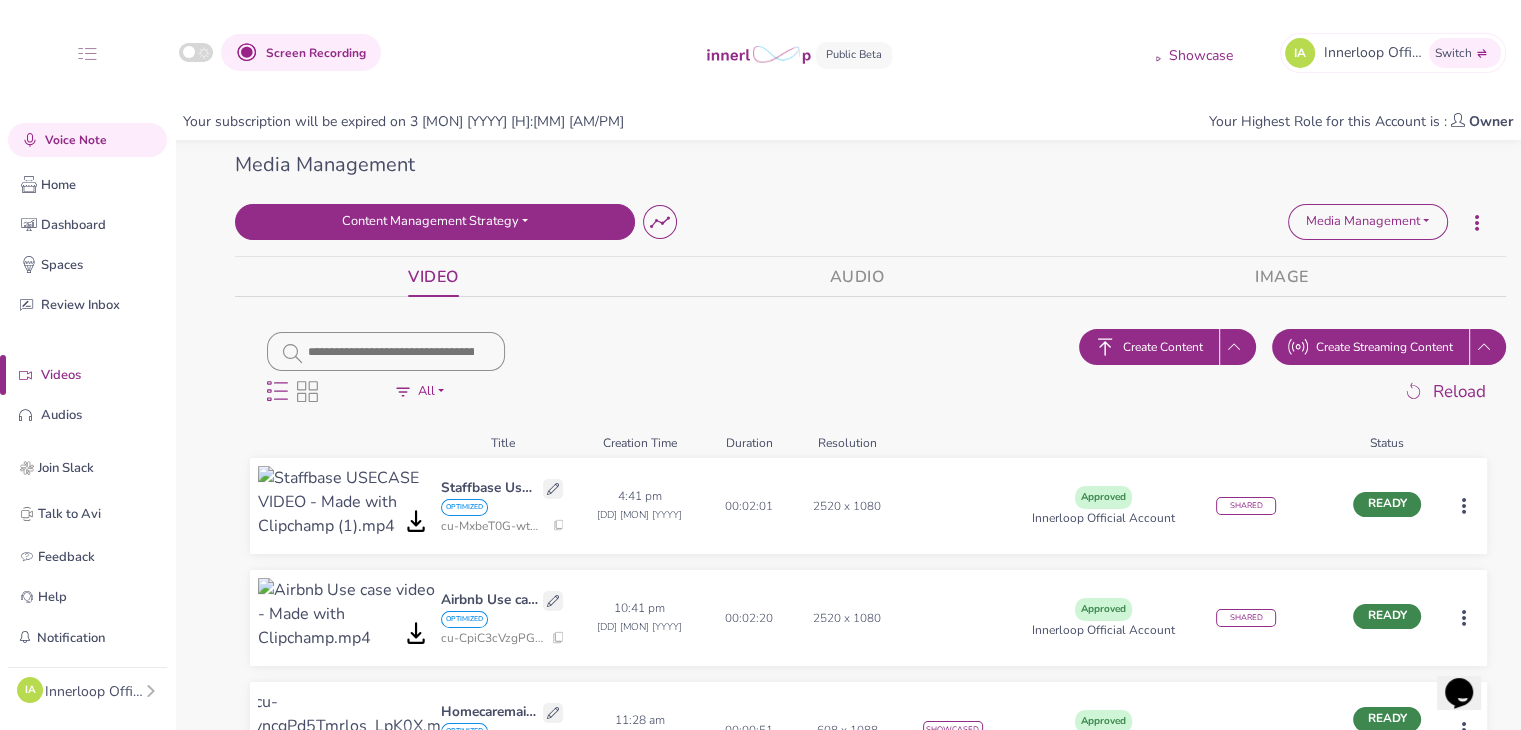 click on "Content Management Strategy" at bounding box center [435, 222] 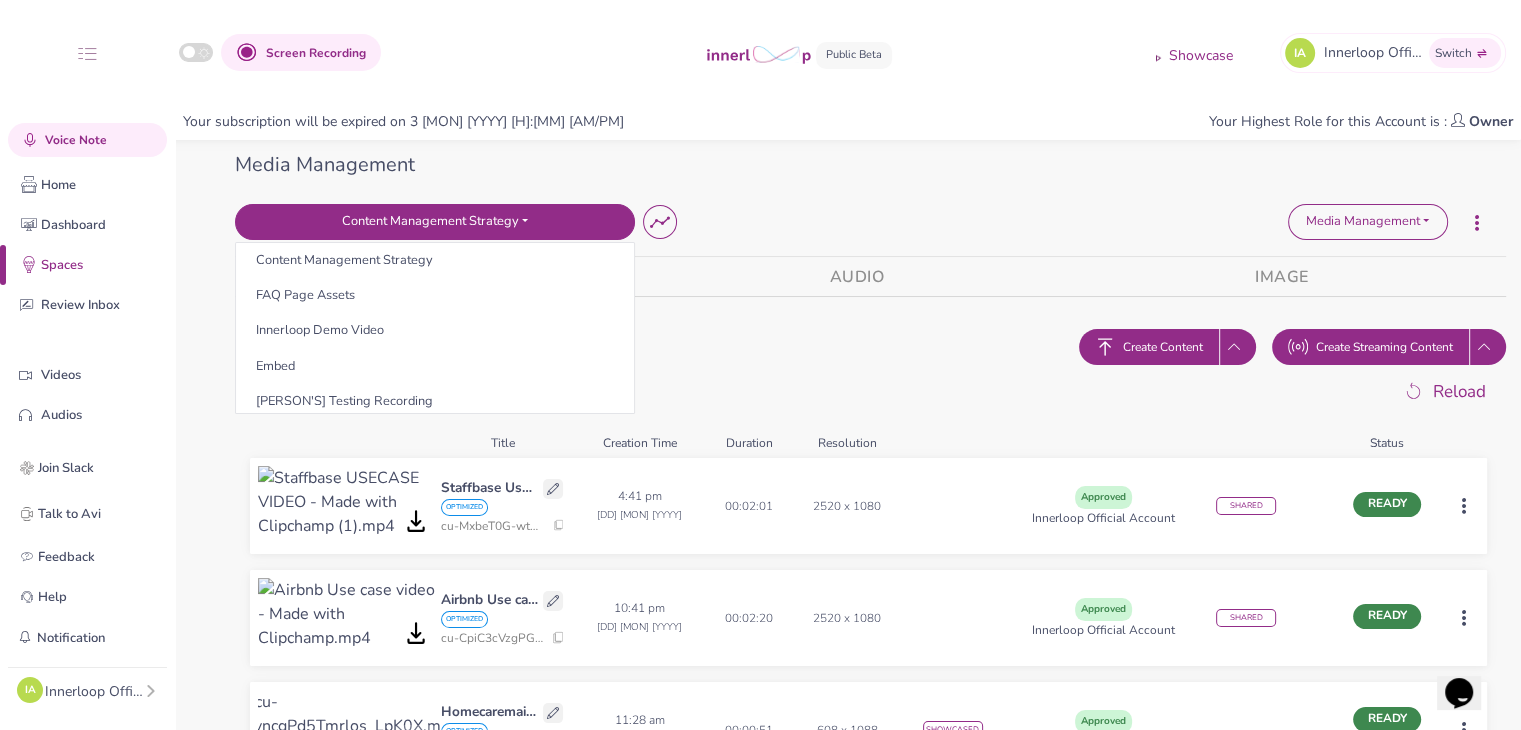 click on "VIDEO AUDIO IMAGE Display Options All Processing Ready Draft Failed Approved Commented Assigned For Review Rejected All All Processing Ready Draft Failed Approved Commented Assigned For Review Rejected All Create Content Create Streaming Content Reload Title Creation Time Duration Resolution Status Staffbase Usecase video  OPTIMIZED cu-MxbeT0G-wtWELnTxQoZjY 4:41 pm 20 [MON] [YYYY] 00:02:01   2520 x 1080   Approved Innerloop Official Account SHARED READY   Airbnb Use case video  OPTIMIZED cu-CpiC3cVzgPGq0CTRnPEZi 10:41 pm 18 [MON] [YYYY] 00:02:20   2520 x 1080   Approved Innerloop Official Account SHARED READY   Homecaremaids Intro Video (9:16)-Homecaremaids Intro Video -0-(English) OPTIMIZED cu-J1vncgPd5Tmrlos_LpK0X 11:28 am 13 [MON] [YYYY] 00:00:51   608 x 1088   SHOWCASED Approved Avi READY     Auto Dubbed (9:16) Homecaremaids Agency Use case-Homecaremaids Agency Use case-0 OPTIMIZED cu-tT2rZVcGjYw7Kk2WK0PgC 6:25 pm 12 [MON] [YYYY] 00:01:55   608 x 1088   Approved Innerloop Official Account READY     Auto Cropped OPTIMIZED" at bounding box center [870, 1050] 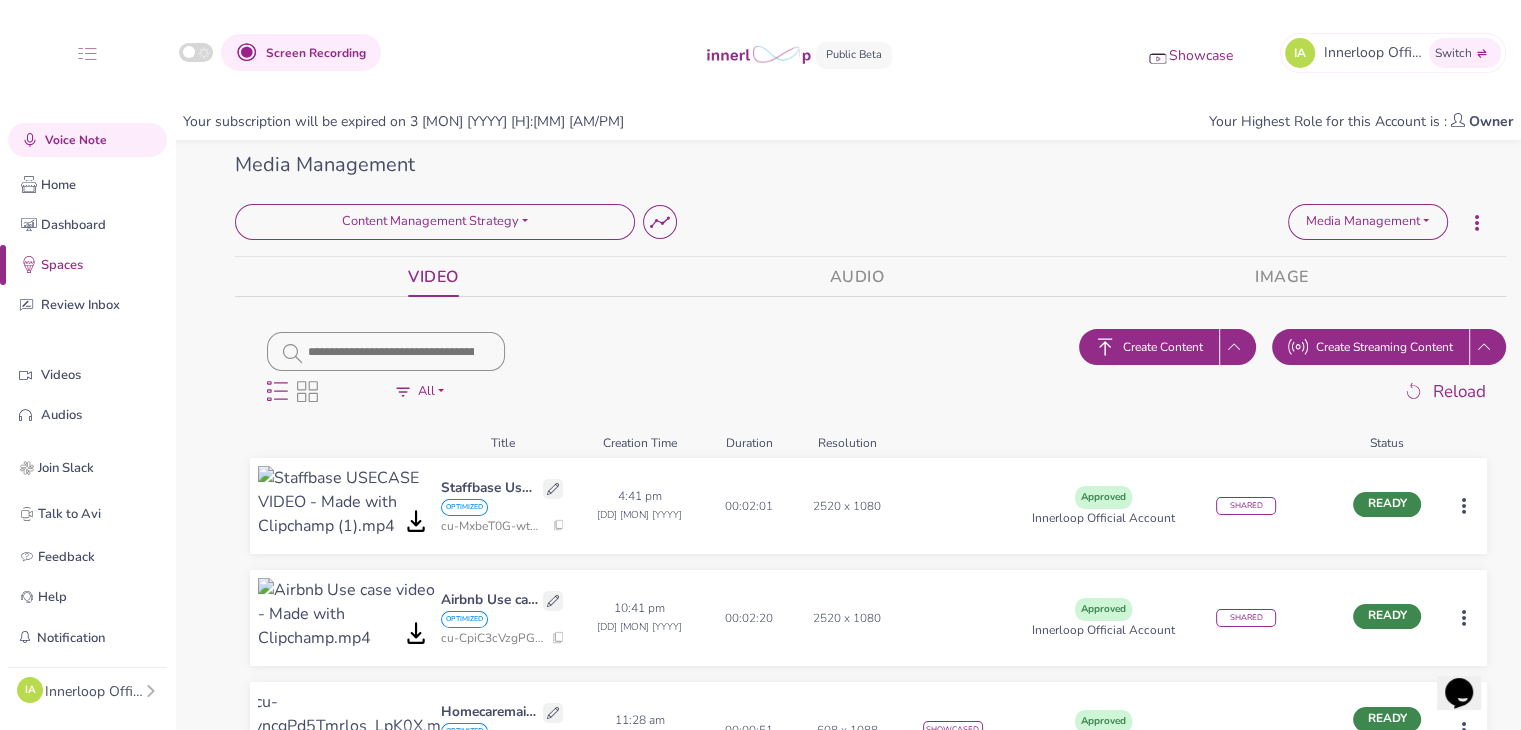 click on "Create Content" at bounding box center [1163, 347] 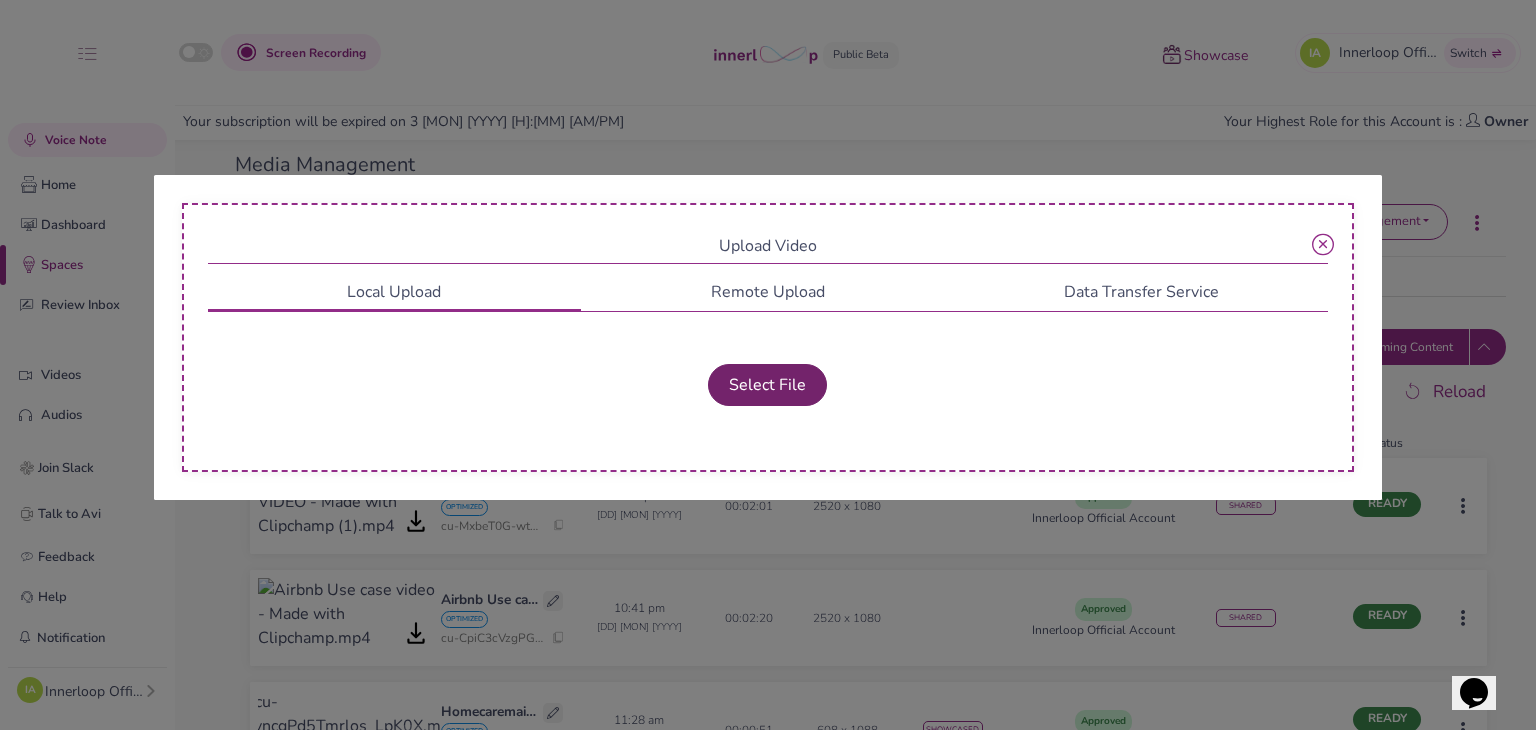 click on "Select File" at bounding box center (767, 385) 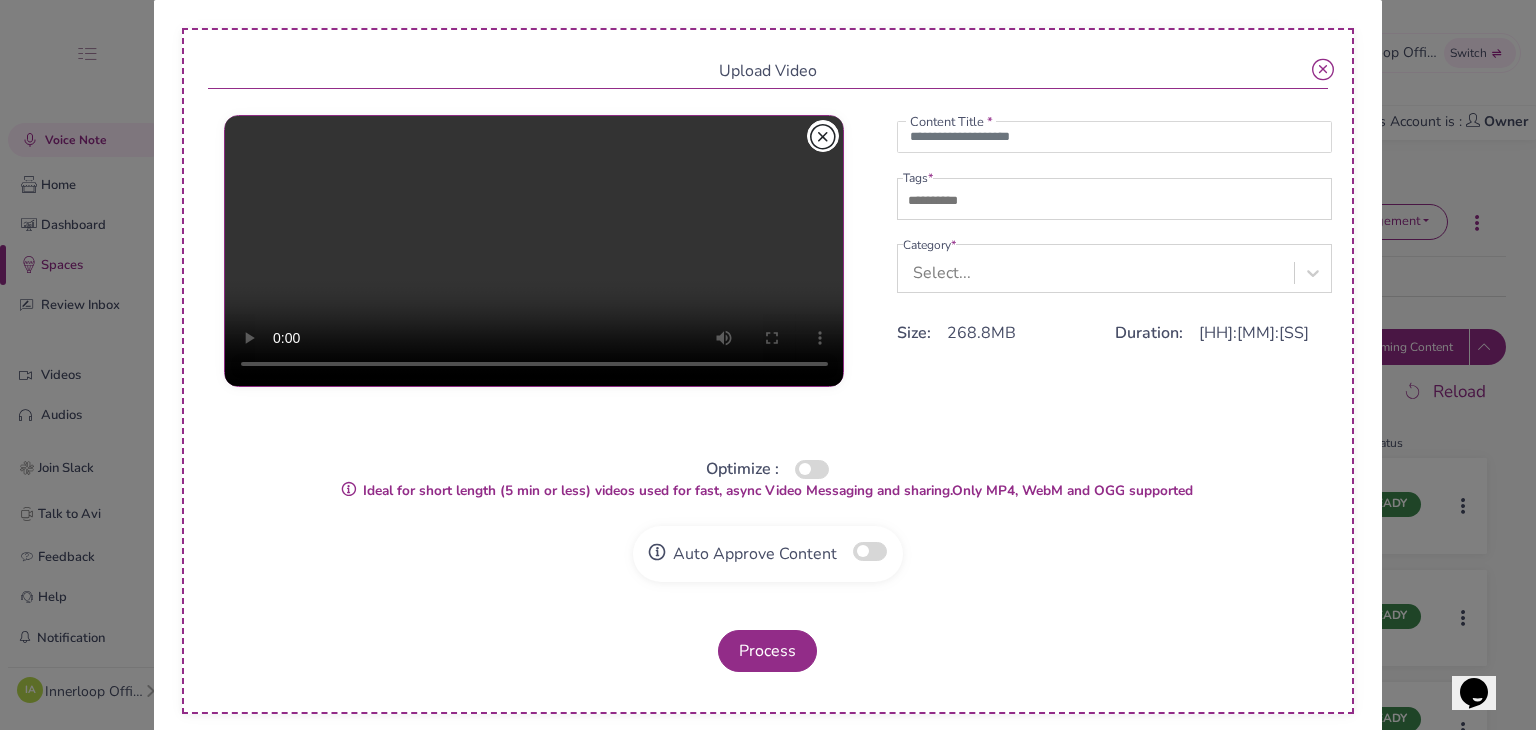 click at bounding box center (823, 136) 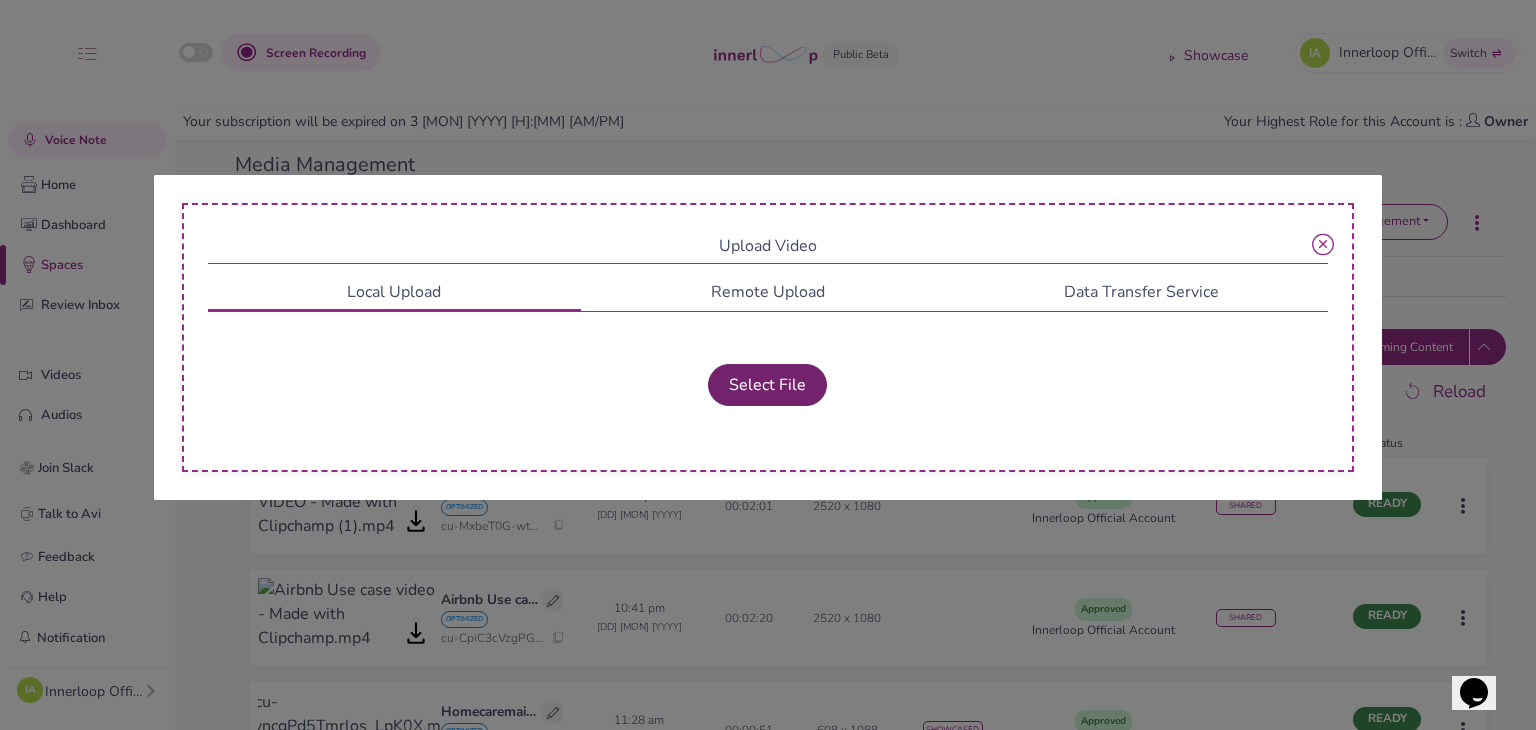 click on "Select File" at bounding box center [767, 385] 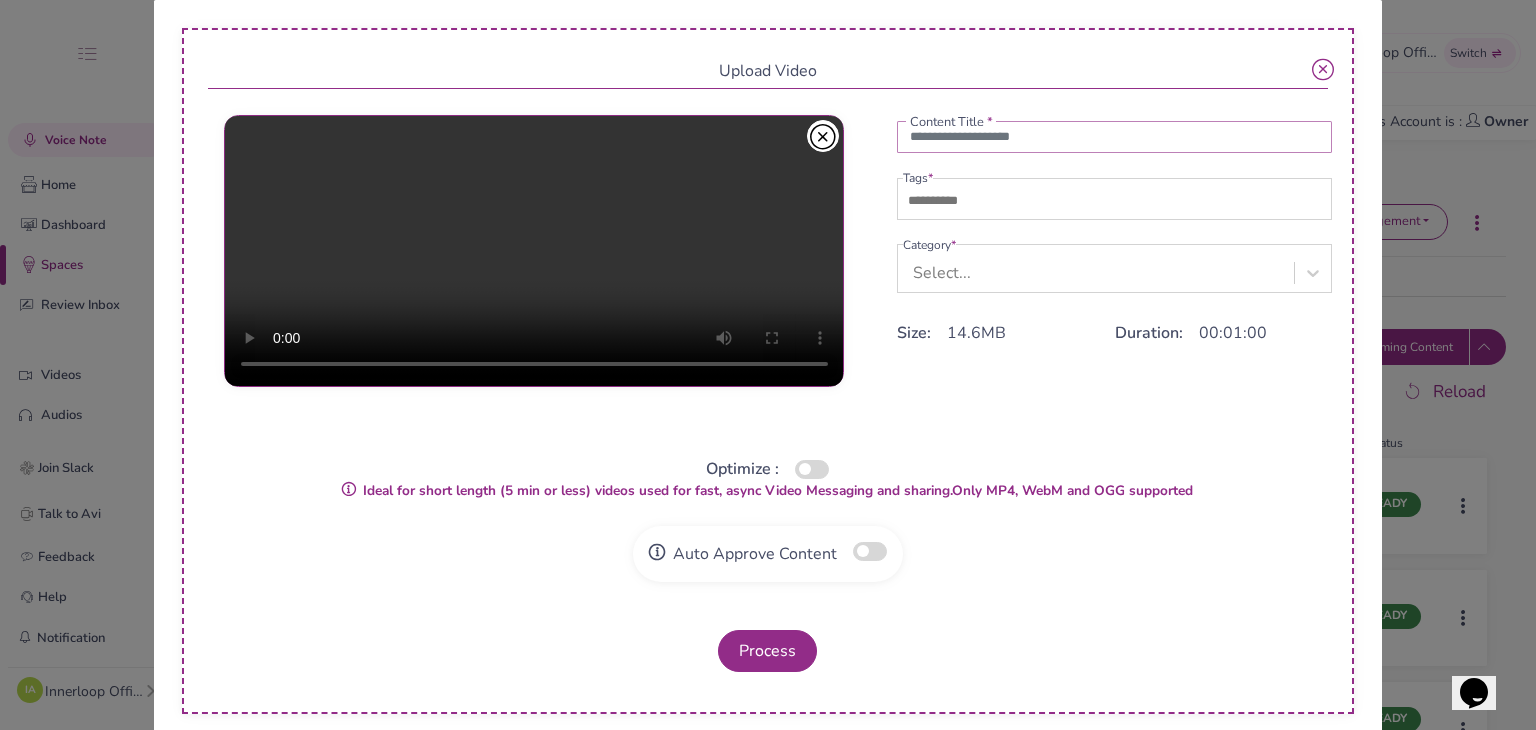 click at bounding box center [1115, 137] 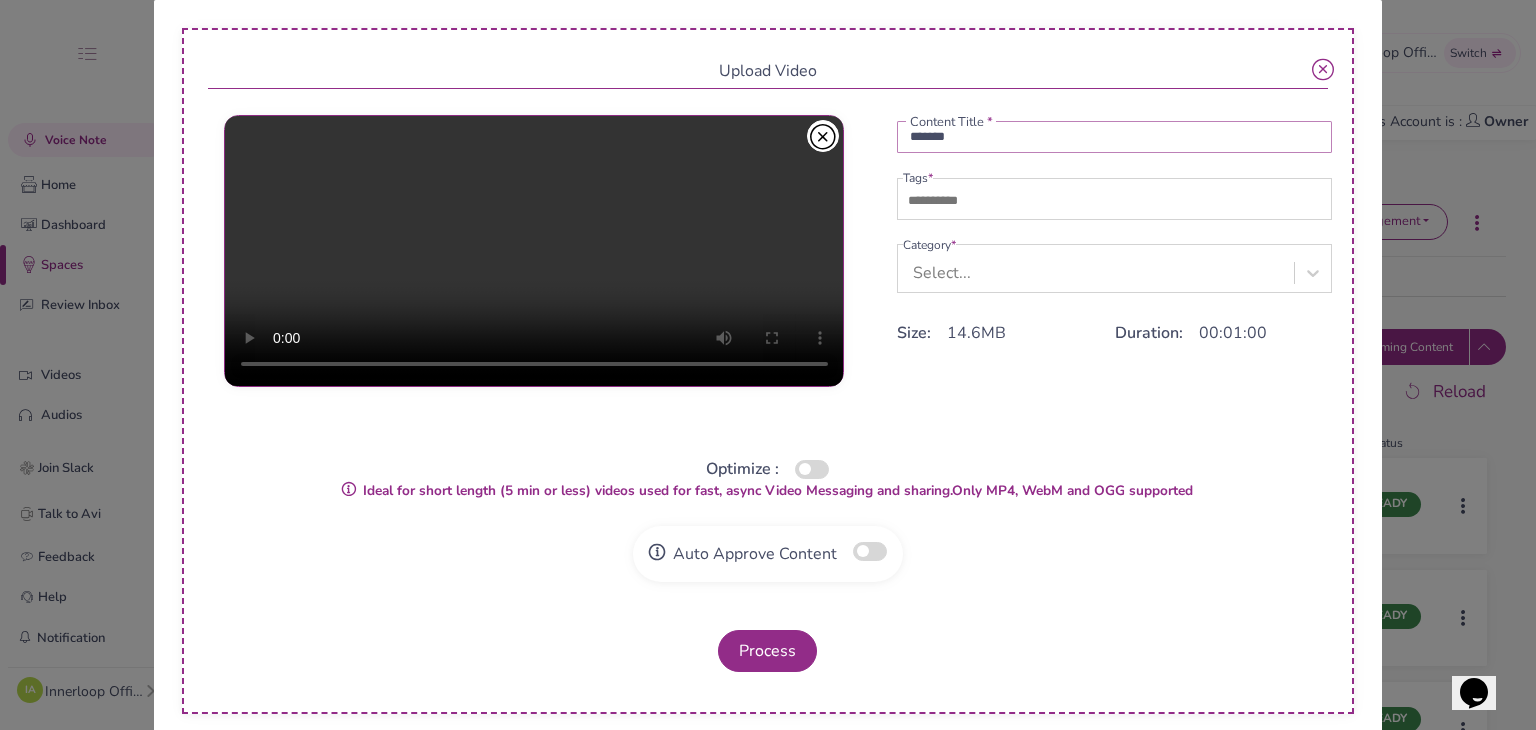 type on "******" 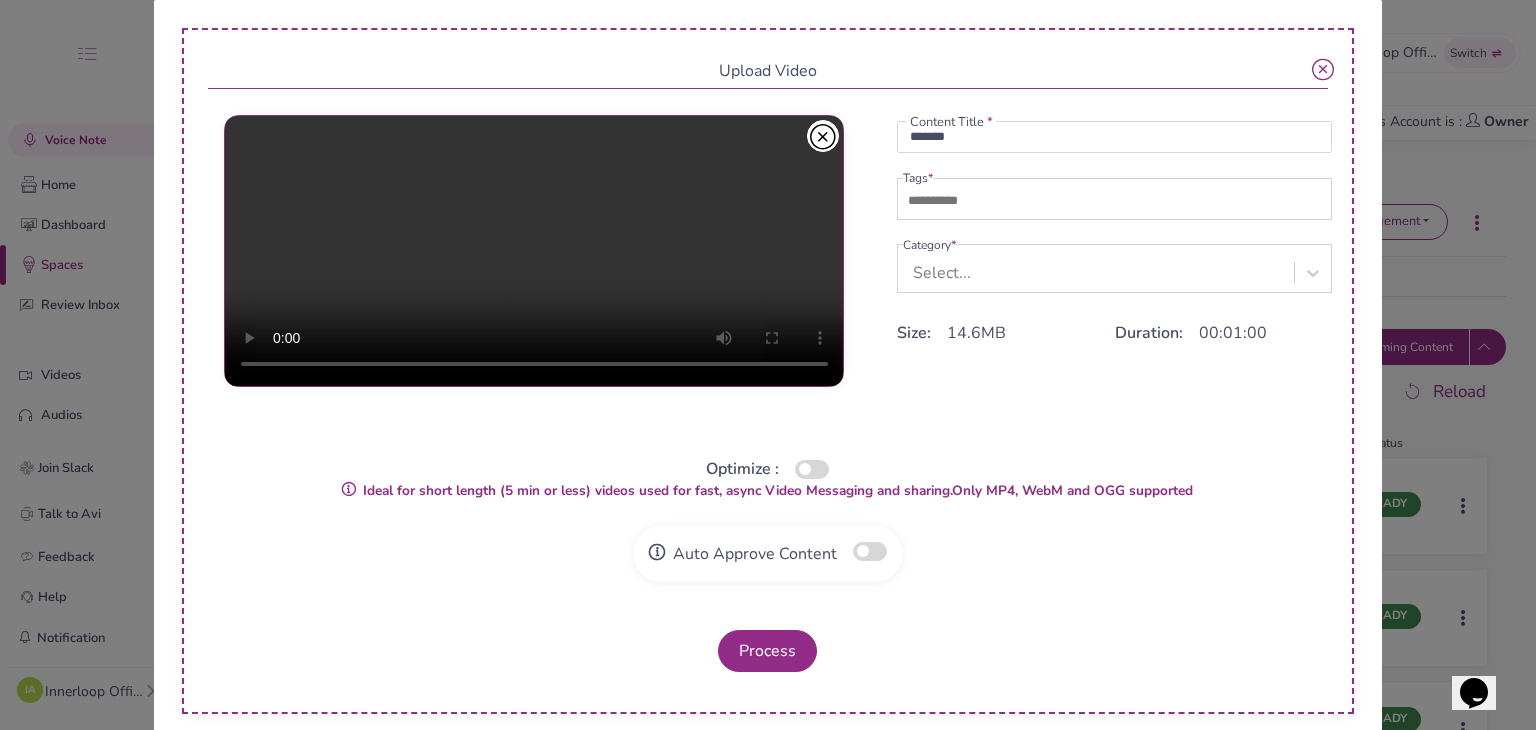 click at bounding box center (973, 201) 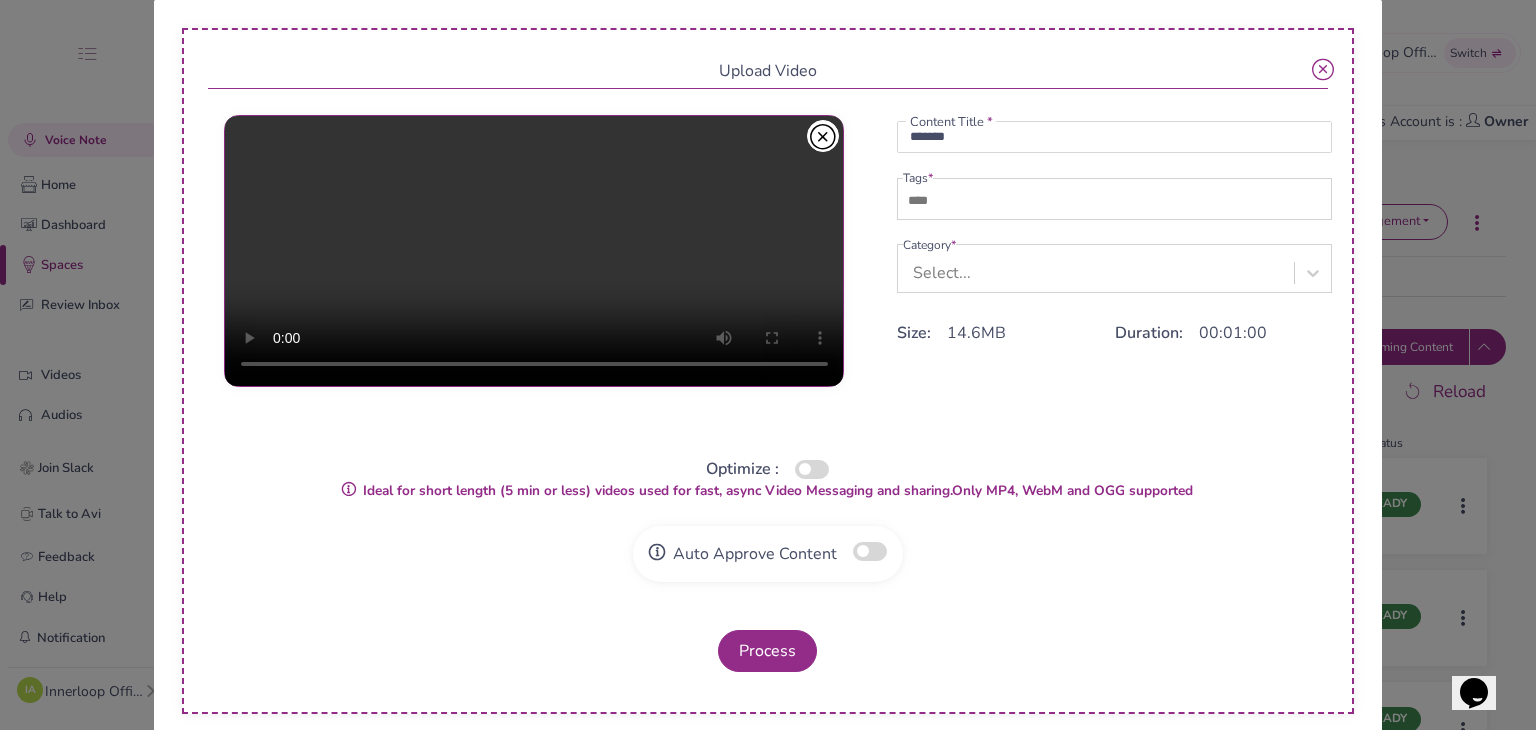 type on "***" 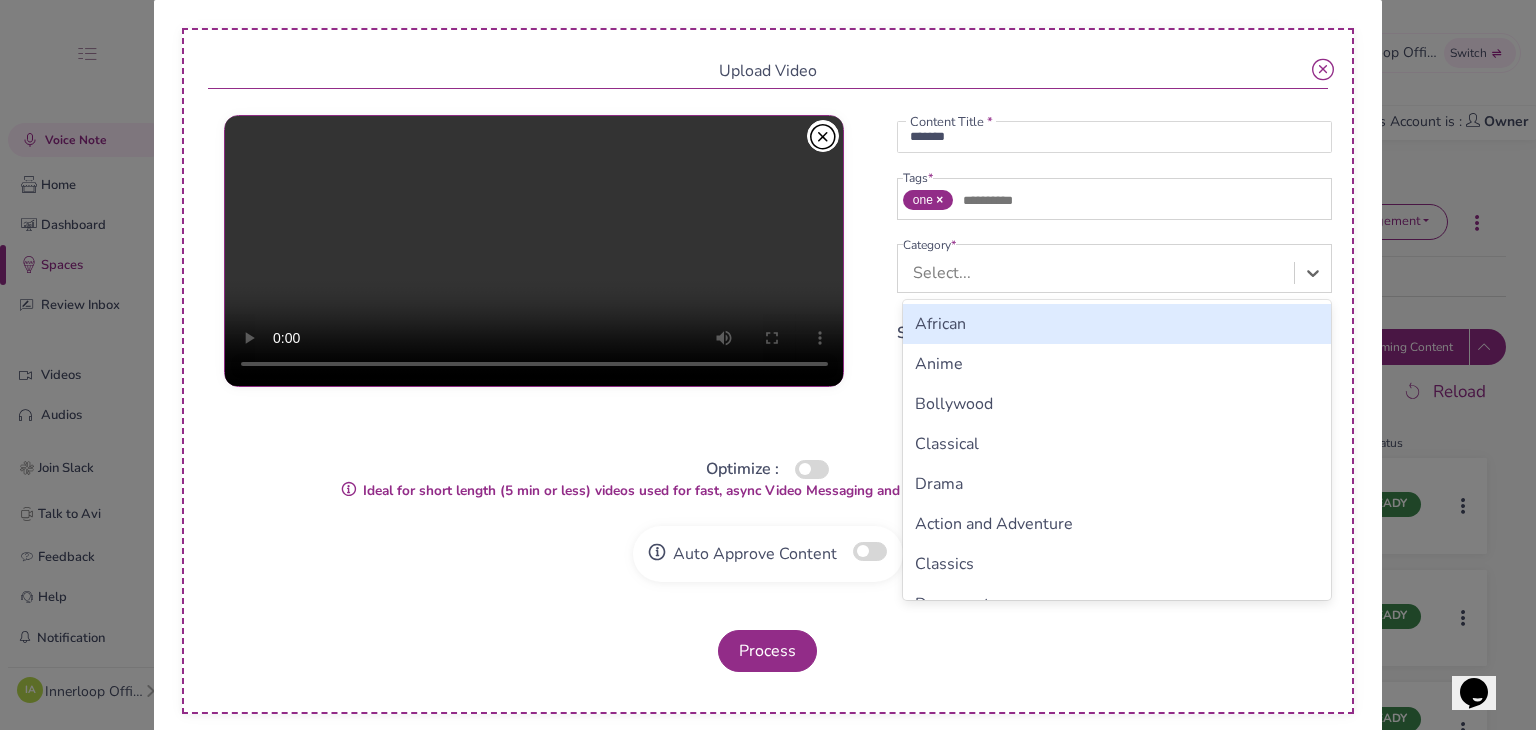 click on "Select..." at bounding box center [1099, 272] 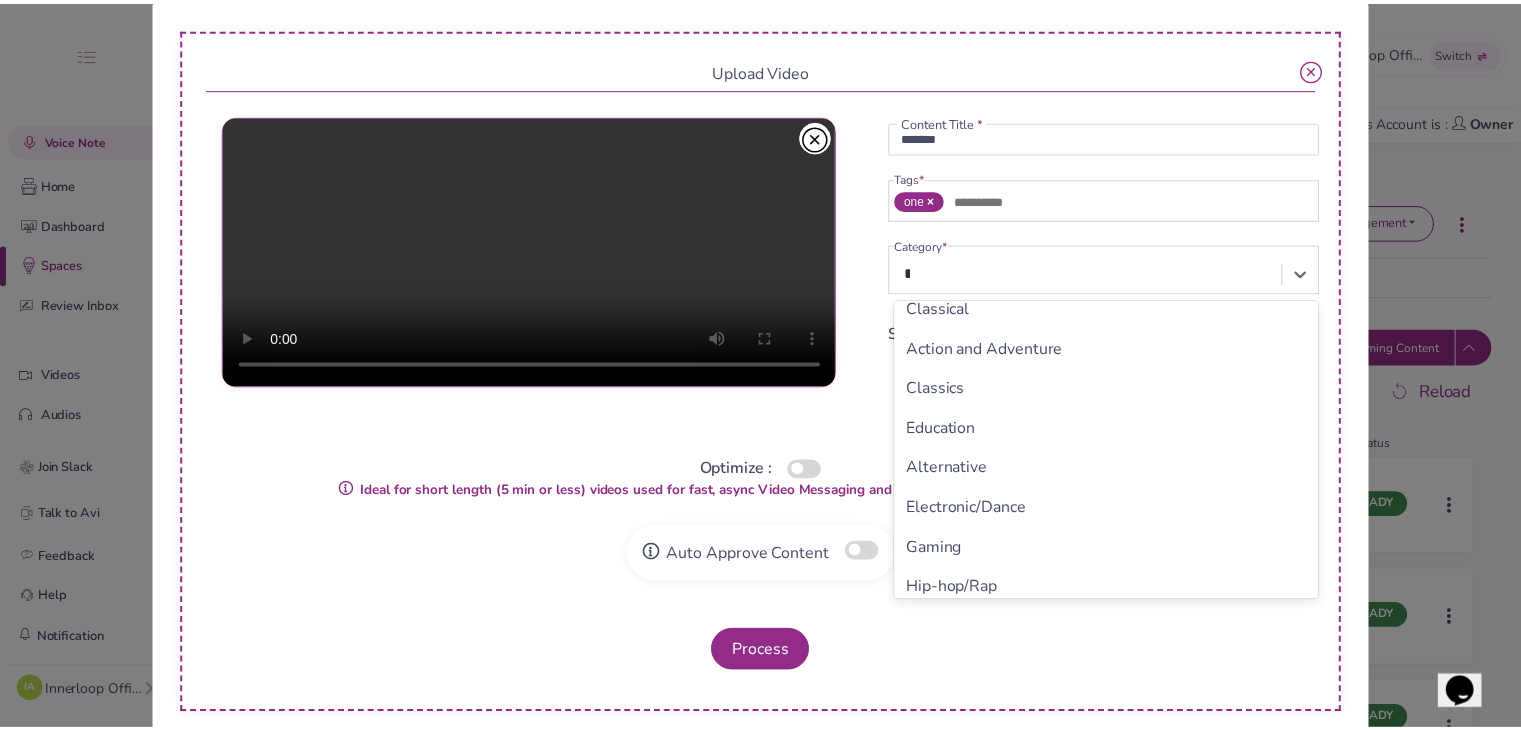 scroll, scrollTop: 0, scrollLeft: 0, axis: both 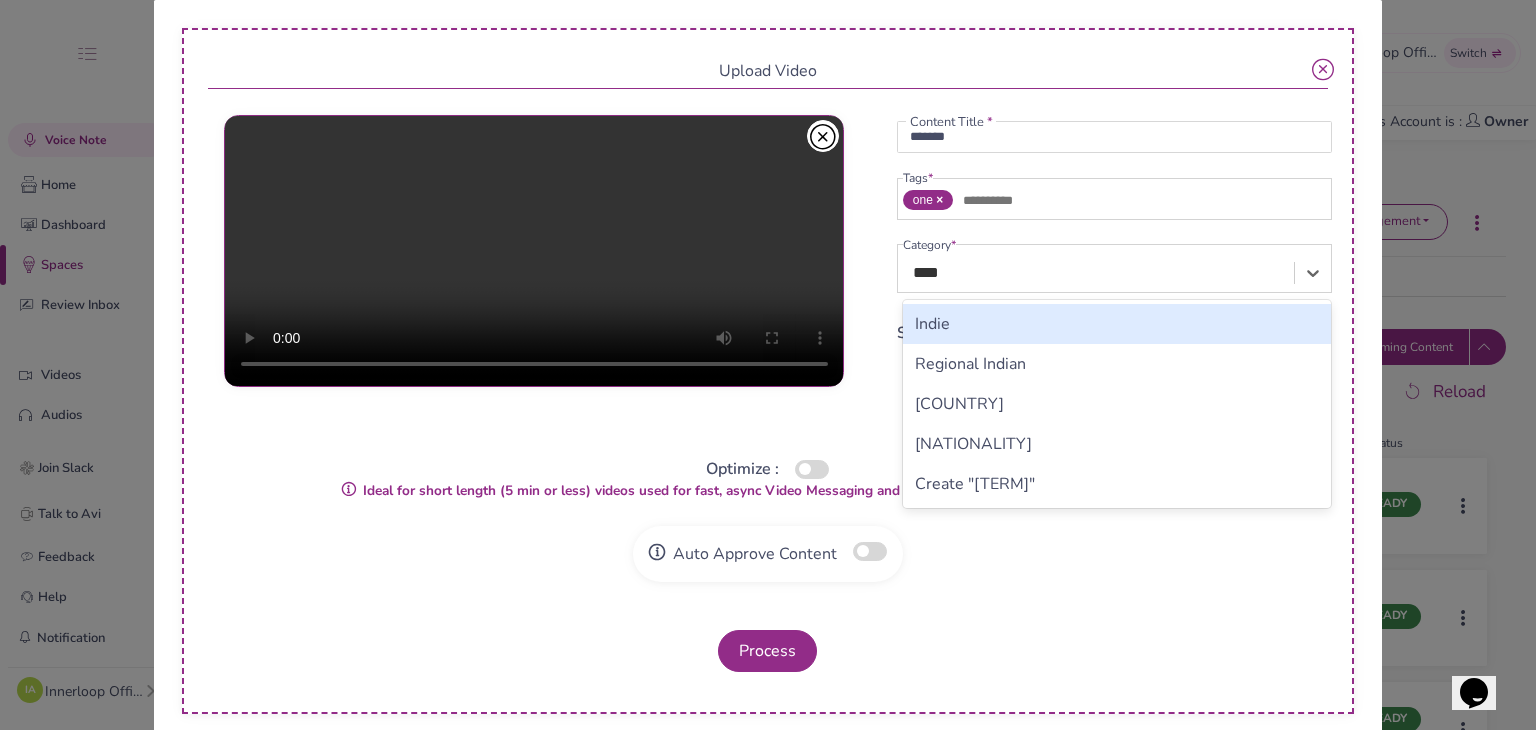 type on "*****" 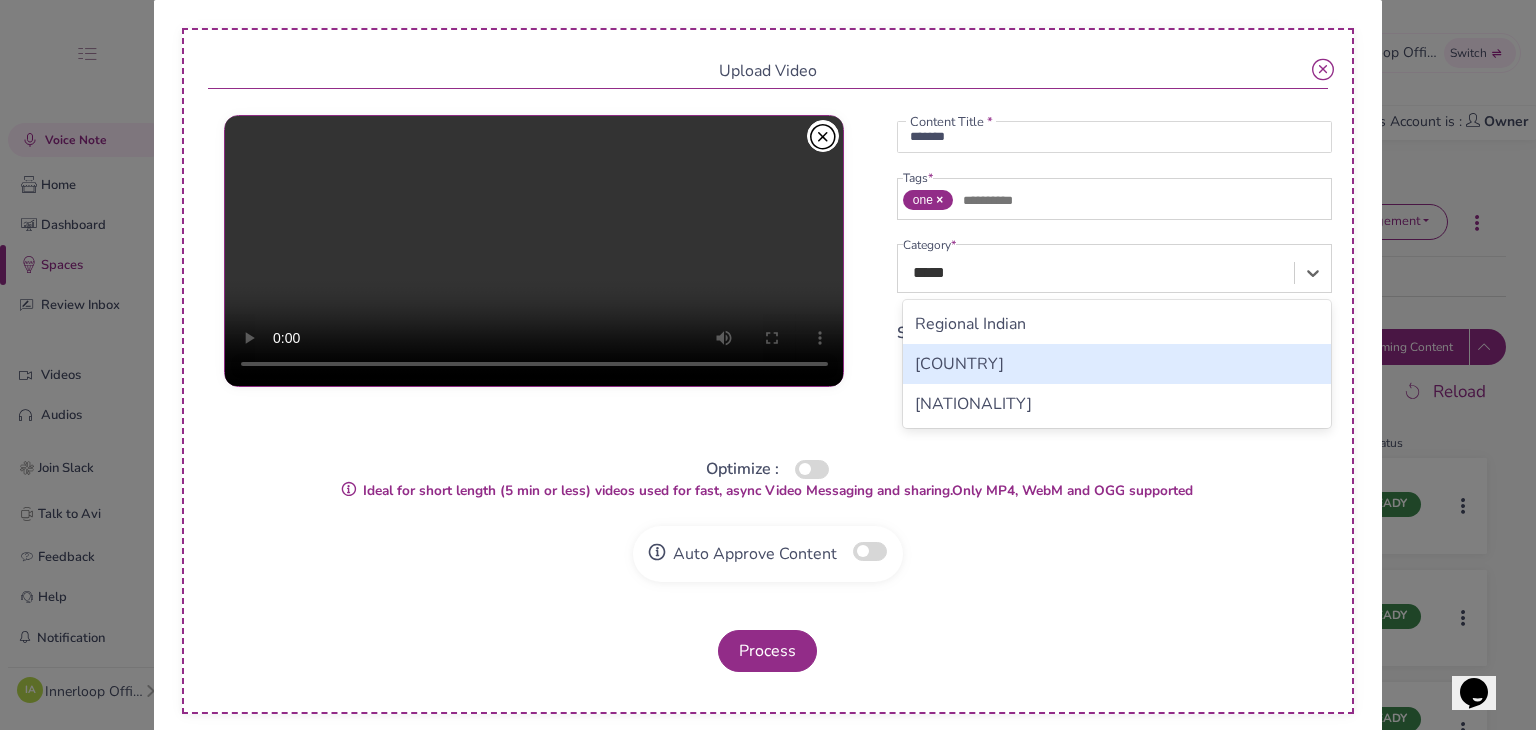 click on "[COUNTRY]" at bounding box center (1117, 364) 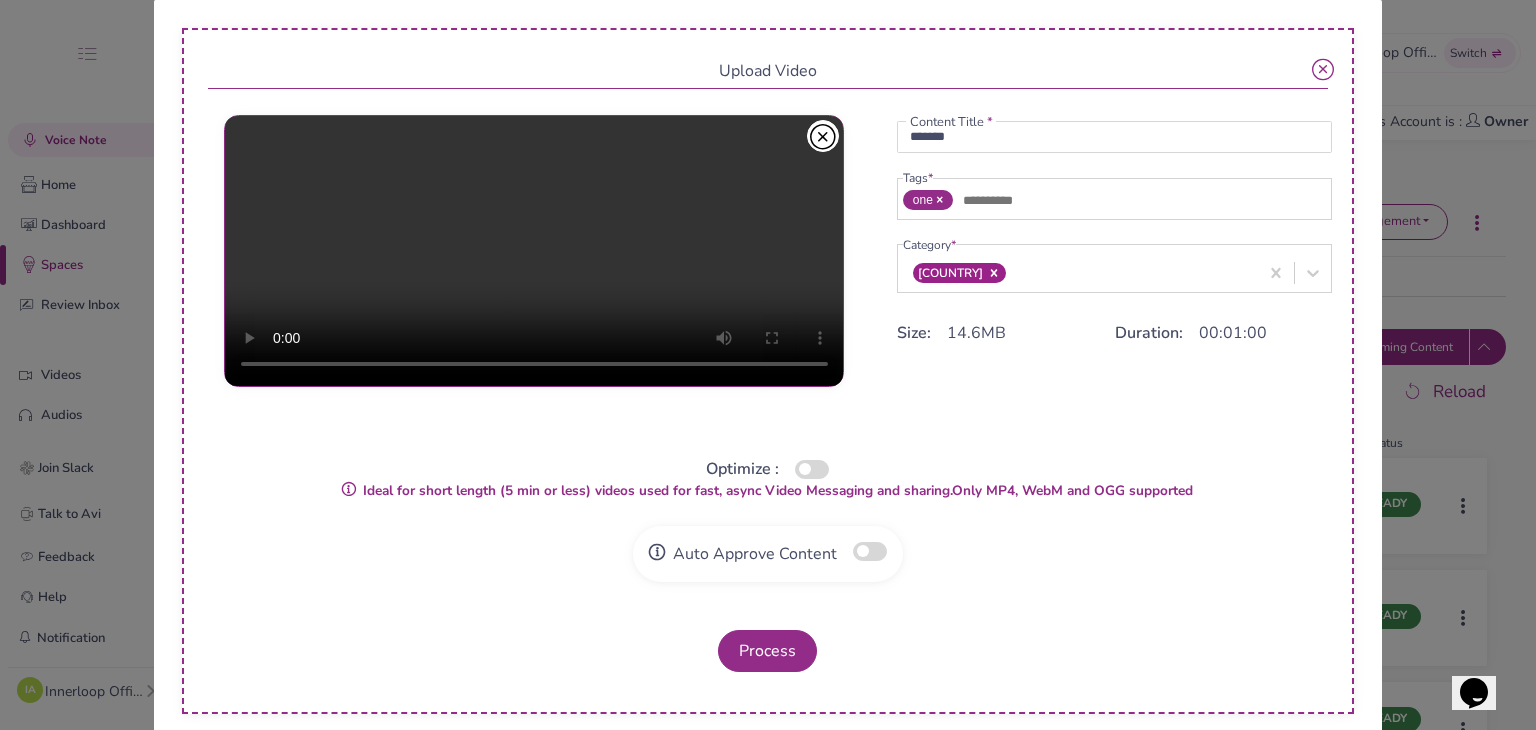 click at bounding box center [812, 469] 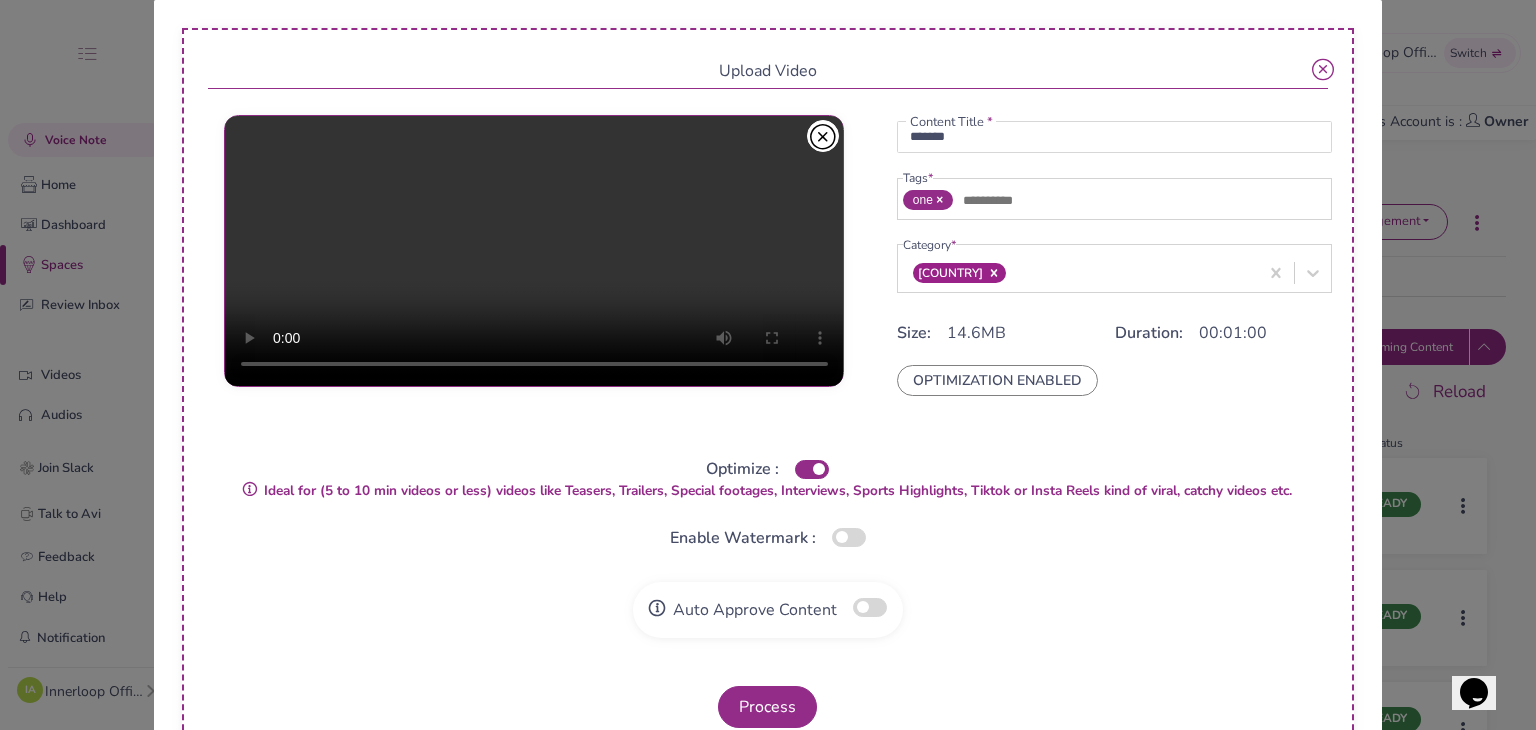 click at bounding box center (870, 607) 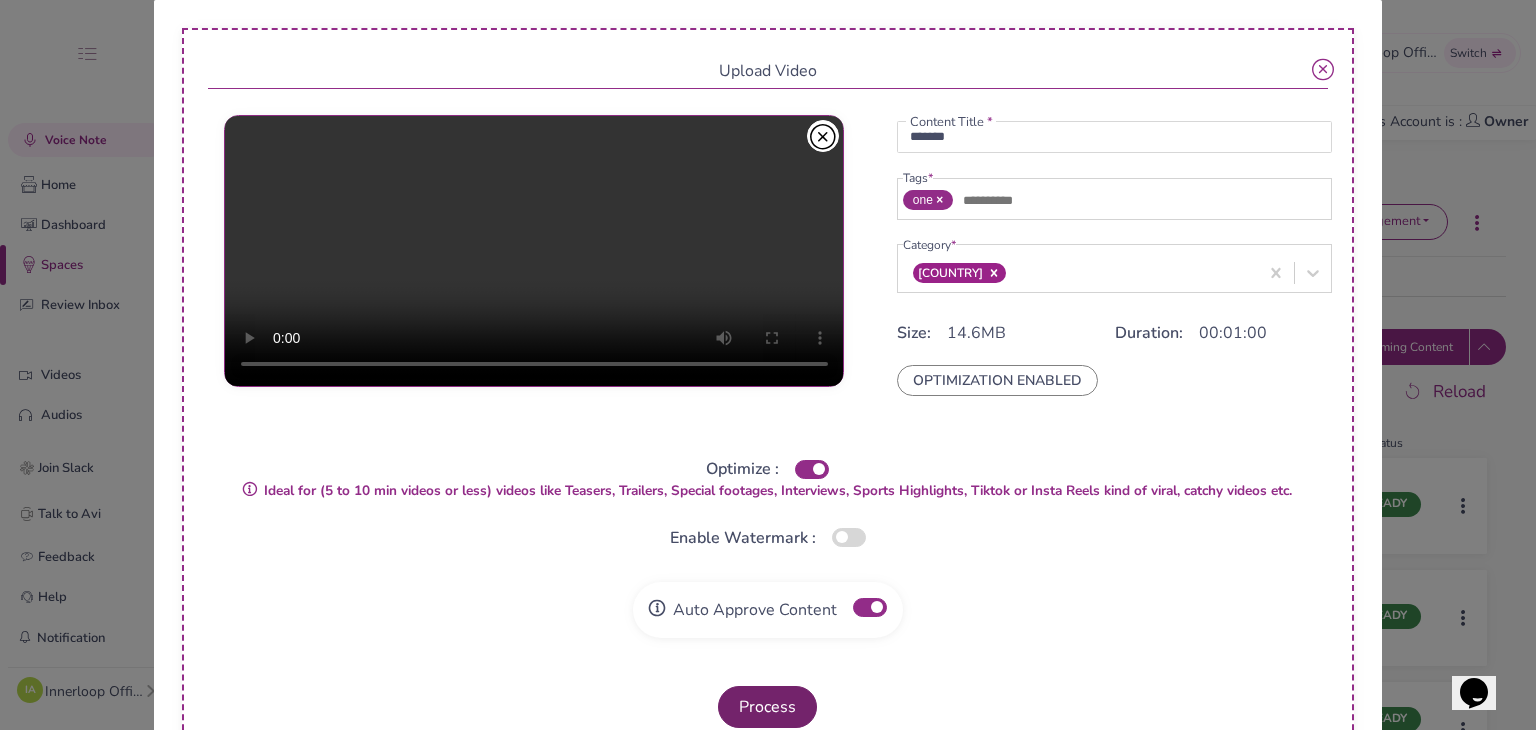 click on "Process" at bounding box center (767, 707) 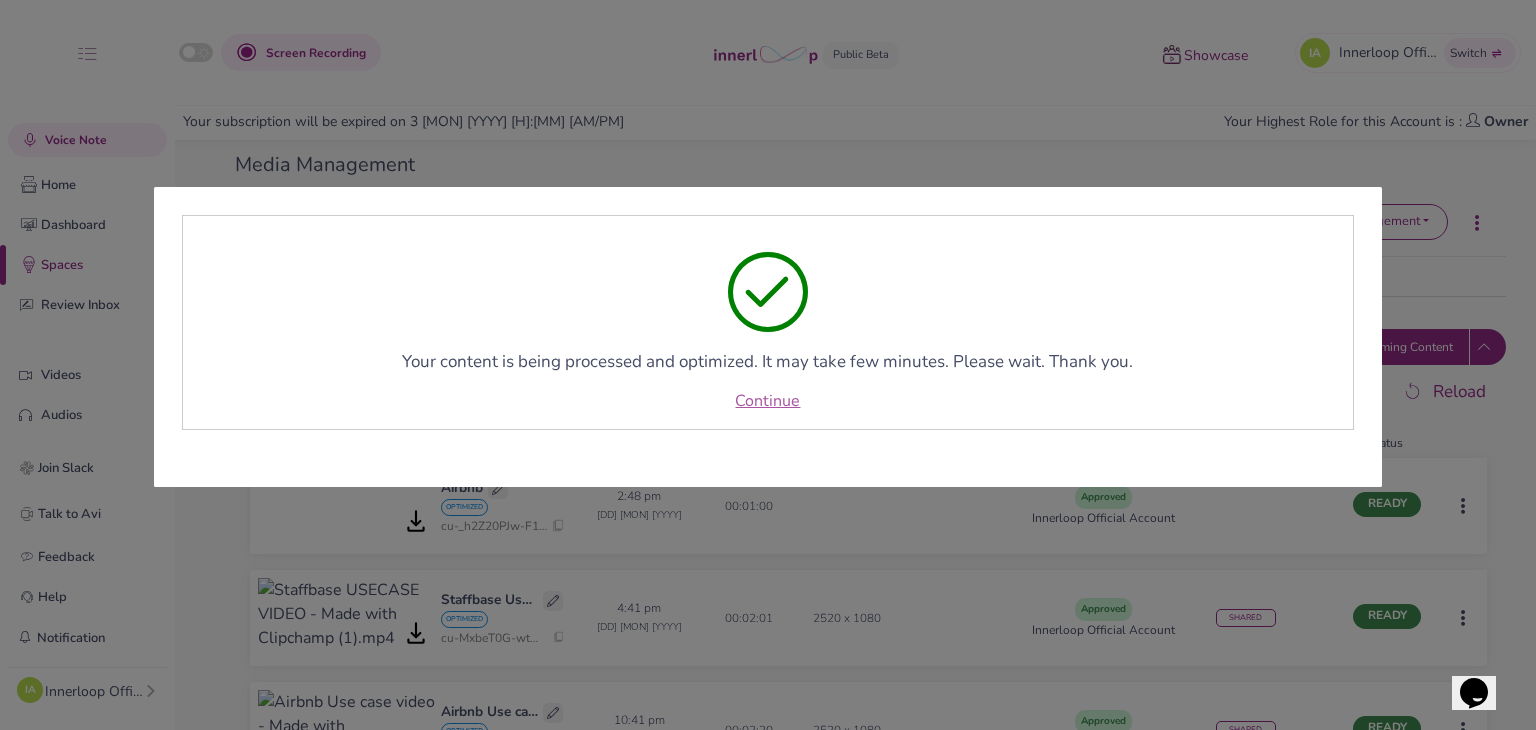 click on "Continue" at bounding box center [767, 401] 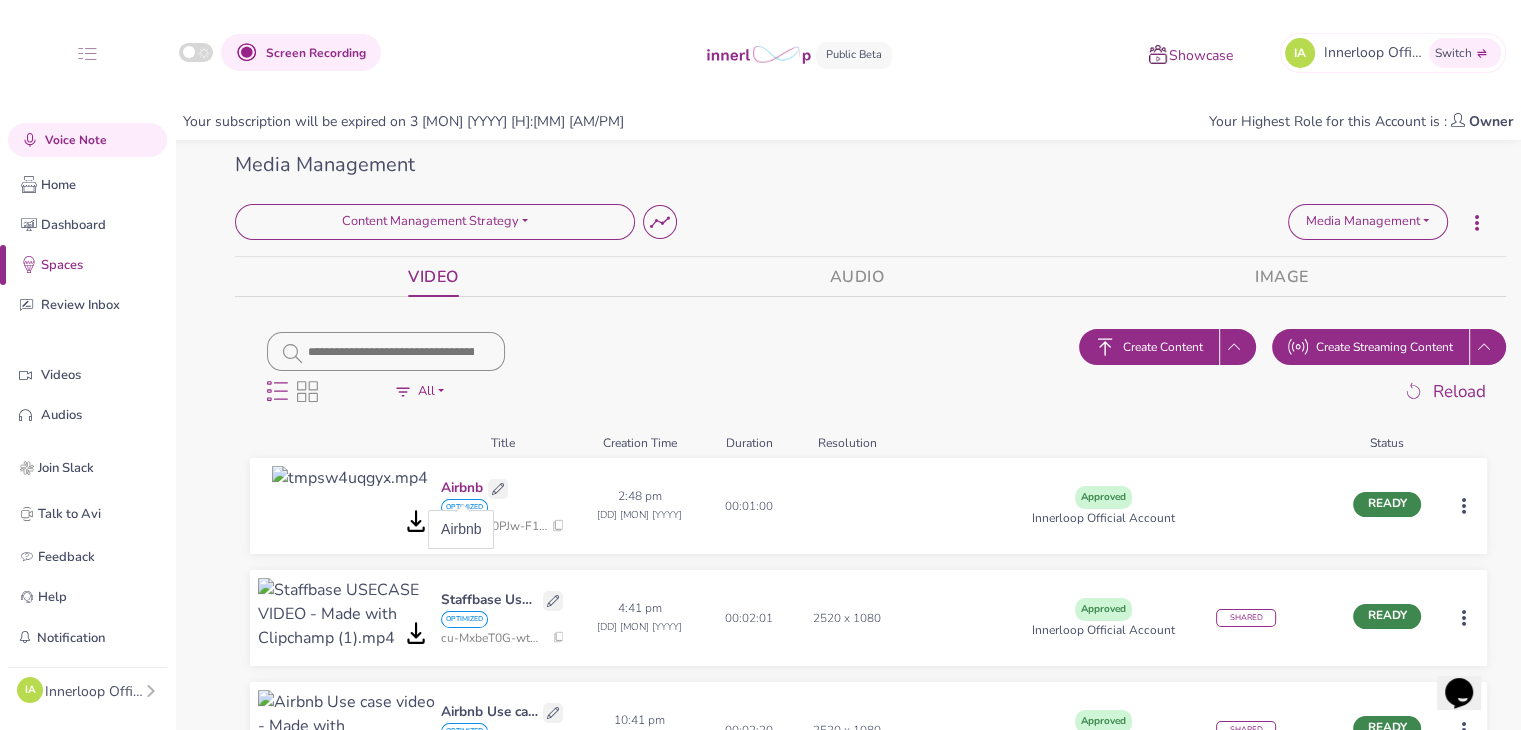 click on "Airbnb" at bounding box center (462, 488) 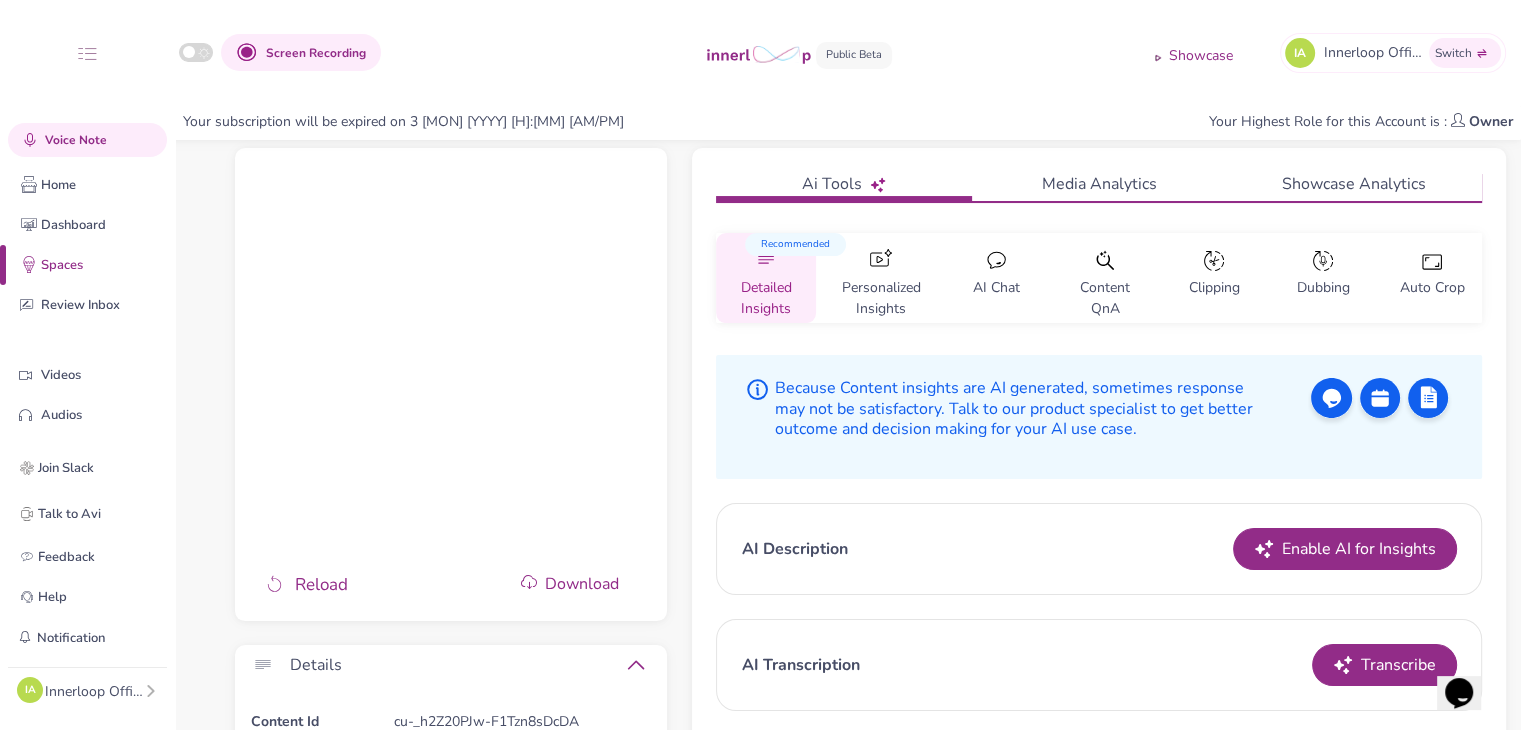 scroll, scrollTop: 207, scrollLeft: 0, axis: vertical 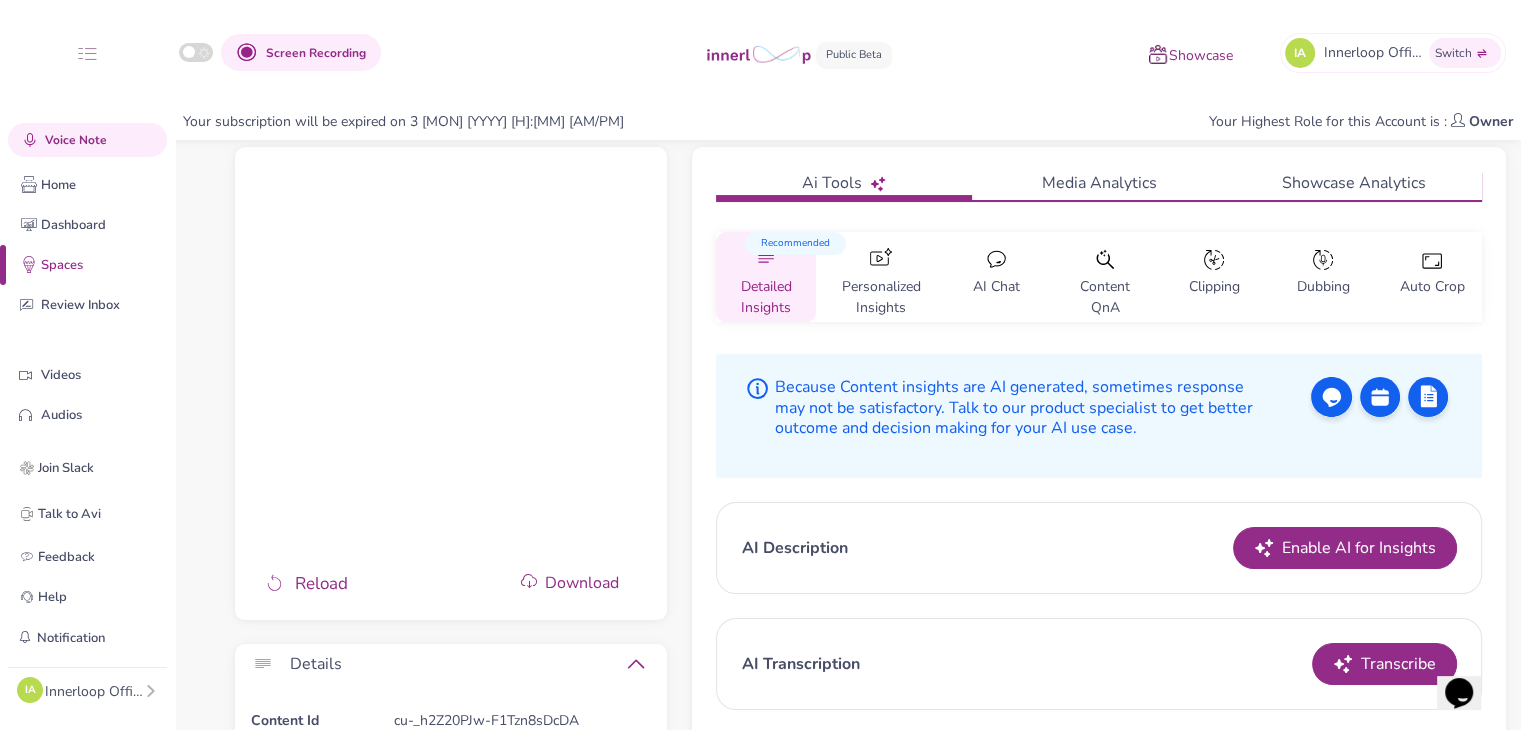click on "Content QnA" at bounding box center (1105, 291) 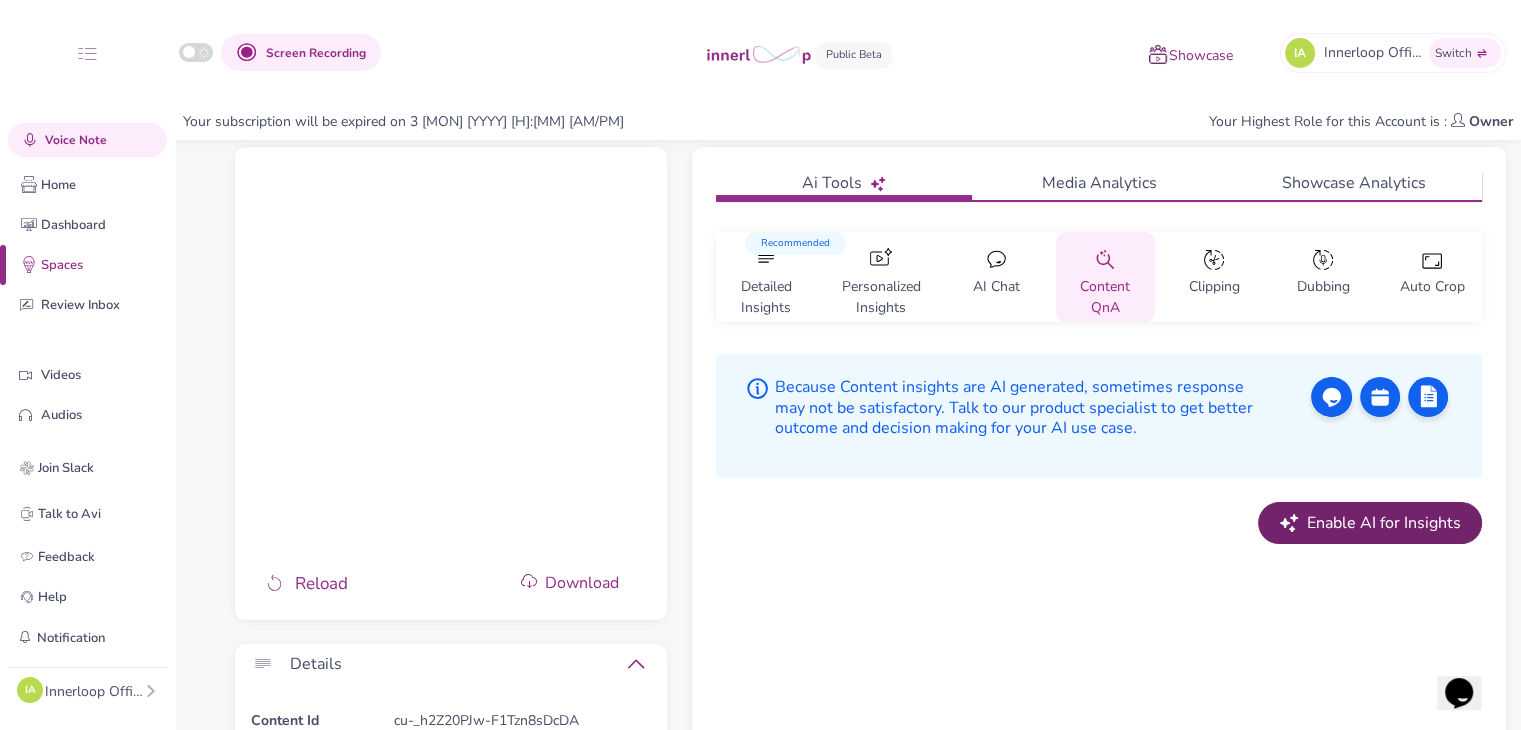click on "Enable AI for Insights" at bounding box center (1384, 523) 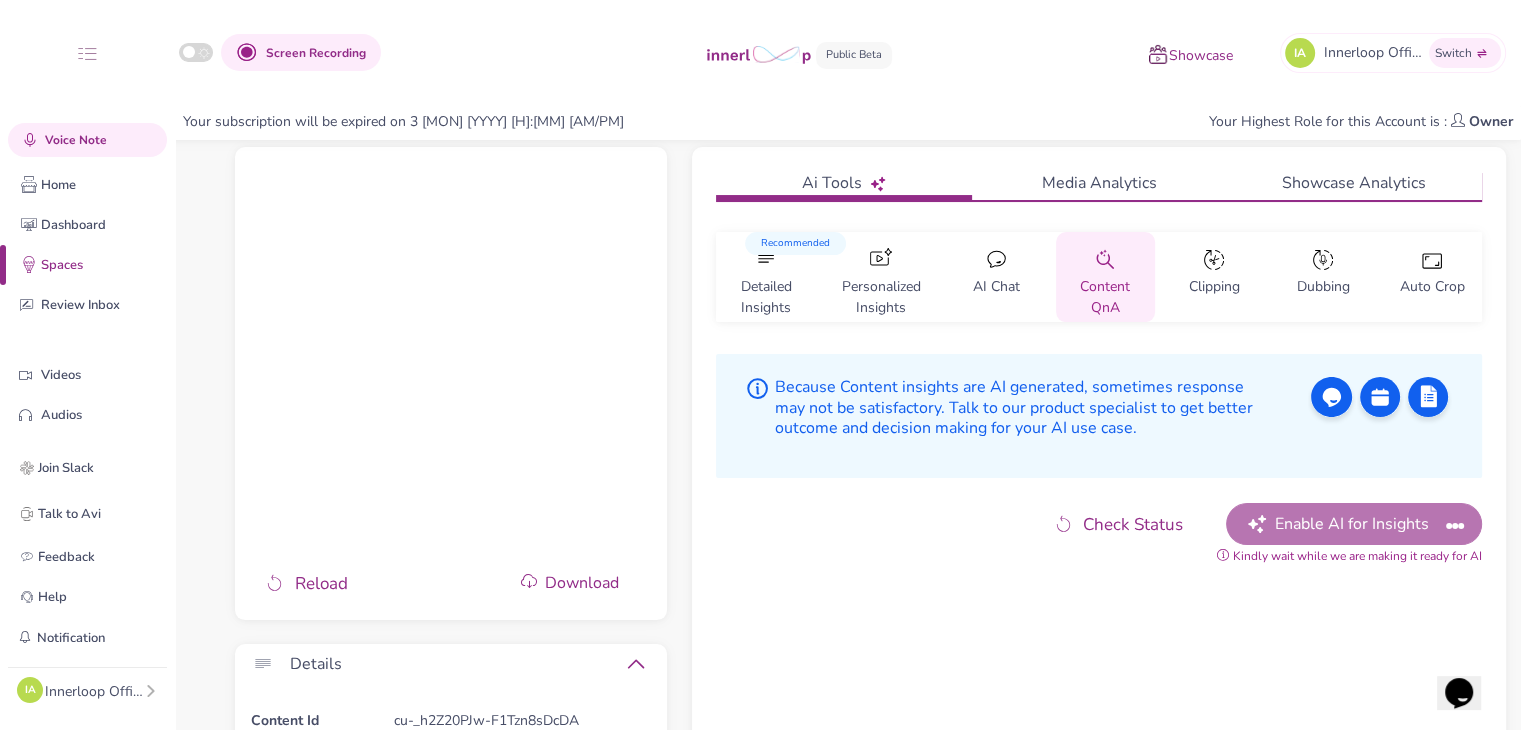 click on "AI Chat" at bounding box center (996, 291) 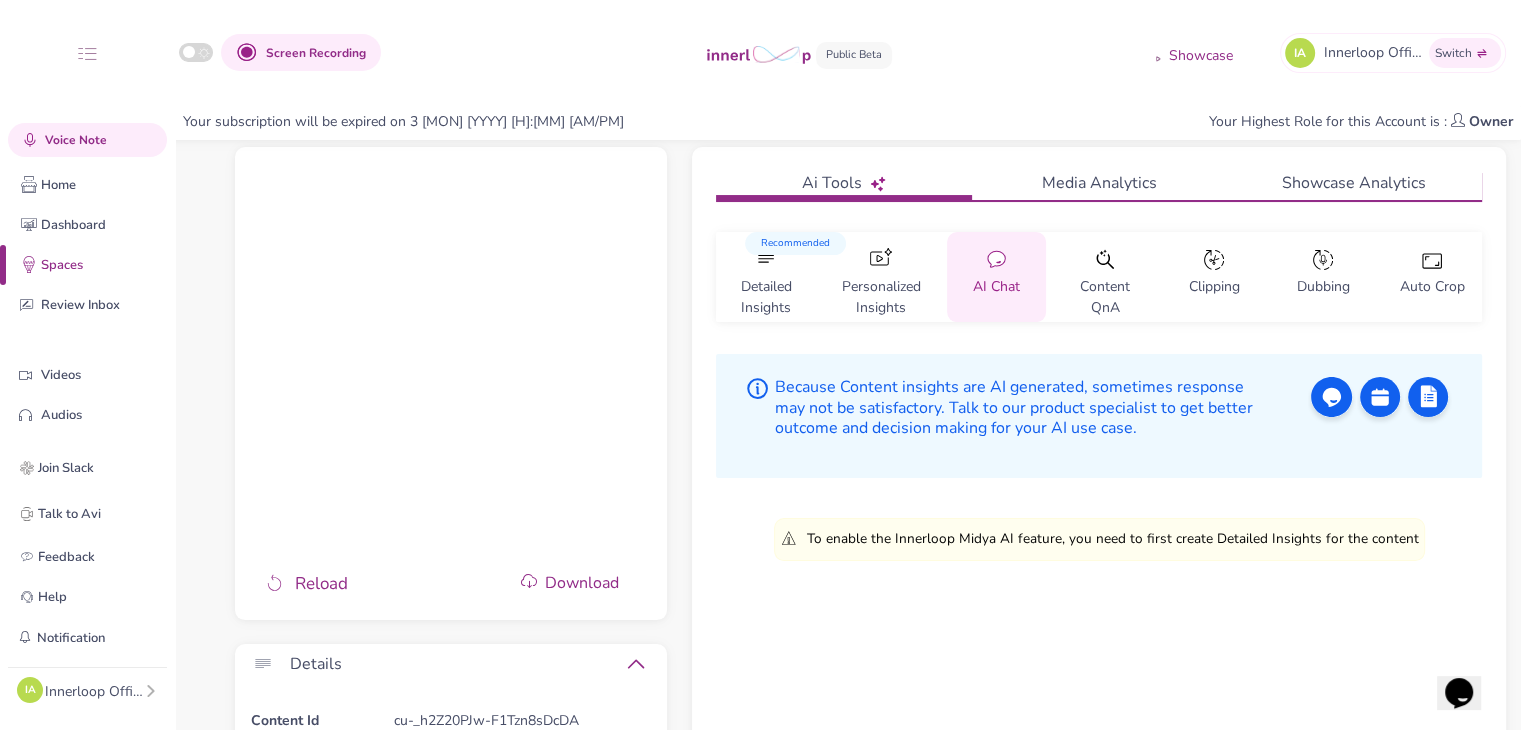 click 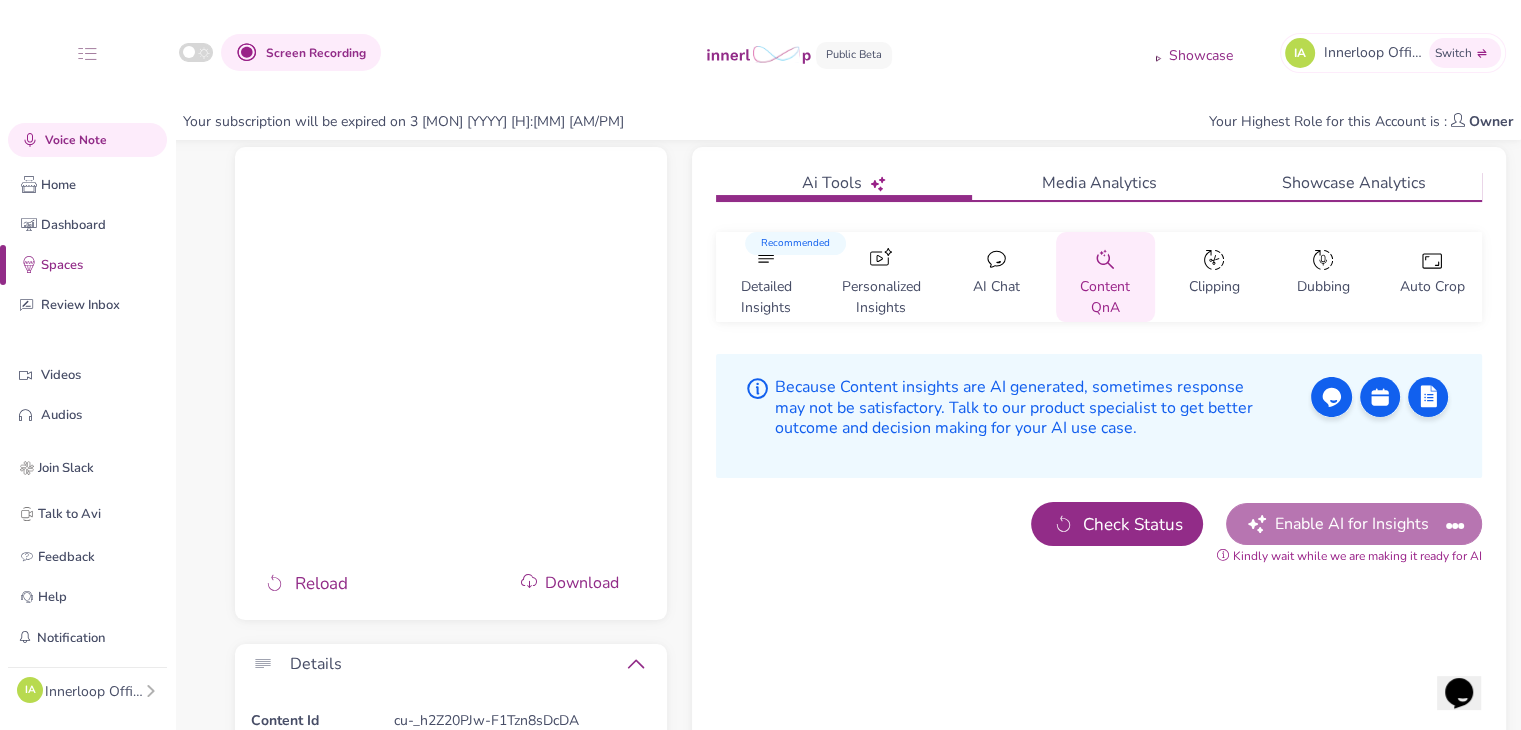click on "Check Status" at bounding box center (1117, 524) 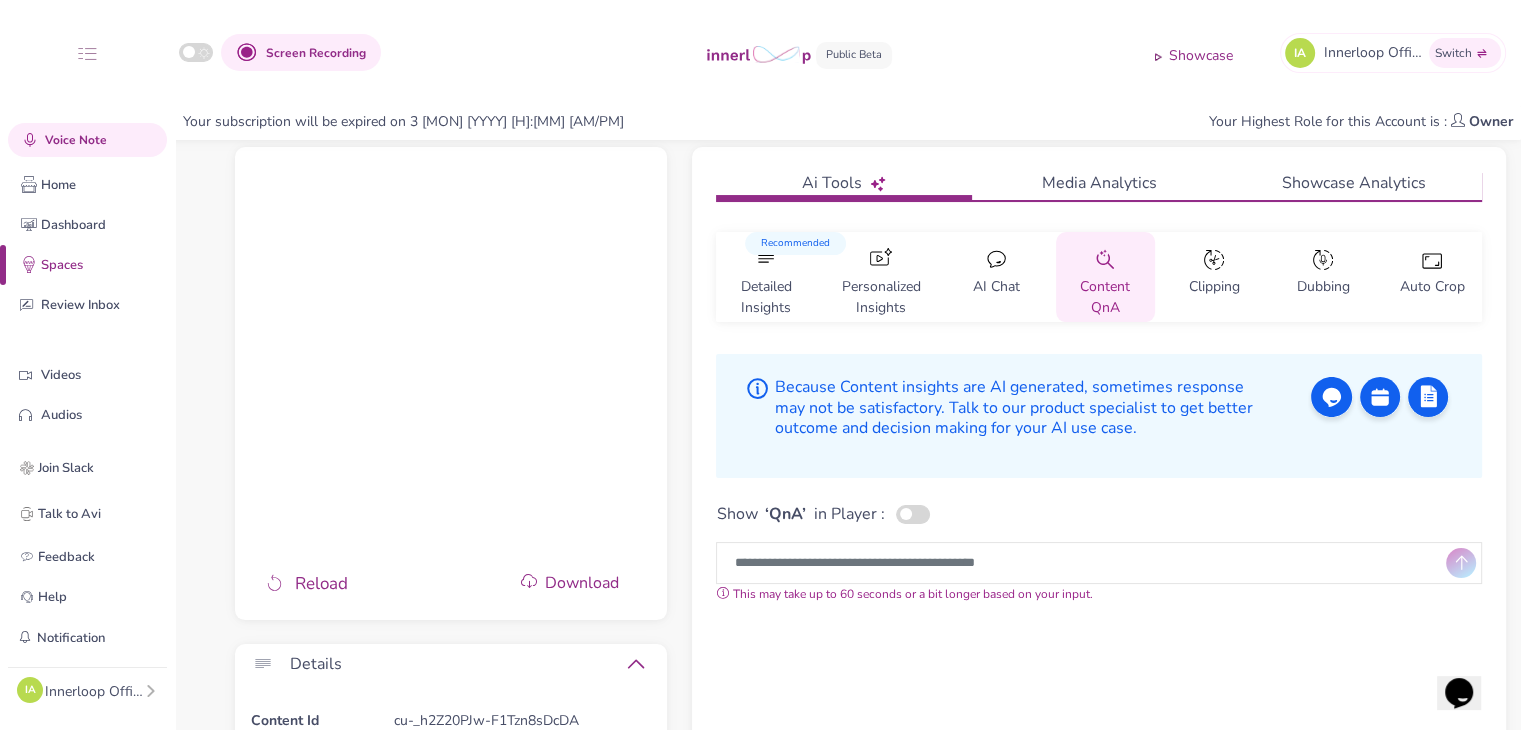 click at bounding box center [913, 514] 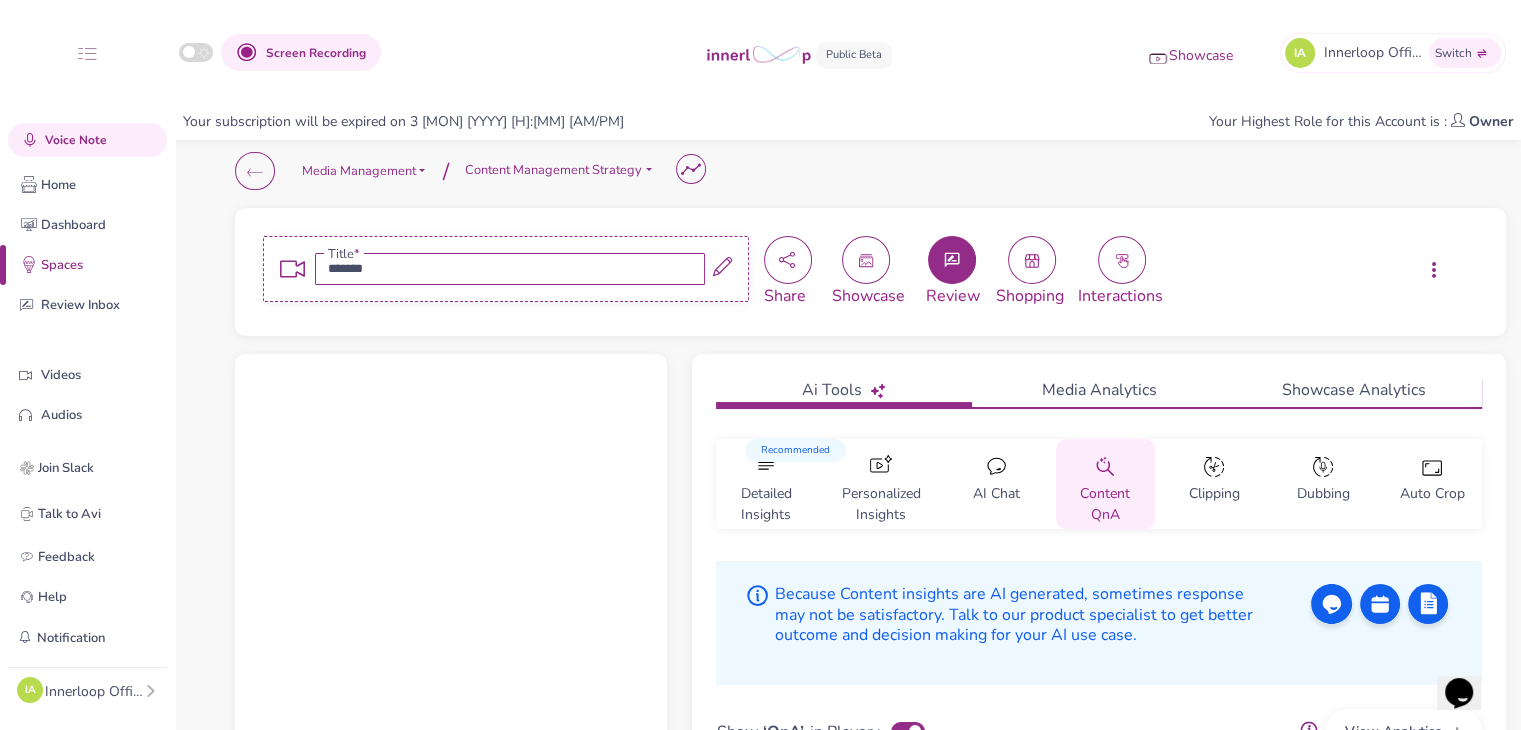 scroll, scrollTop: 100, scrollLeft: 0, axis: vertical 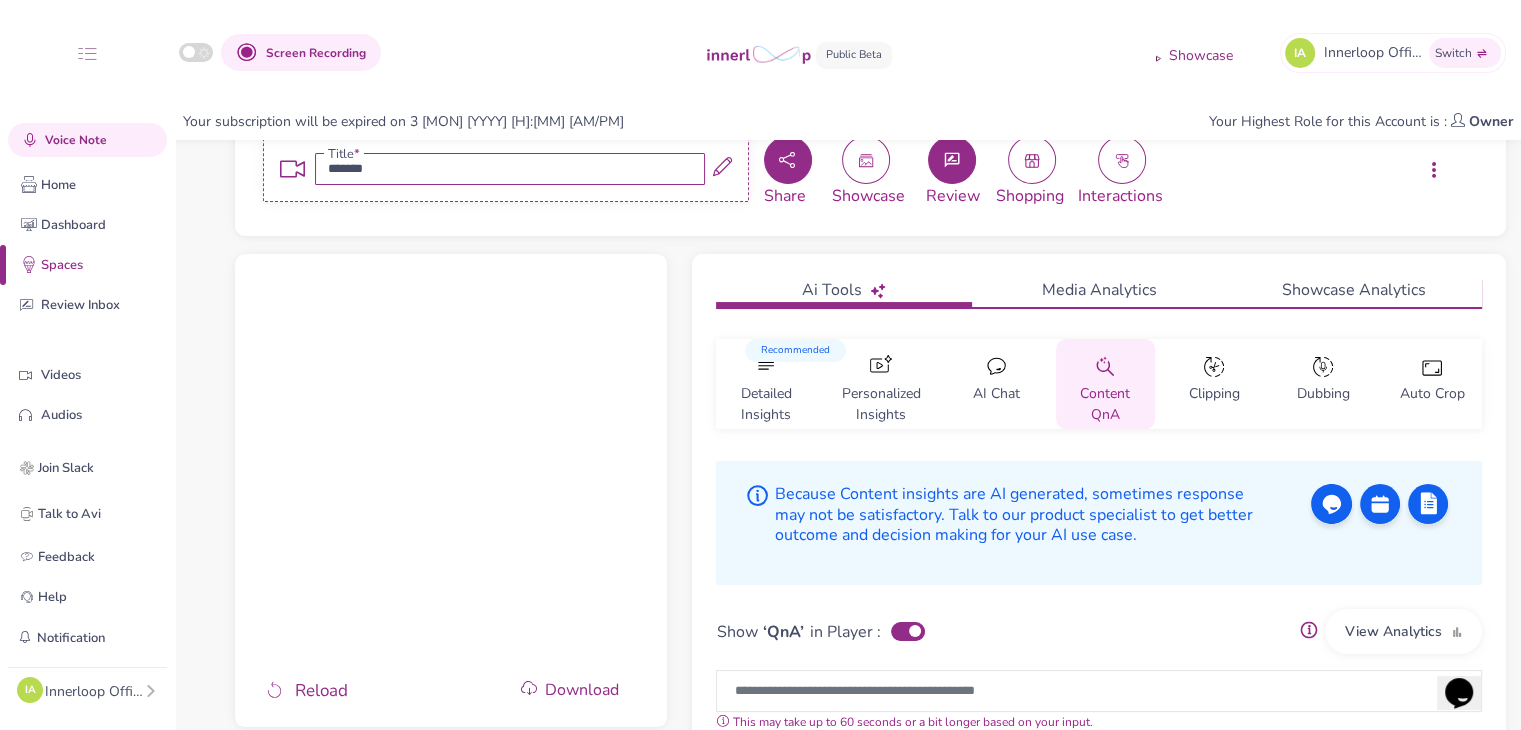 click at bounding box center [788, 160] 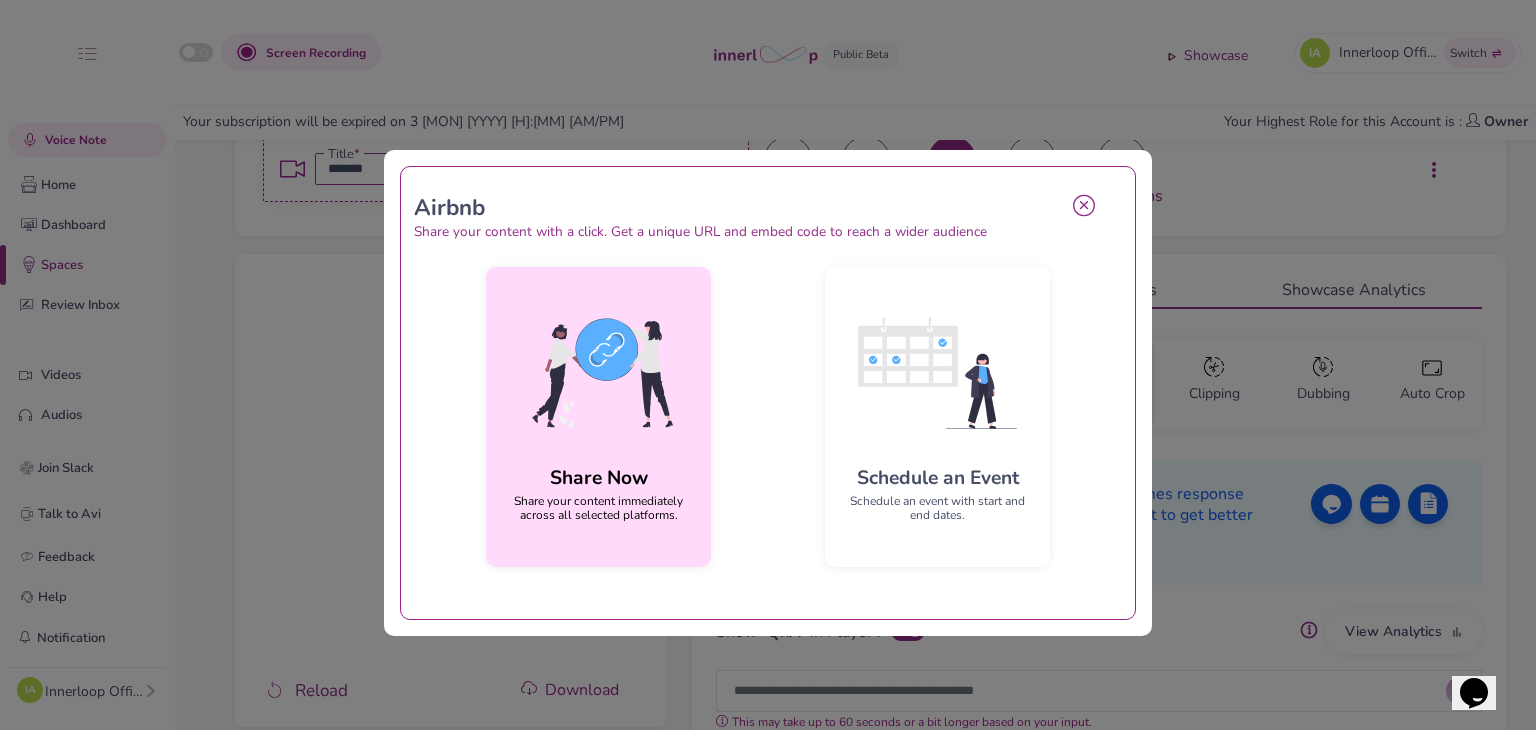 click at bounding box center (598, 373) 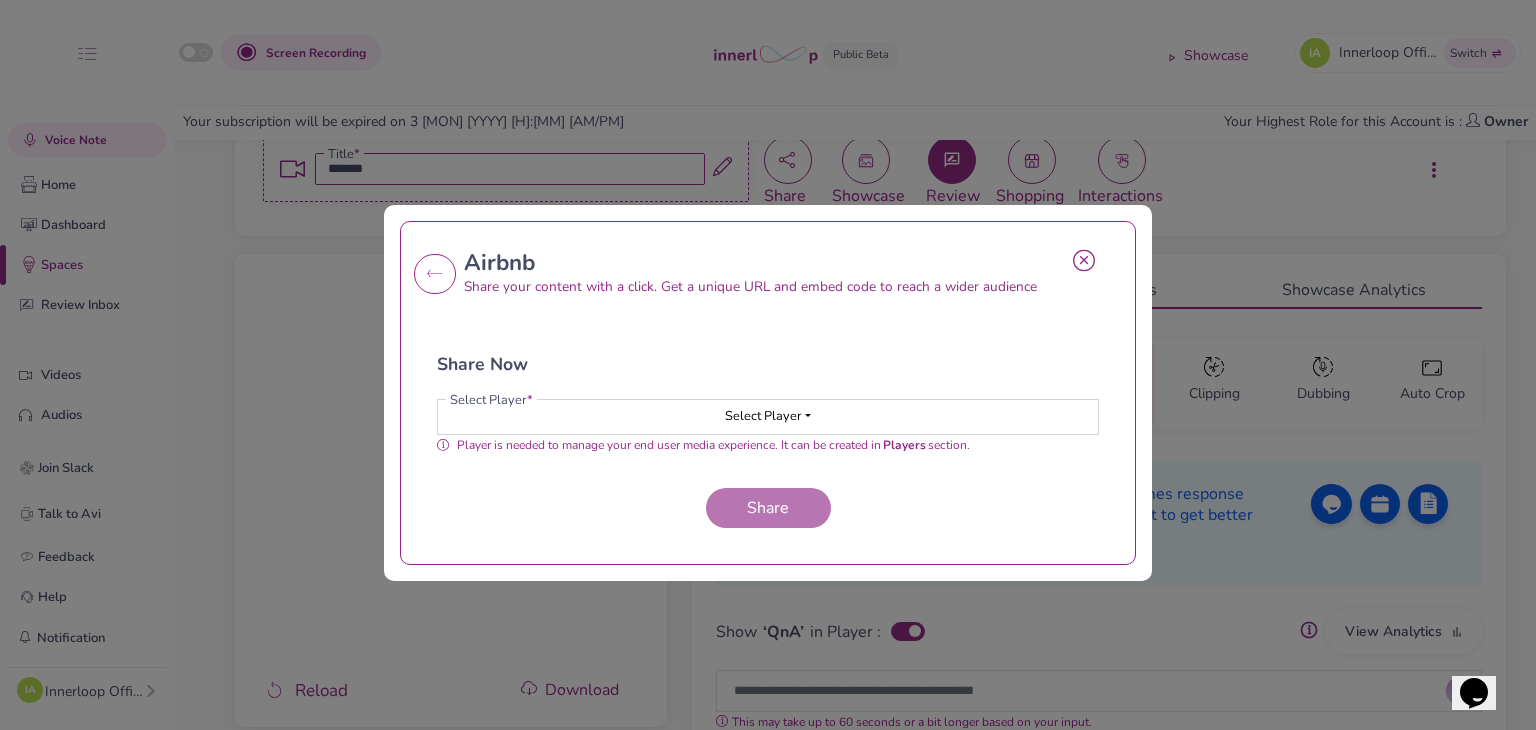 click on "Select Player" at bounding box center [768, 417] 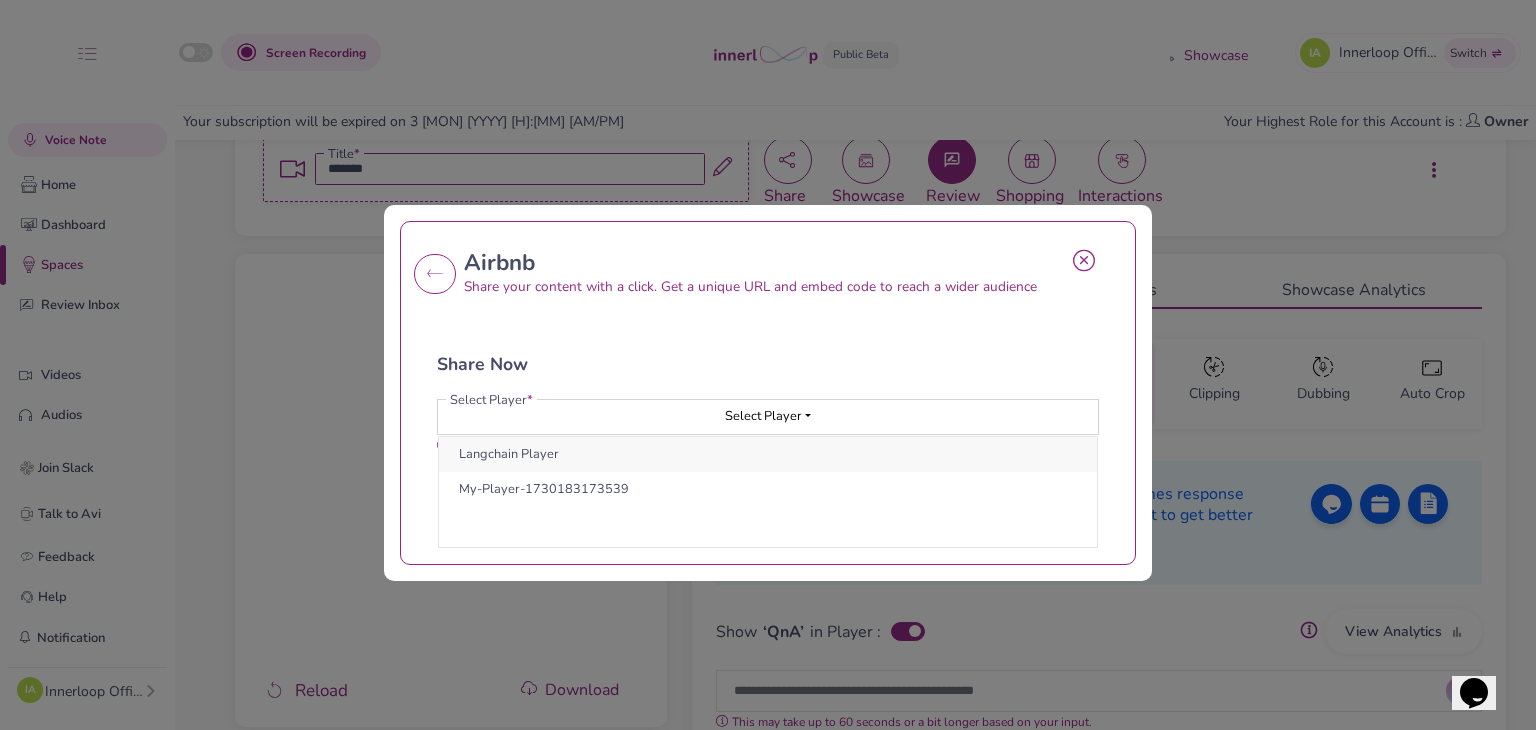 click on "Langchain Player" at bounding box center [768, 454] 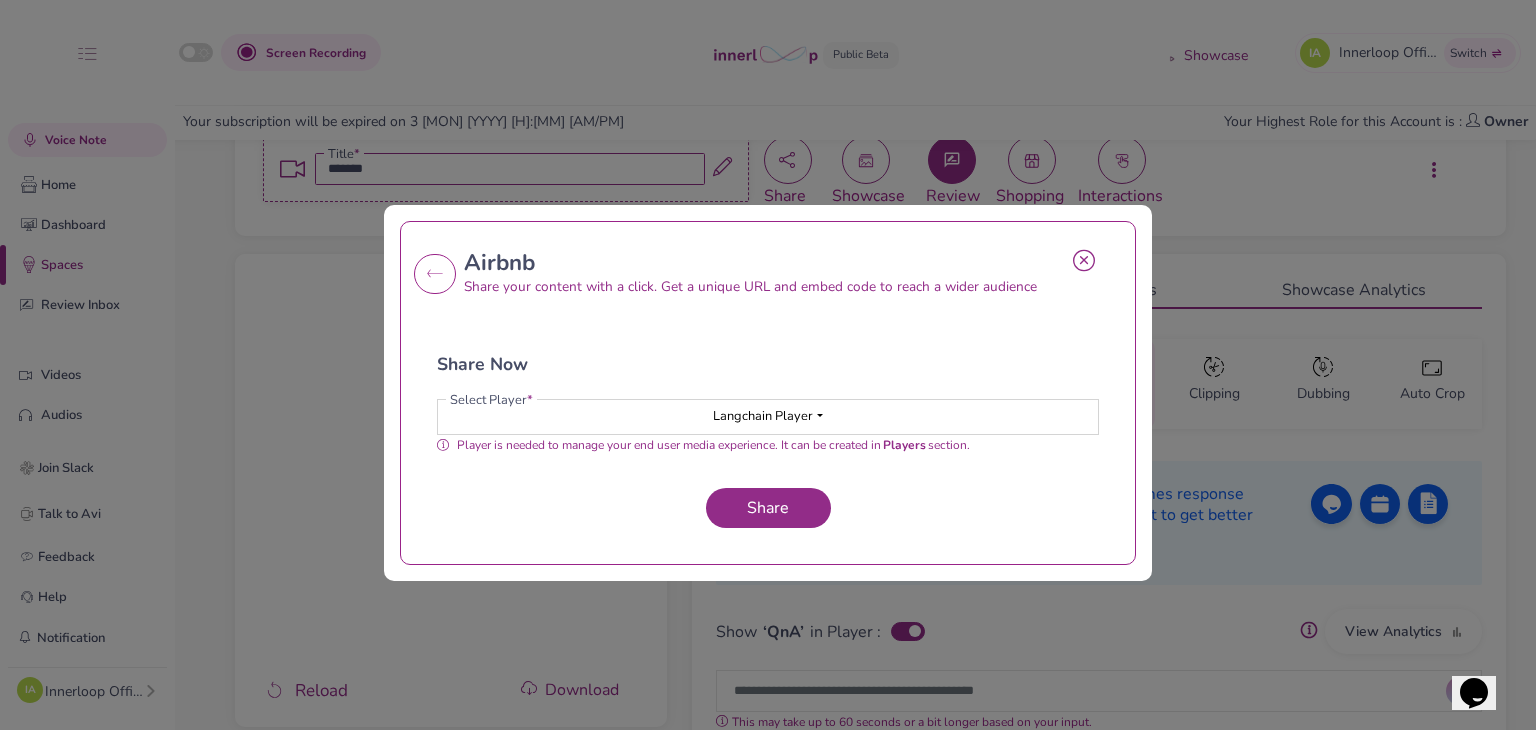 click on "Langchain Player" at bounding box center [768, 417] 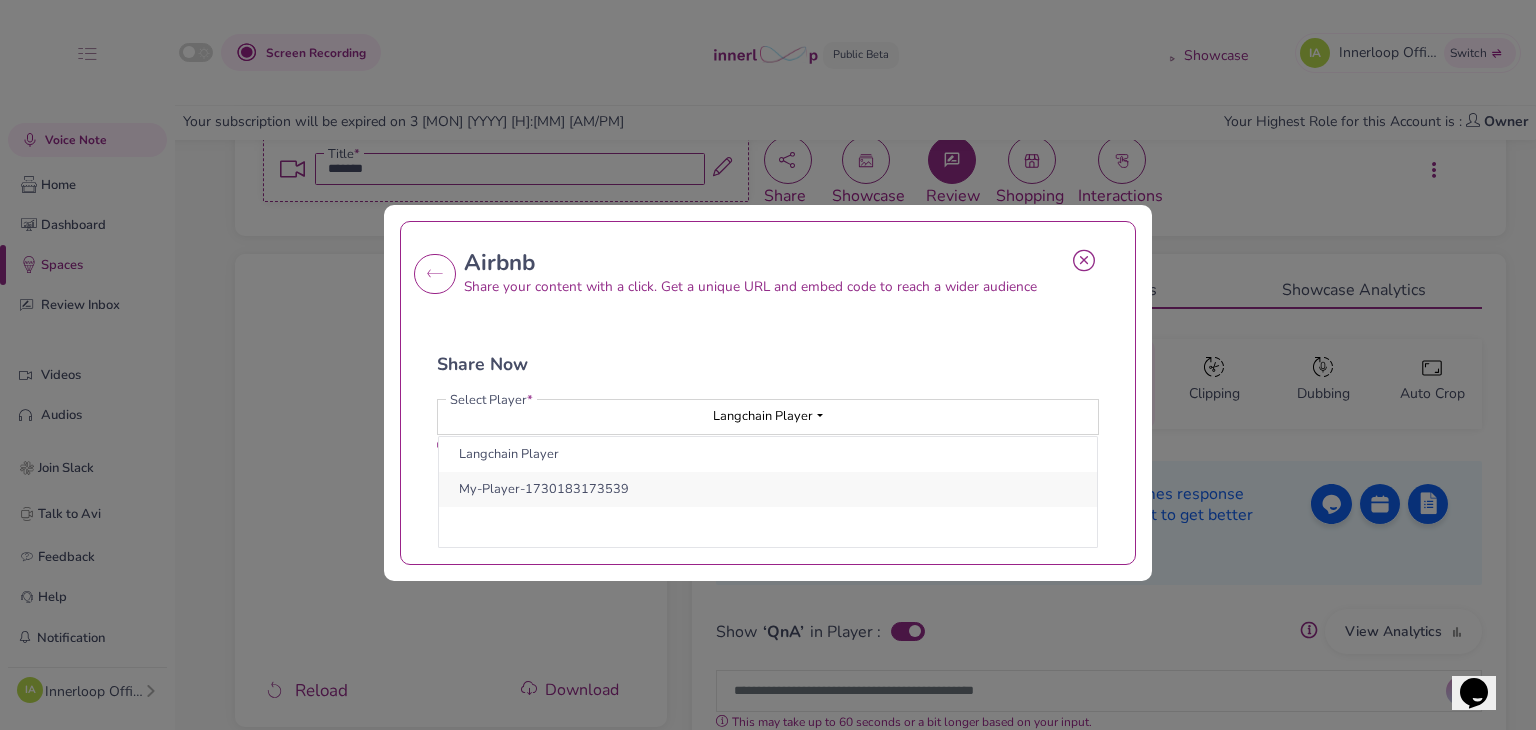 click on "My-Player-1730183173539" at bounding box center (768, 489) 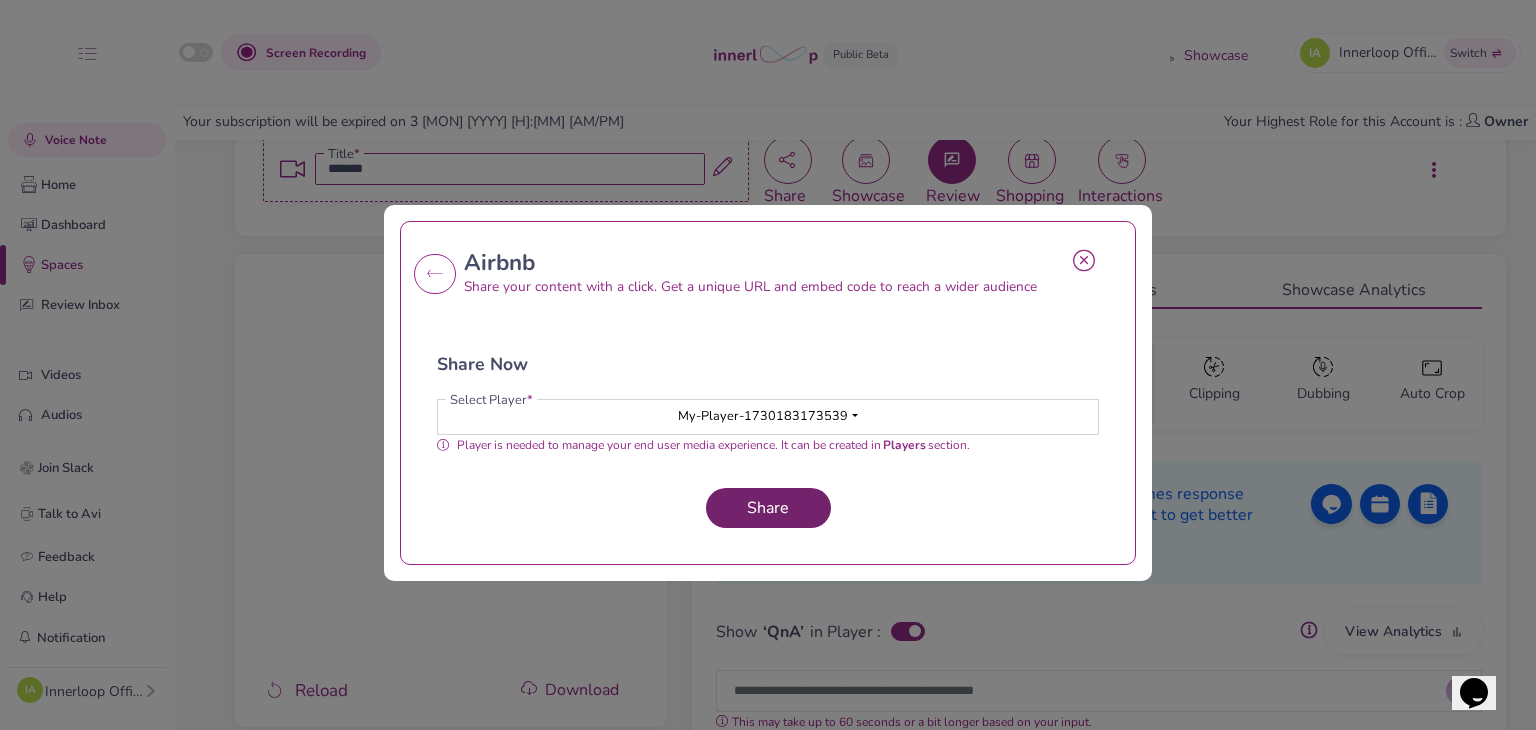 click on "Share" at bounding box center (768, 508) 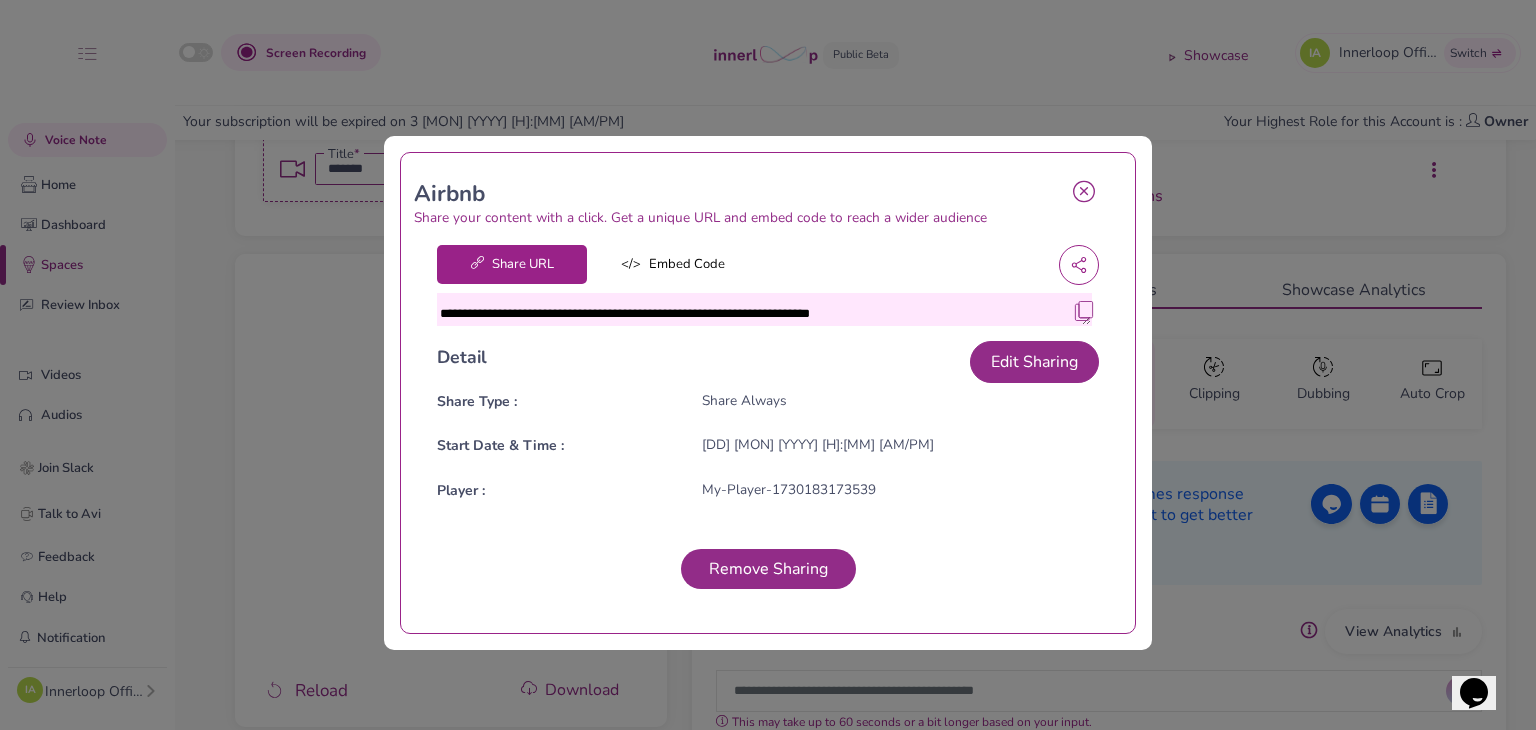 click on "**********" at bounding box center (764, 309) 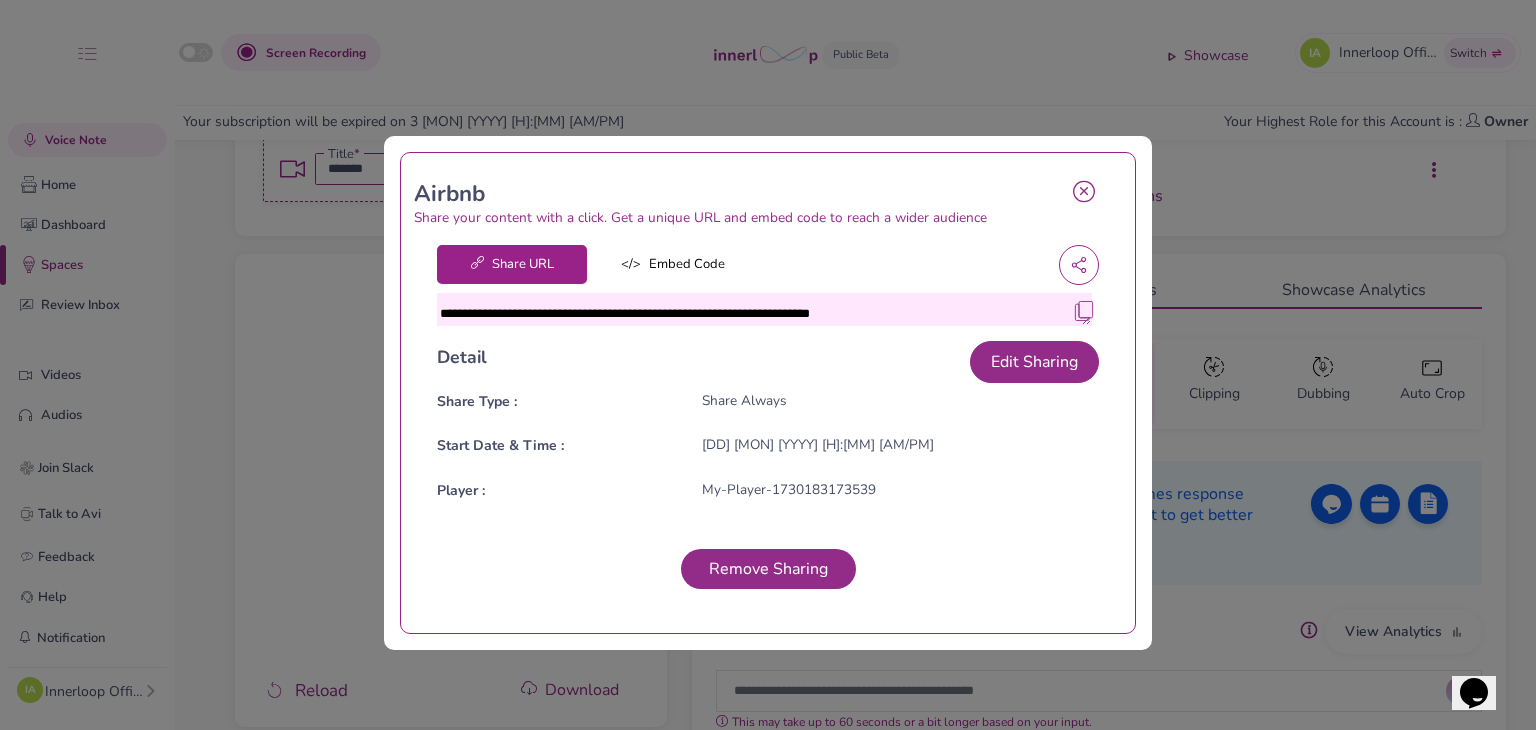 click at bounding box center (1084, 311) 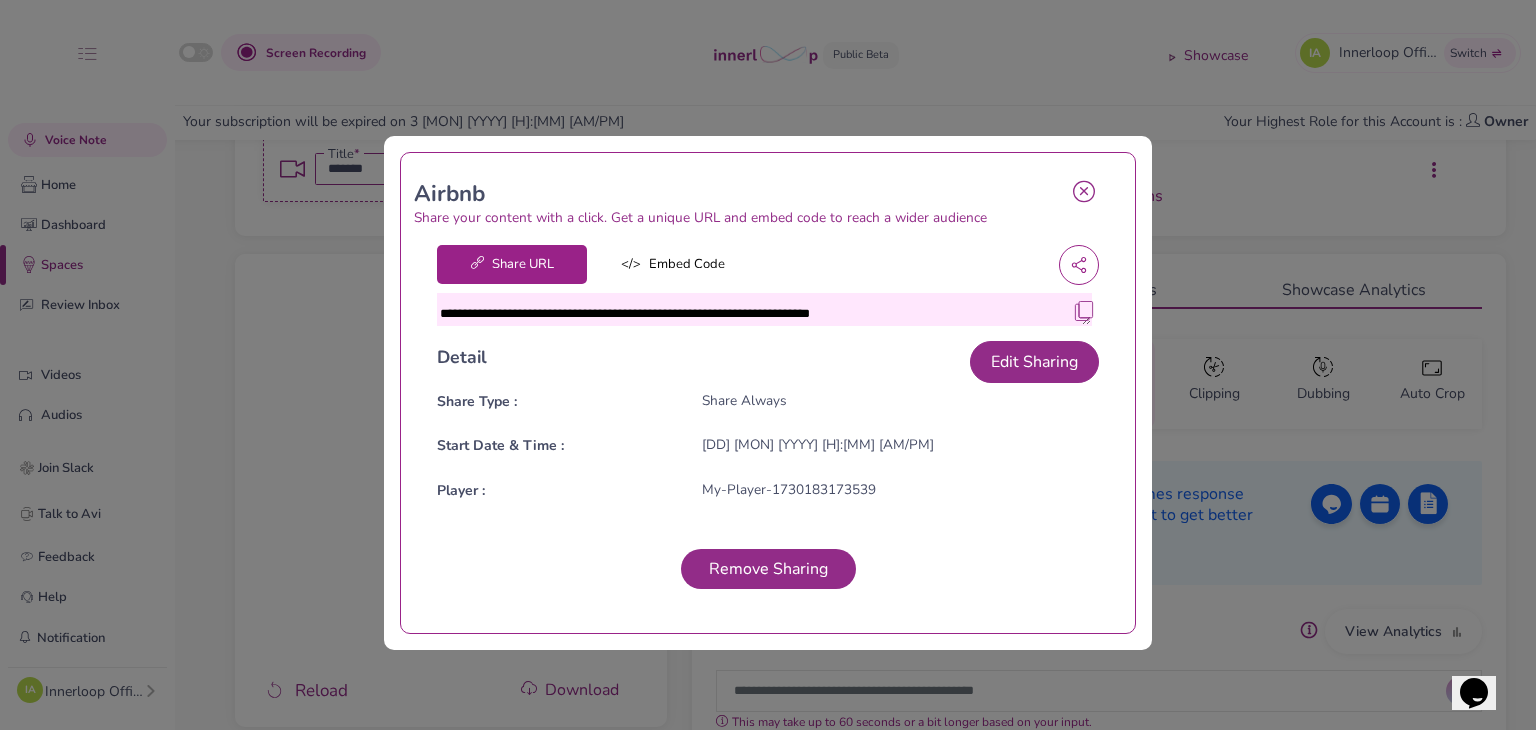 click at bounding box center [1084, 191] 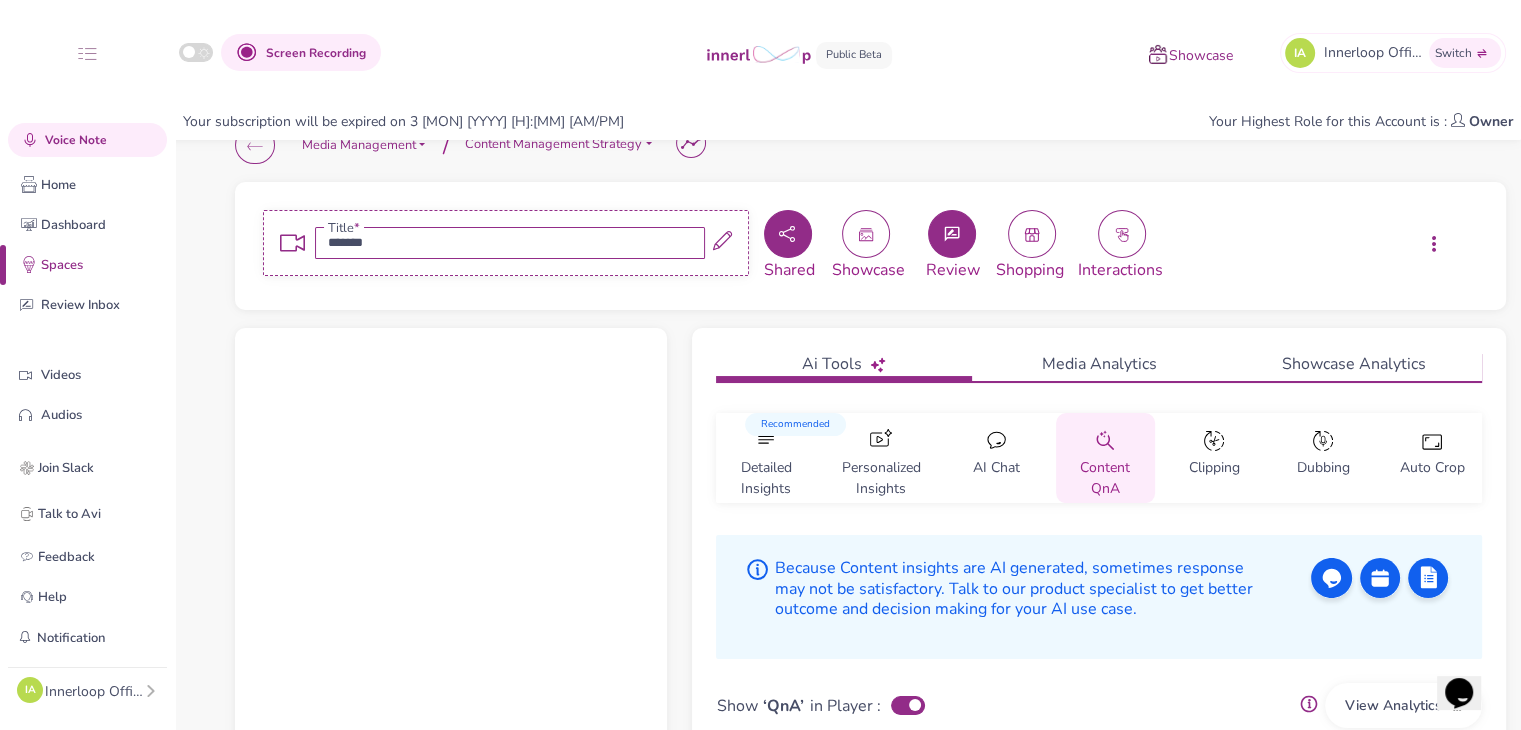 scroll, scrollTop: 0, scrollLeft: 0, axis: both 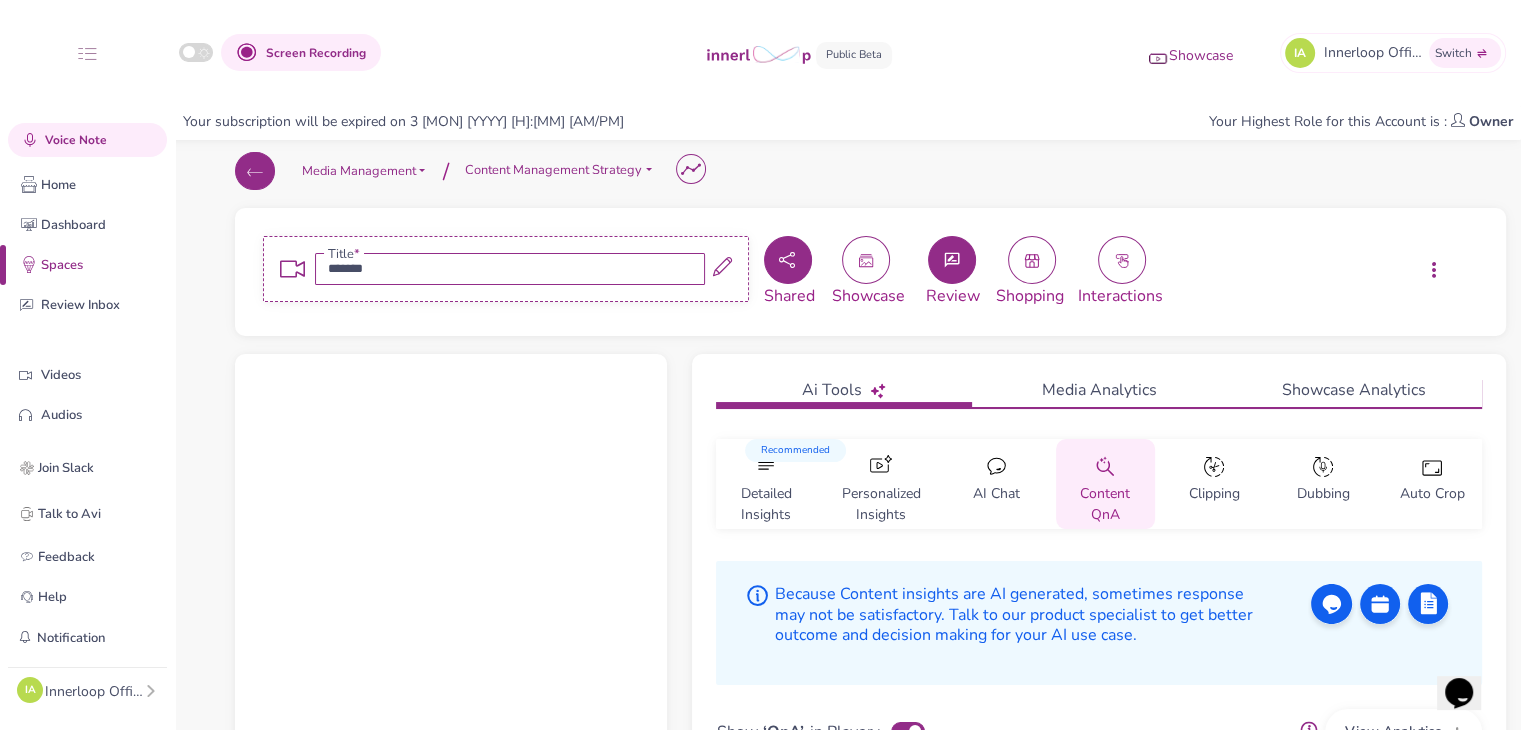 click at bounding box center [255, 171] 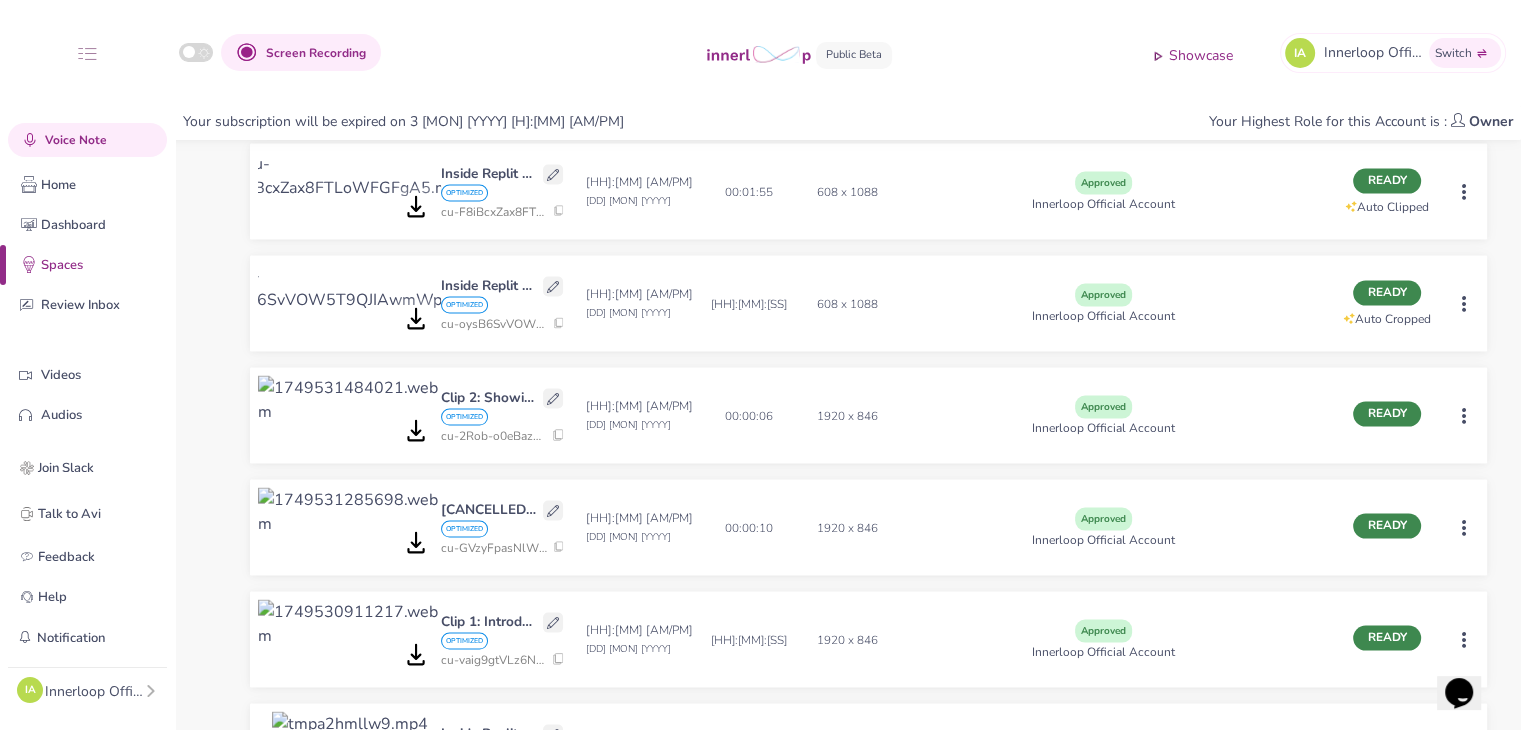 scroll, scrollTop: 3900, scrollLeft: 0, axis: vertical 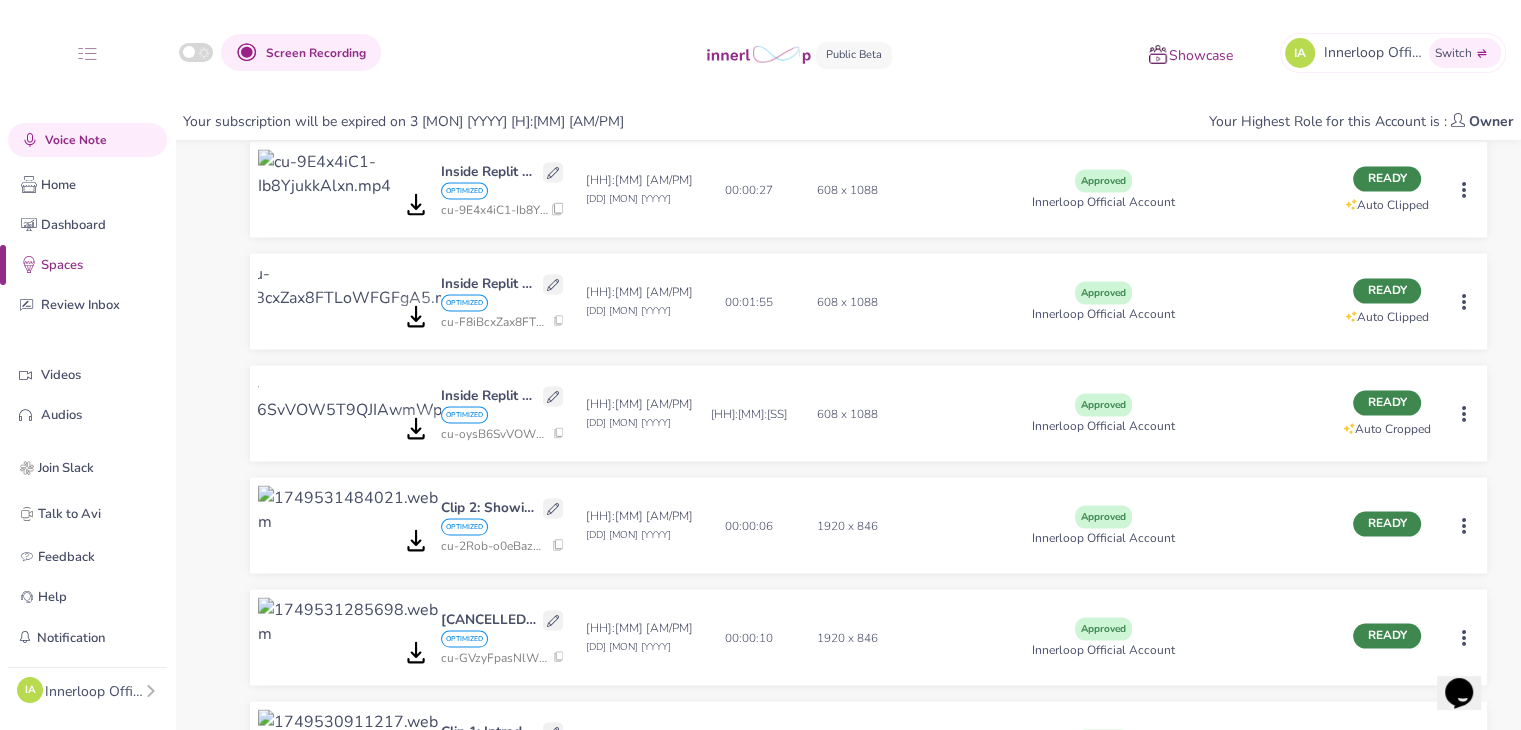click on "Auto Cropped" at bounding box center (1387, 429) 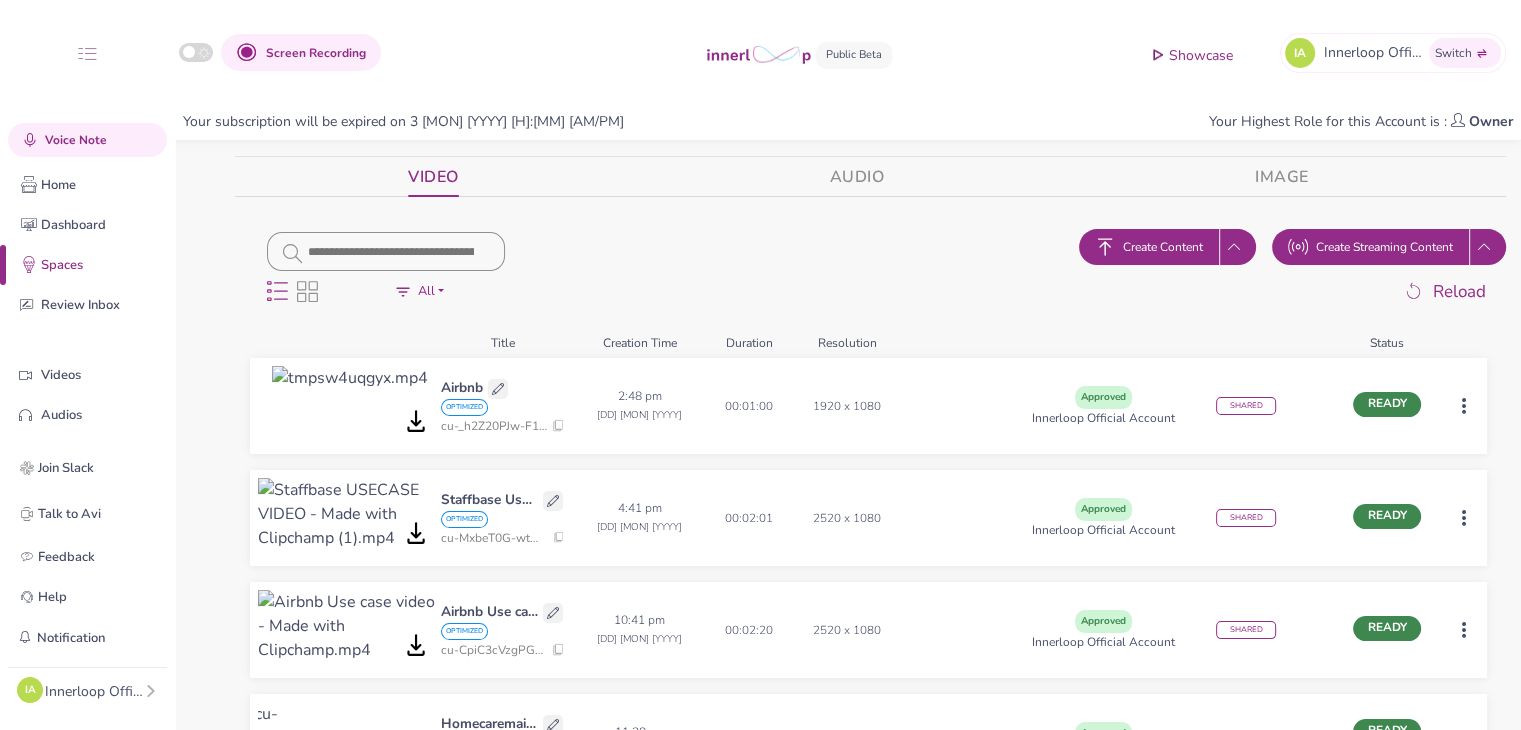 scroll, scrollTop: 100, scrollLeft: 0, axis: vertical 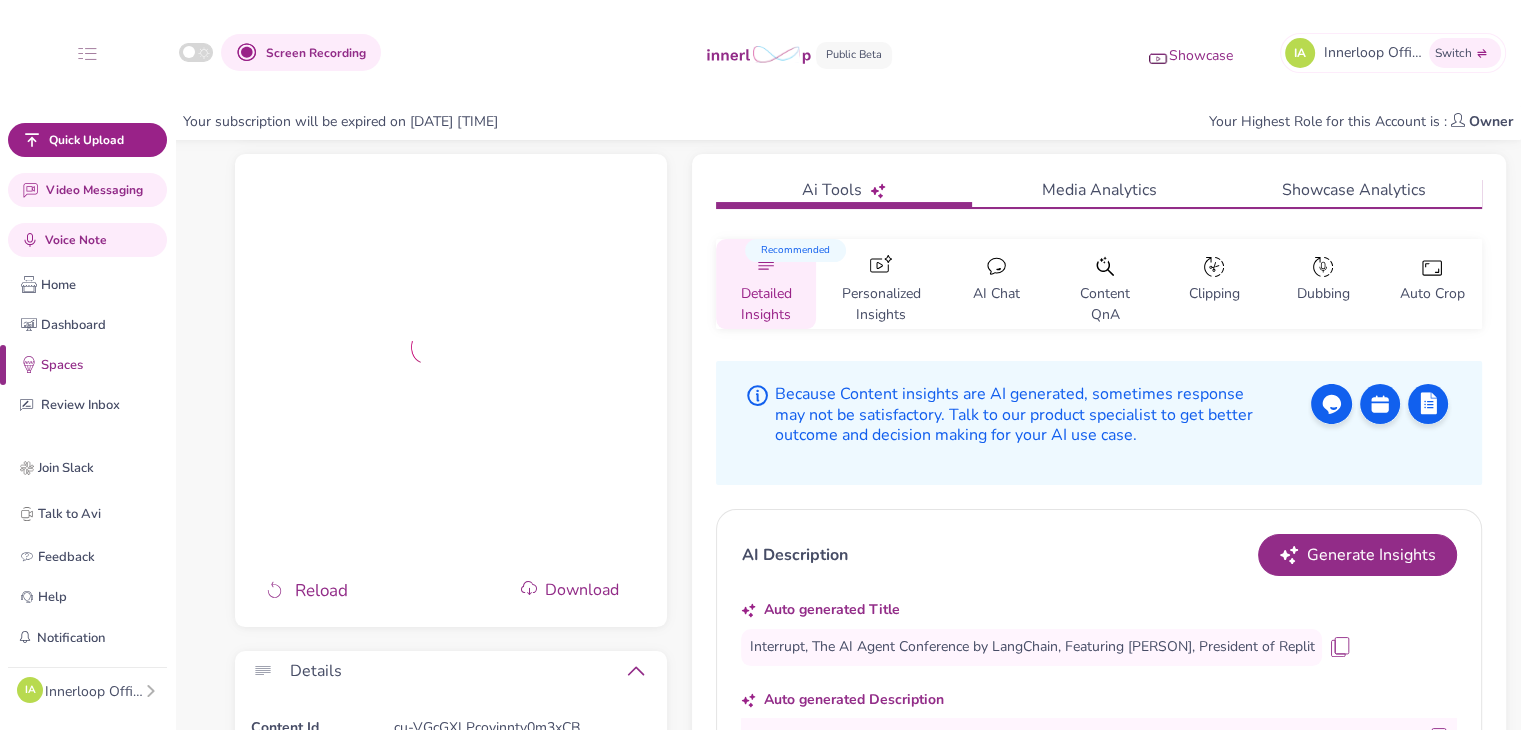 click at bounding box center (1105, 269) 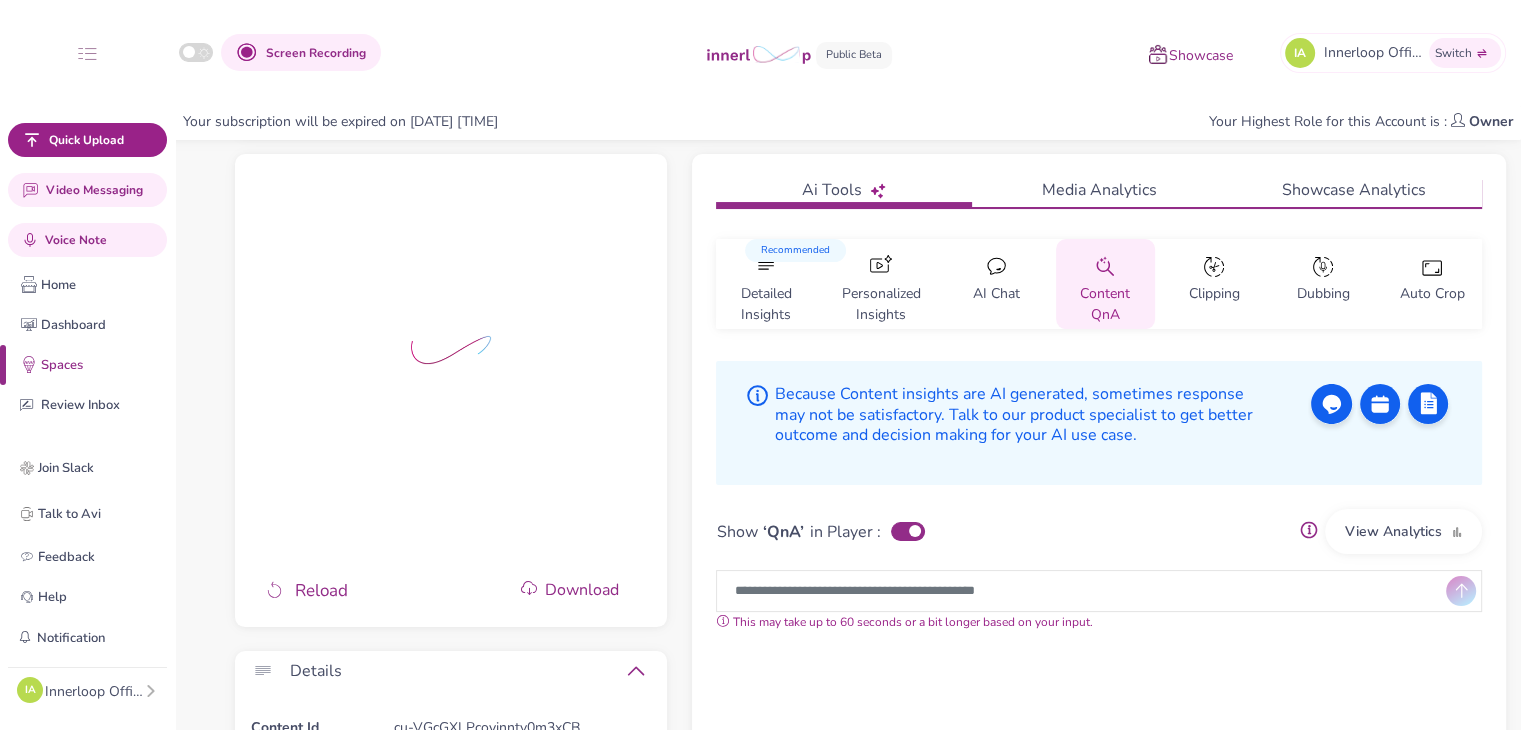 click on "AI Chat" at bounding box center (996, 298) 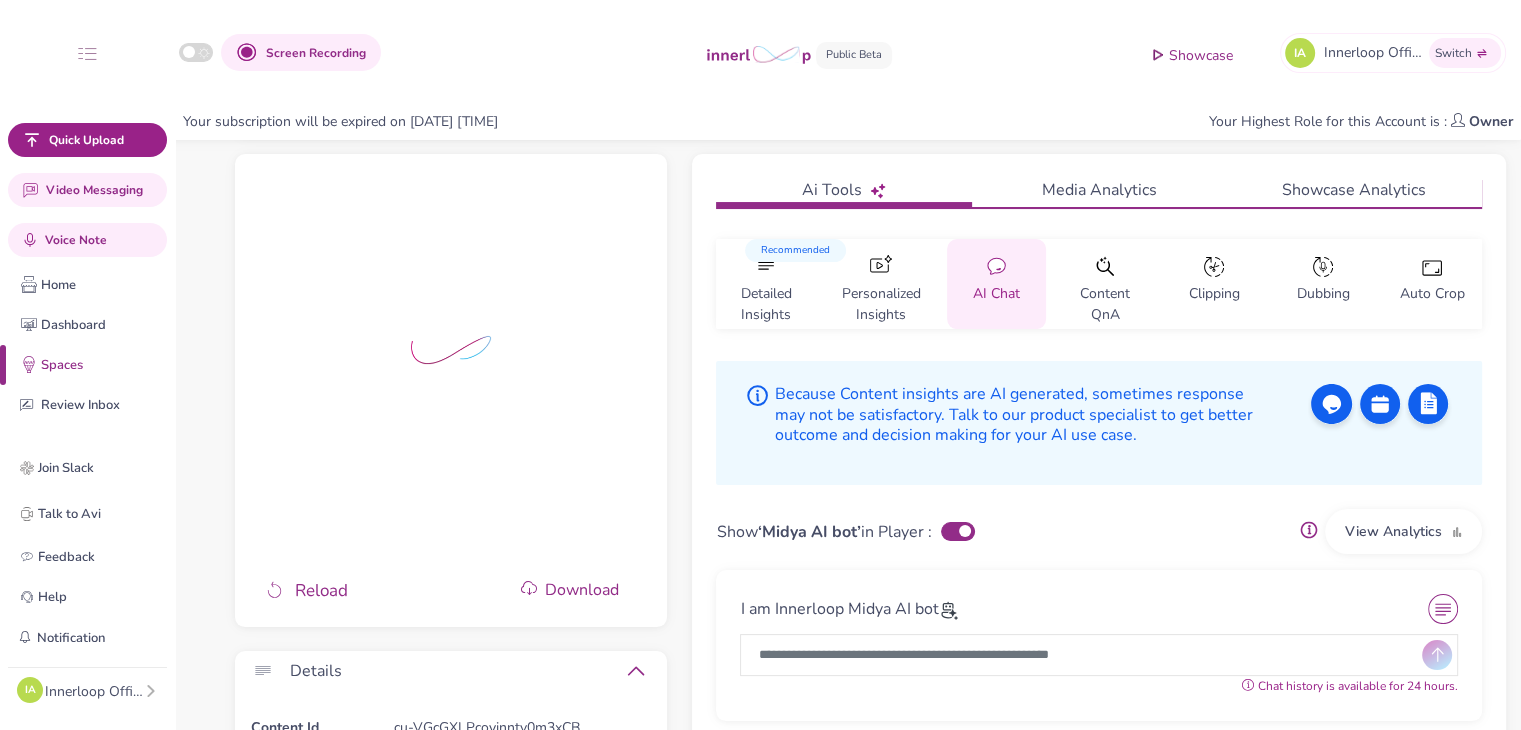 click on "Content QnA" at bounding box center (1105, 298) 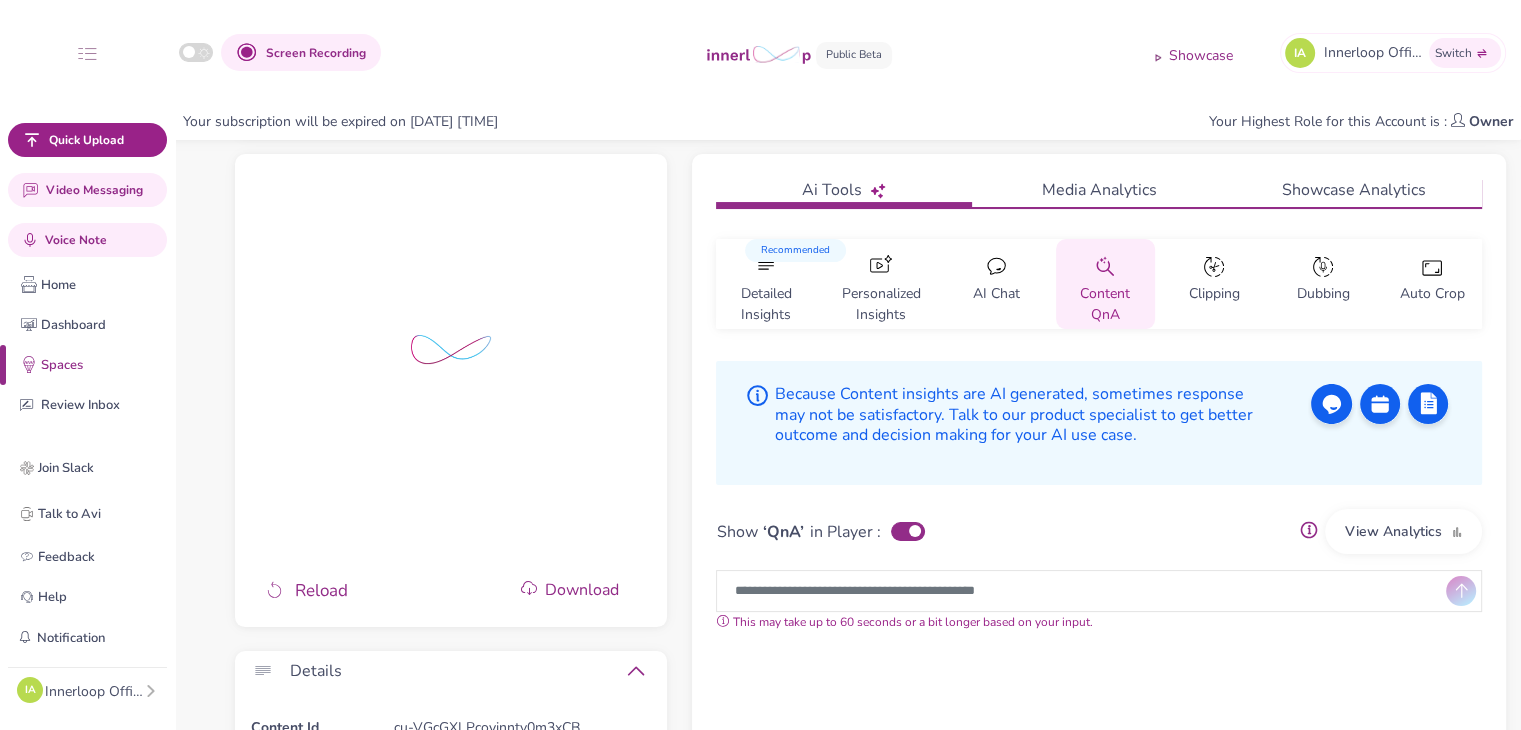 click on "View Analytics" at bounding box center (1403, 531) 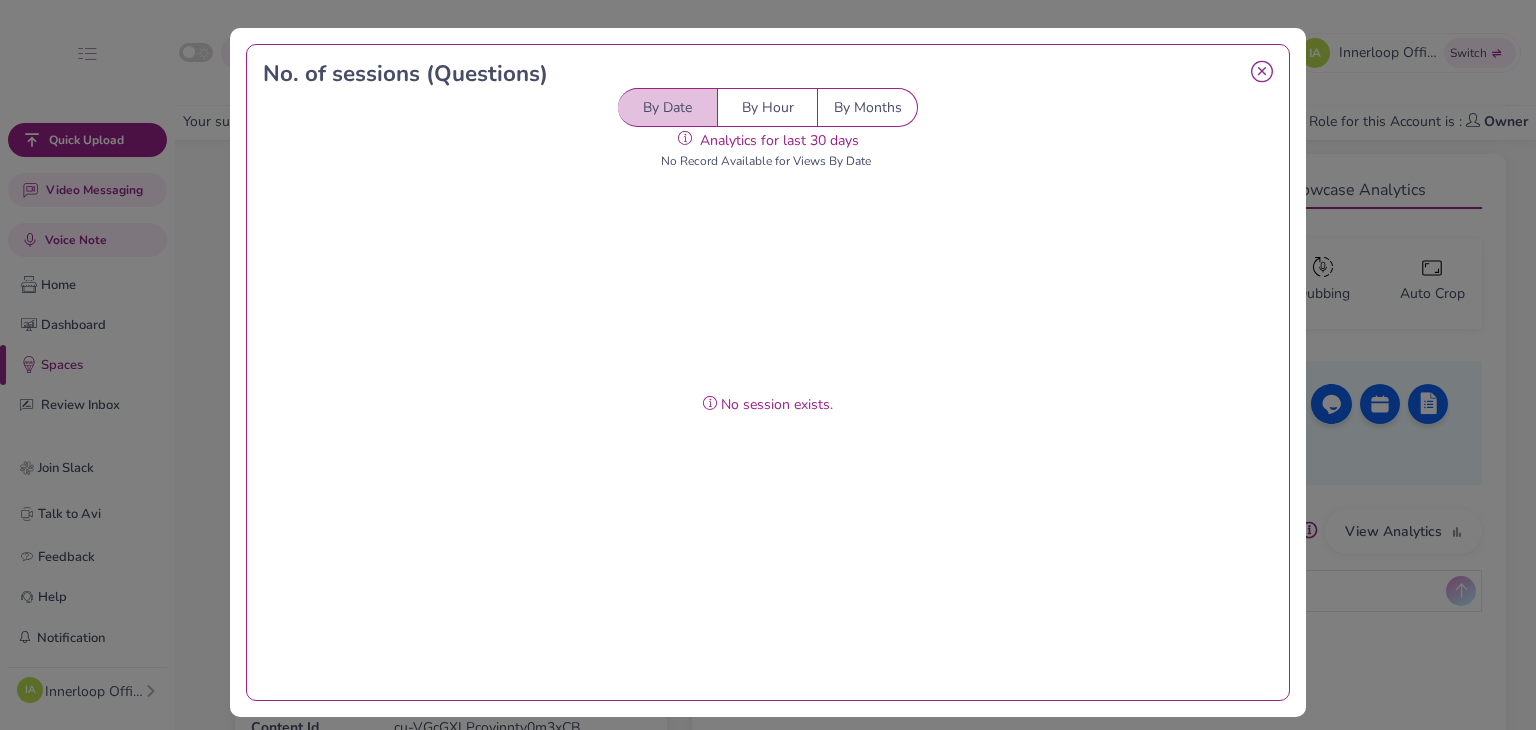 click on "By Hour" at bounding box center [768, 107] 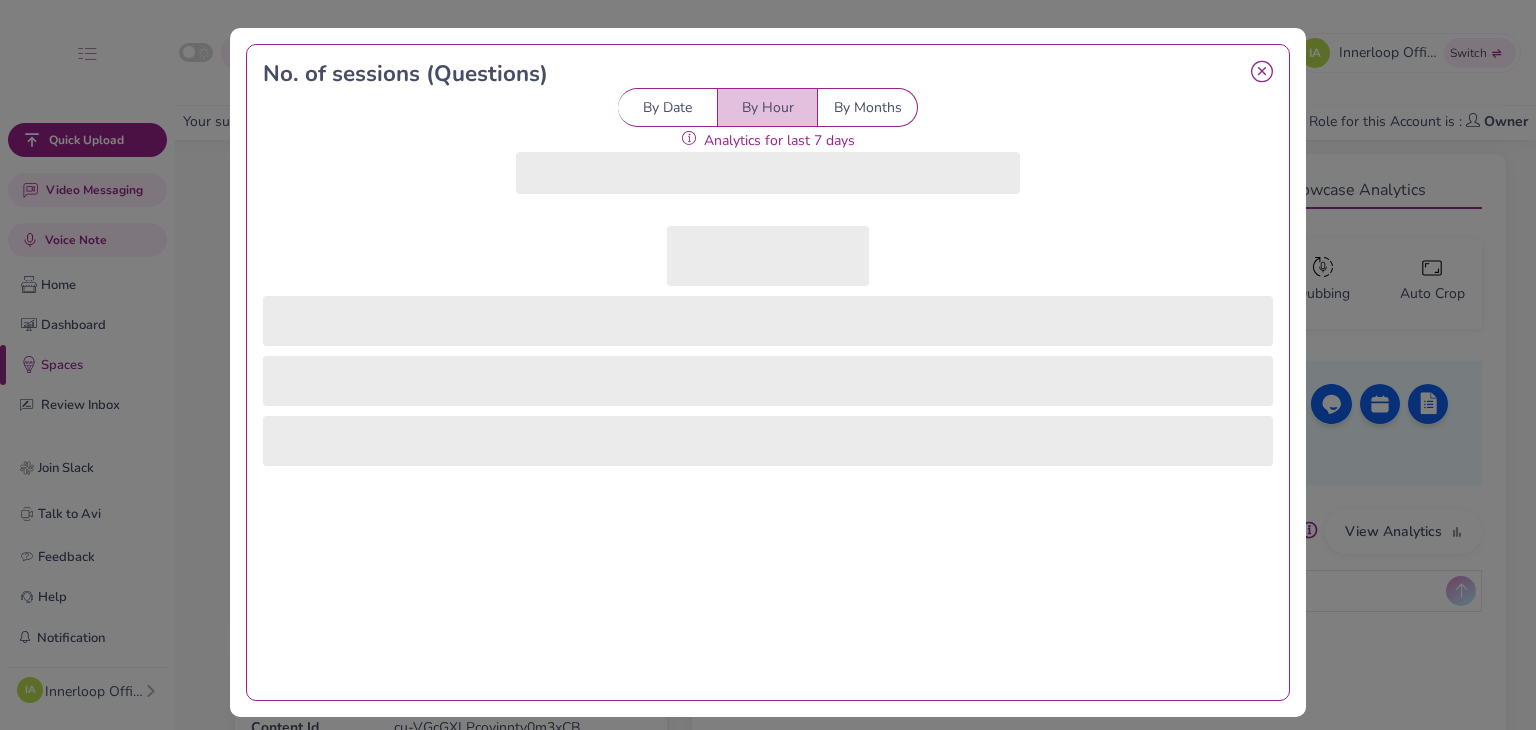 click at bounding box center [1262, 72] 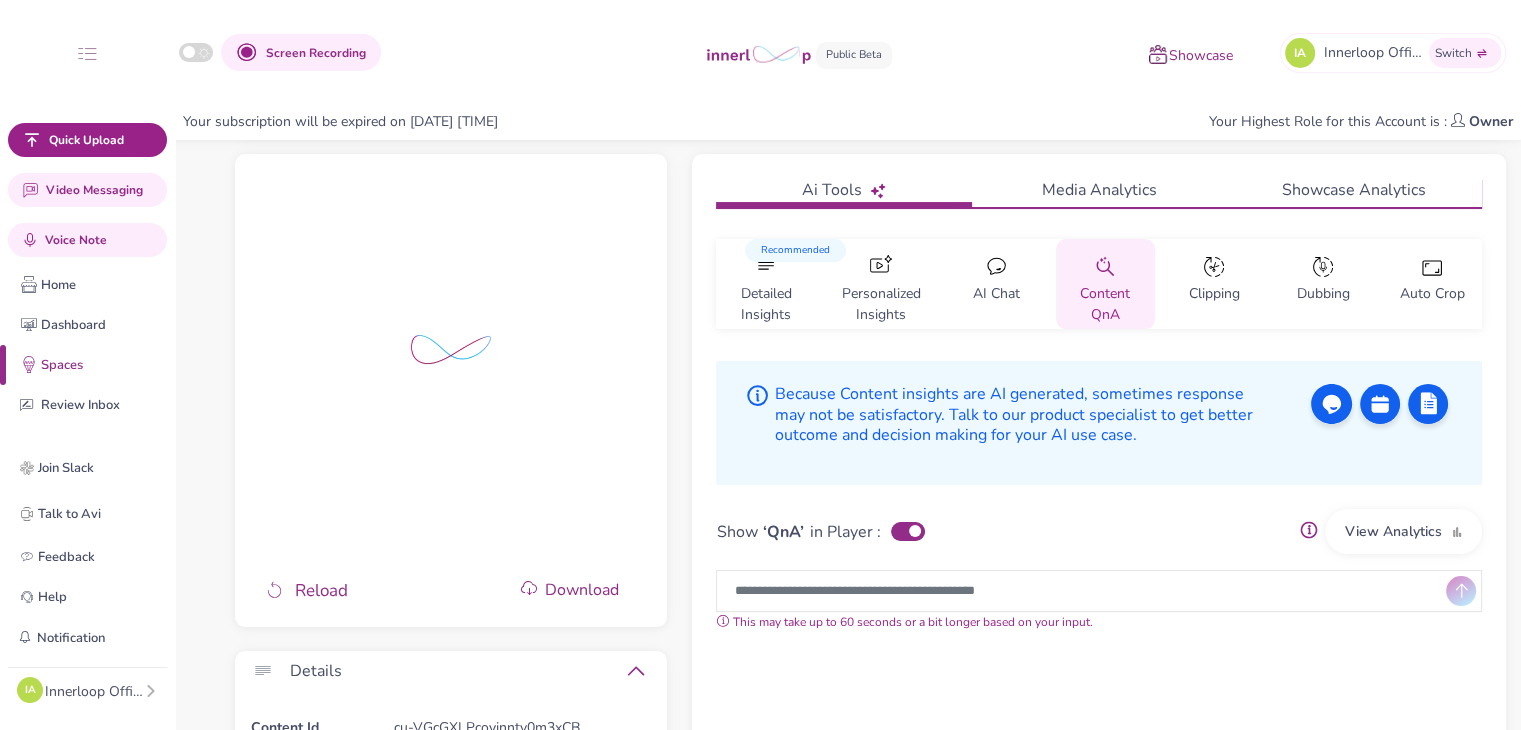 scroll, scrollTop: 0, scrollLeft: 0, axis: both 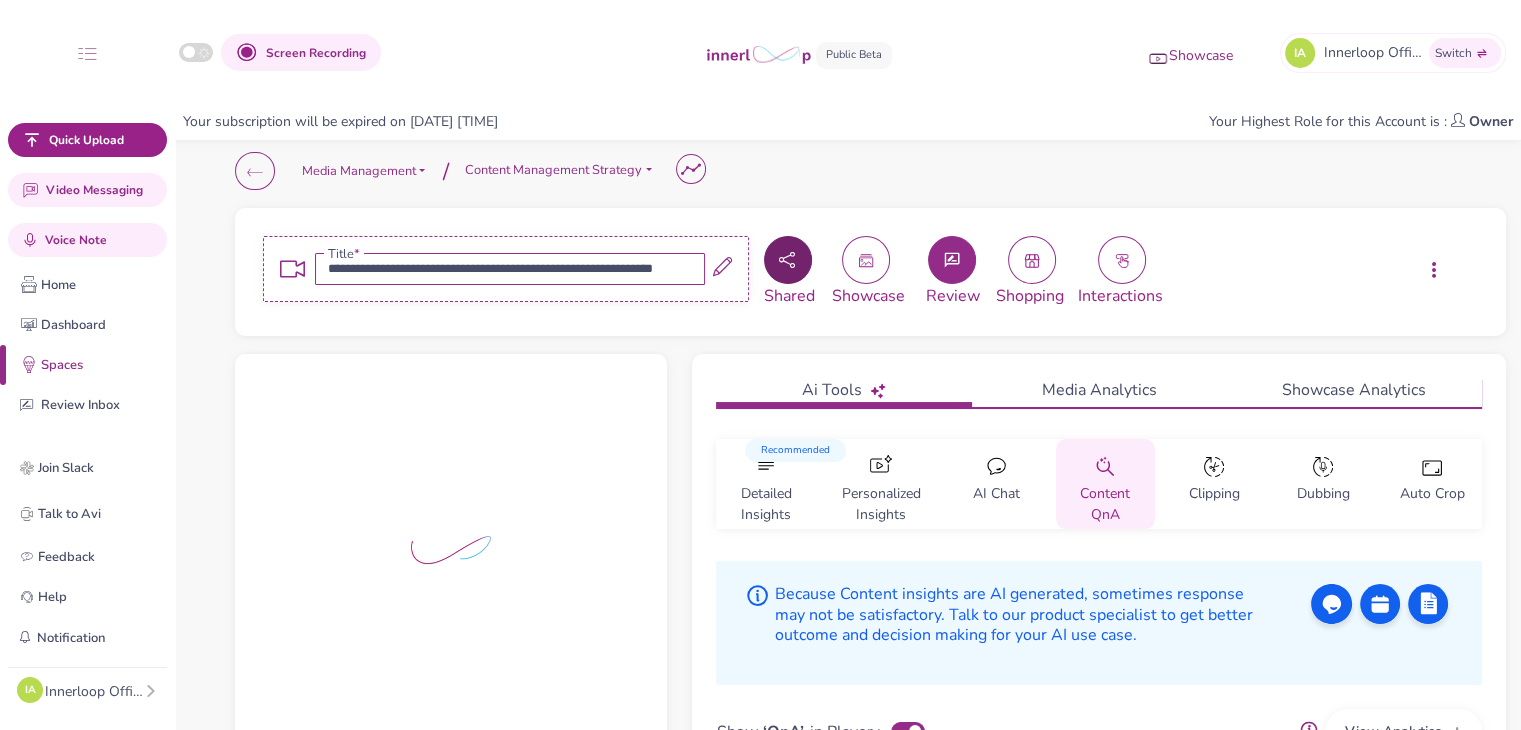 click at bounding box center [788, 260] 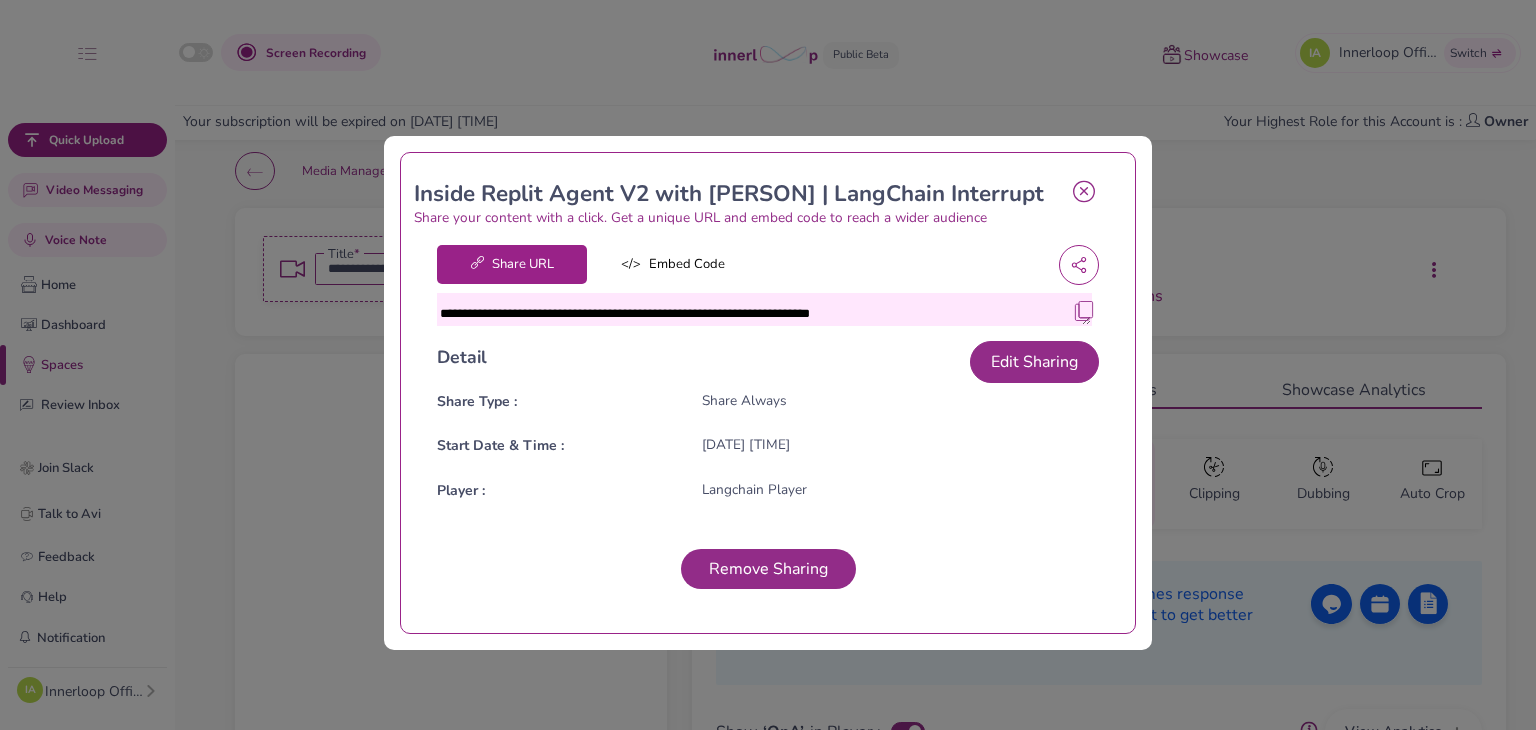 click at bounding box center (1084, 311) 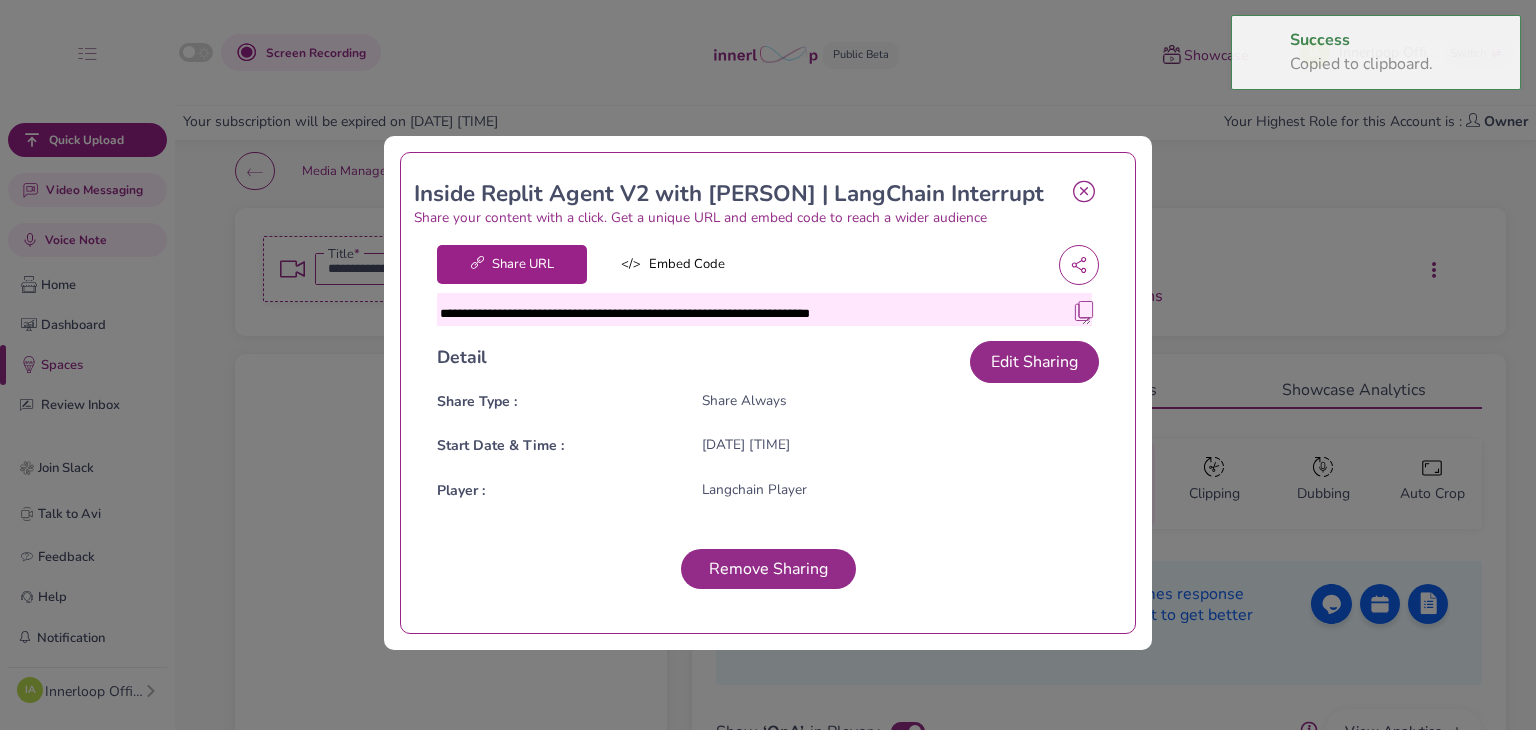 click at bounding box center (1084, 191) 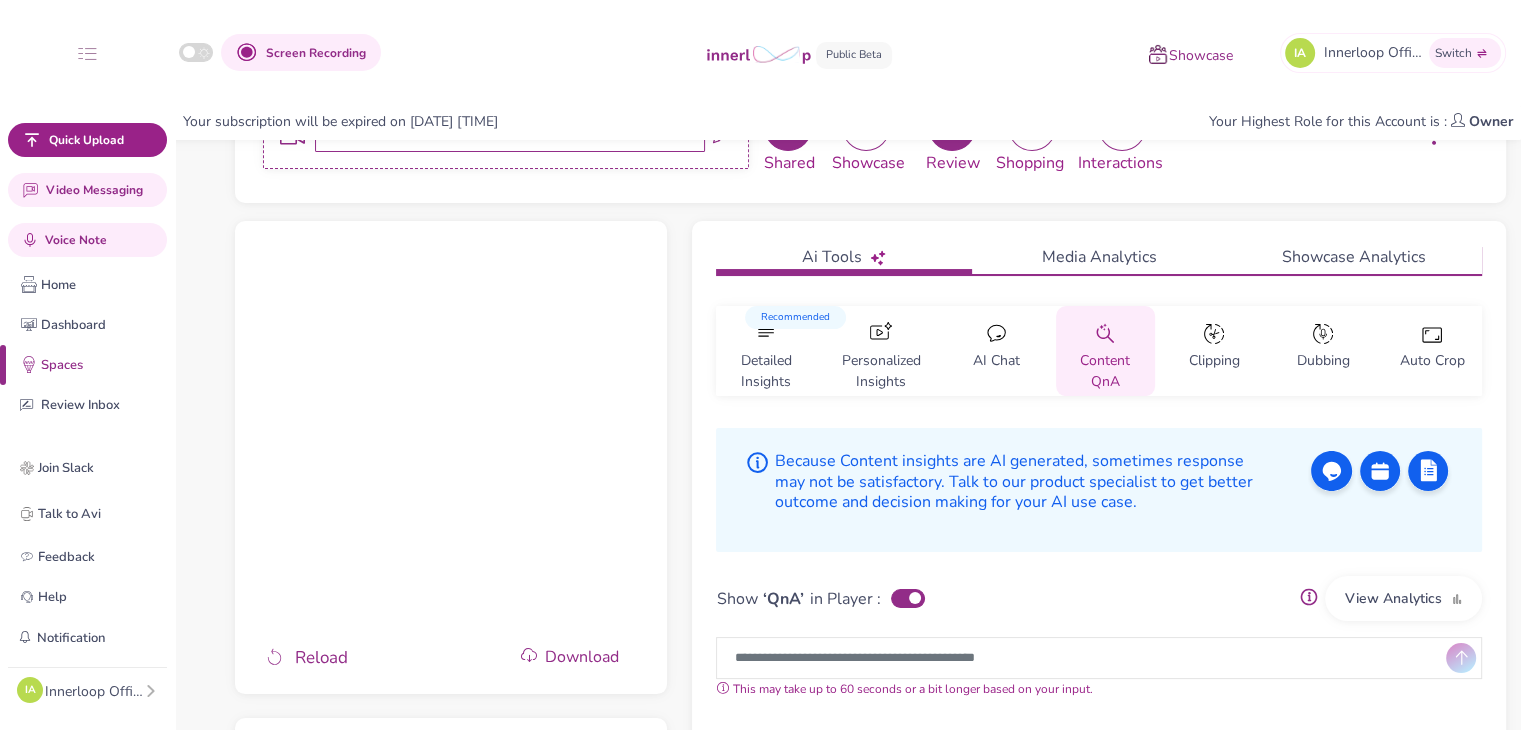 scroll, scrollTop: 100, scrollLeft: 0, axis: vertical 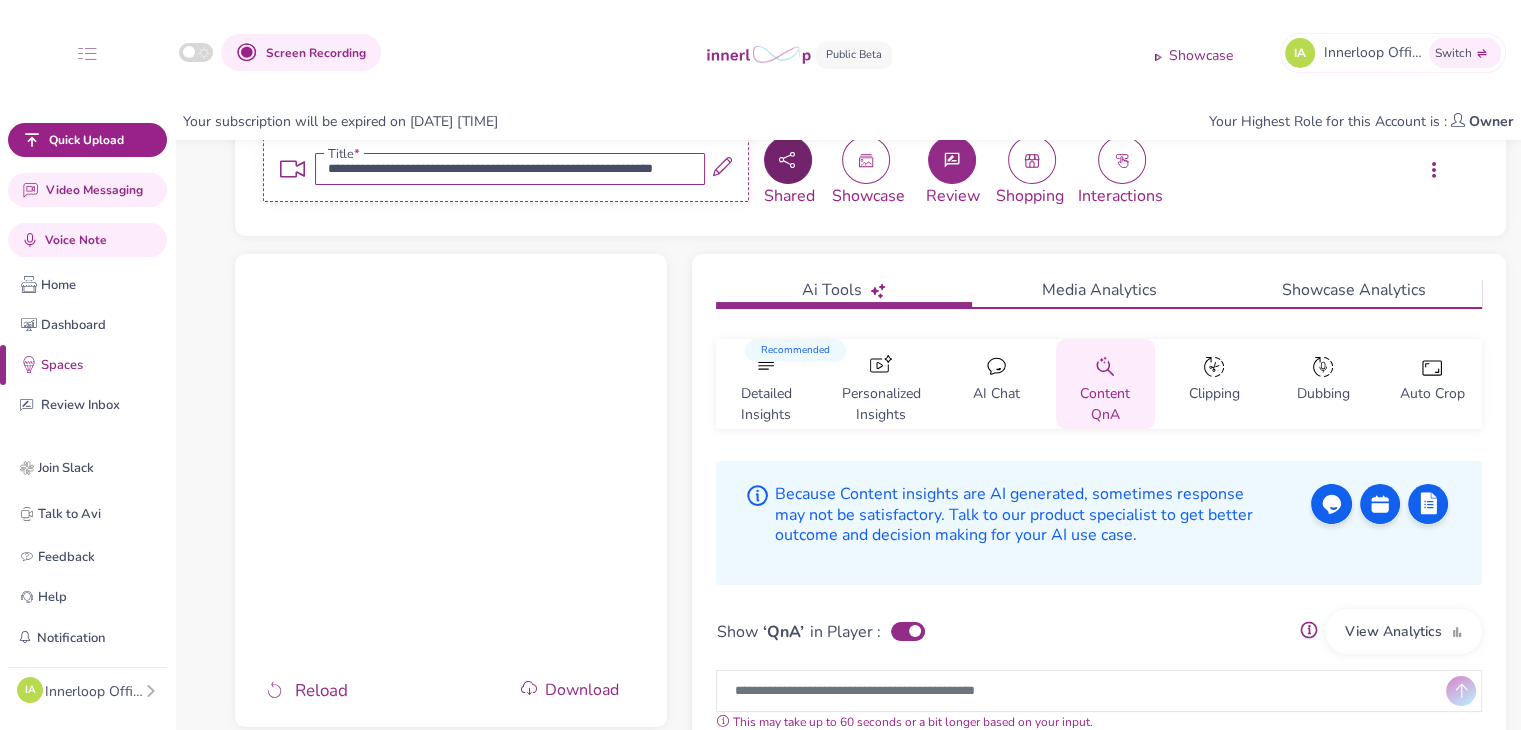 click at bounding box center (788, 160) 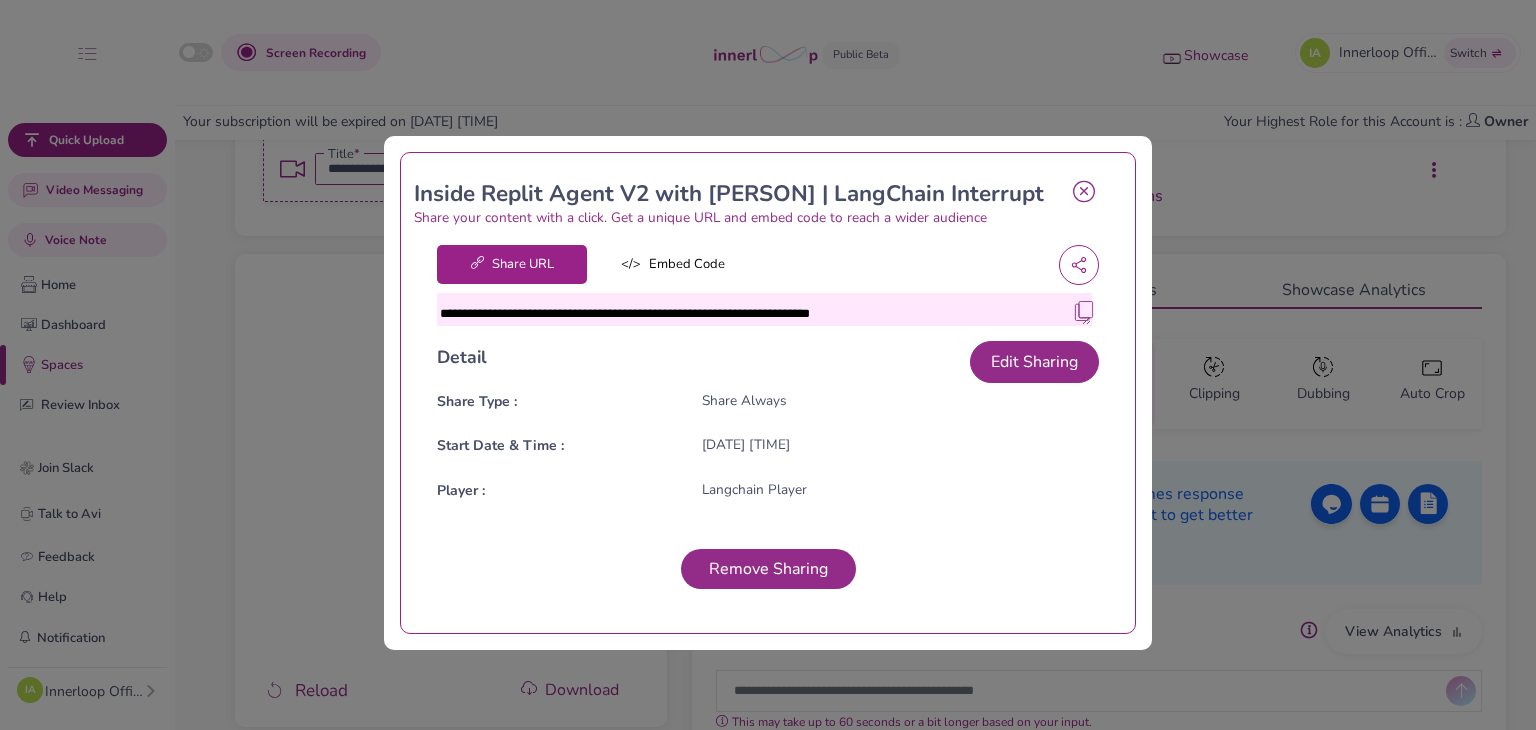 click at bounding box center [1084, 311] 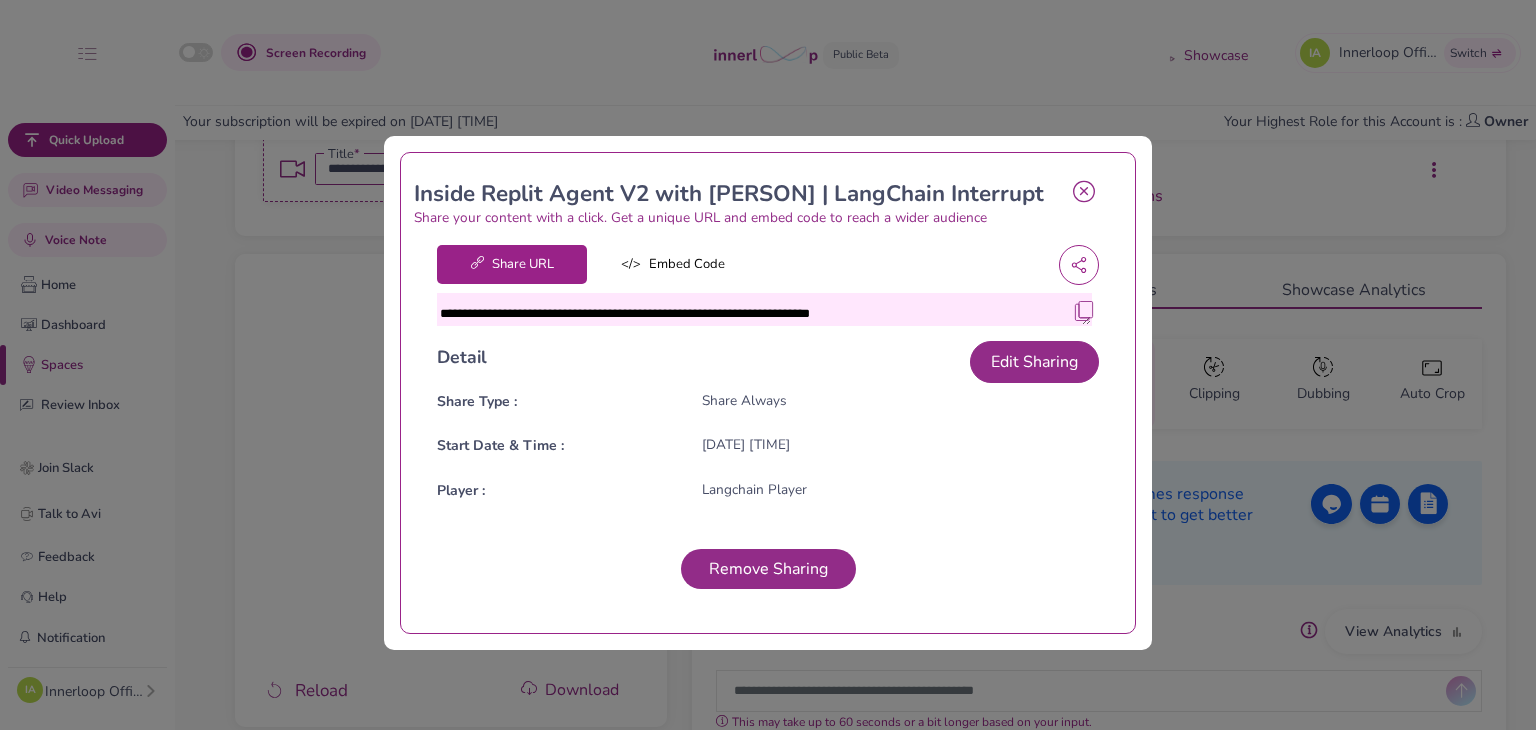 click at bounding box center (1084, 191) 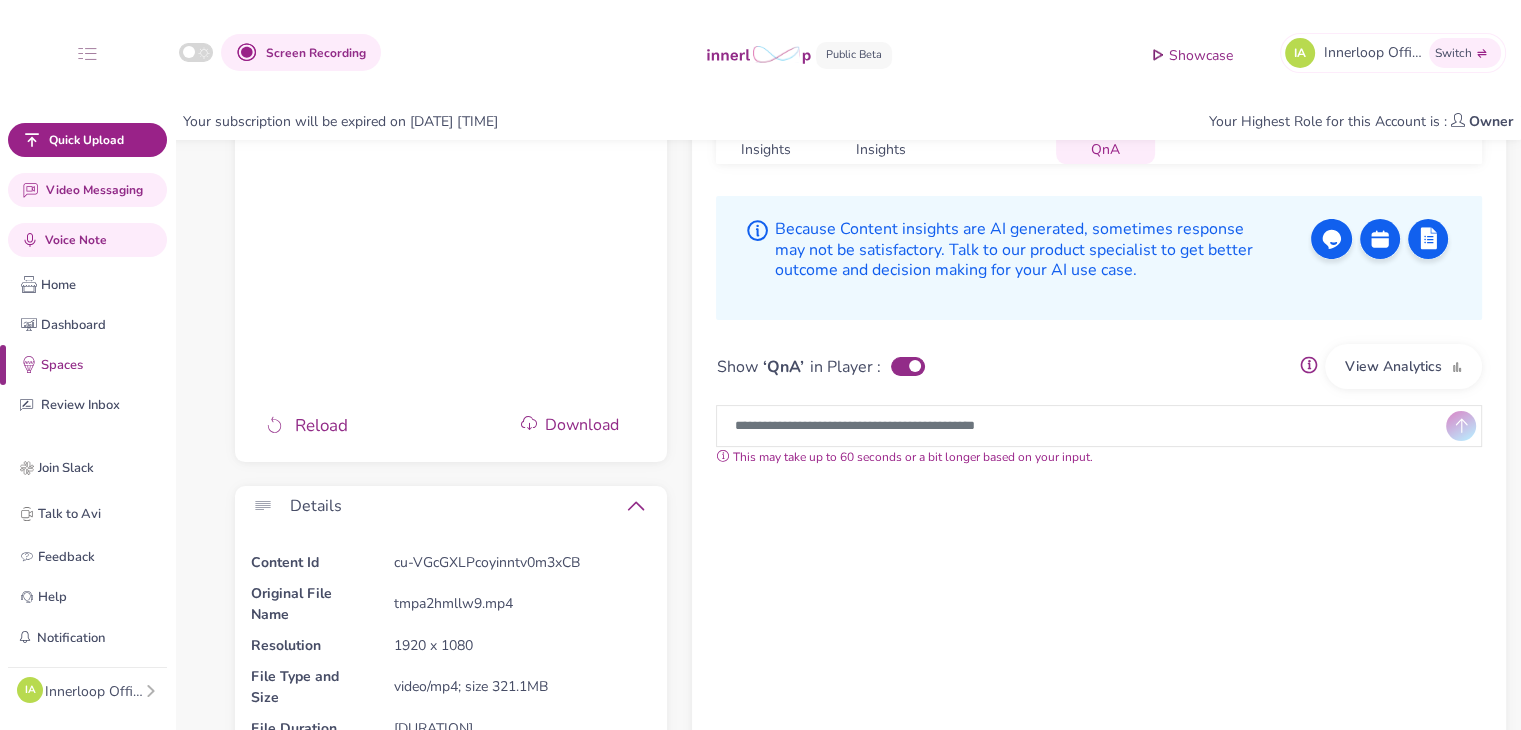 scroll, scrollTop: 200, scrollLeft: 0, axis: vertical 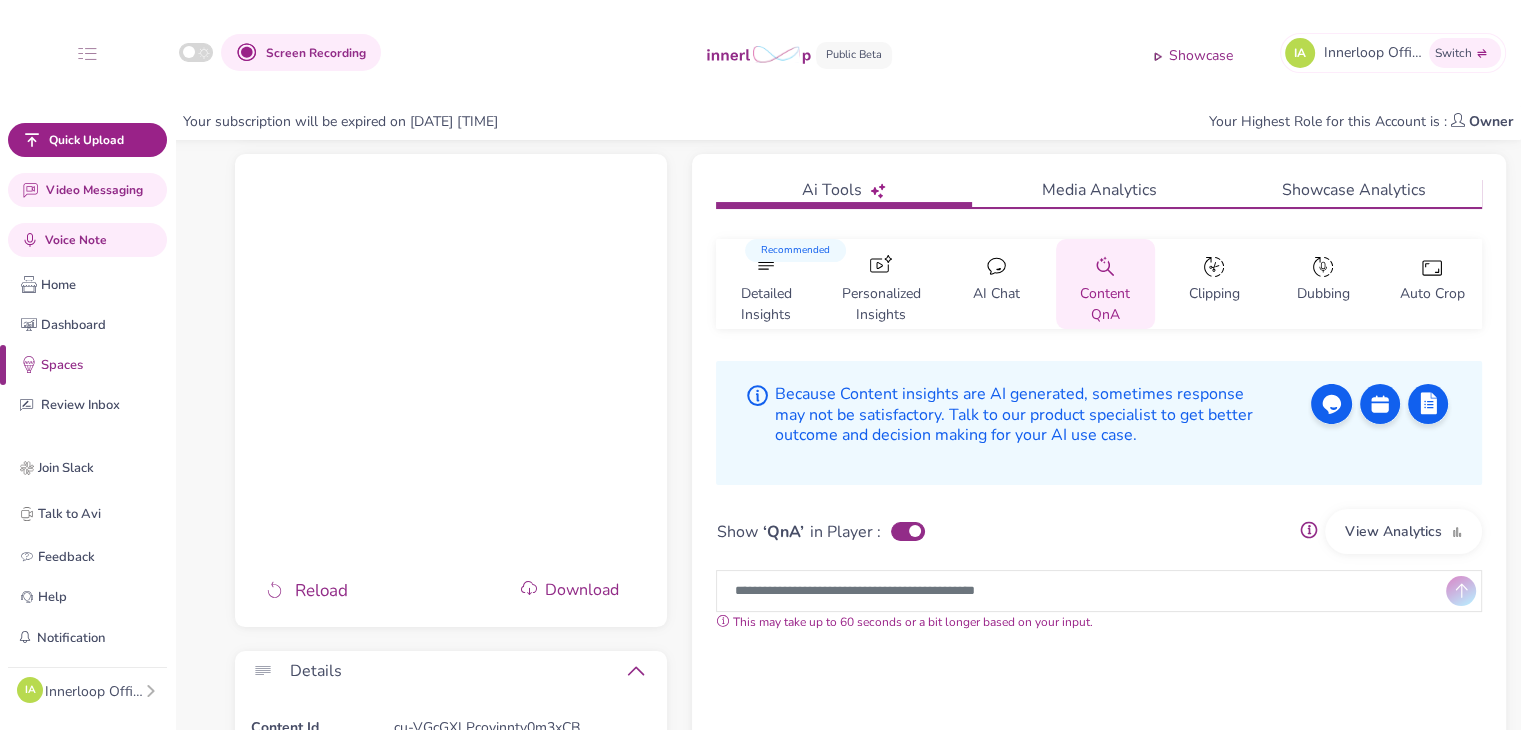 click on "Detailed Insights" at bounding box center [765, 298] 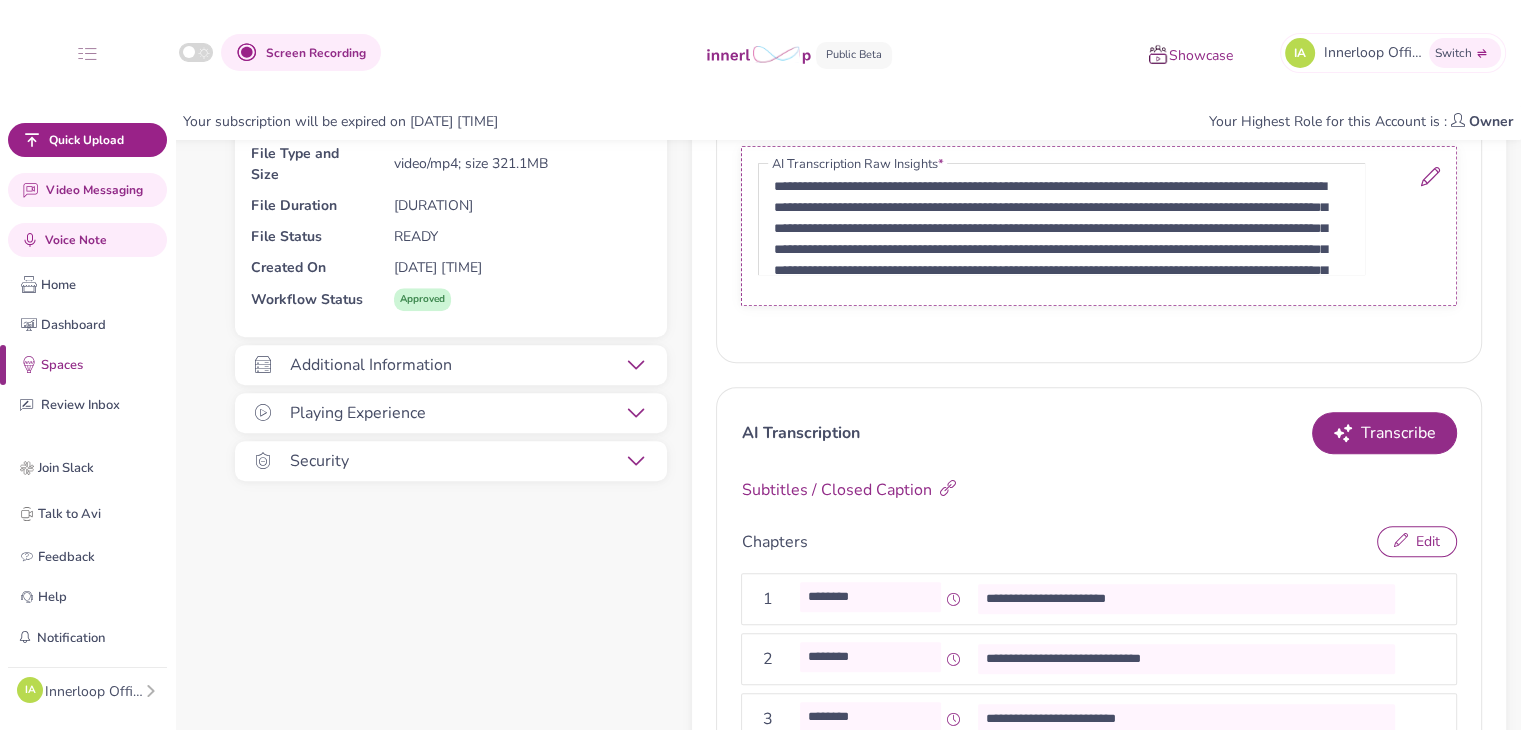 scroll, scrollTop: 700, scrollLeft: 0, axis: vertical 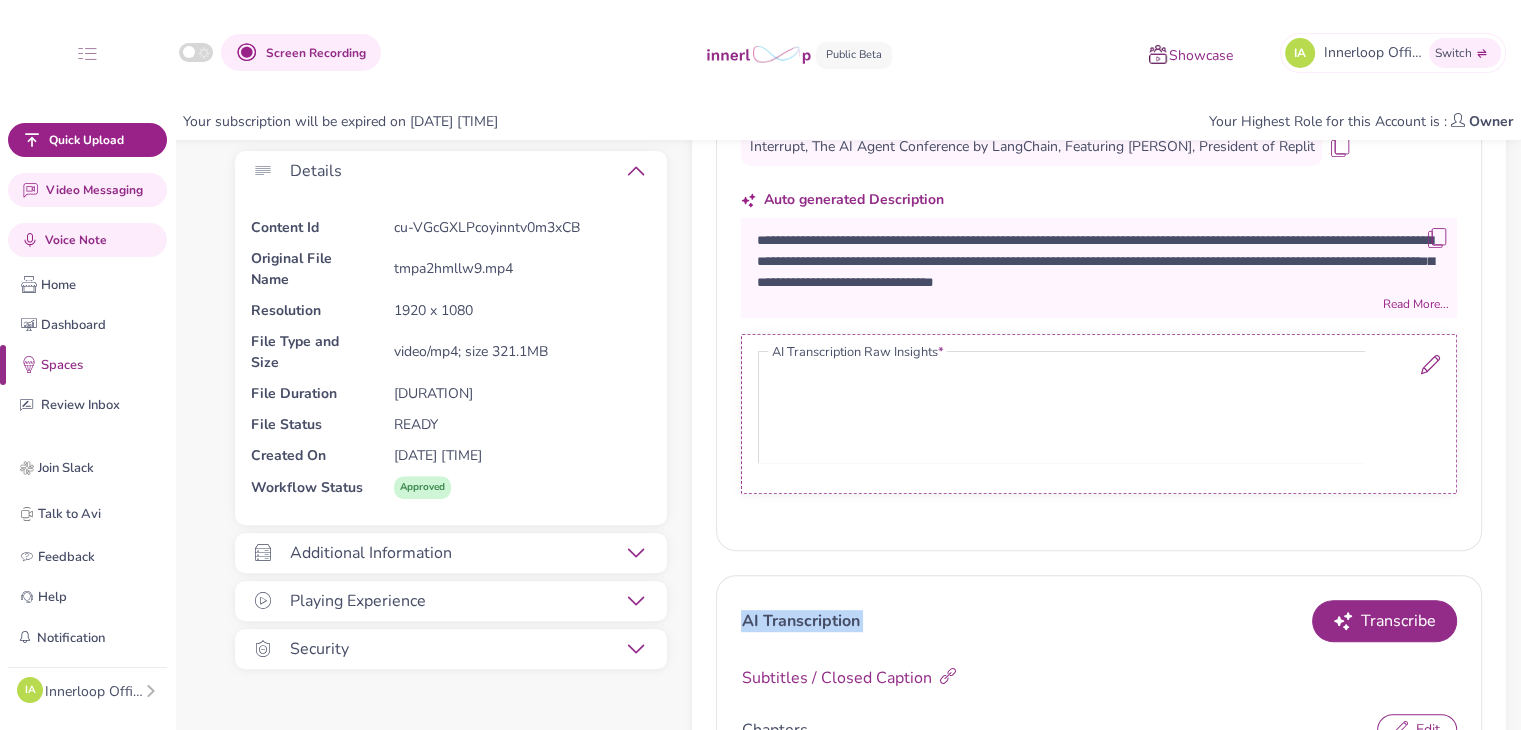 drag, startPoint x: 775, startPoint y: 370, endPoint x: 1365, endPoint y: 587, distance: 628.6406 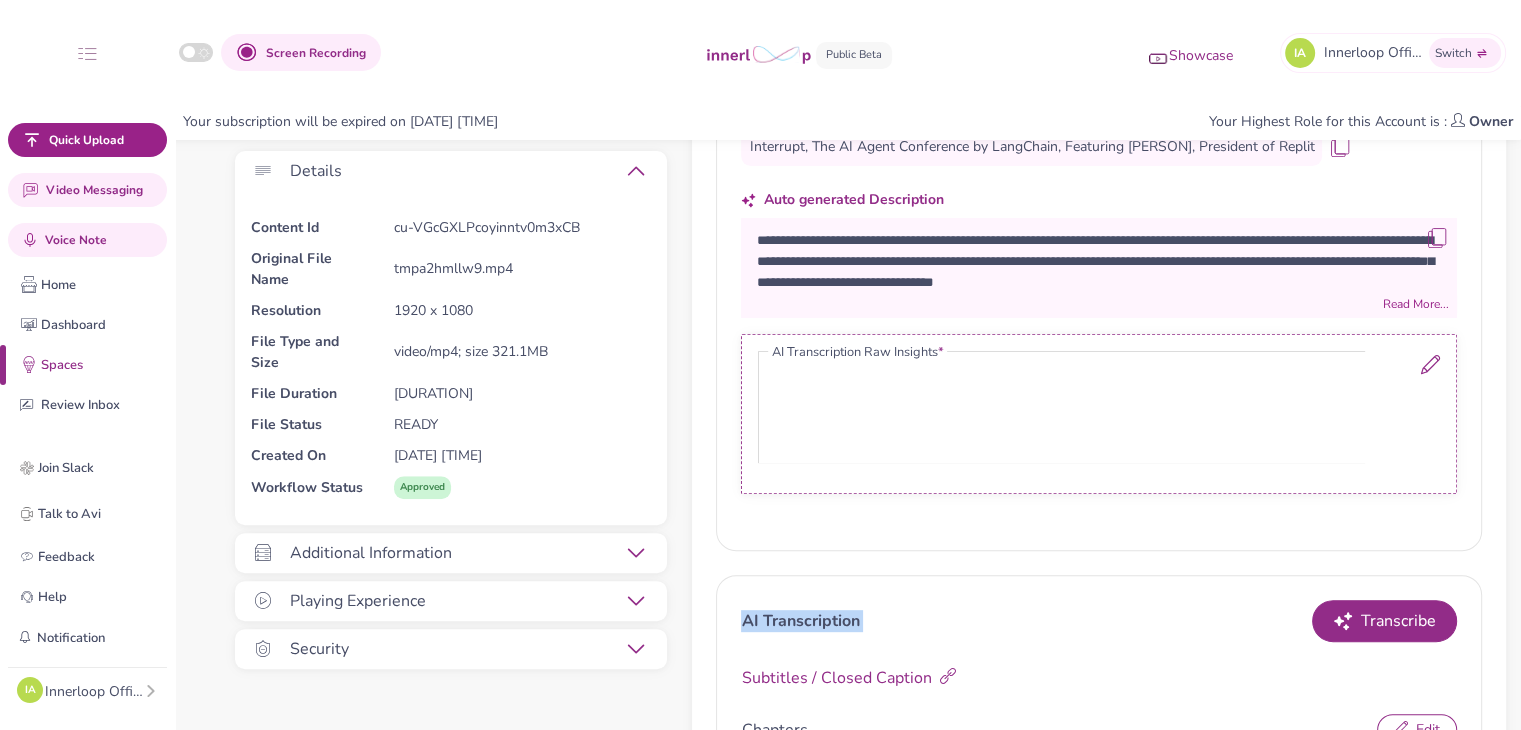 click on "**********" at bounding box center [1098, 593] 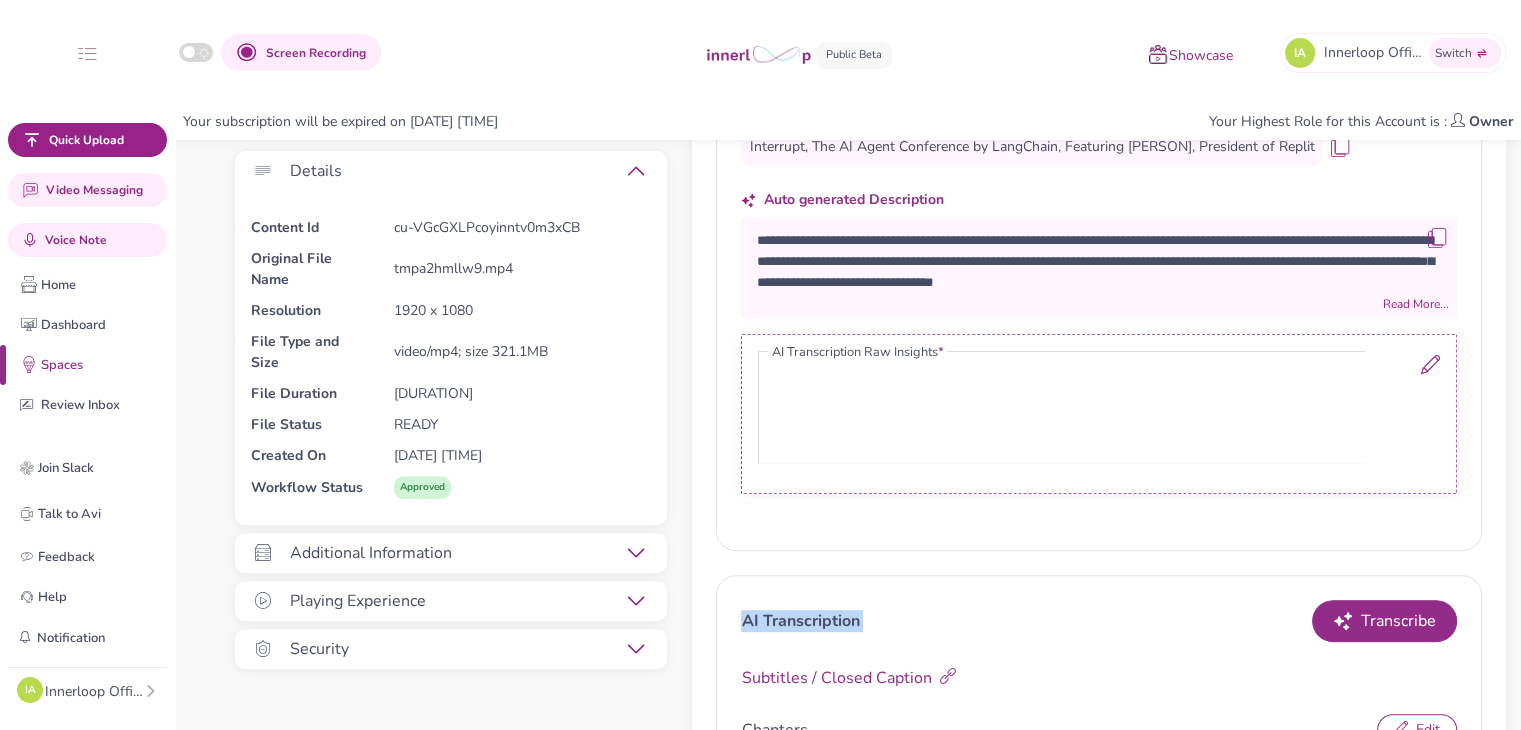 copy on "**********" 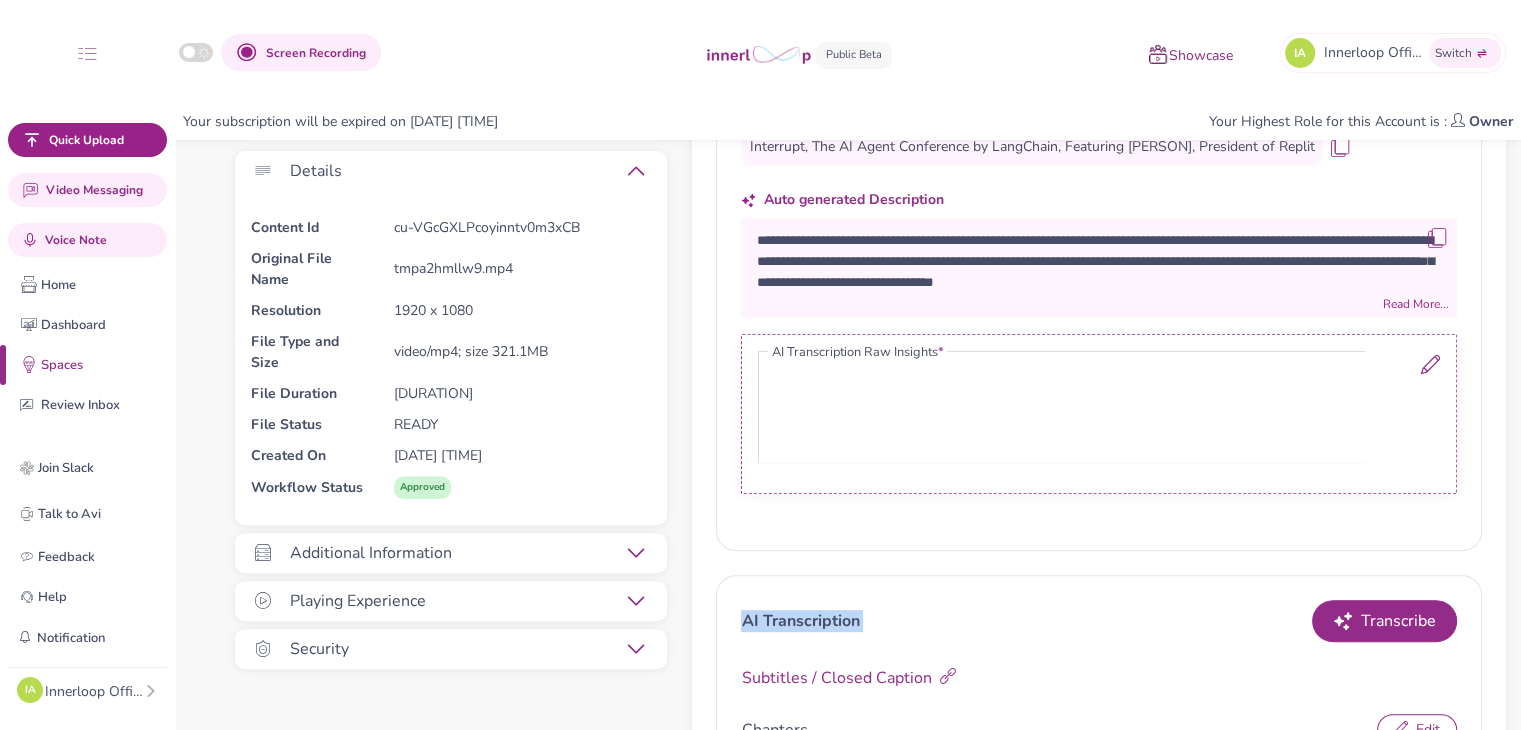 click on "**********" at bounding box center (1098, 593) 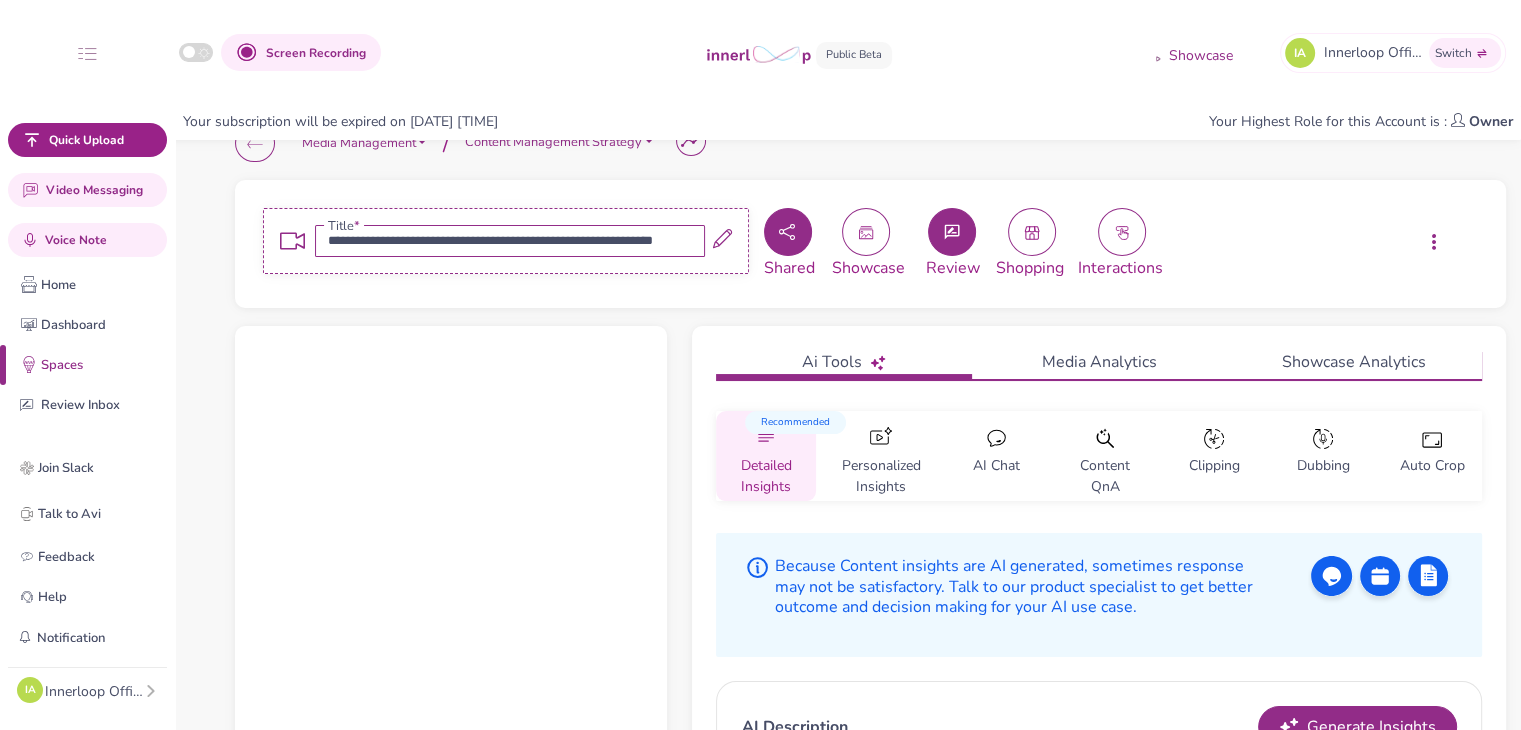 scroll, scrollTop: 0, scrollLeft: 0, axis: both 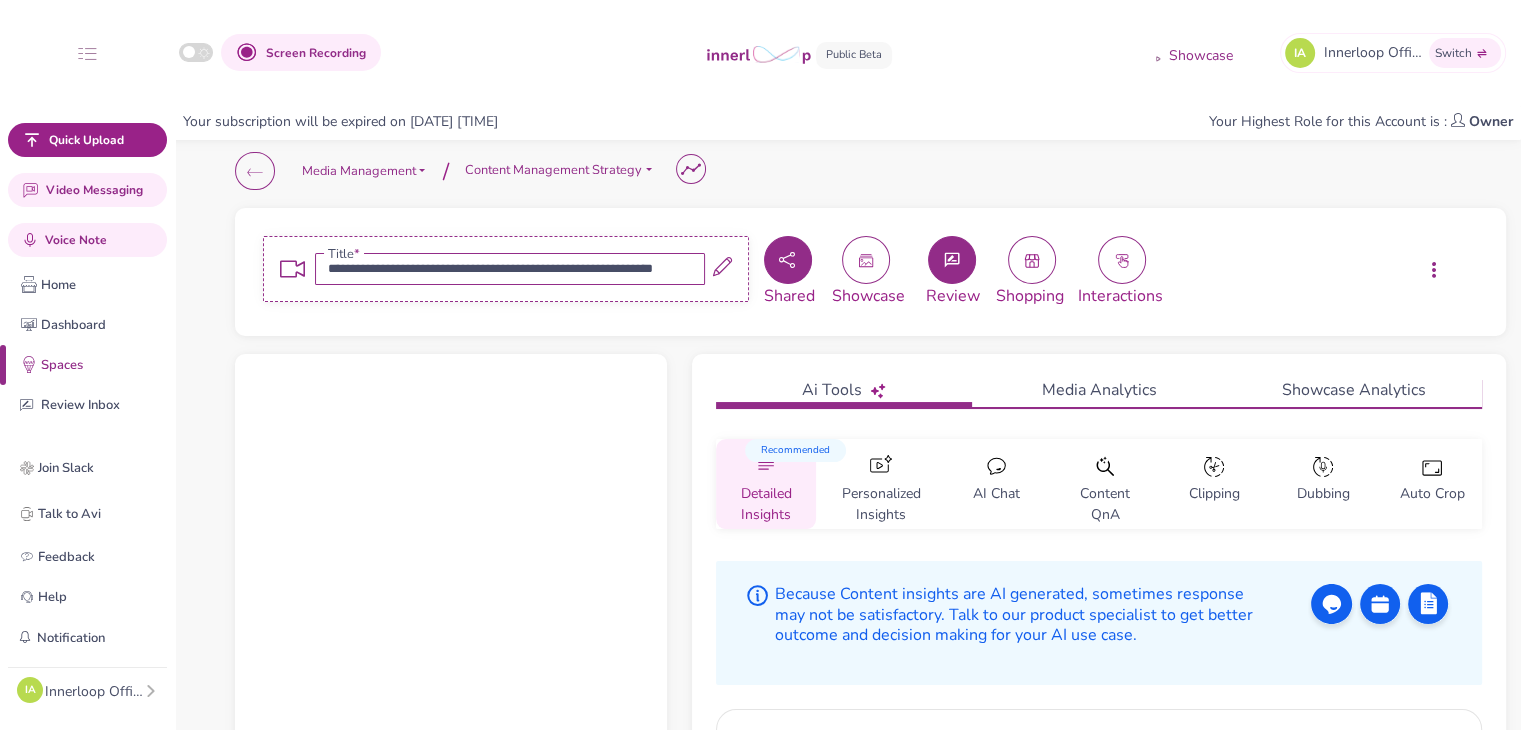 click on "Content QnA" at bounding box center [1105, 498] 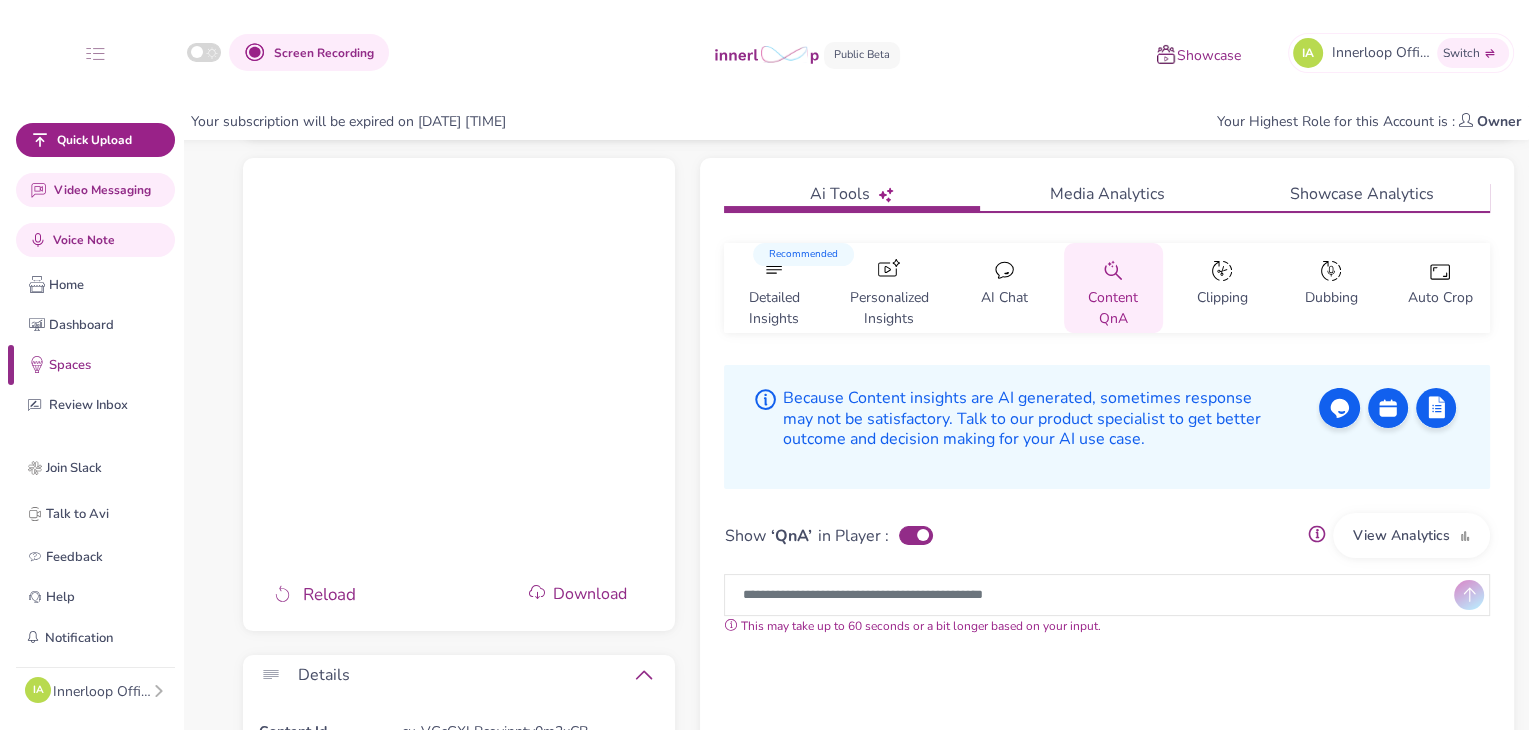 scroll, scrollTop: 200, scrollLeft: 0, axis: vertical 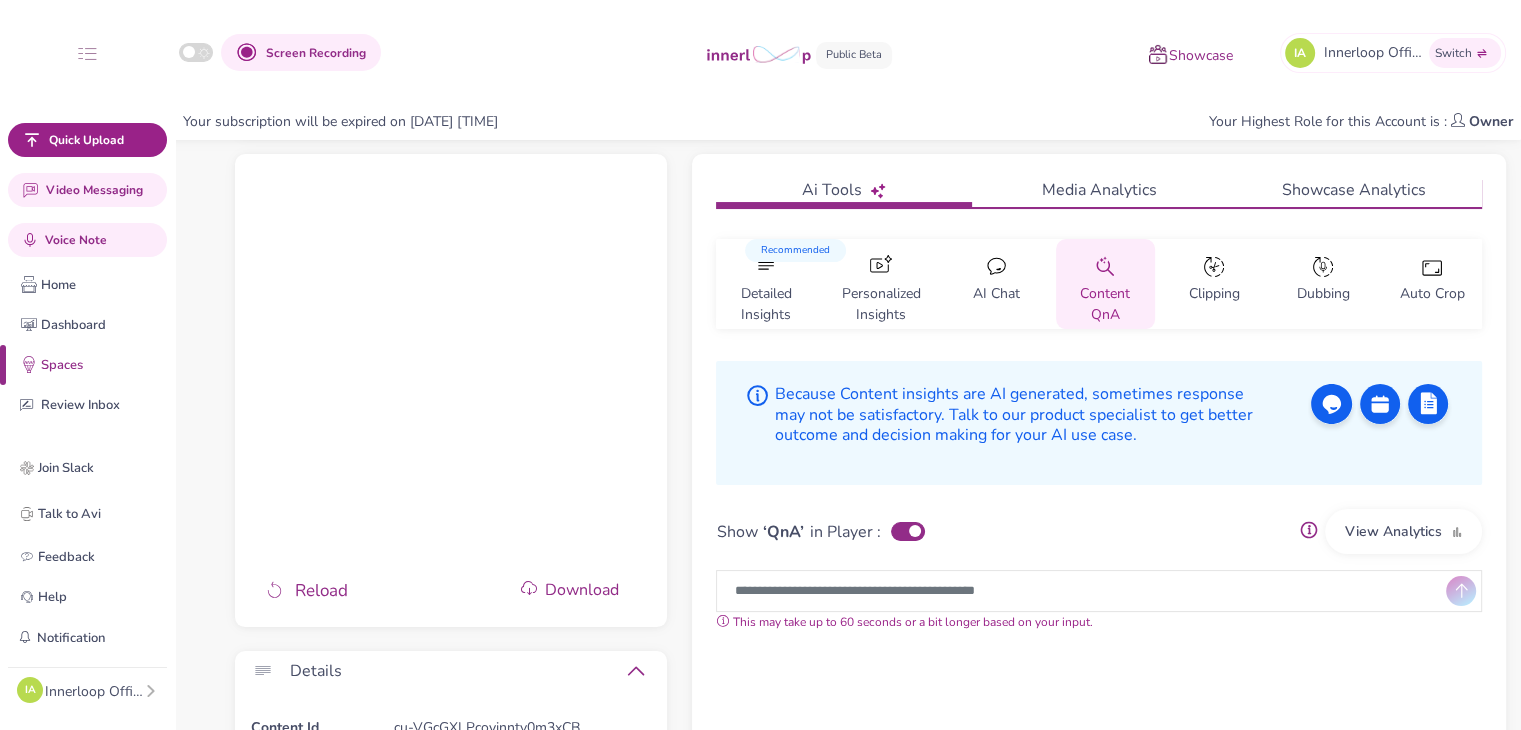 click on "View Analytics" at bounding box center (1403, 531) 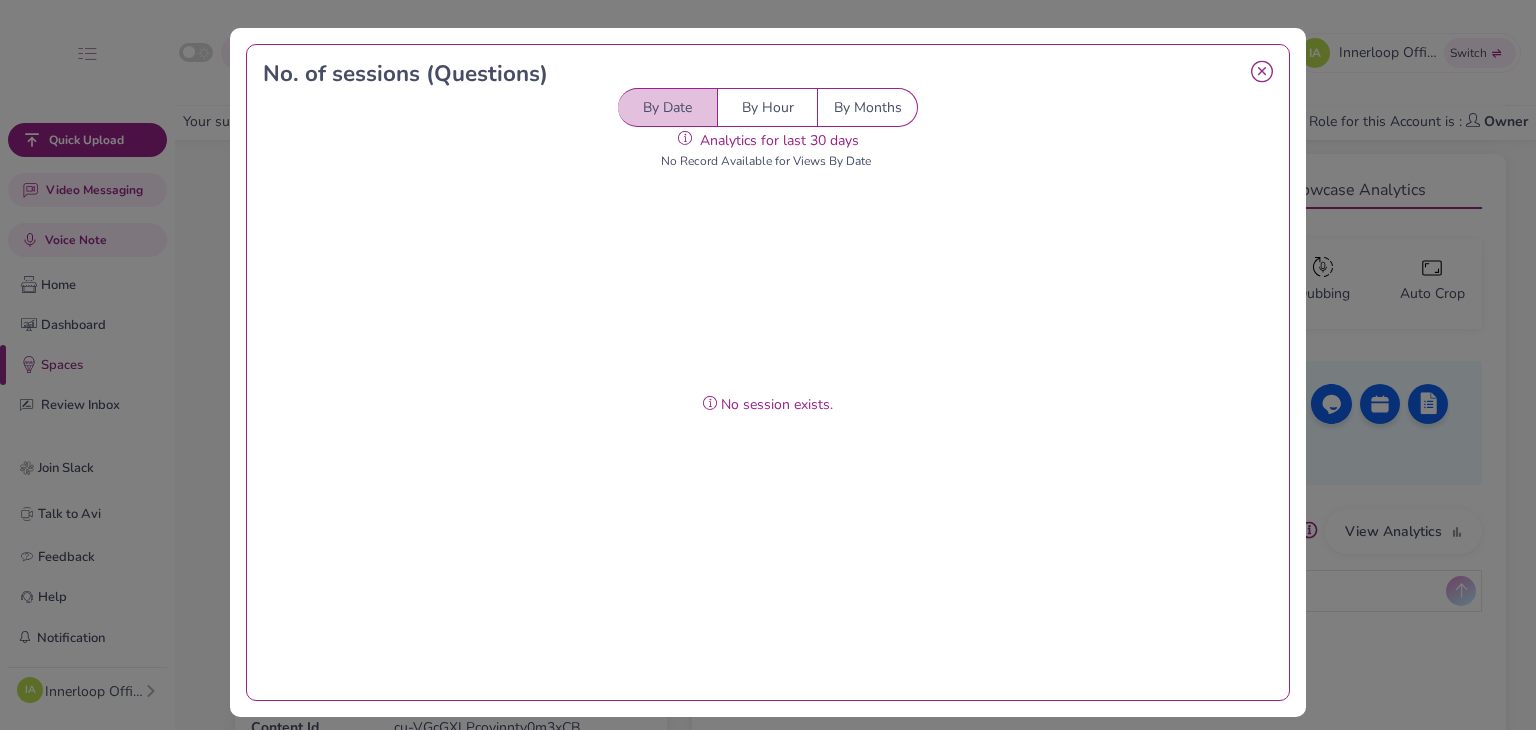 click on "By Hour" at bounding box center (768, 107) 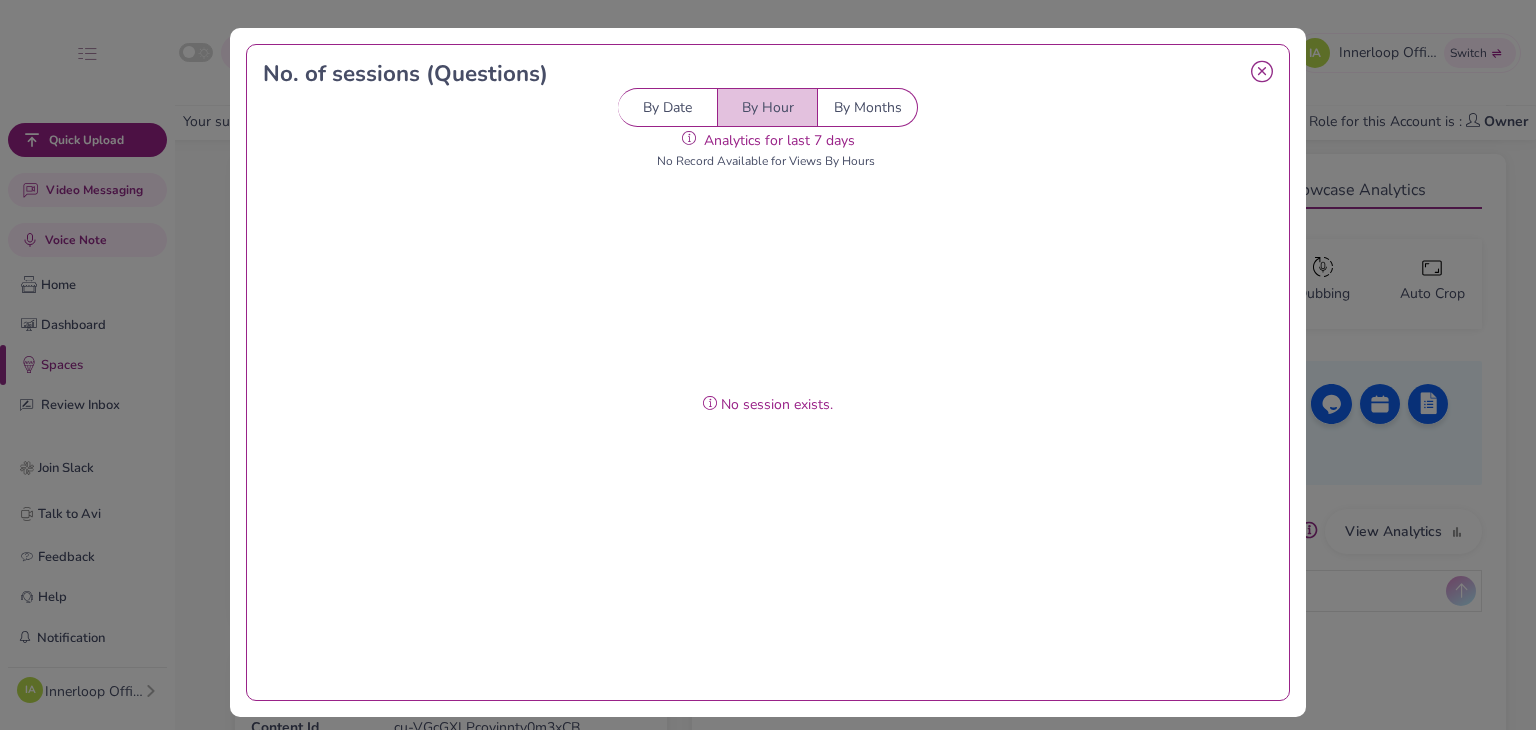 click on "By Months" at bounding box center (868, 107) 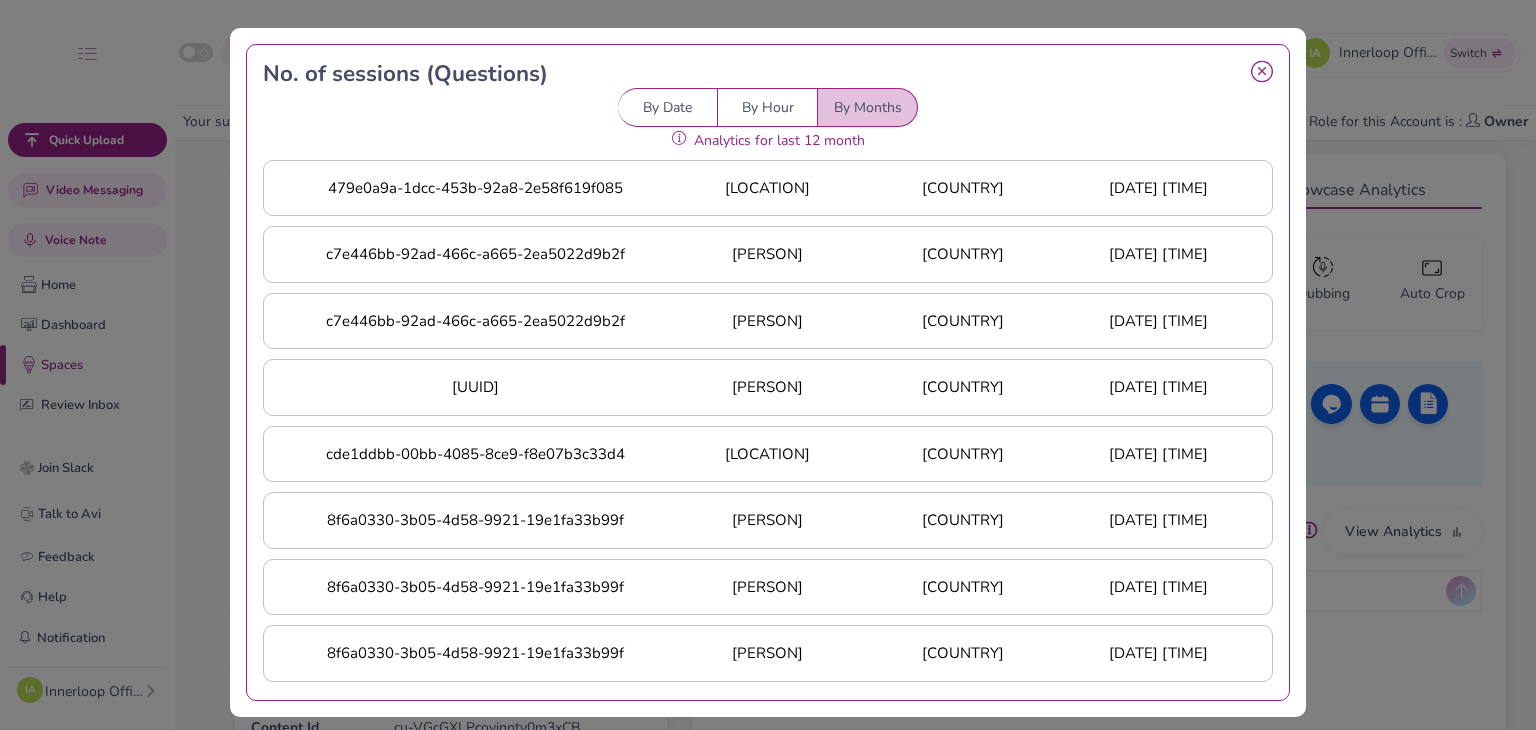 scroll, scrollTop: 688, scrollLeft: 0, axis: vertical 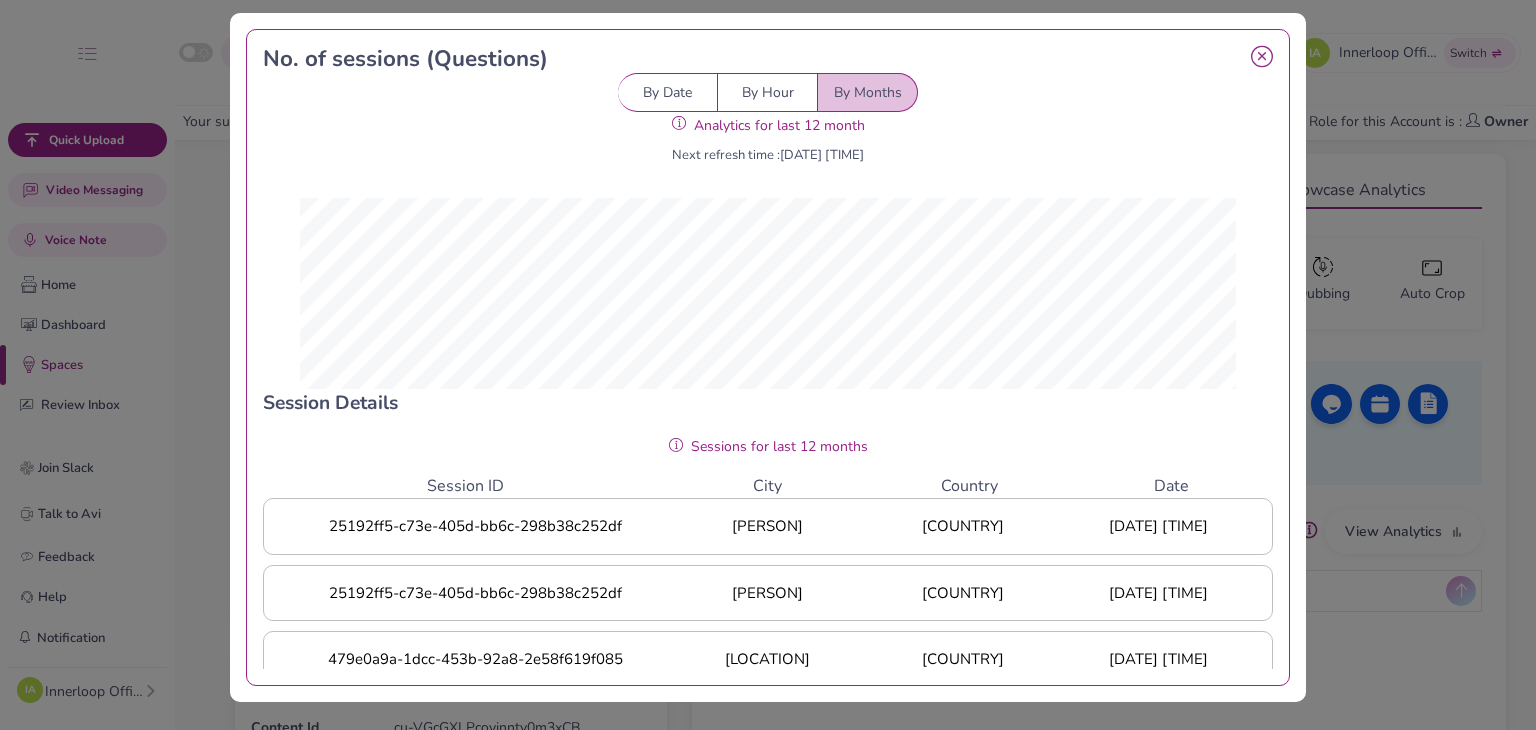 click on "By Hour" at bounding box center [768, 92] 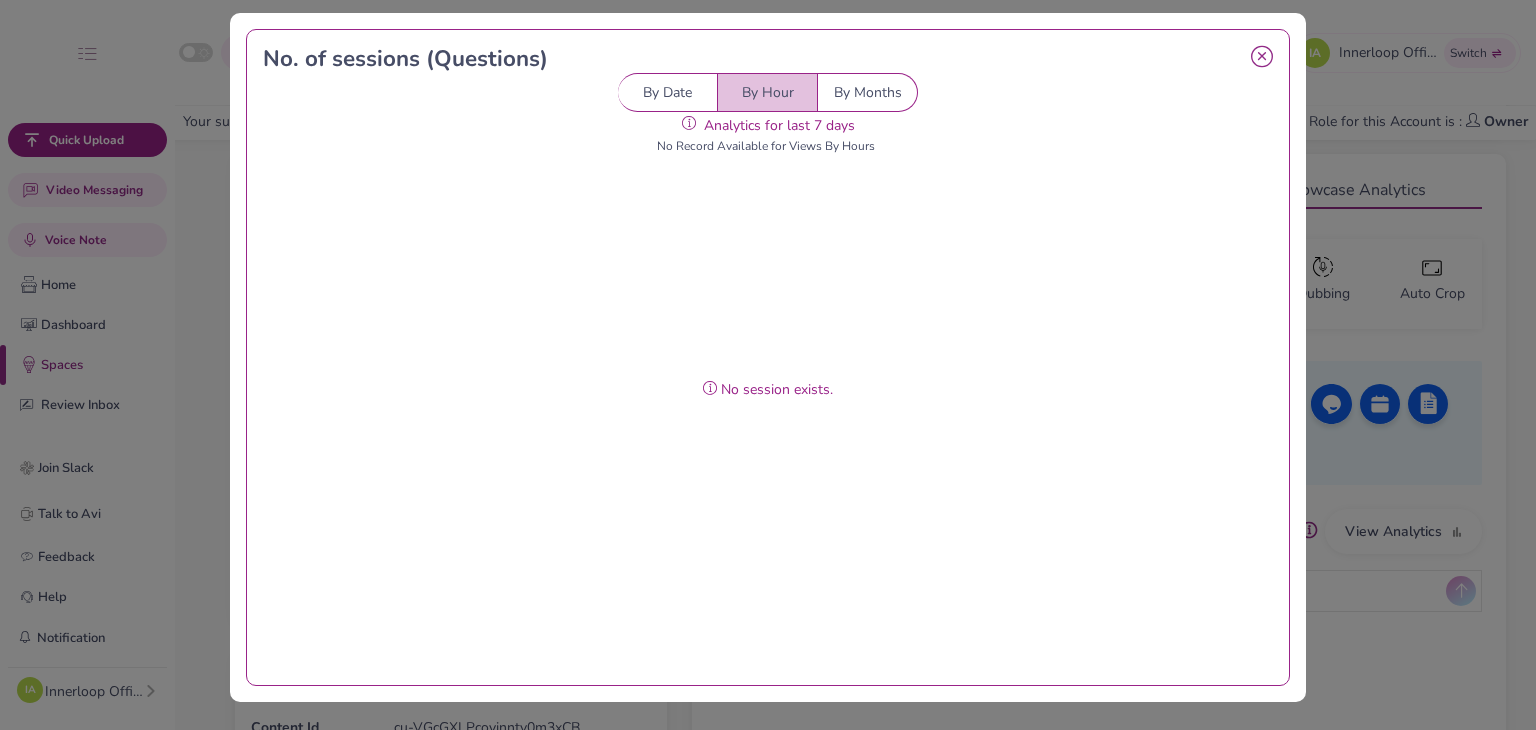 click on "By Date" at bounding box center [668, 92] 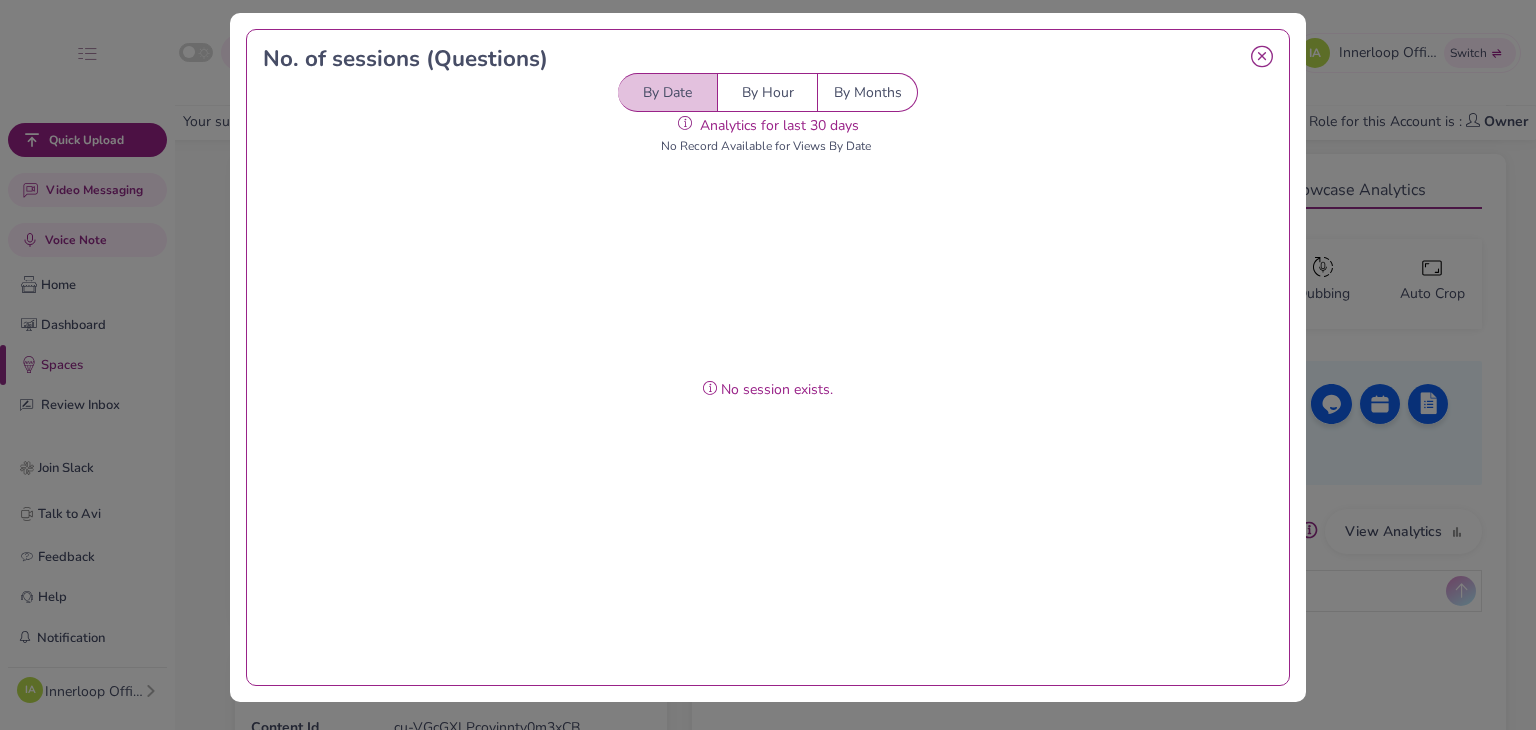 click on "By Months" at bounding box center (868, 92) 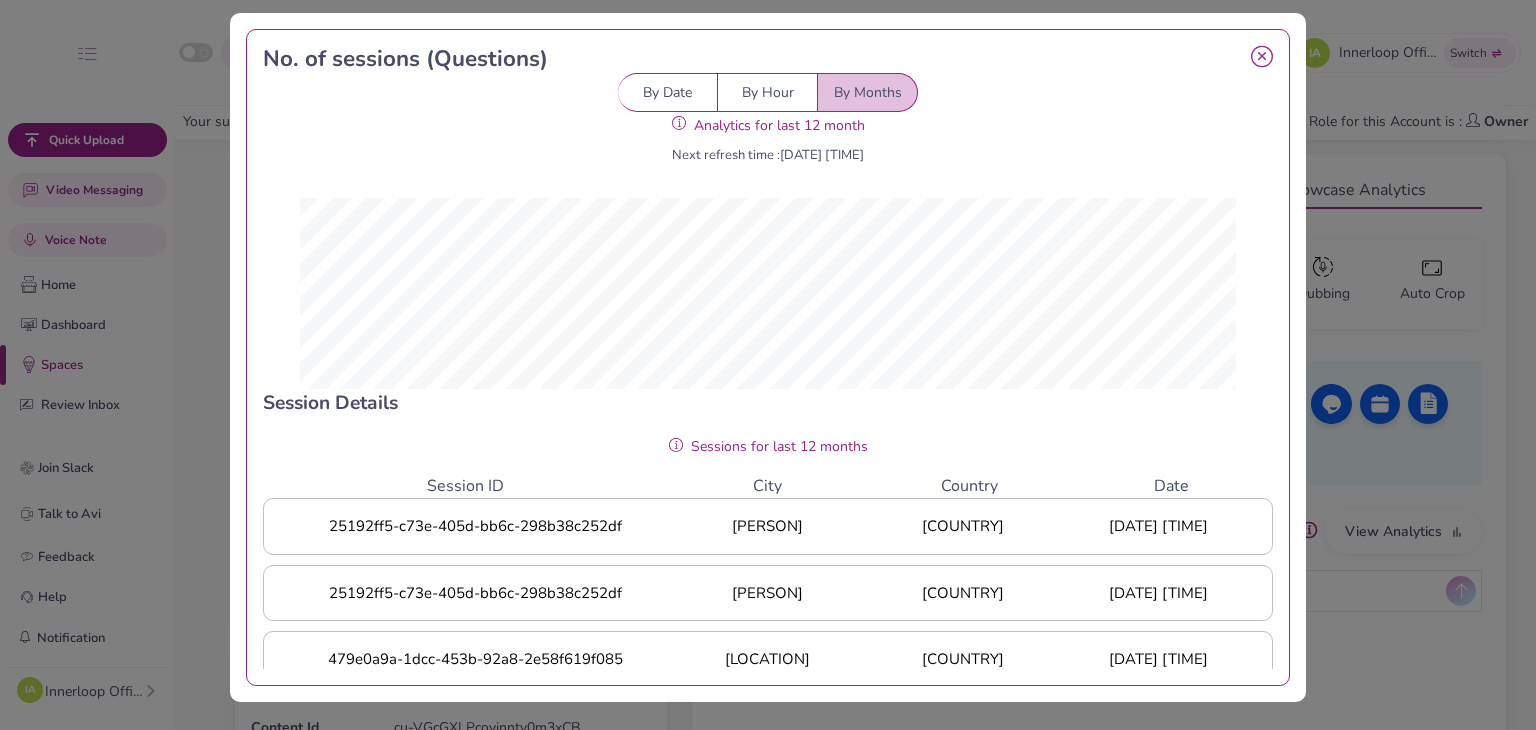 click on "By Hour" at bounding box center (768, 92) 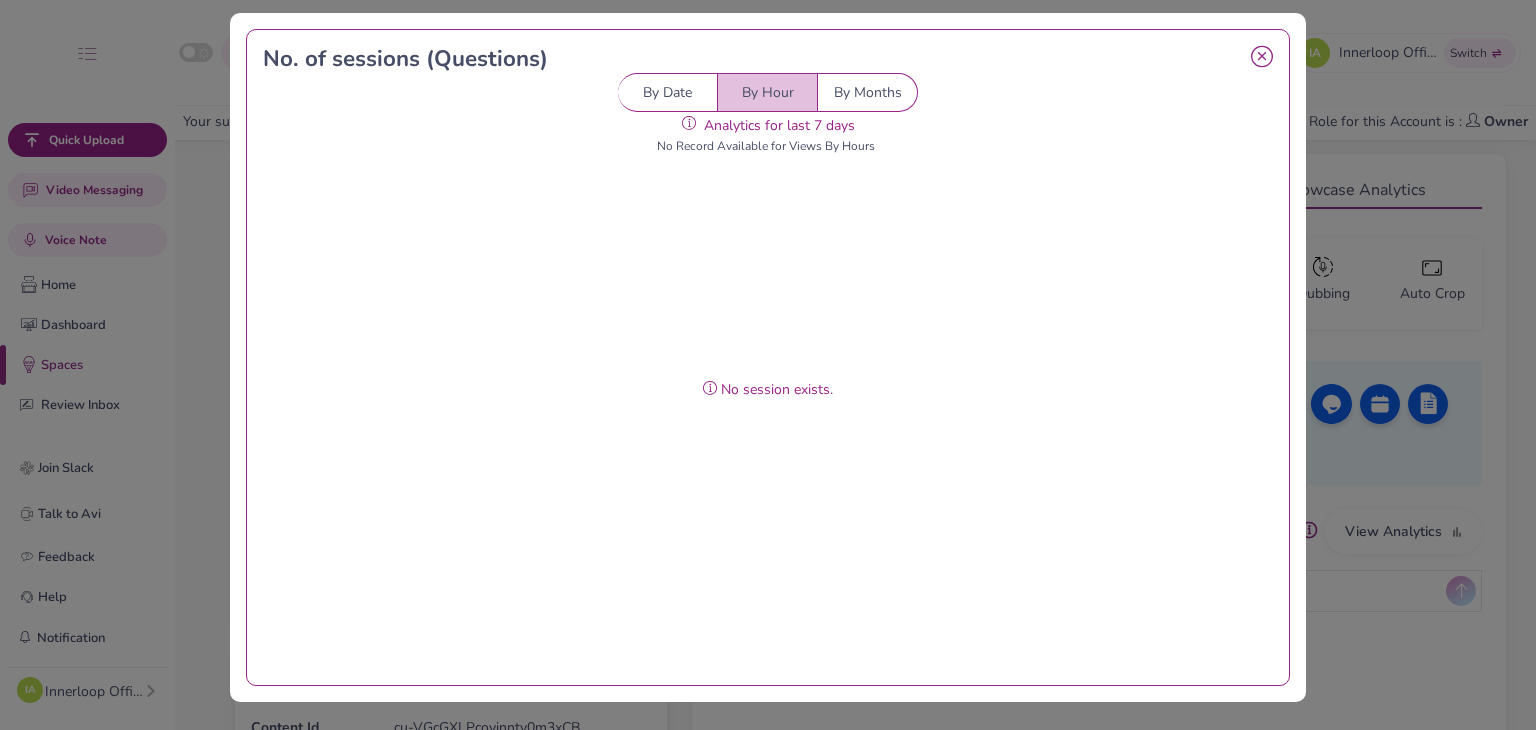 click on "By Date" at bounding box center (668, 92) 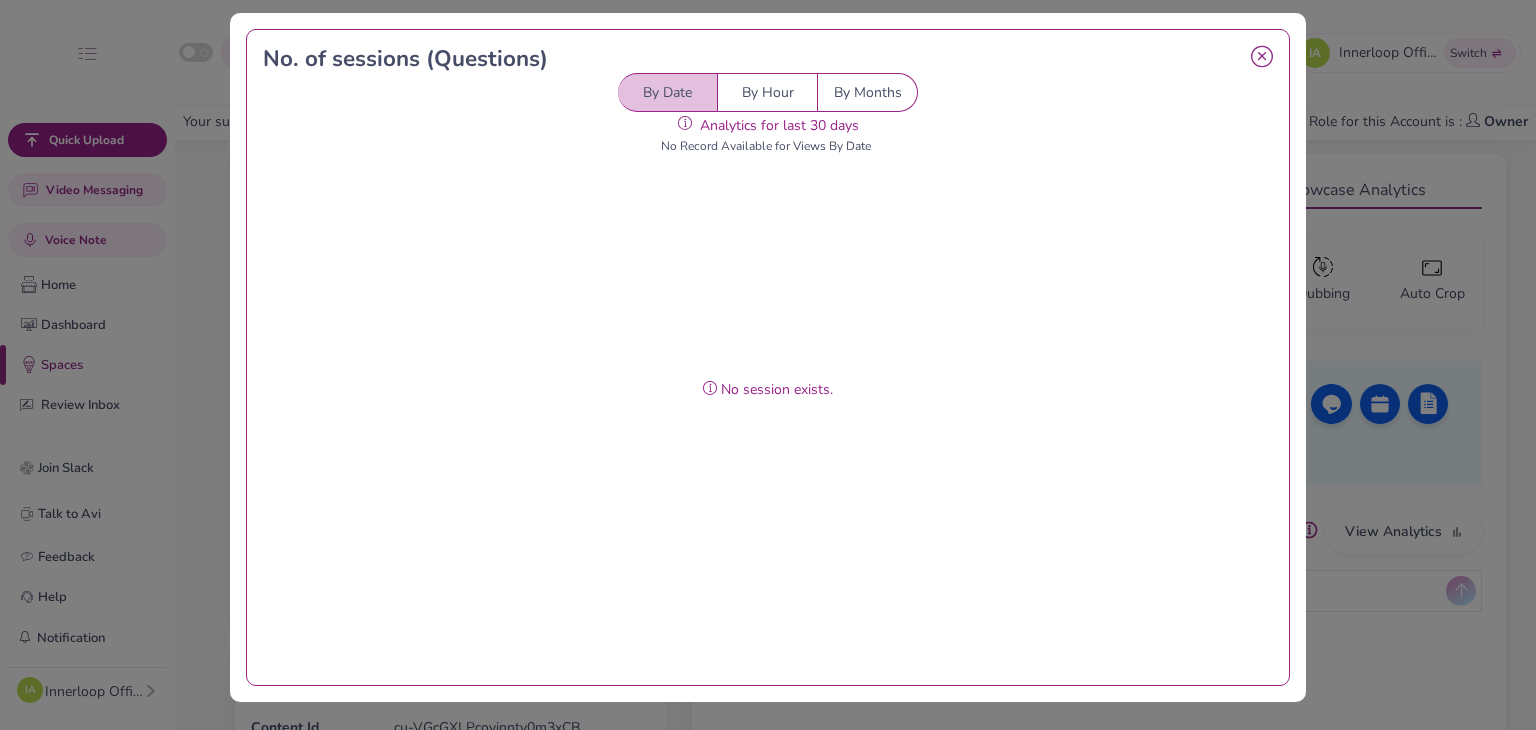 click at bounding box center [1262, 57] 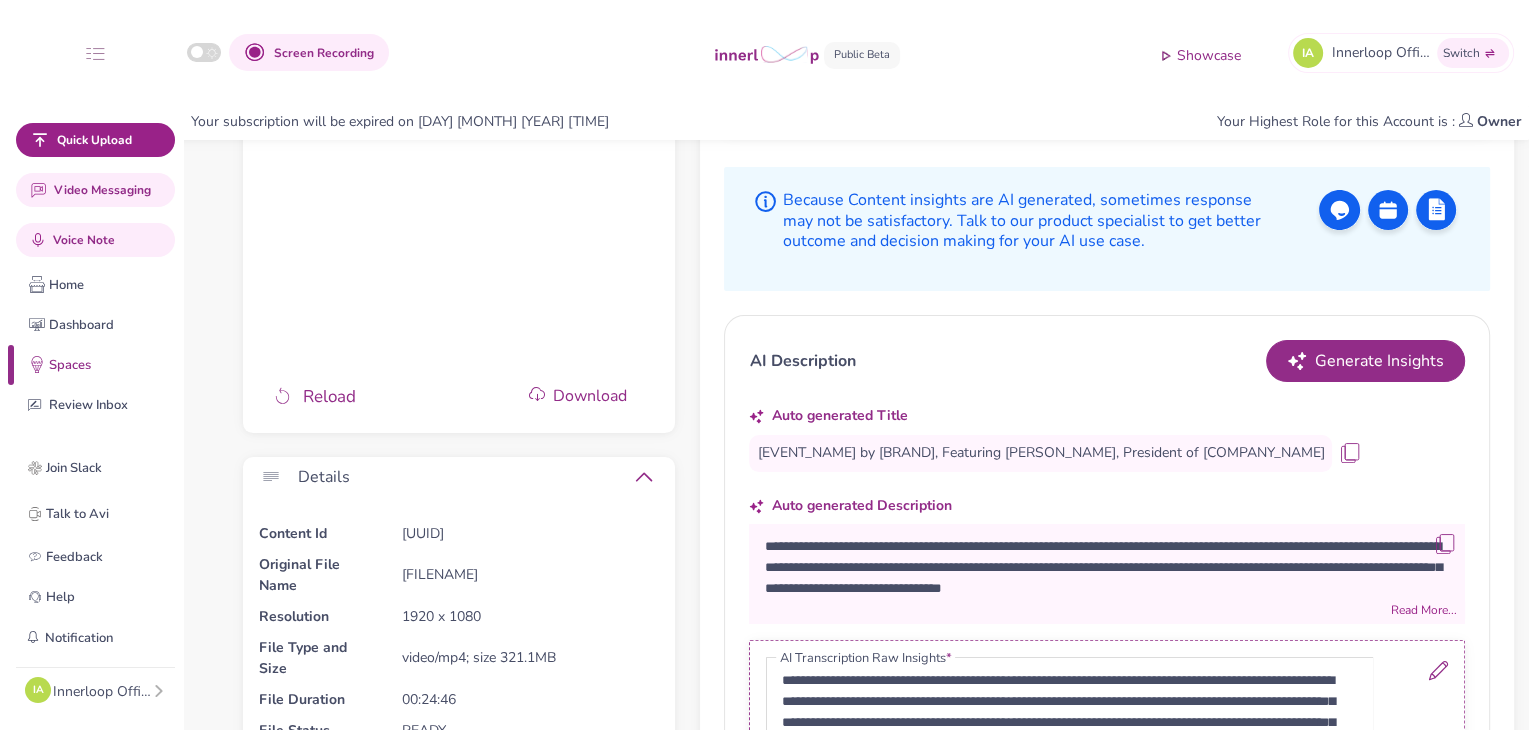 scroll, scrollTop: 194, scrollLeft: 0, axis: vertical 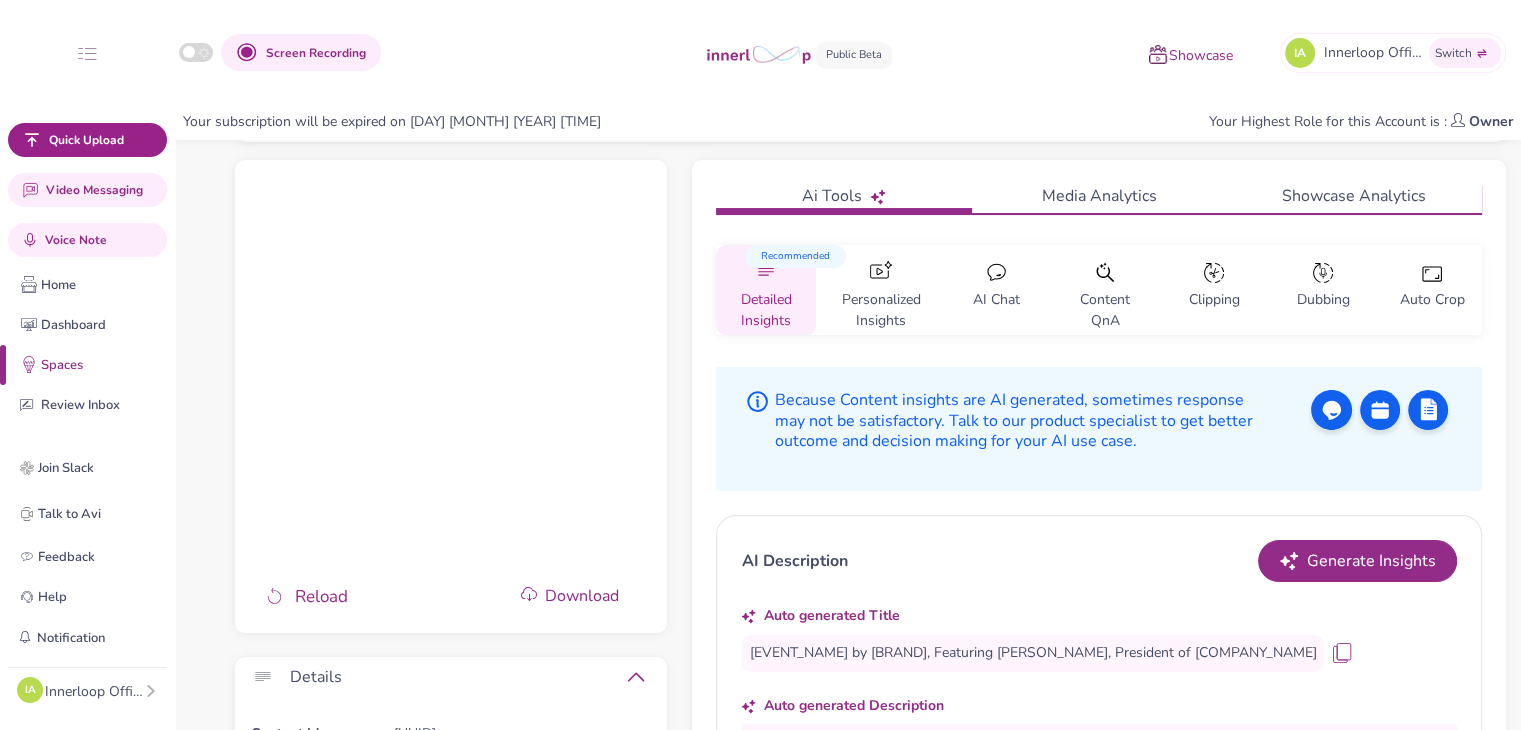 click 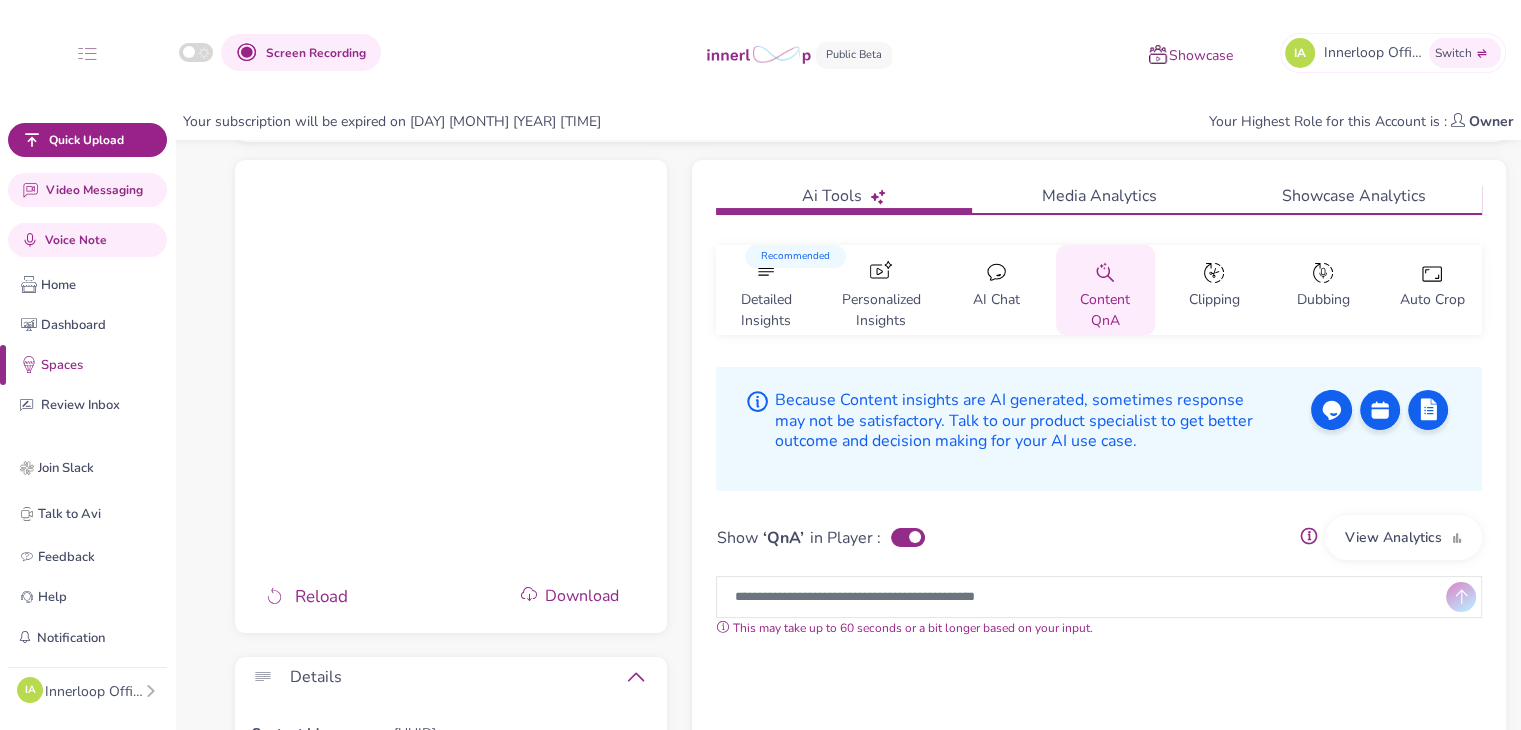 click on "View Analytics" at bounding box center [1403, 537] 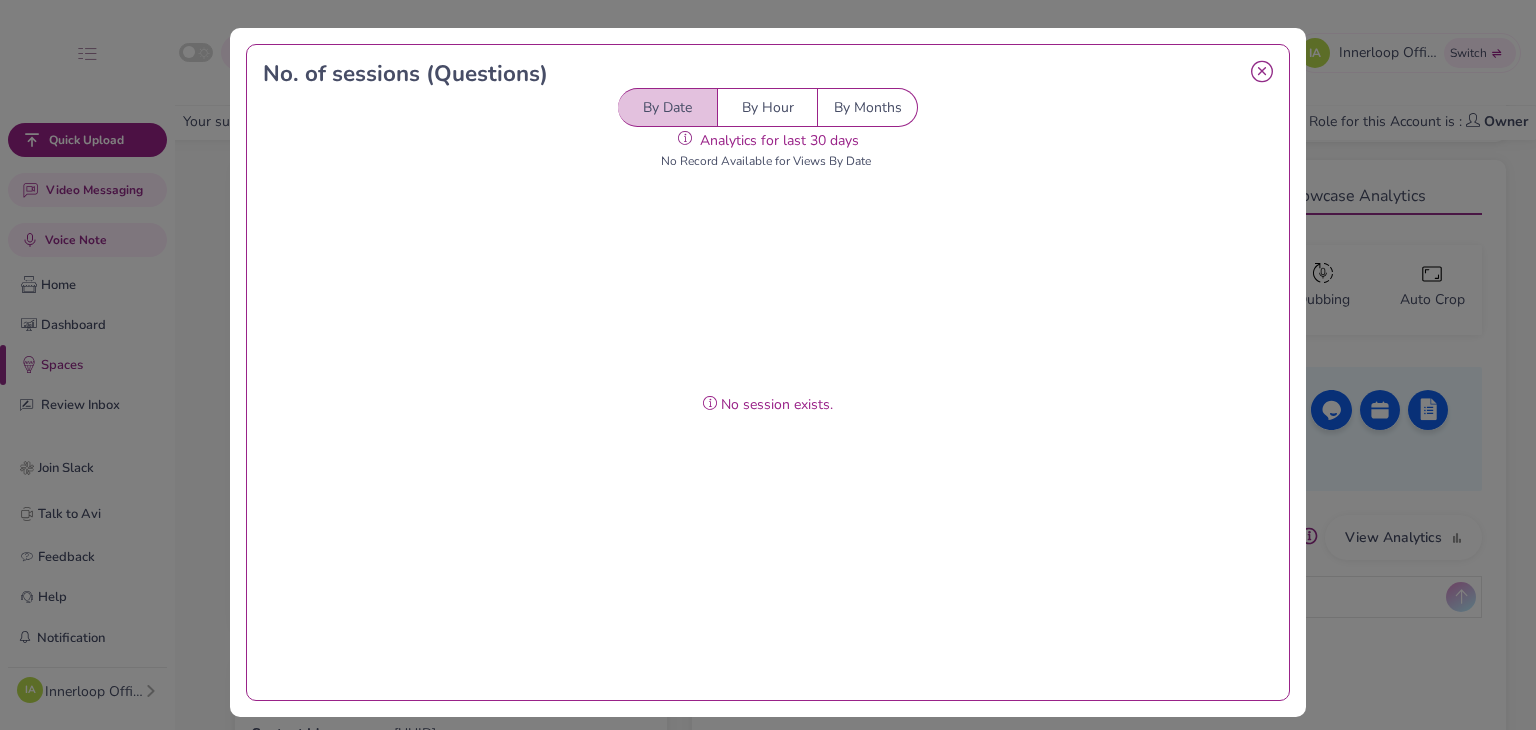 click on "By Hour" at bounding box center (768, 107) 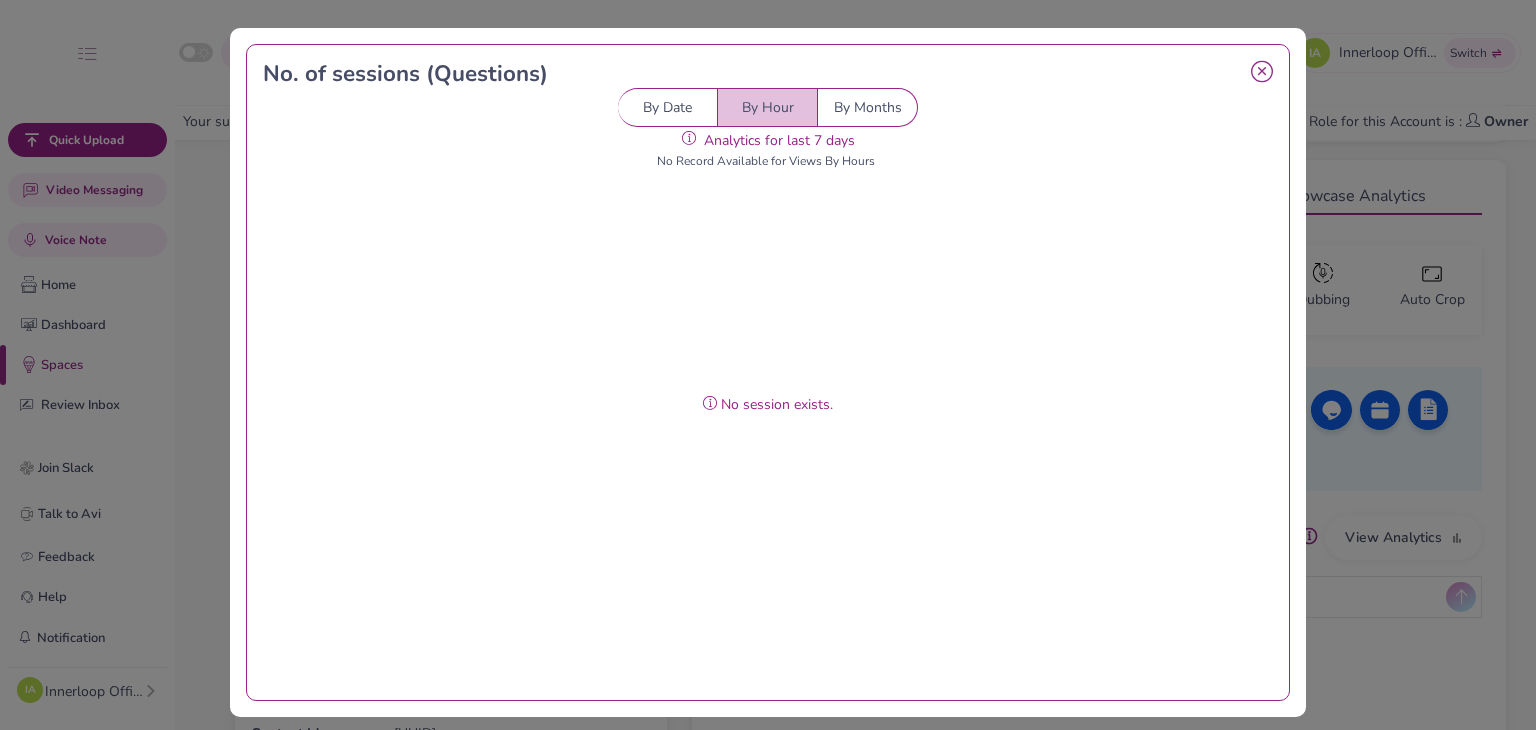 click on "By Months" at bounding box center (868, 107) 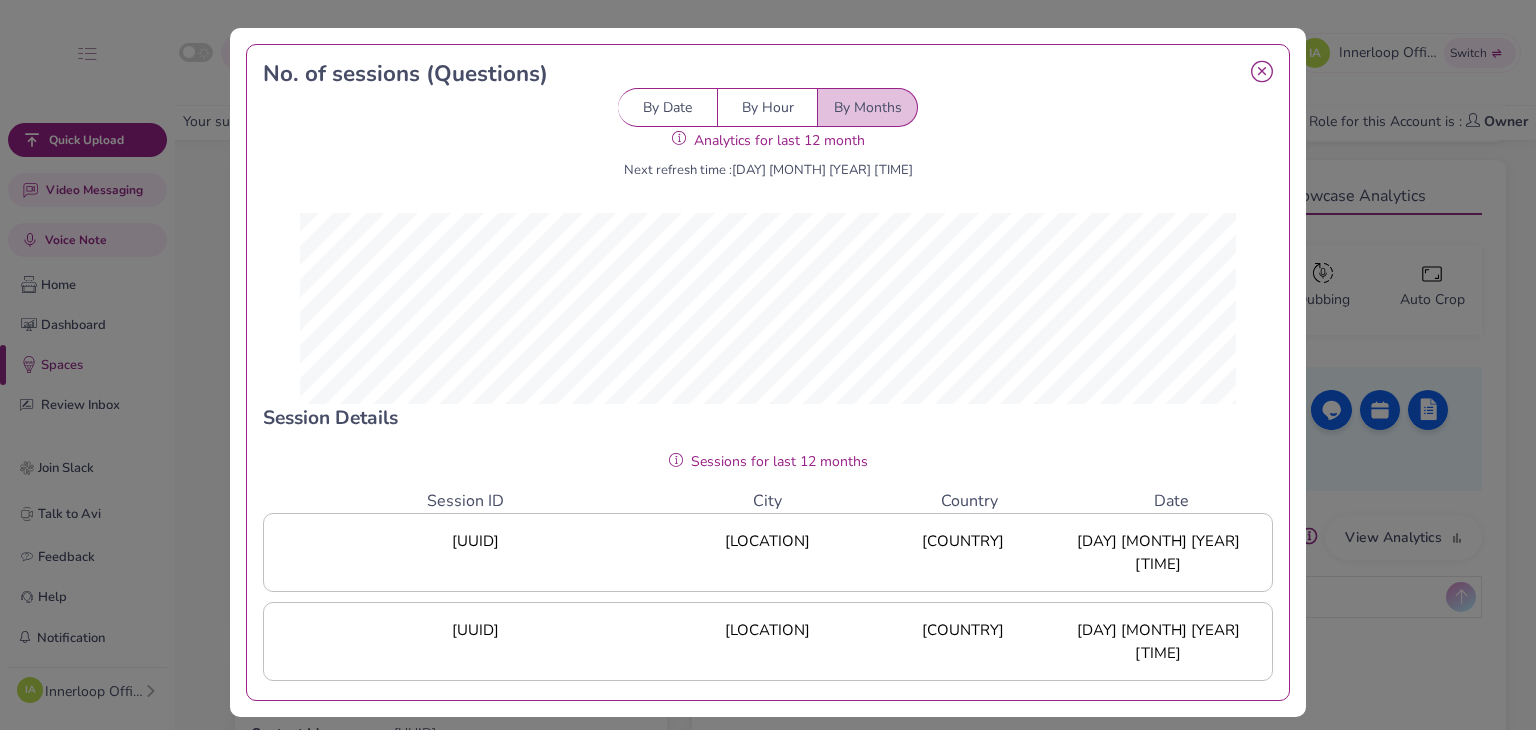 click on "By Hour" at bounding box center [768, 107] 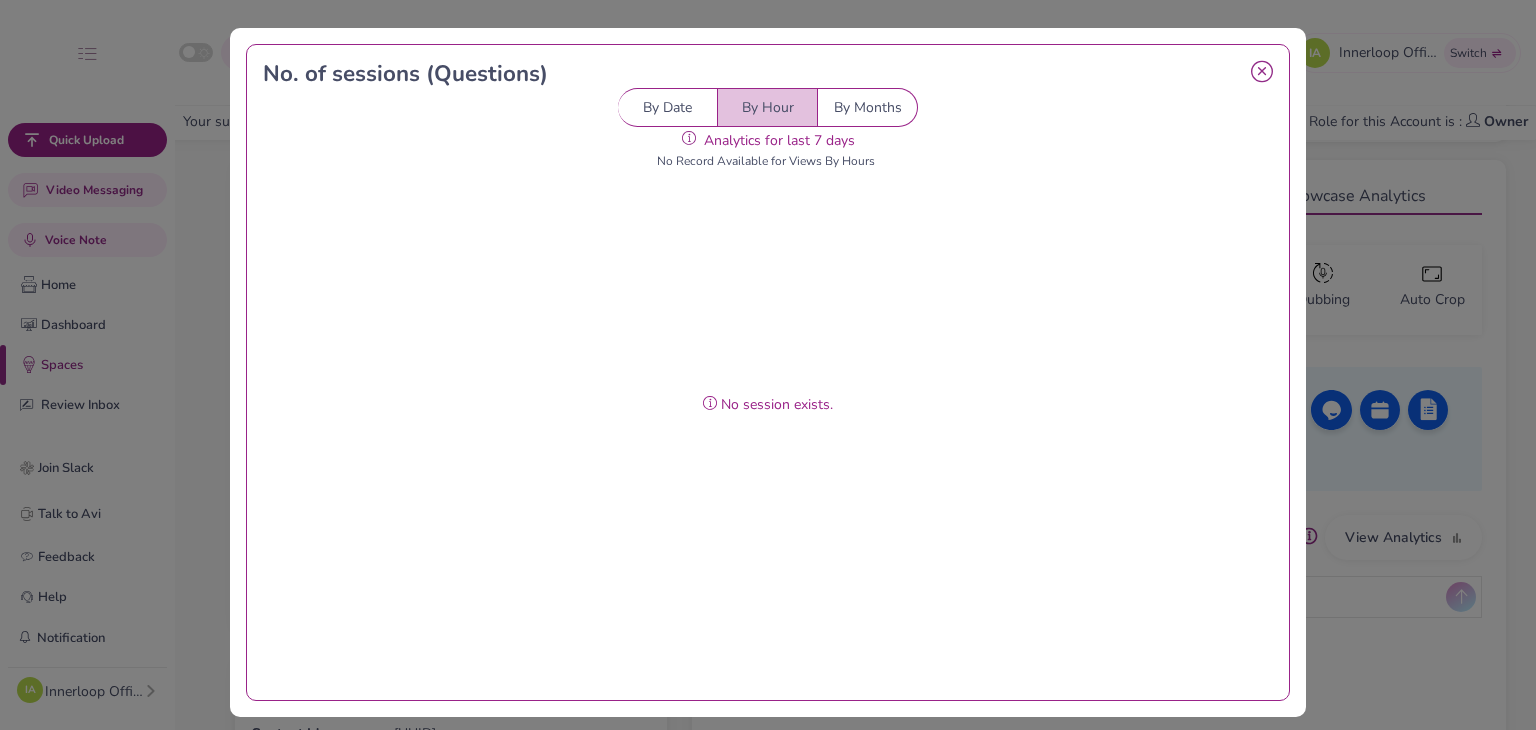 click on "By Date" at bounding box center [668, 107] 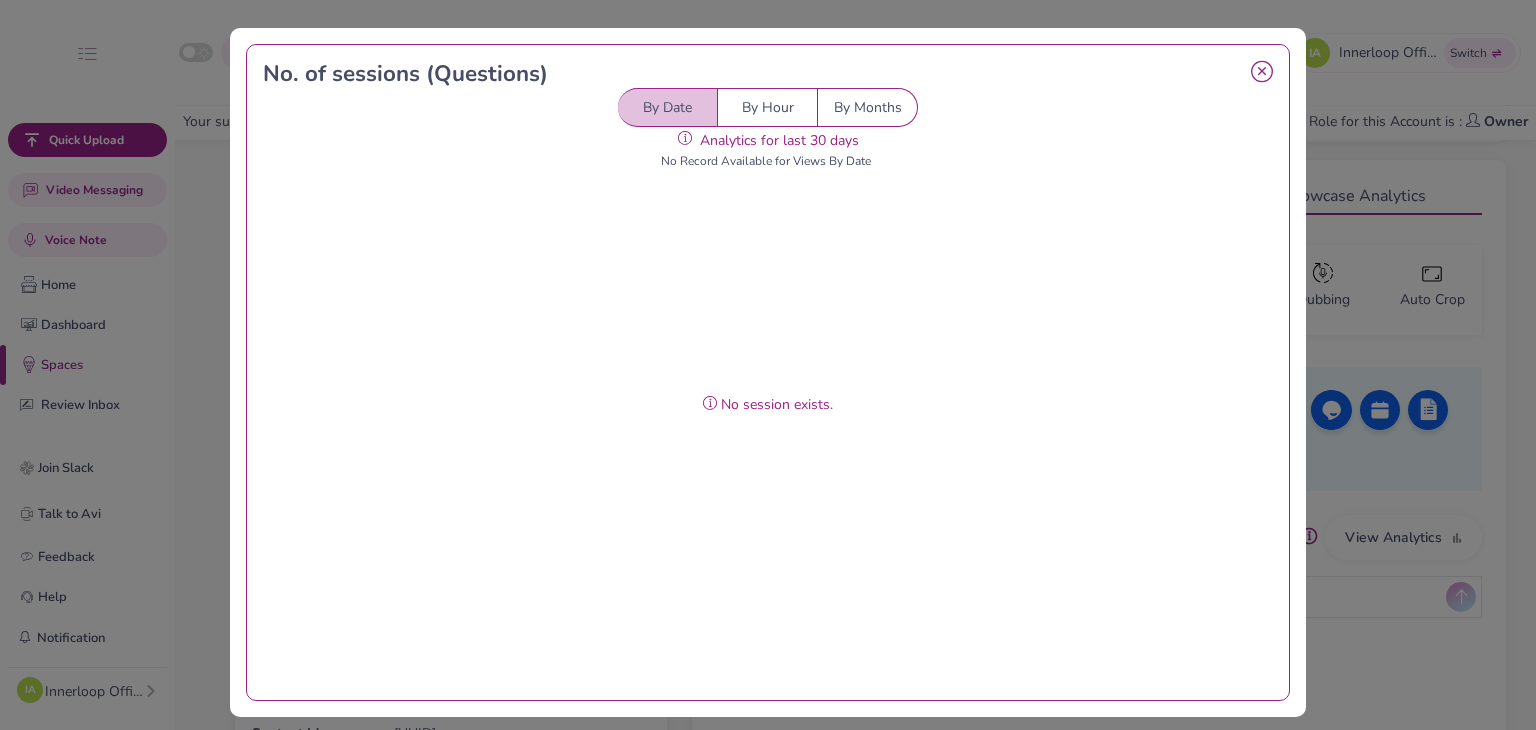 click on "By Hour" at bounding box center [768, 107] 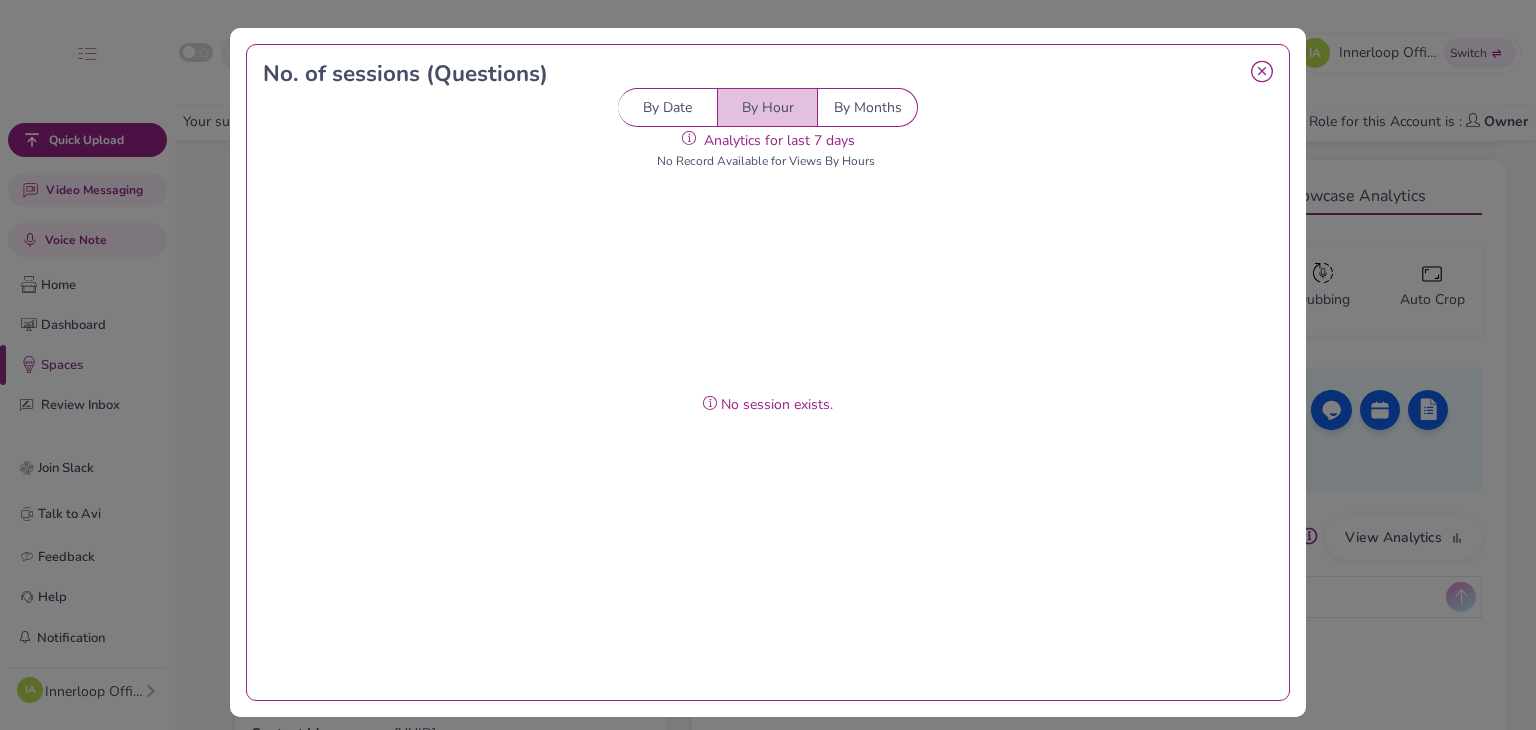 click on "By Months" at bounding box center (868, 107) 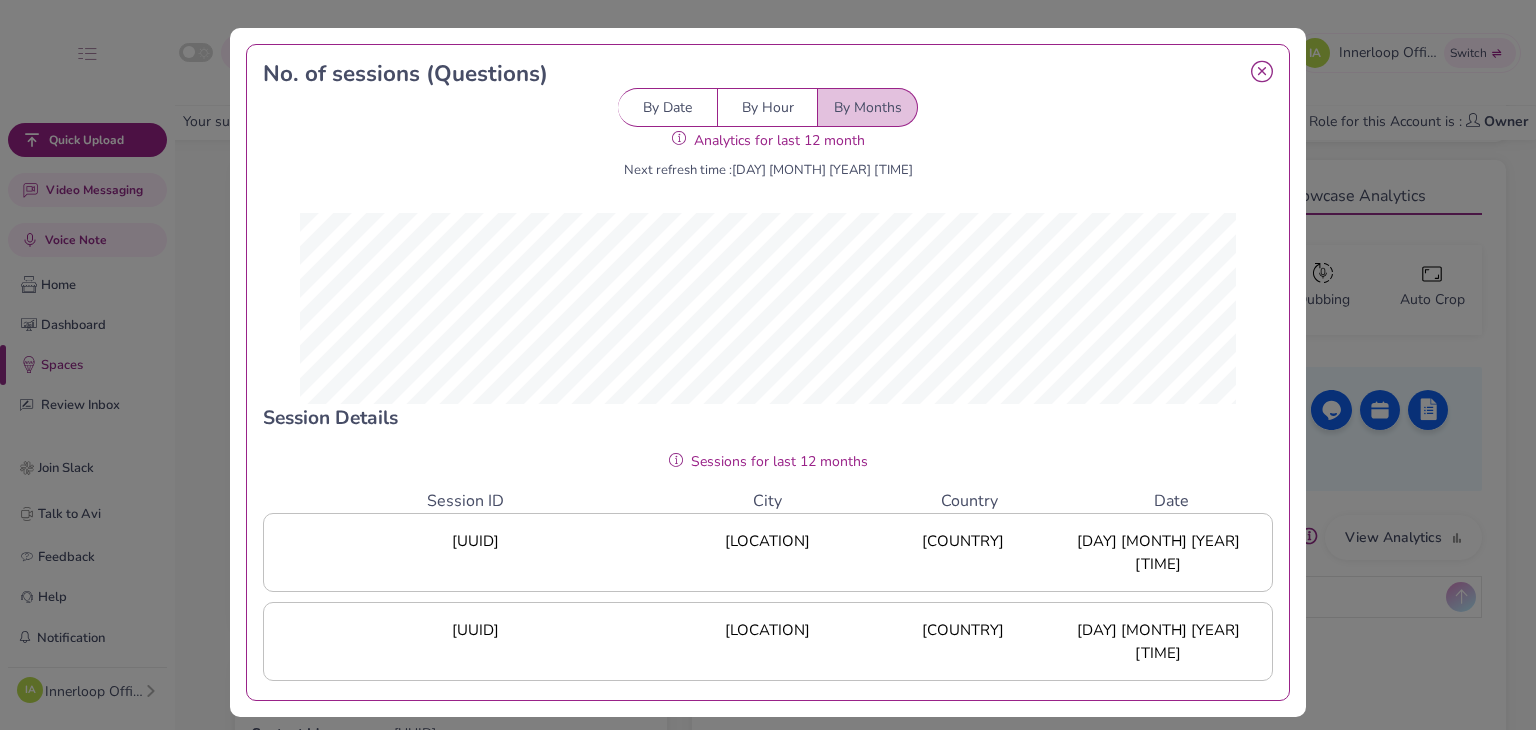 click on "By Hour" at bounding box center [768, 107] 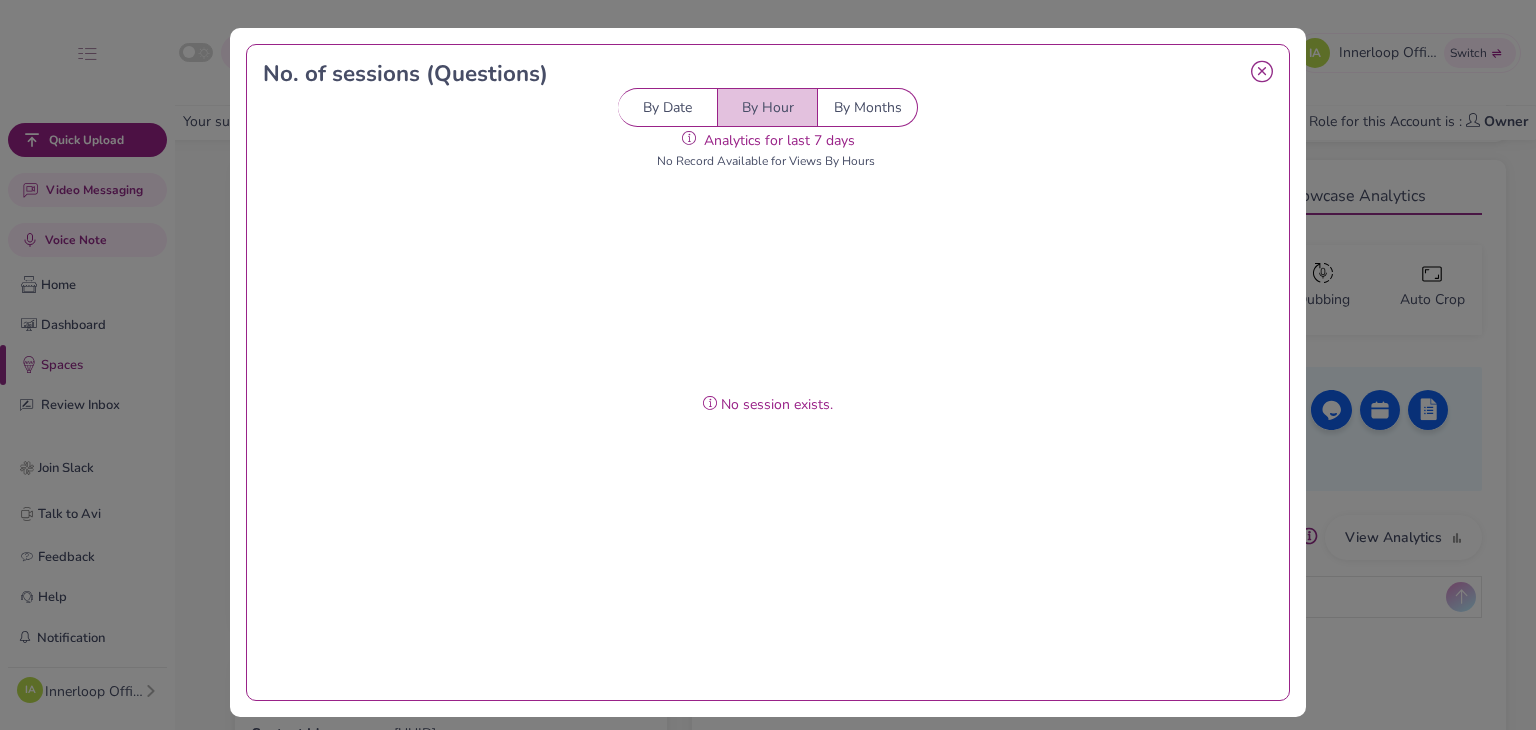click on "By Date" at bounding box center (668, 107) 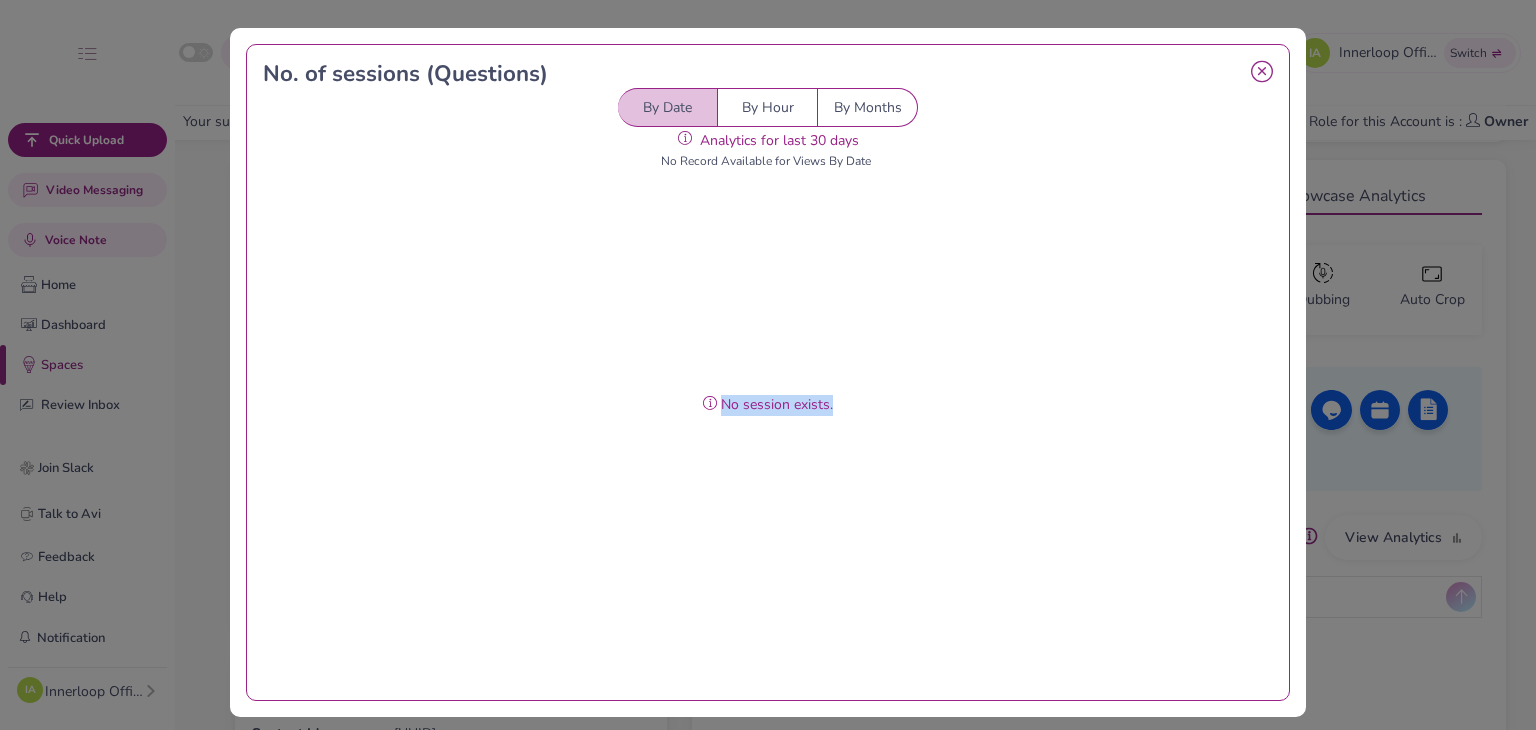 drag, startPoint x: 706, startPoint y: 404, endPoint x: 876, endPoint y: 413, distance: 170.23807 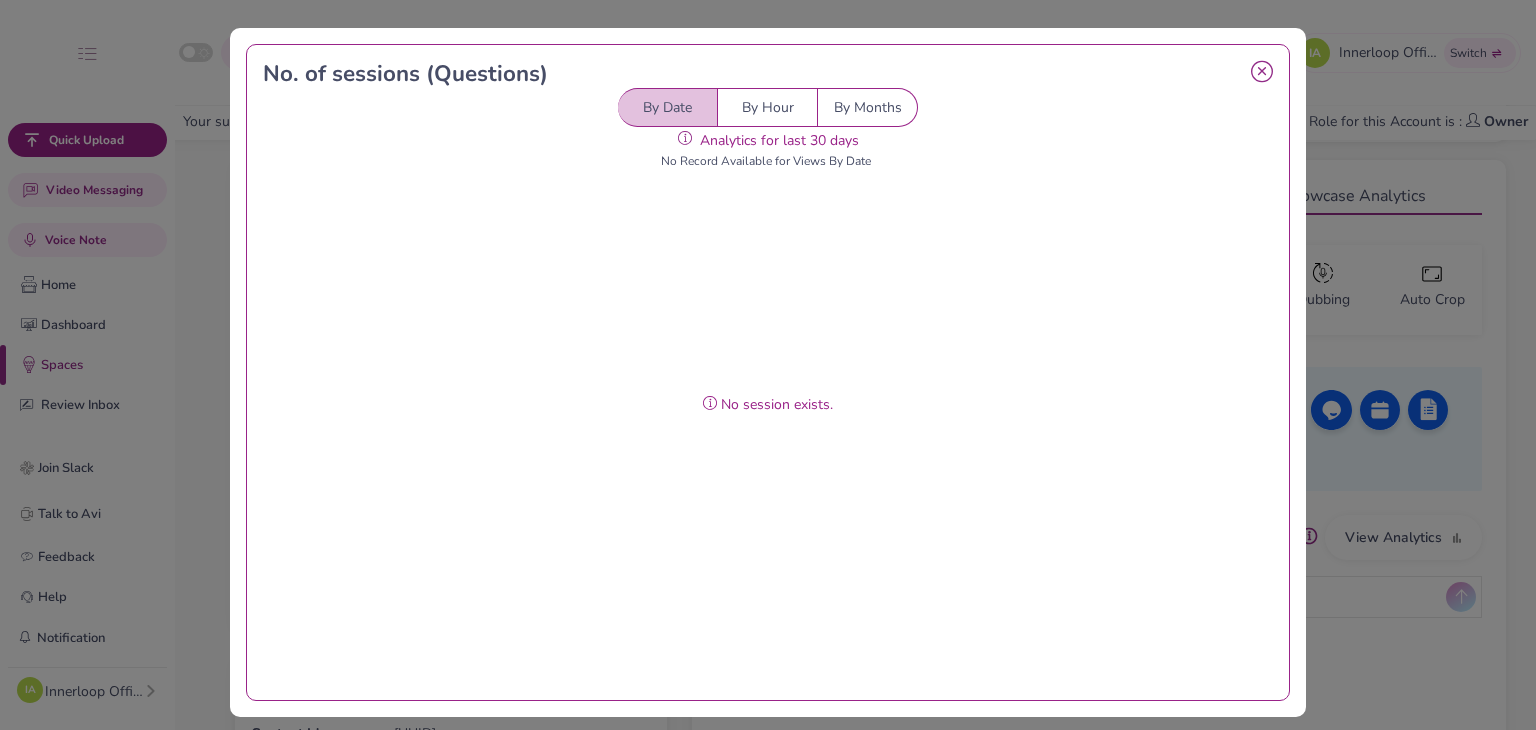 click on "By Hour" at bounding box center (768, 107) 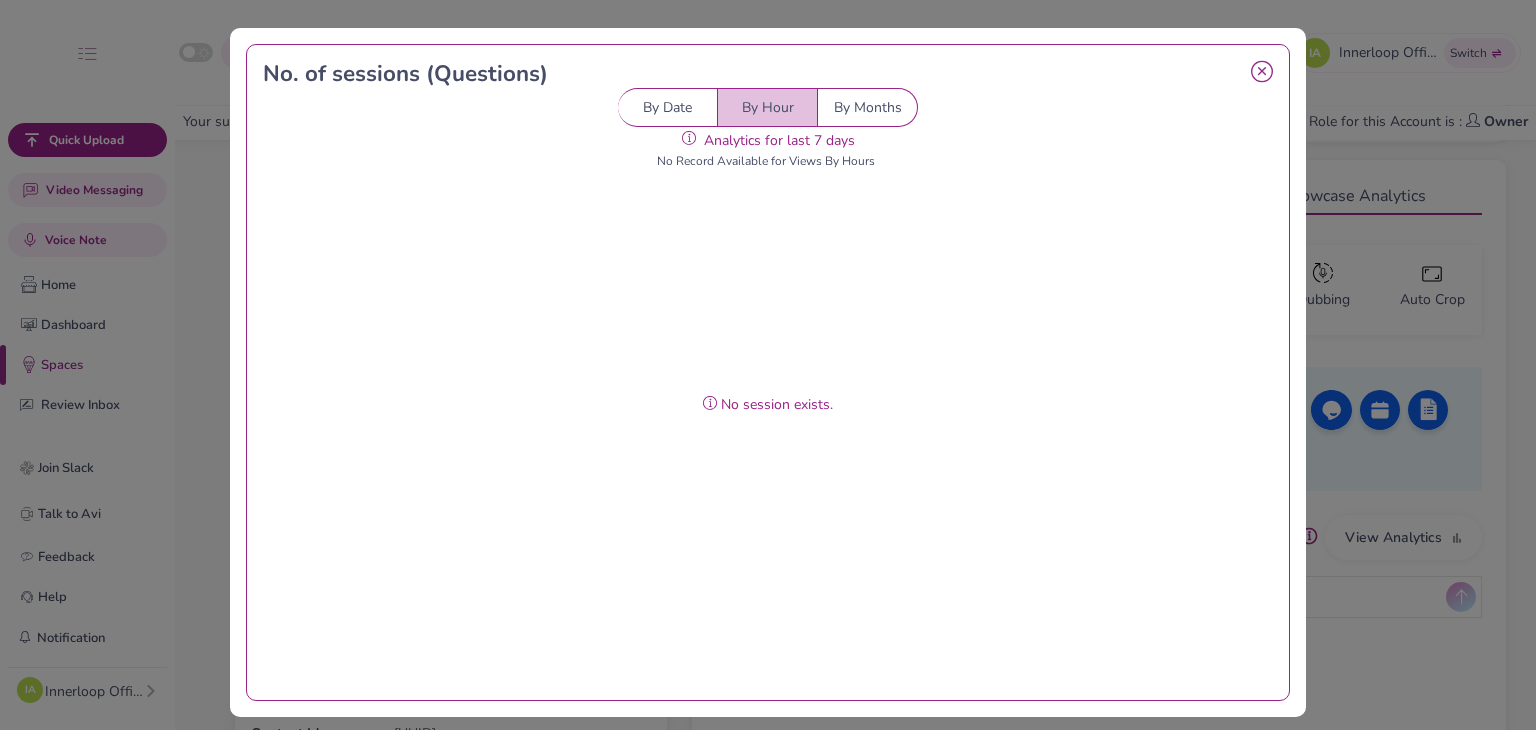 click on "By Date" at bounding box center (668, 107) 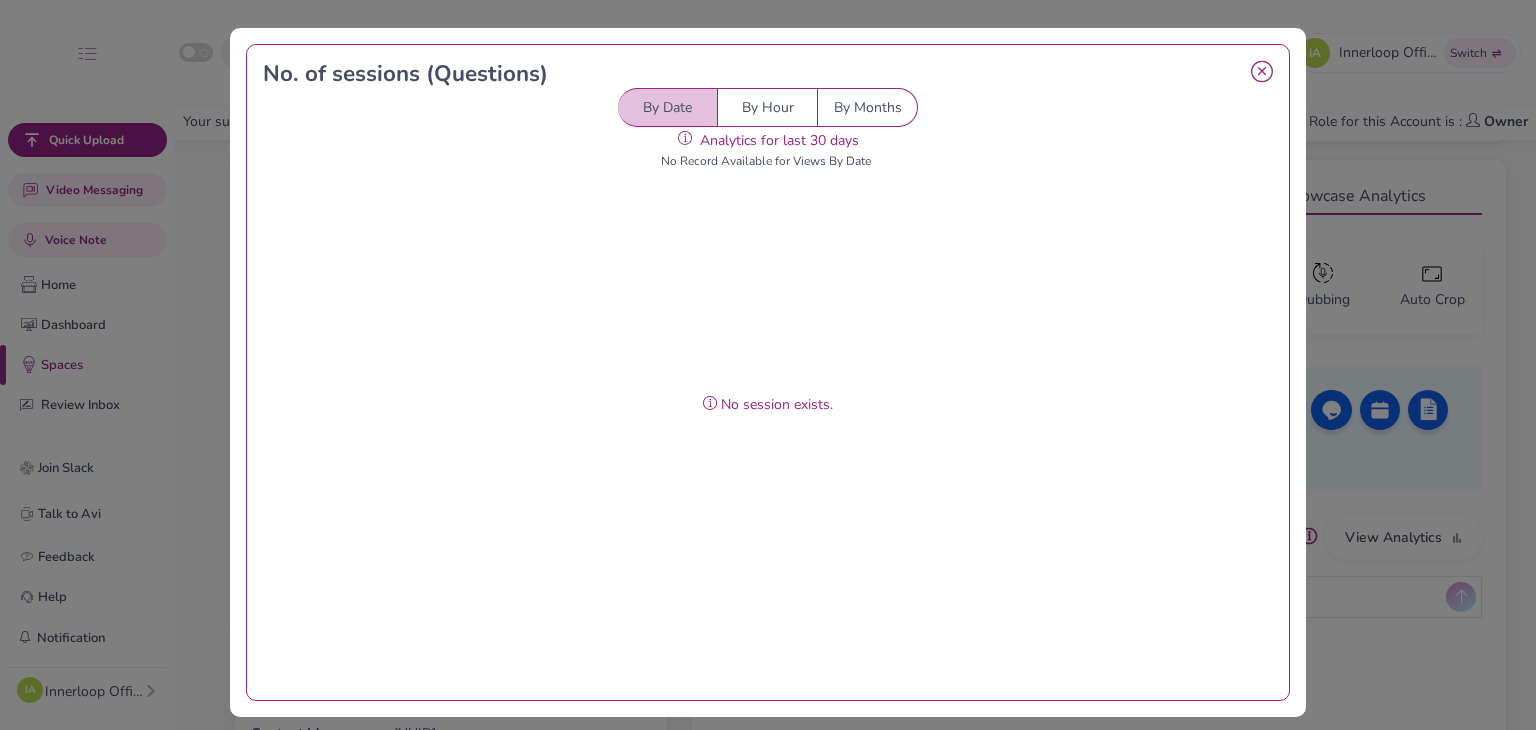 click on "No. of sessions ( Questions  ) By Date By Hour By Months Analytics for last 30 days No Record Available for Views By Date No session exists." at bounding box center (767, 372) 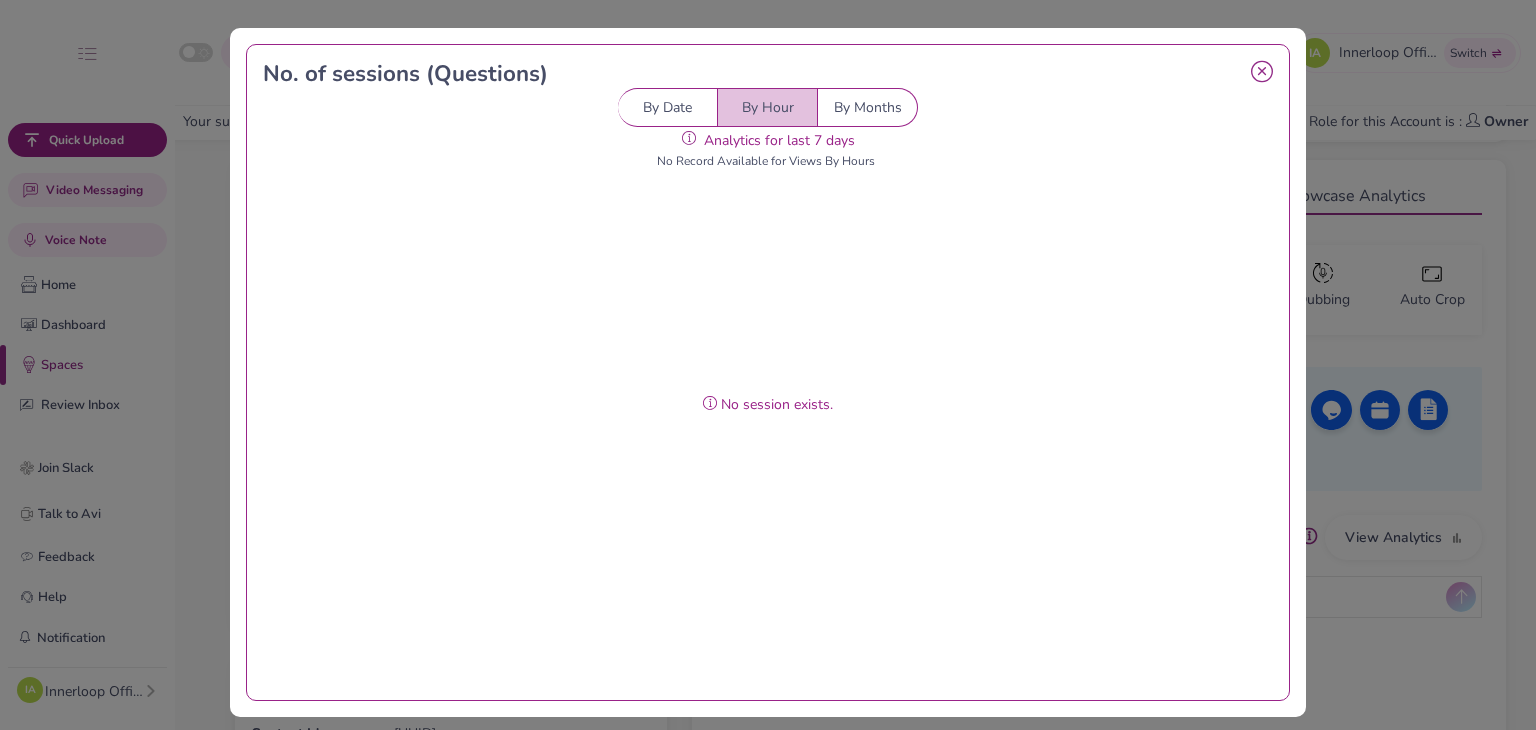 click on "By Months" at bounding box center [868, 107] 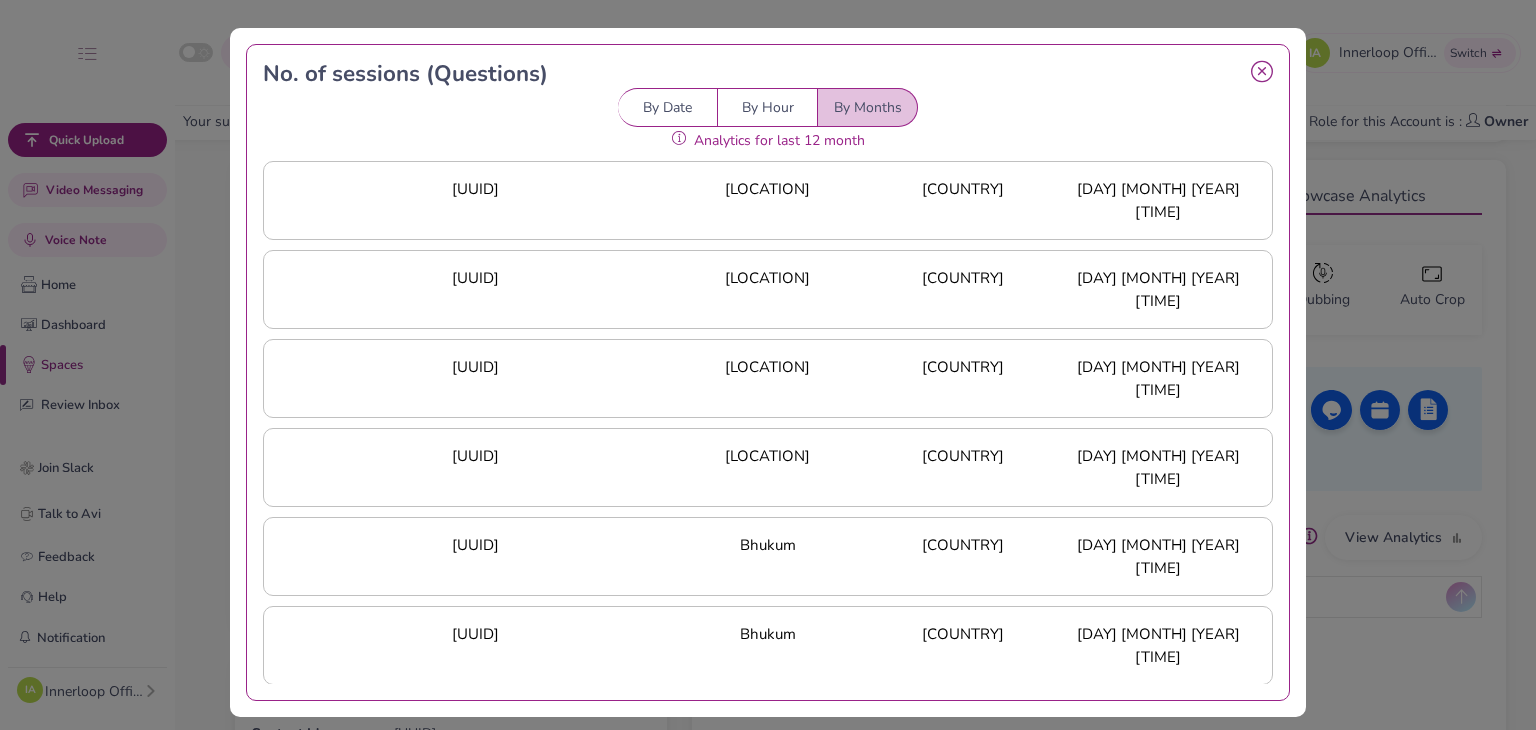 scroll, scrollTop: 600, scrollLeft: 0, axis: vertical 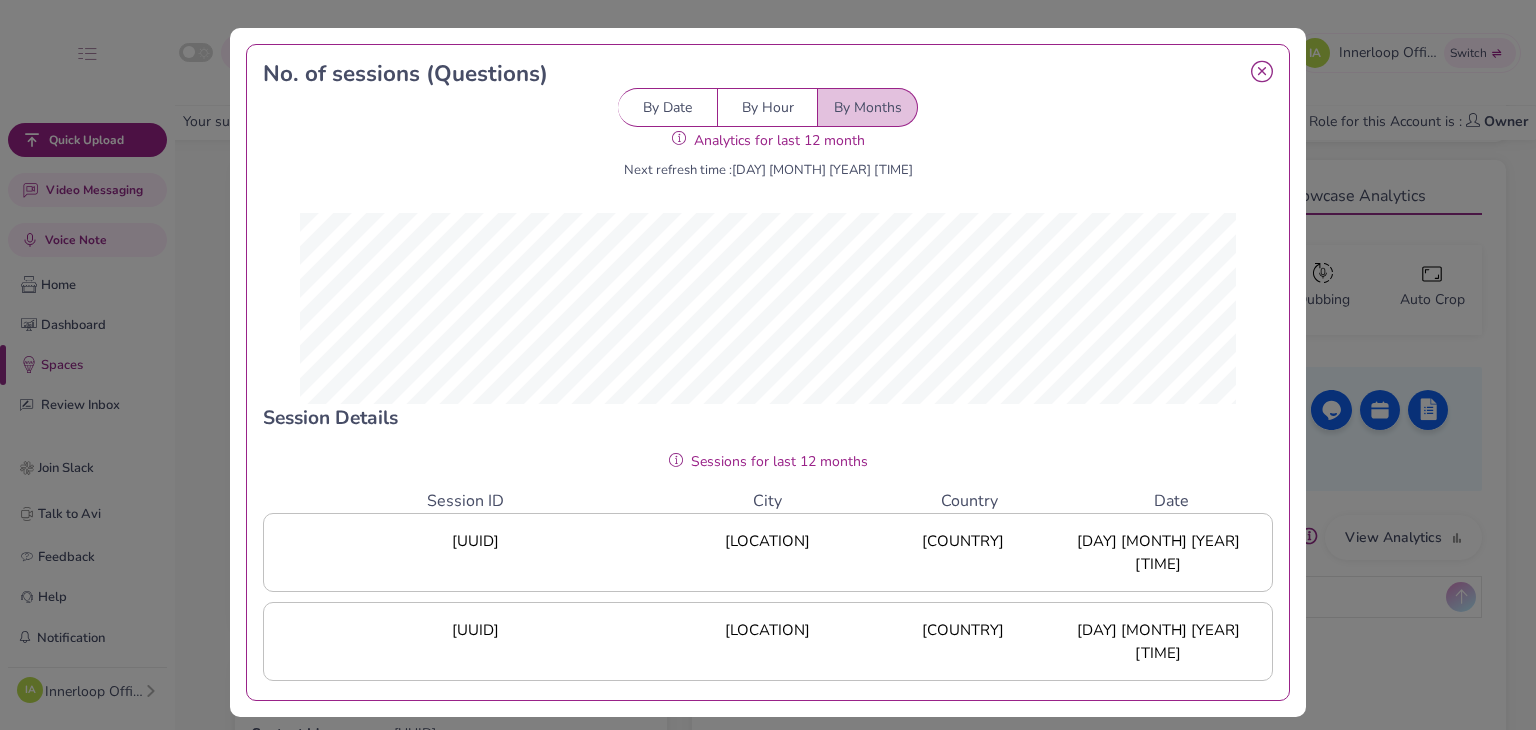 click on "By Hour" at bounding box center [768, 107] 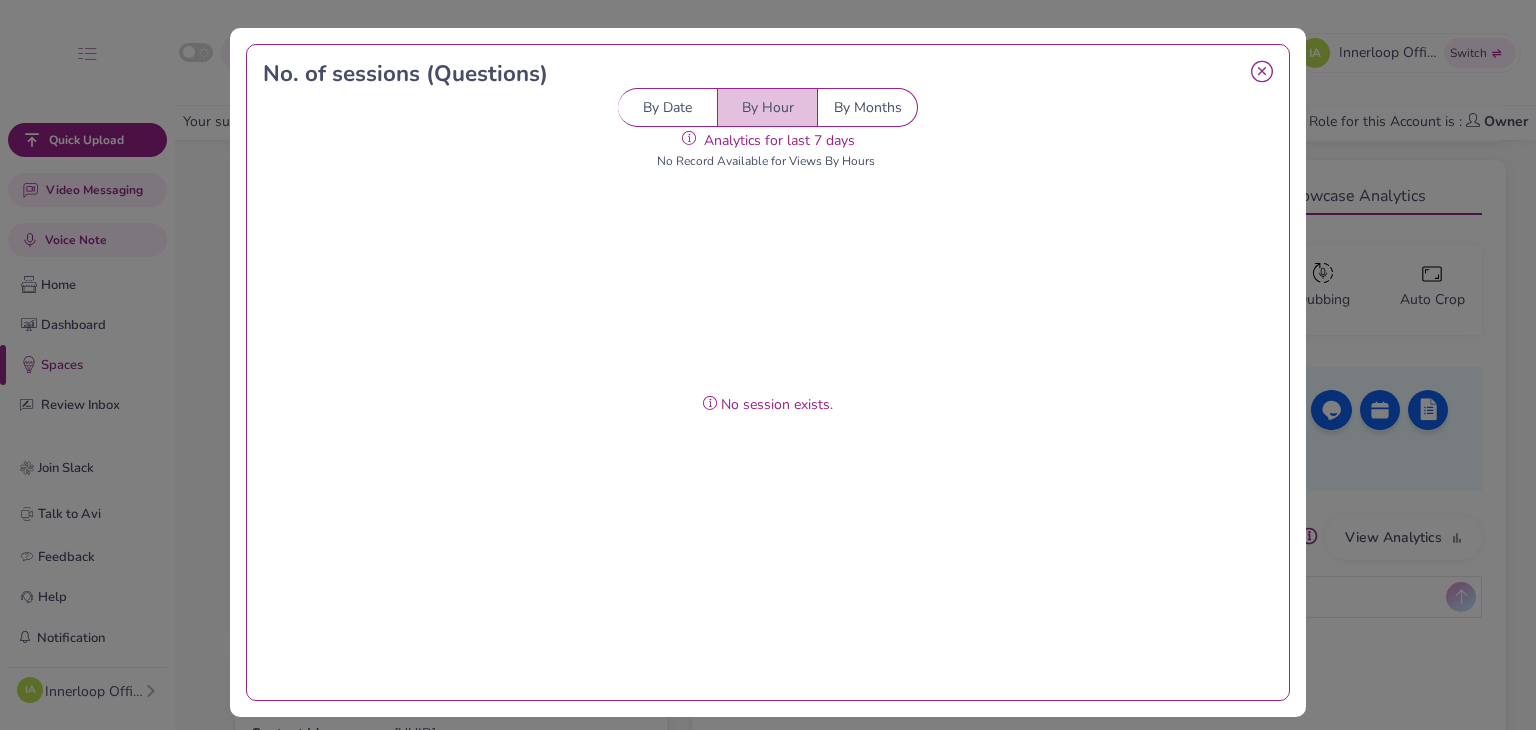 click on "By Date" at bounding box center (668, 107) 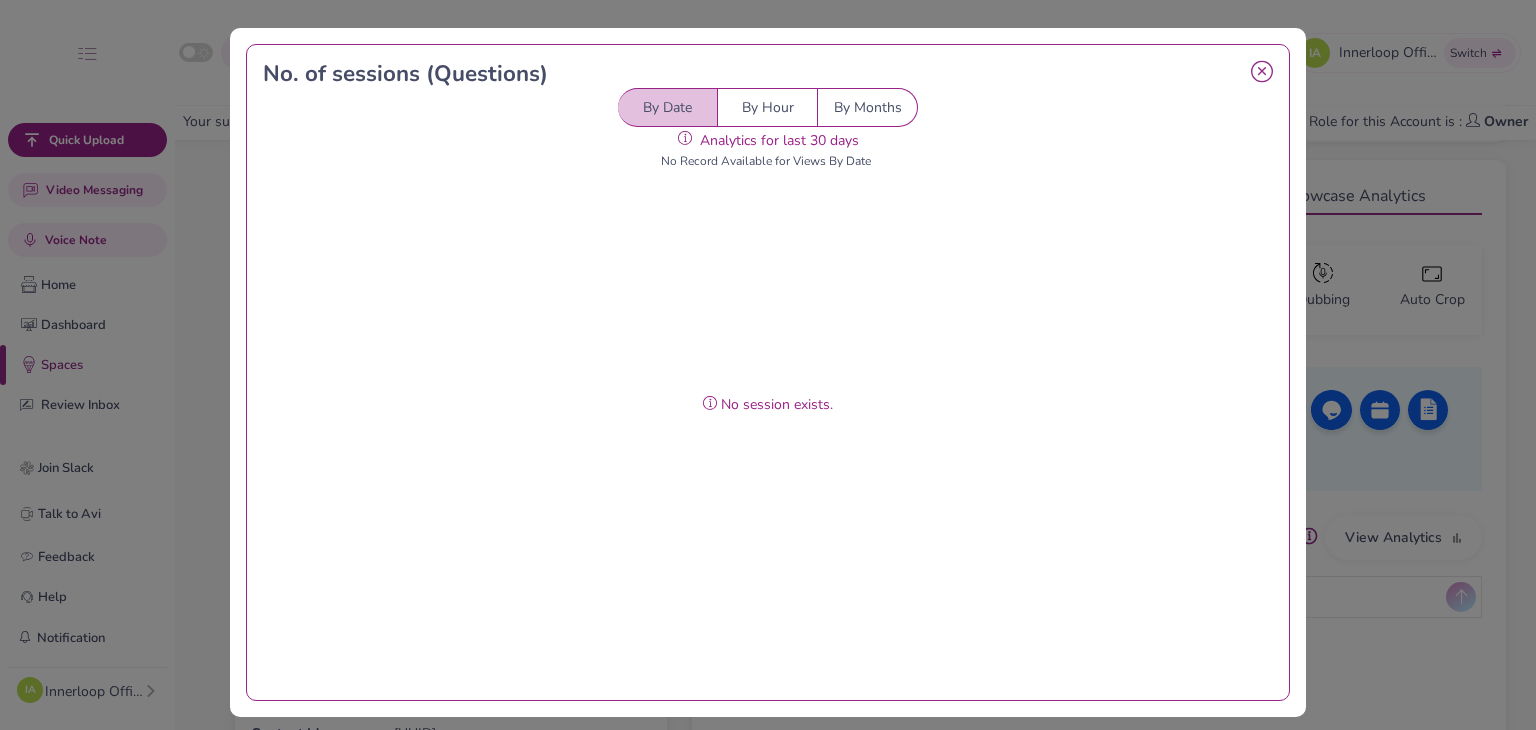 click on "No. of sessions ( Questions  ) By Date By Hour By Months Analytics for last 30 days No Record Available for Views By Date No session exists." at bounding box center [768, 365] 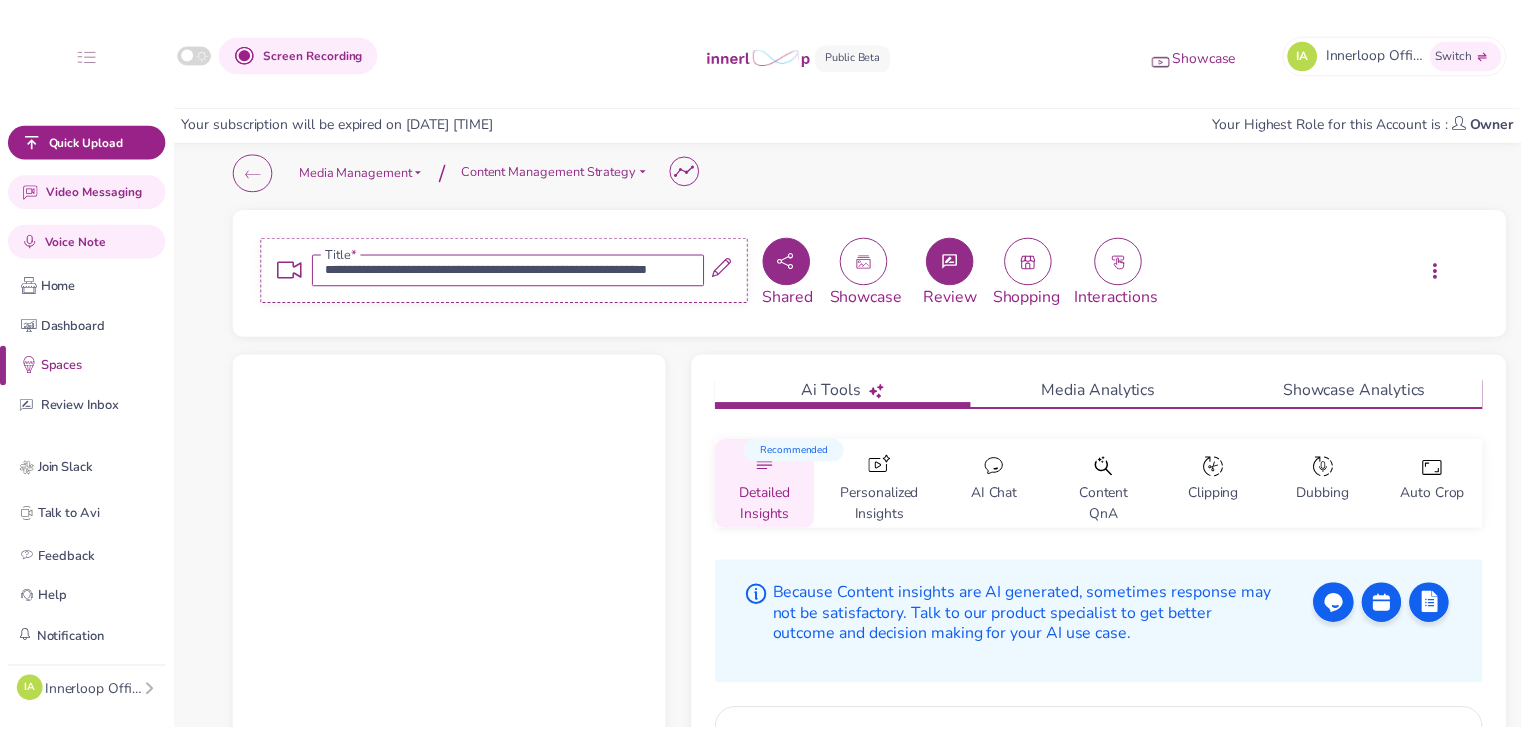 scroll, scrollTop: 0, scrollLeft: 0, axis: both 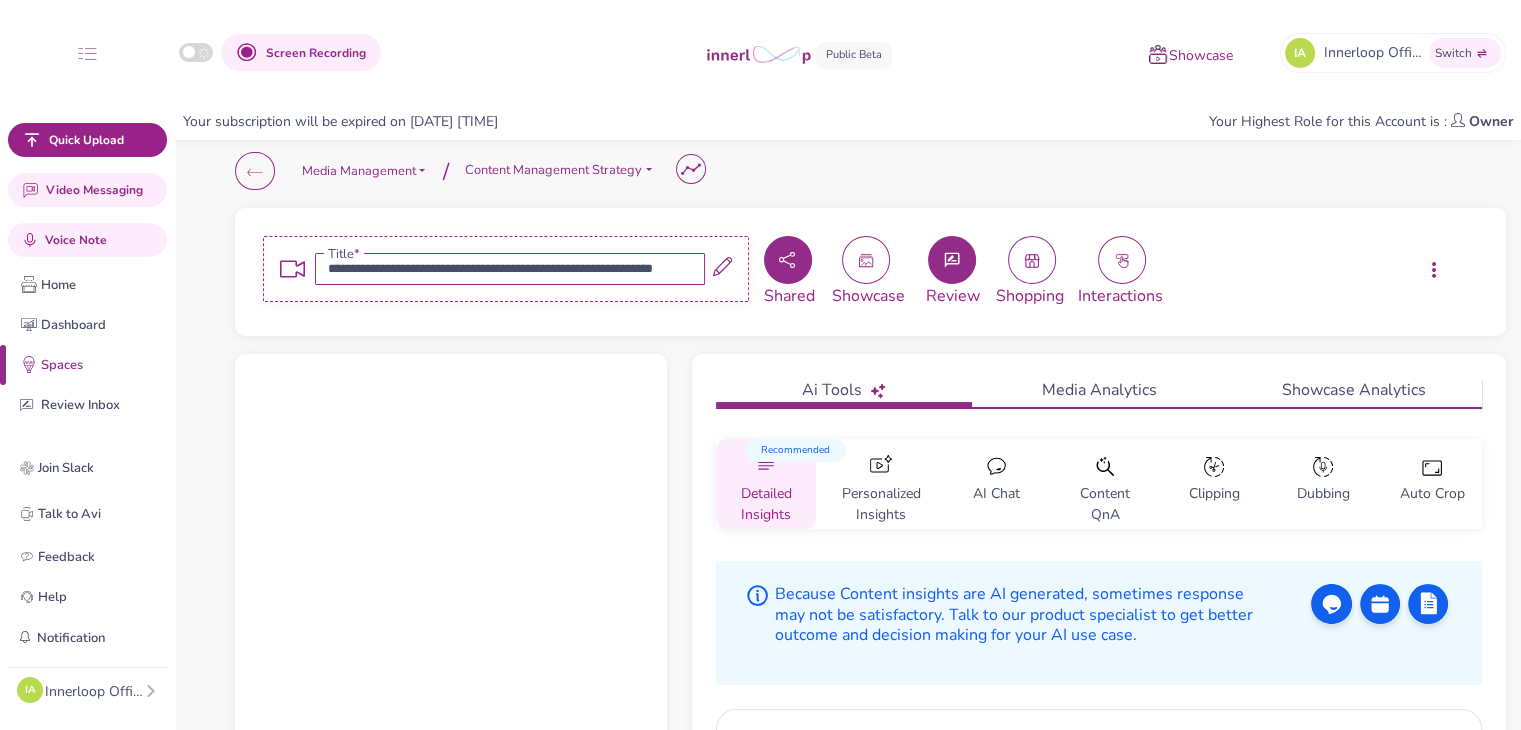 click on "Content QnA" at bounding box center [1105, 498] 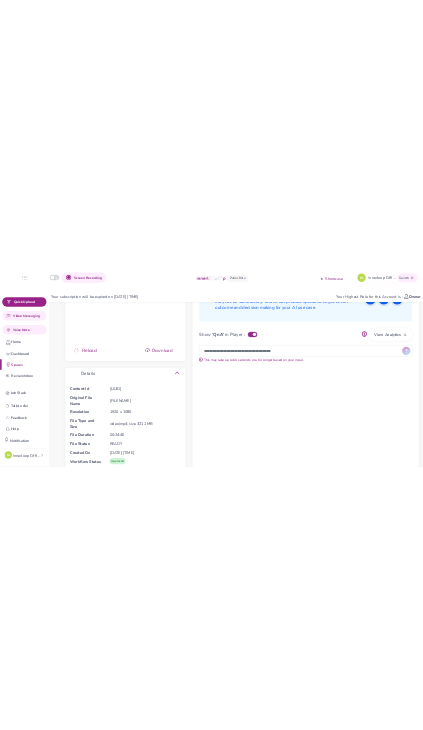scroll, scrollTop: 470, scrollLeft: 0, axis: vertical 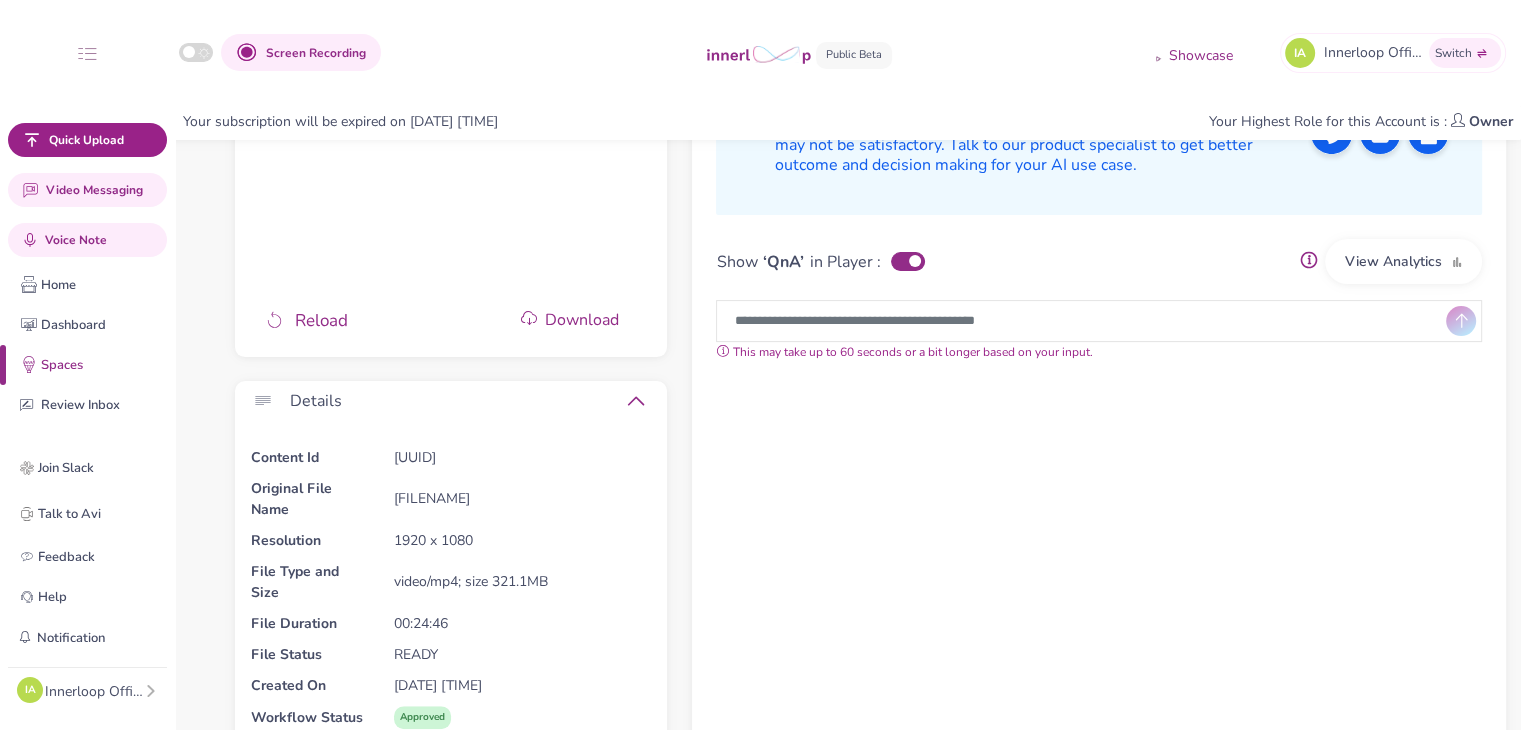 click on "View Analytics" at bounding box center [1403, 261] 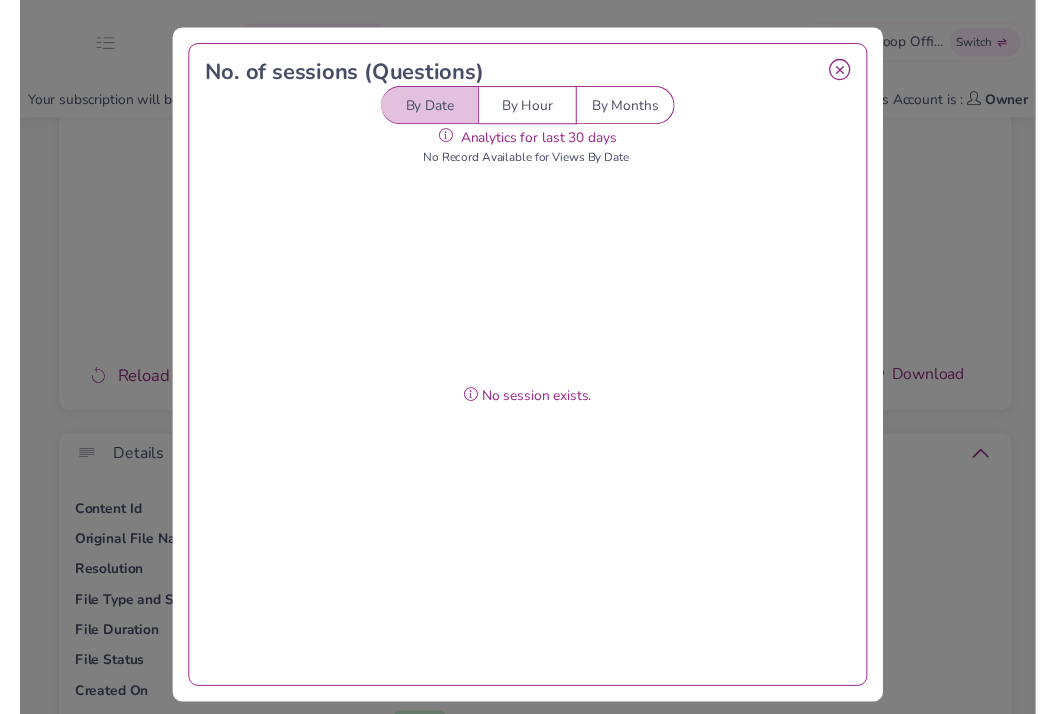 scroll, scrollTop: 415, scrollLeft: 0, axis: vertical 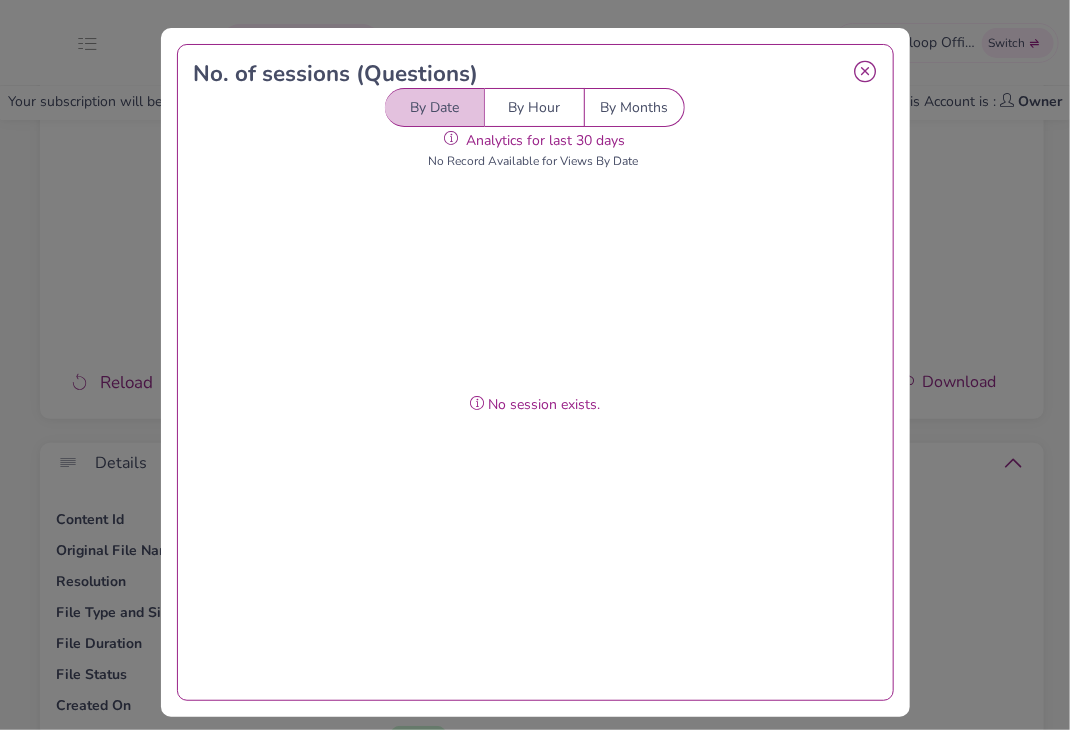 click at bounding box center [866, 72] 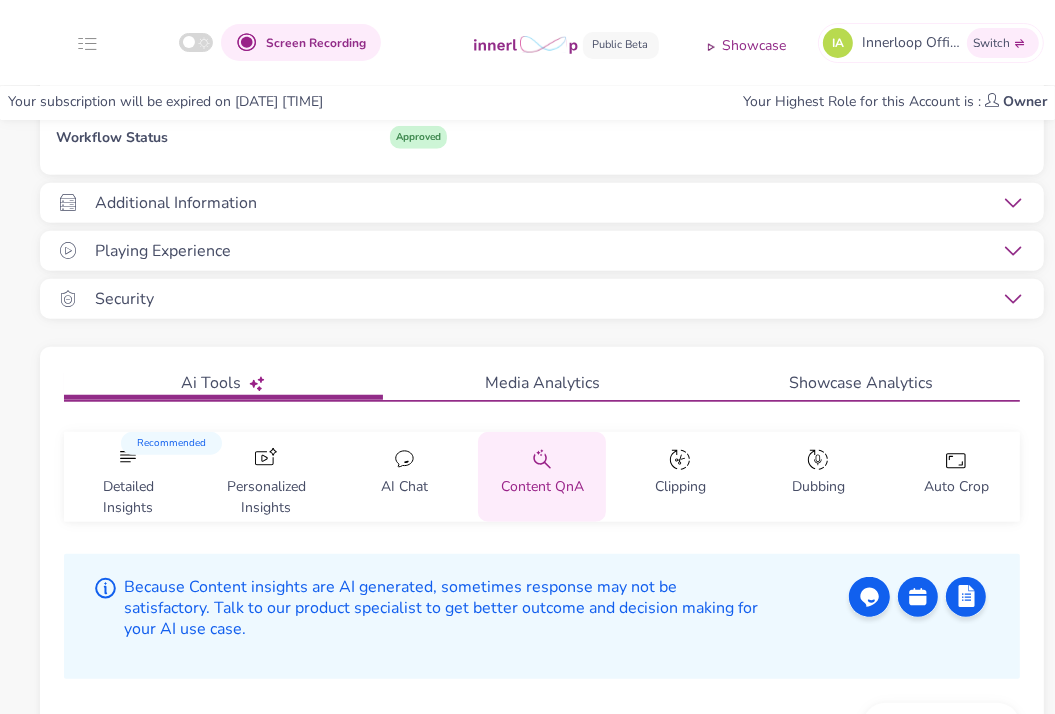 scroll, scrollTop: 1177, scrollLeft: 0, axis: vertical 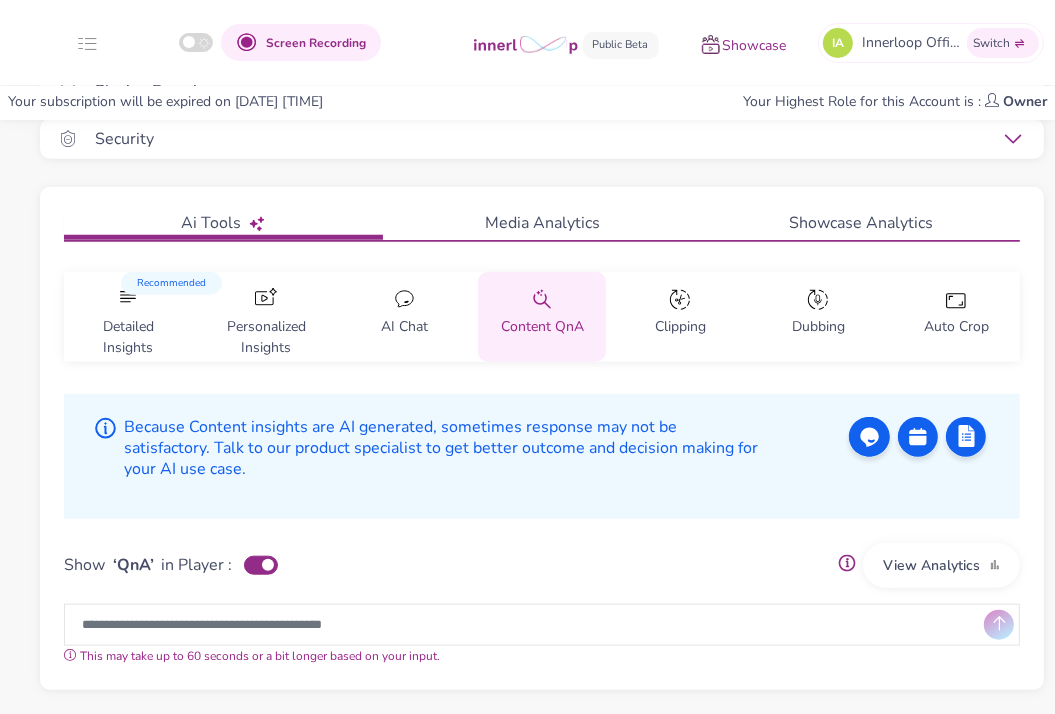 click on "View Analytics" at bounding box center [941, 565] 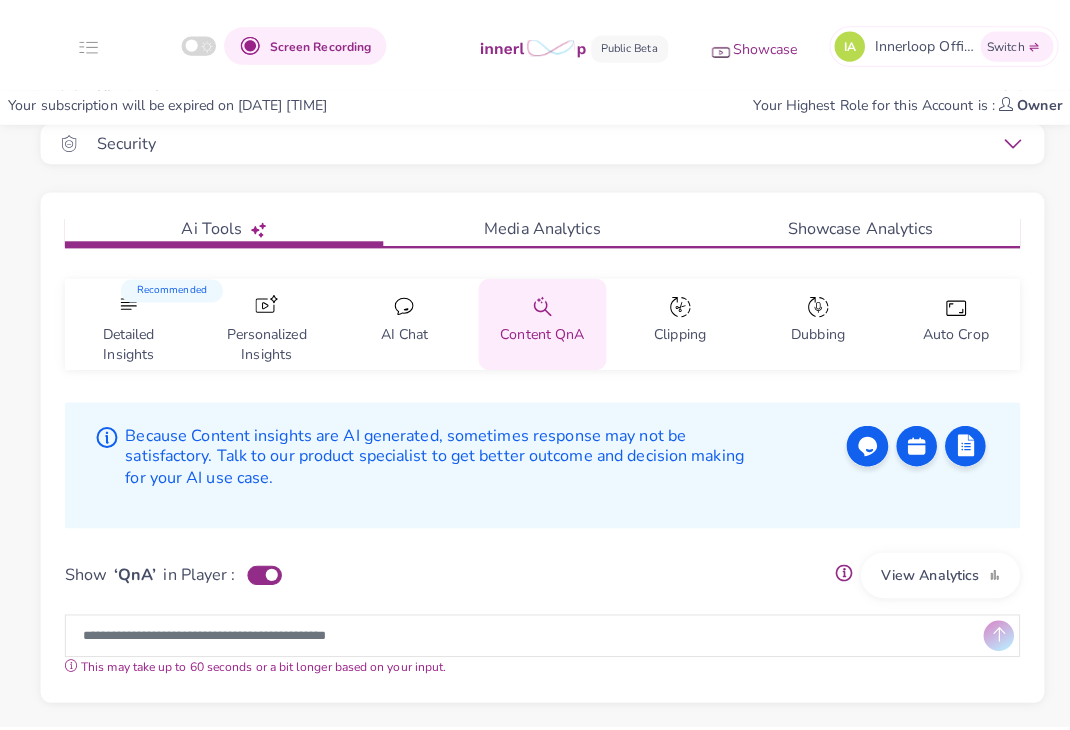 scroll, scrollTop: 1162, scrollLeft: 0, axis: vertical 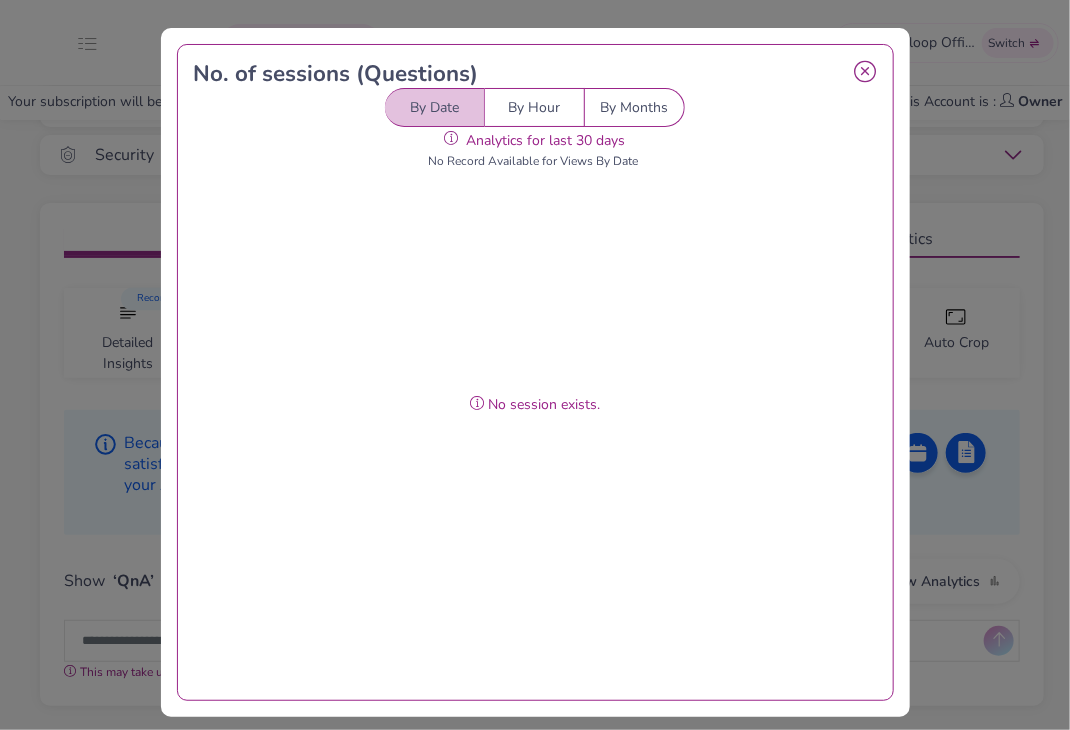 click on "By Hour" at bounding box center [535, 107] 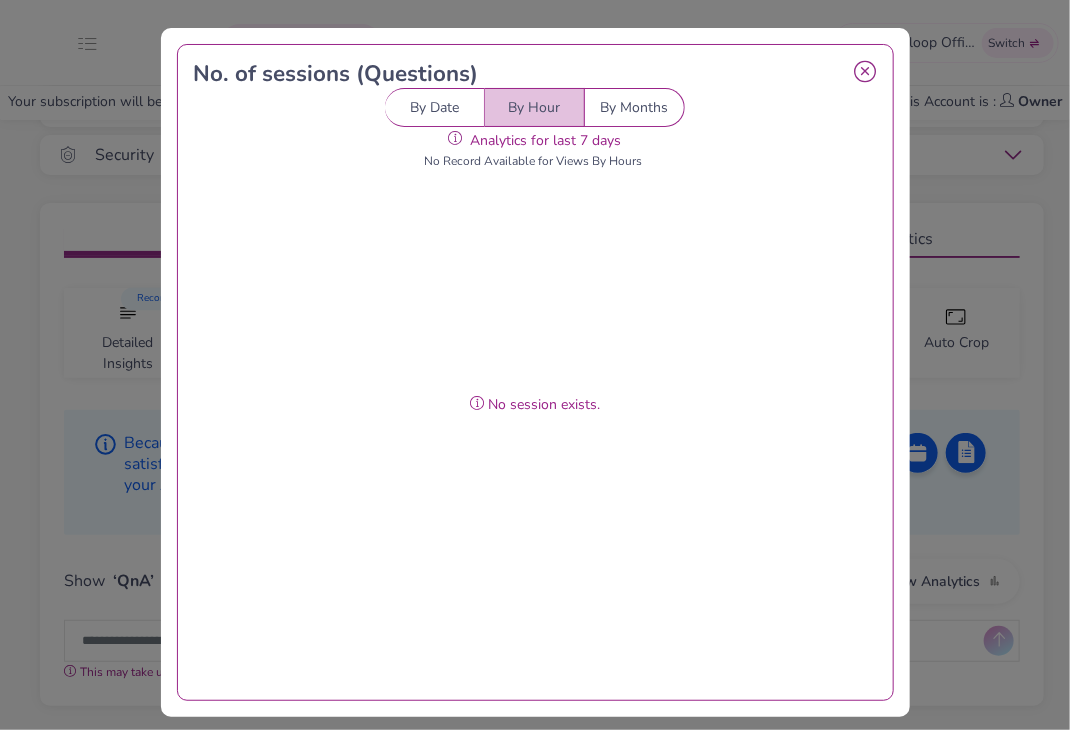 click on "By Months" at bounding box center (635, 107) 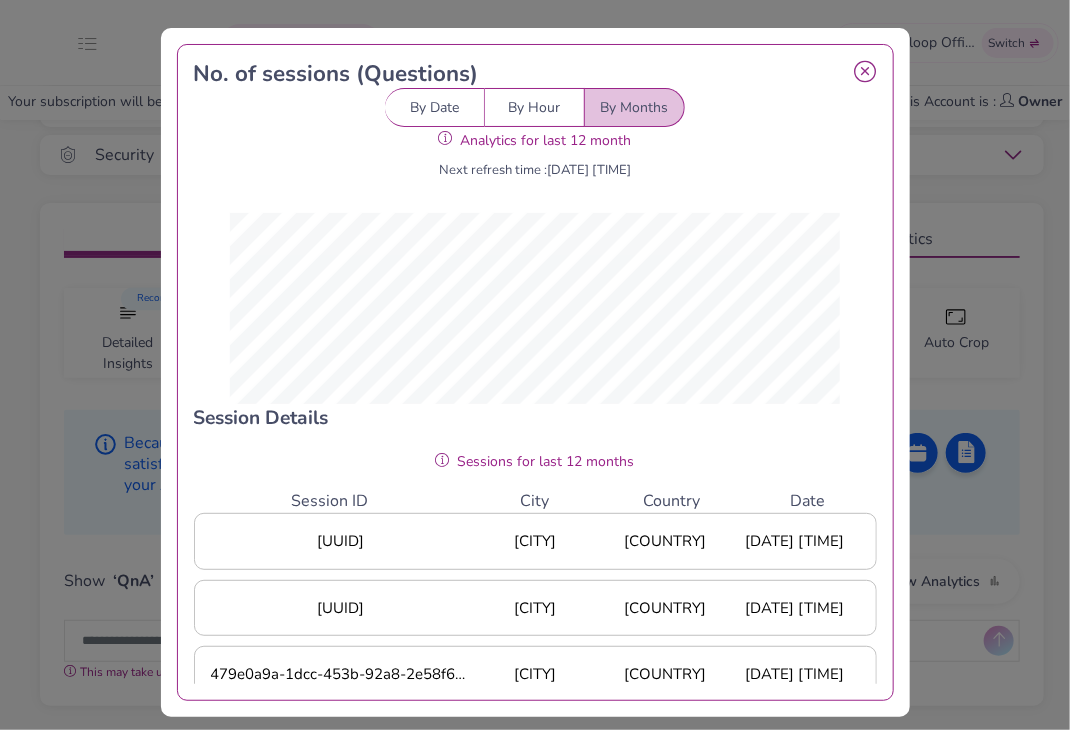 click on "By Date" at bounding box center [435, 107] 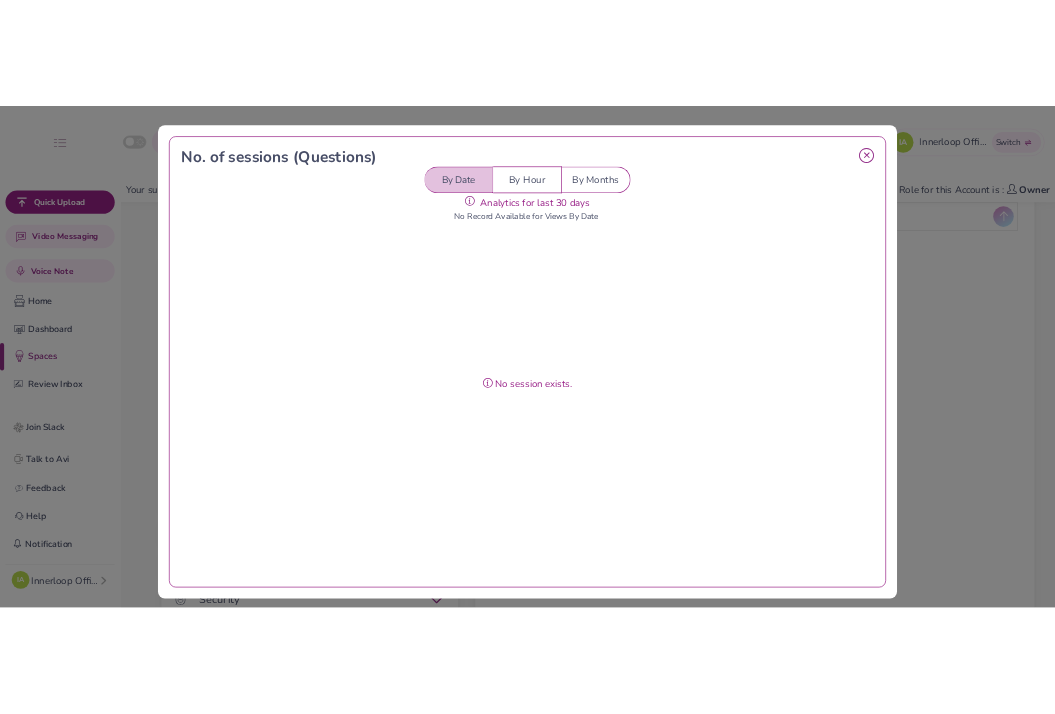 scroll, scrollTop: 629, scrollLeft: 0, axis: vertical 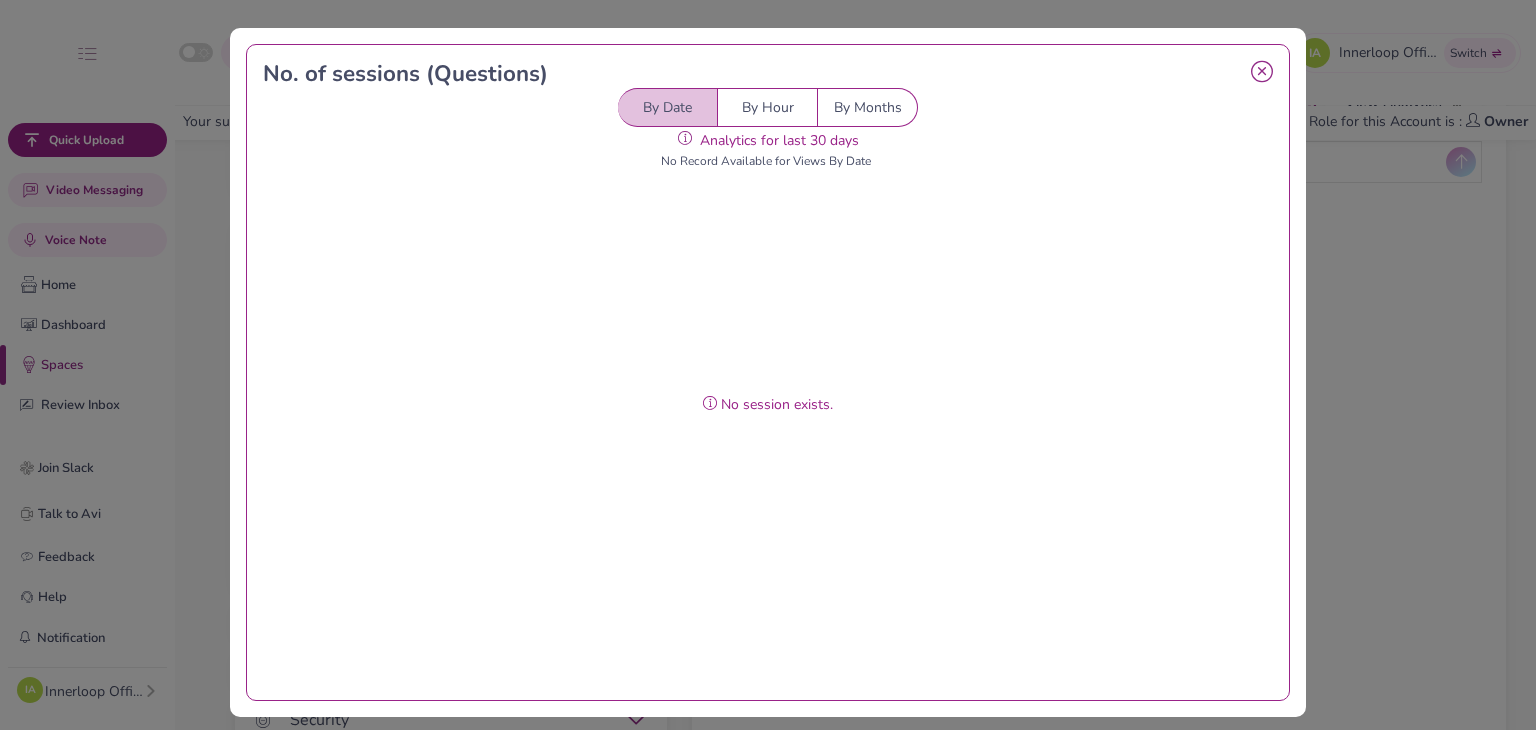 click at bounding box center (1262, 72) 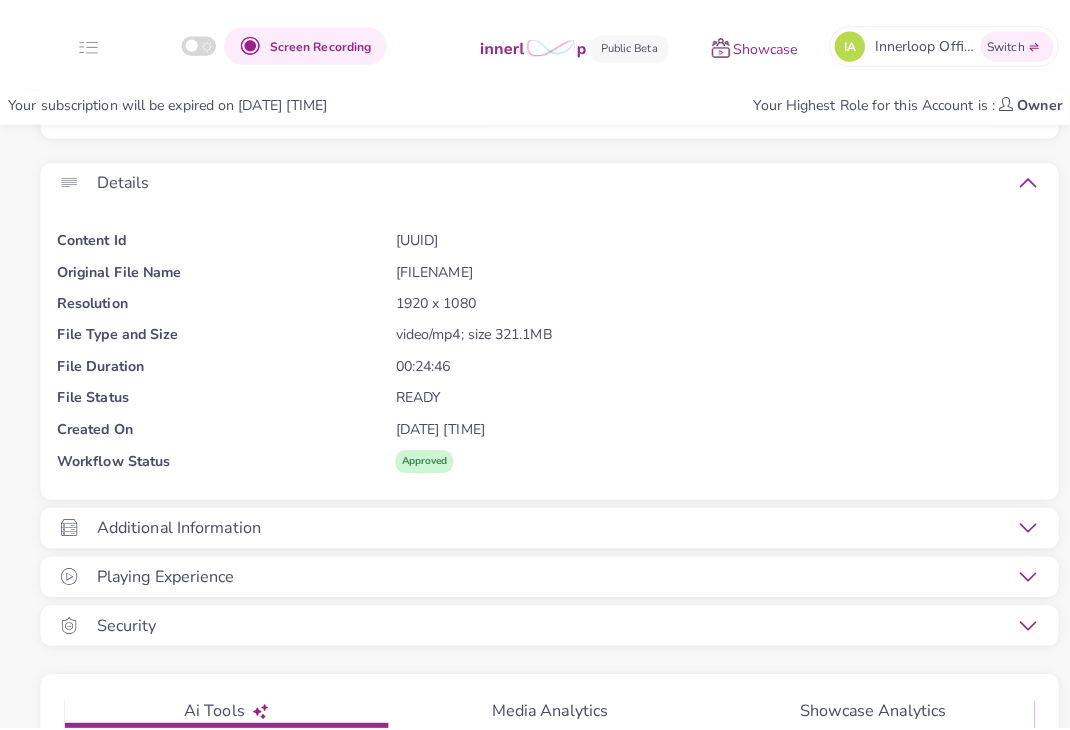 scroll, scrollTop: 1129, scrollLeft: 0, axis: vertical 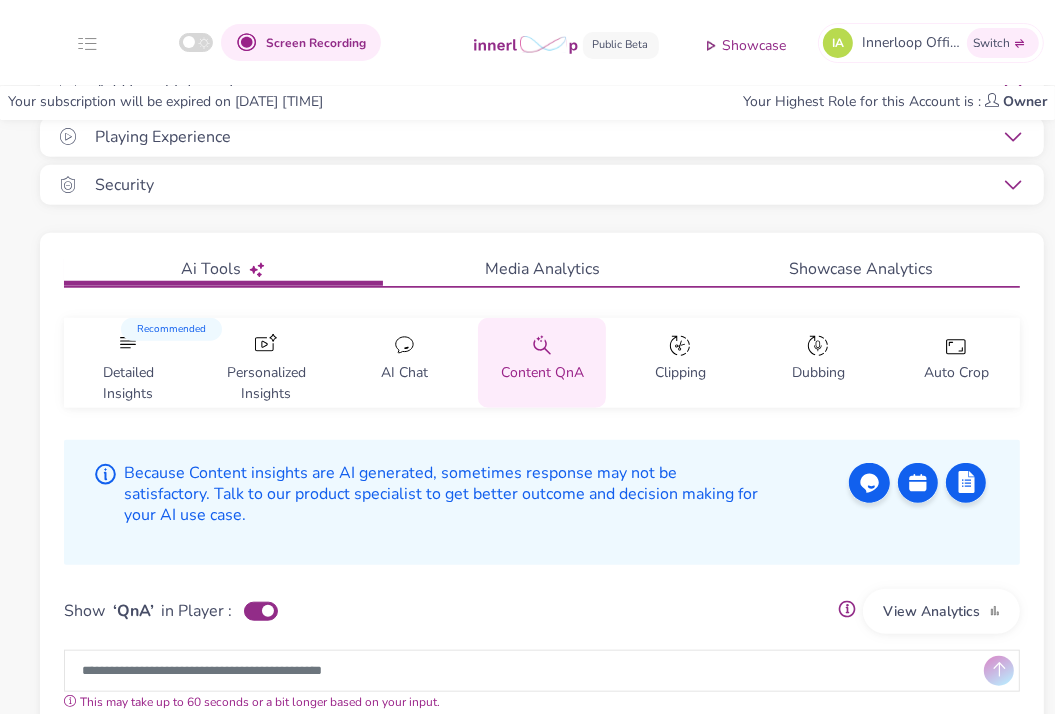 click on "View Analytics" at bounding box center [941, 611] 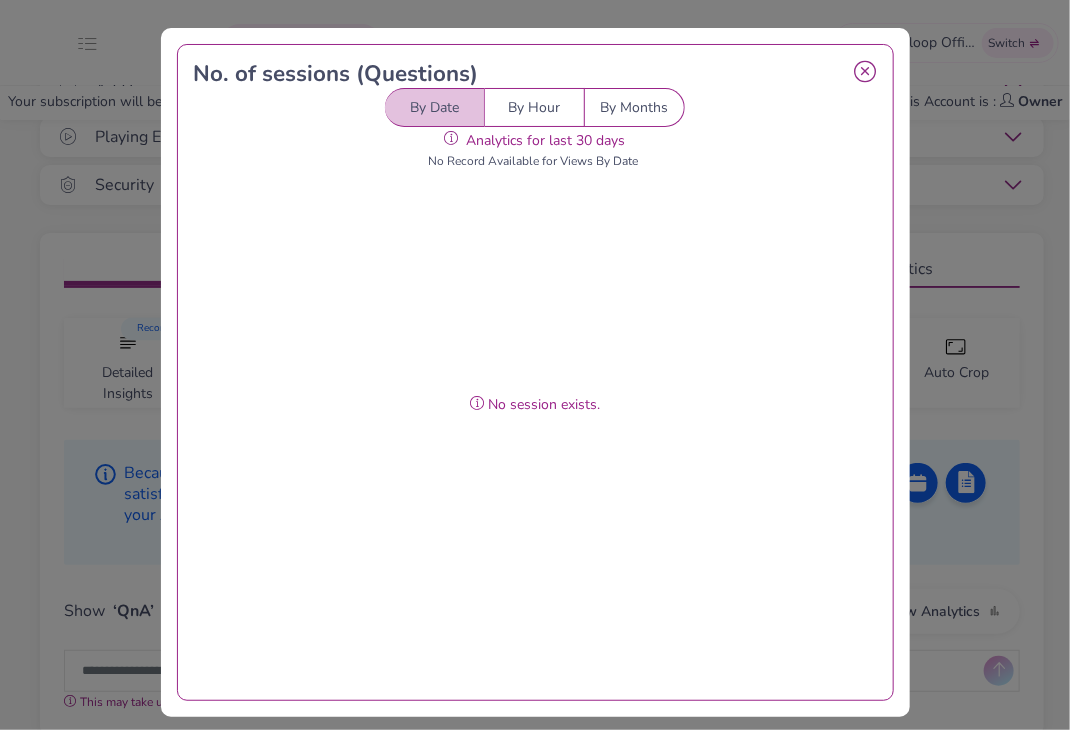 click at bounding box center (866, 72) 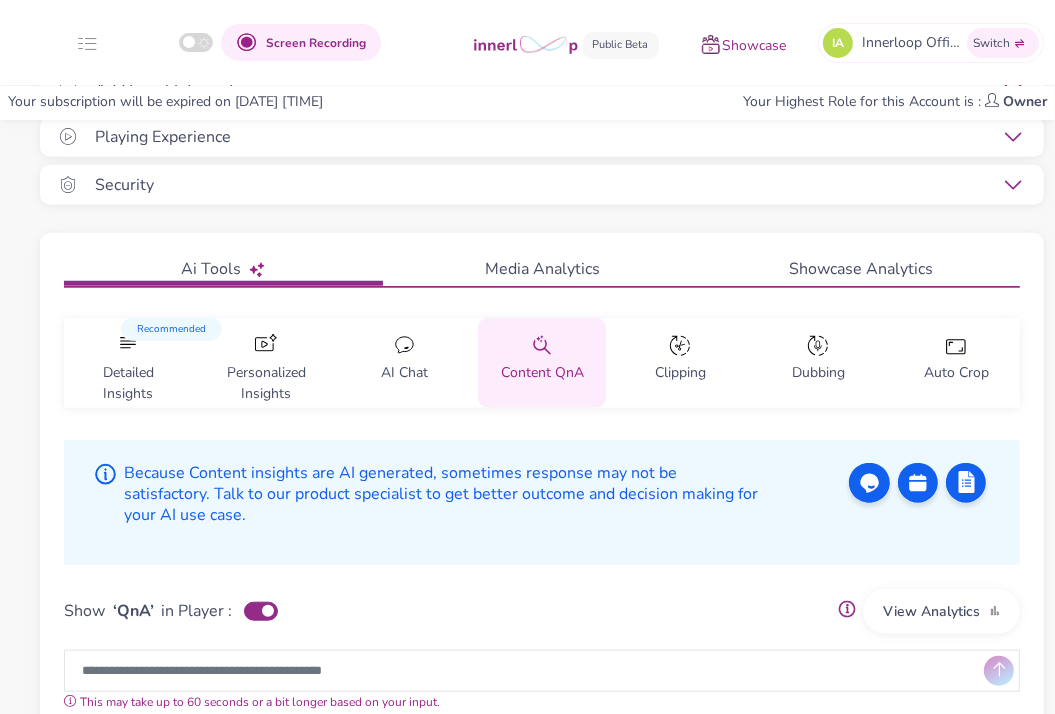 click on "View Analytics" at bounding box center [941, 611] 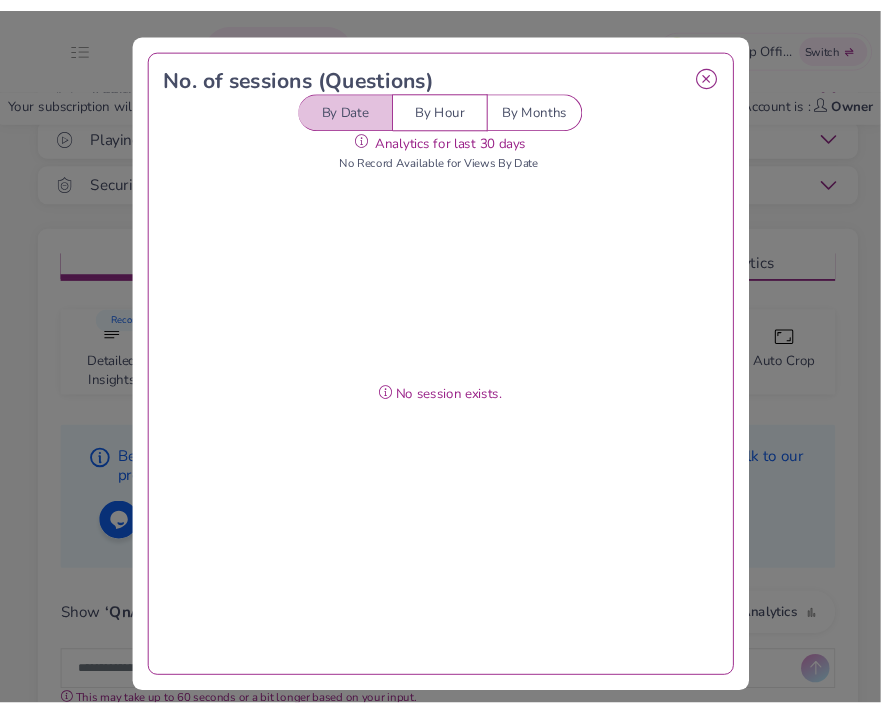 scroll, scrollTop: 1126, scrollLeft: 0, axis: vertical 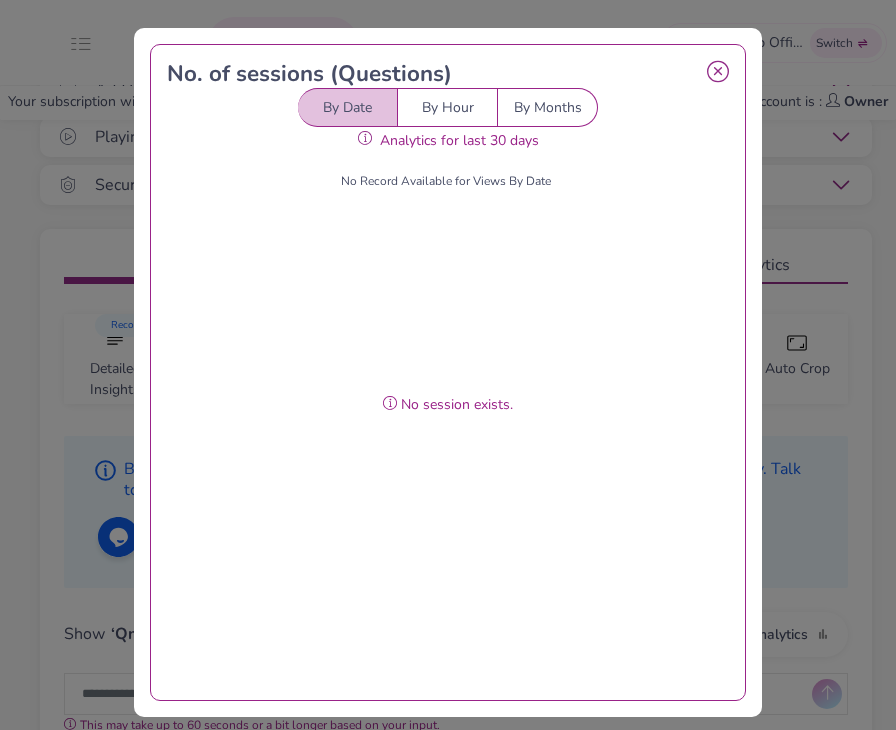 click on "By Months" at bounding box center [548, 107] 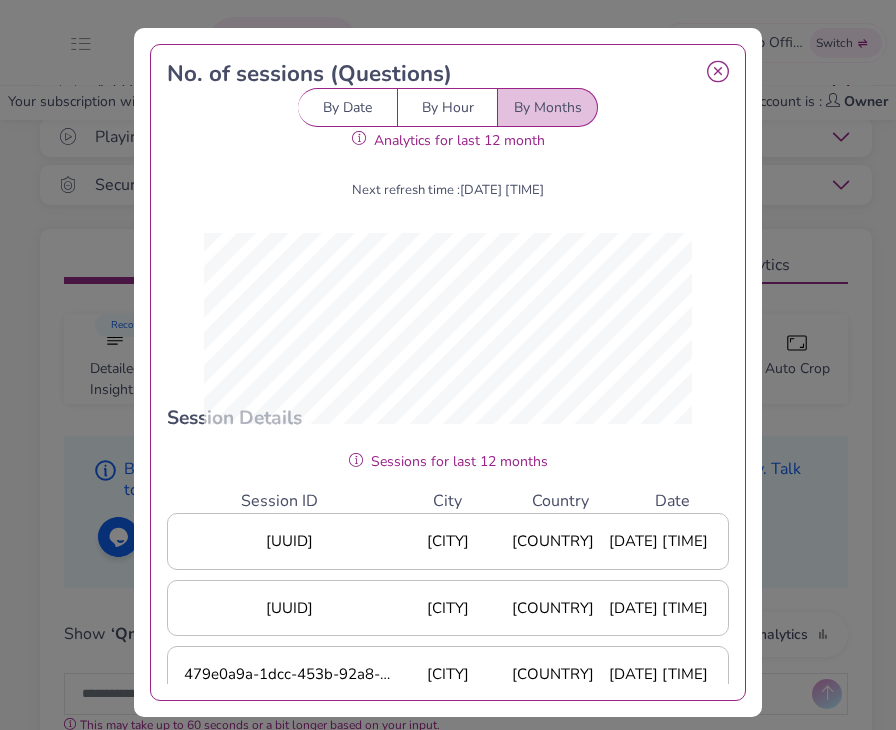 click on "By Date" at bounding box center [348, 107] 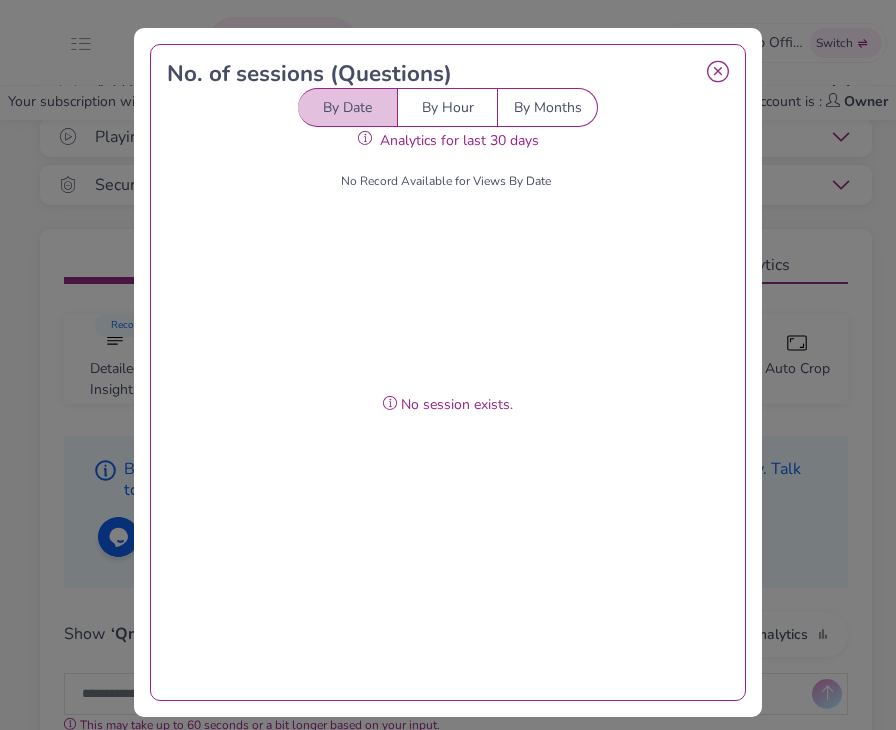 click on "No. of sessions ( Questions  )" at bounding box center (447, 74) 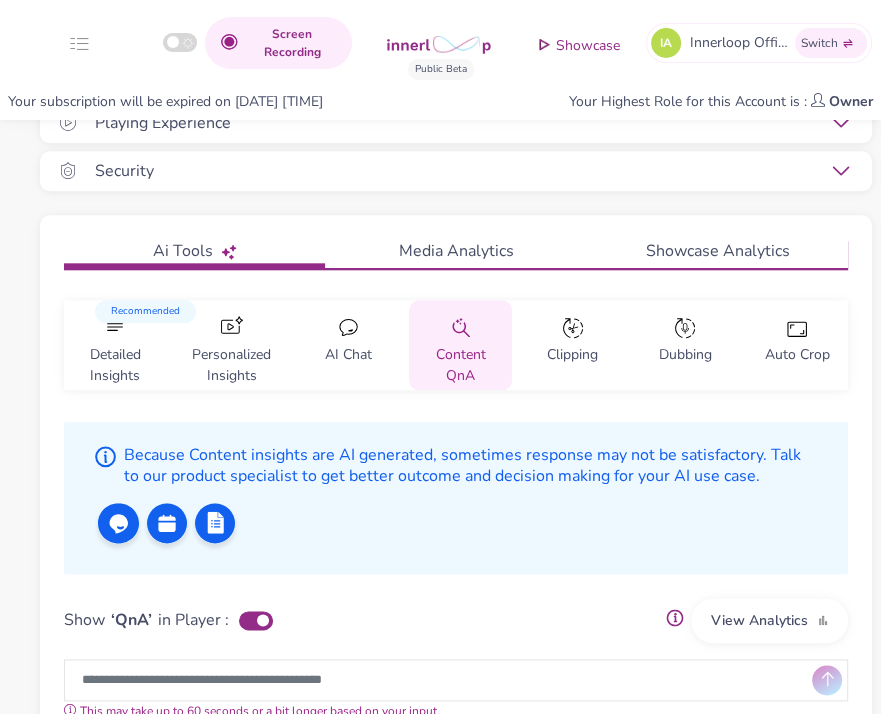 scroll, scrollTop: 1197, scrollLeft: 0, axis: vertical 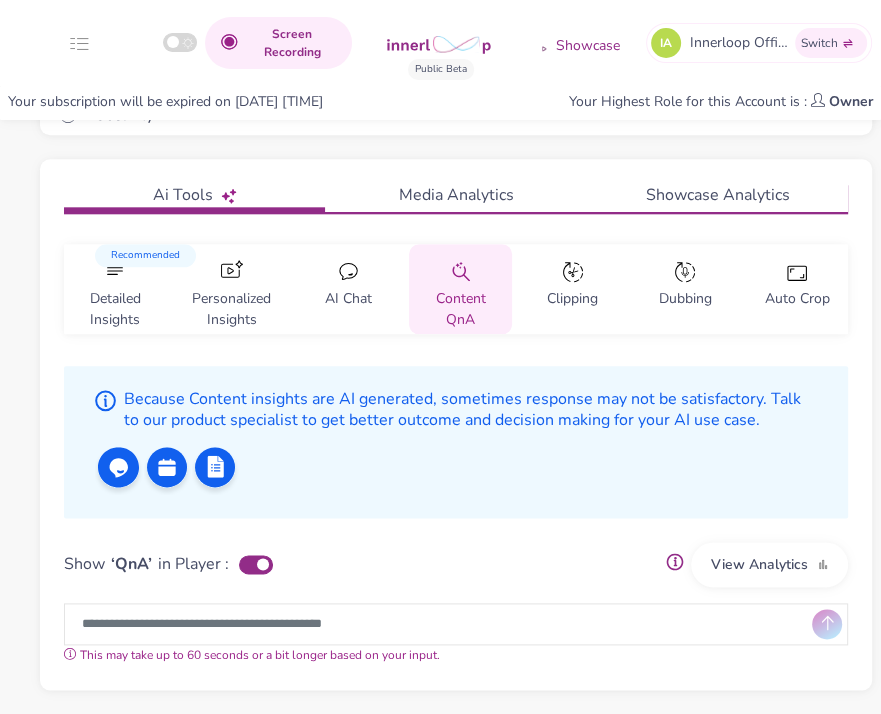 click on "View Analytics" at bounding box center [769, 564] 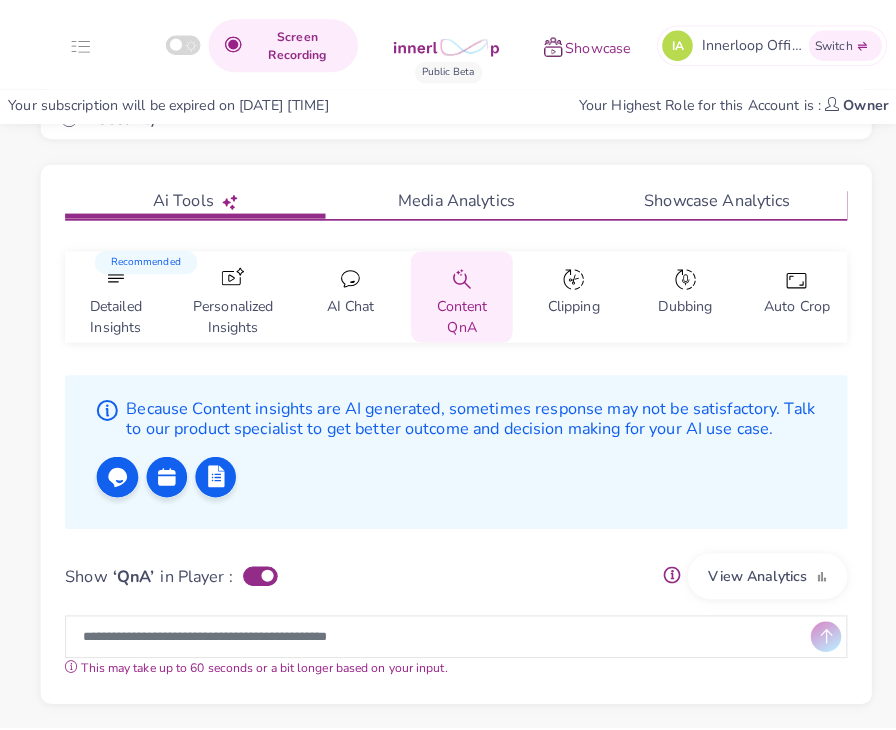 scroll, scrollTop: 1182, scrollLeft: 0, axis: vertical 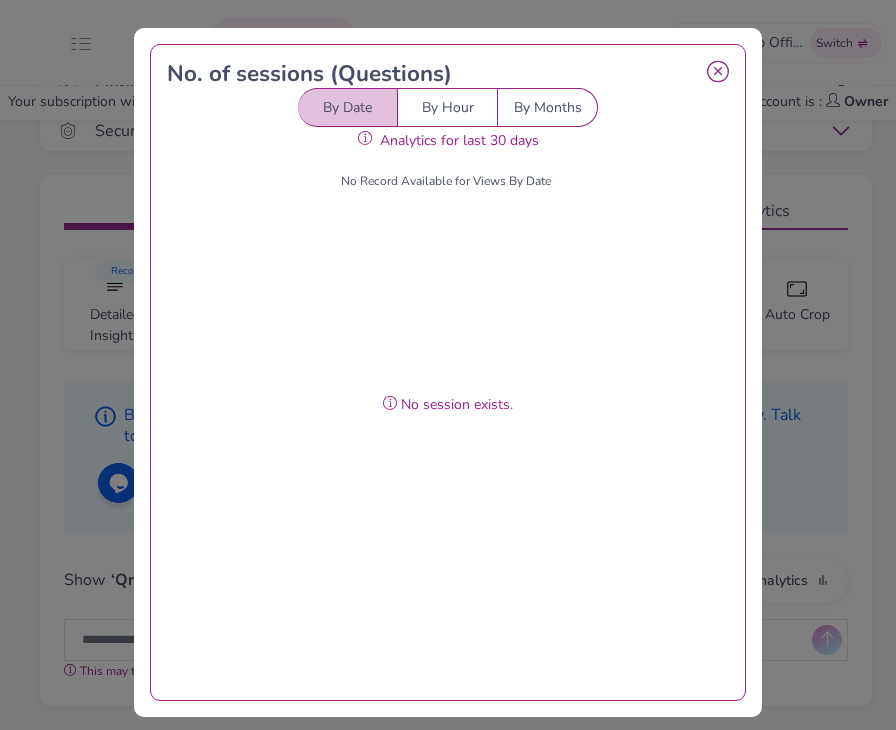 drag, startPoint x: 449, startPoint y: 125, endPoint x: 460, endPoint y: 121, distance: 11.7046995 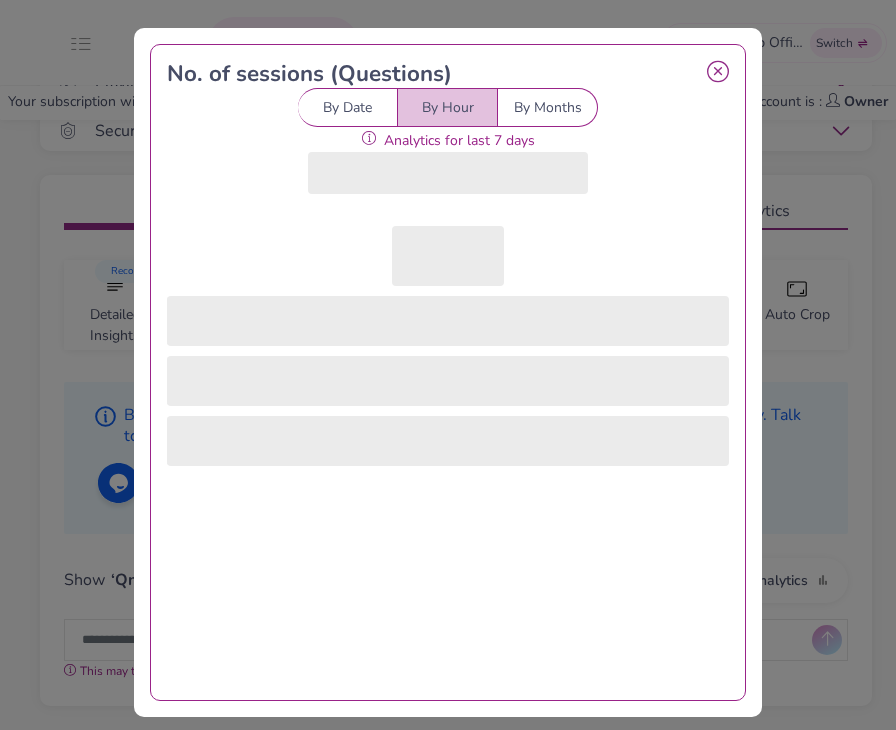 click on "By Months" at bounding box center (548, 107) 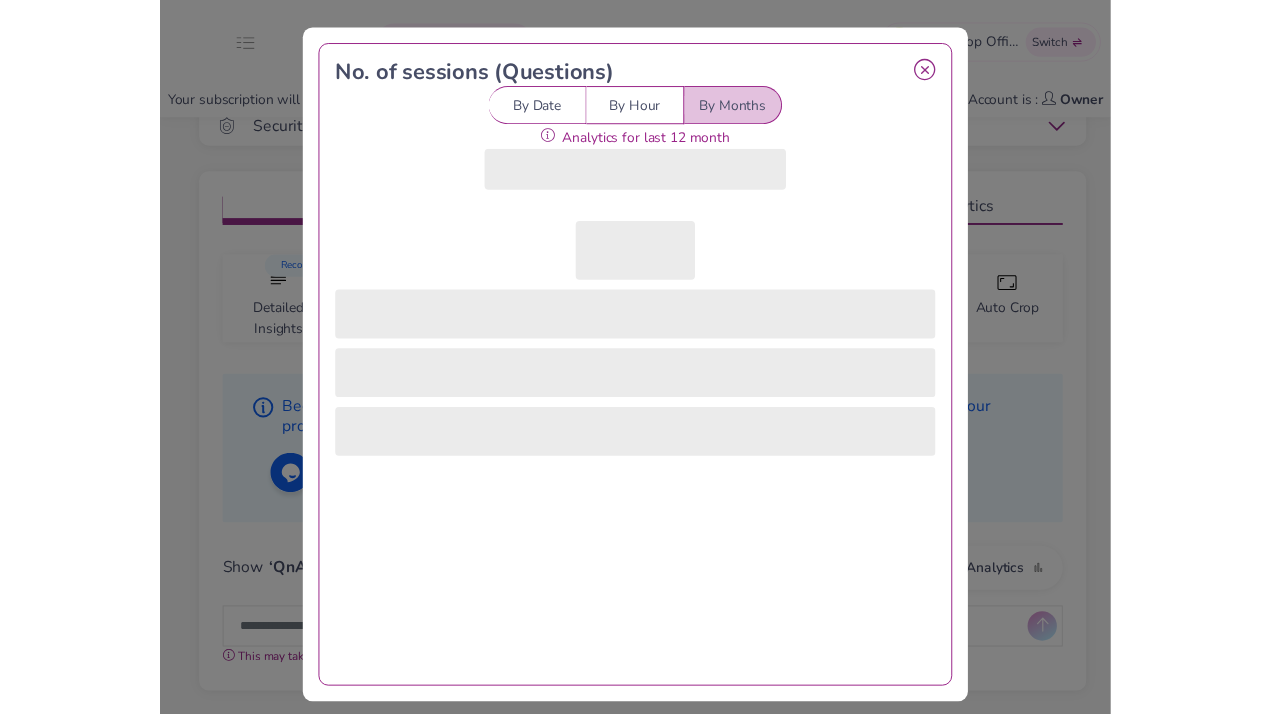 scroll, scrollTop: 688, scrollLeft: 0, axis: vertical 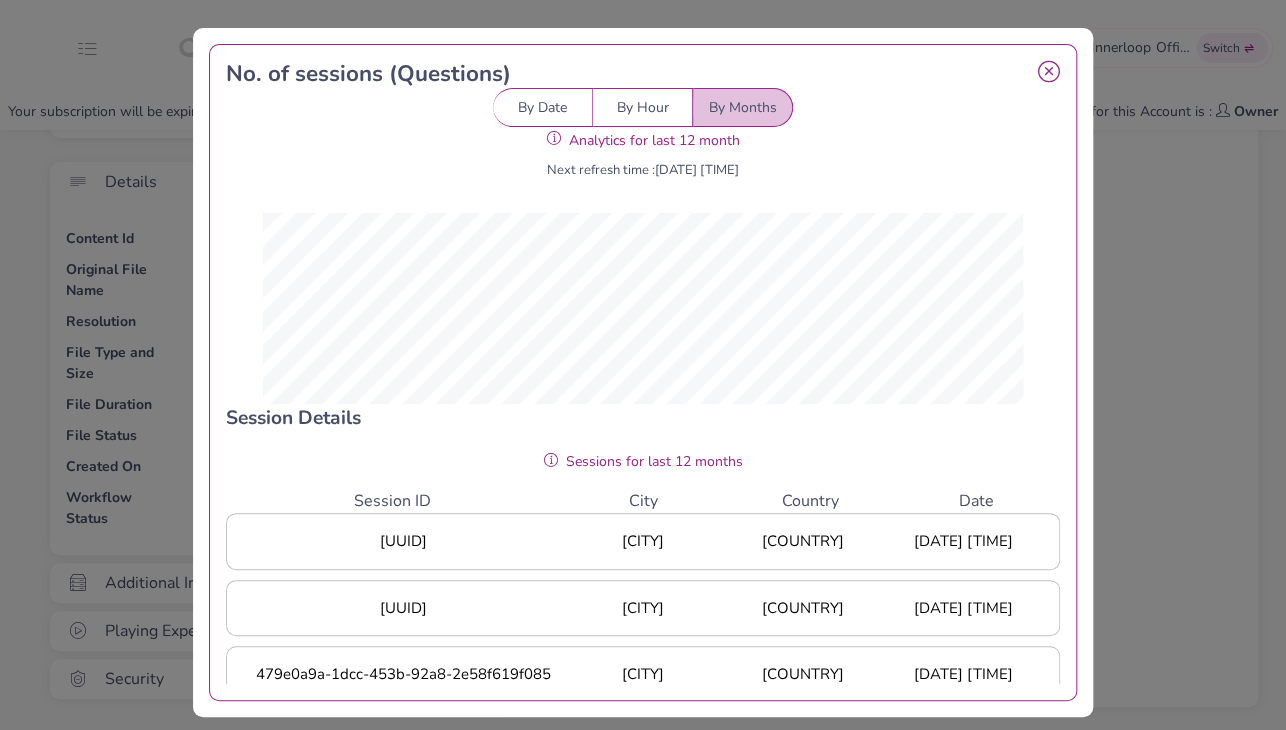 click on "25192ff5-c73e-405d-bb6c-298b38c252df" at bounding box center [403, 541] 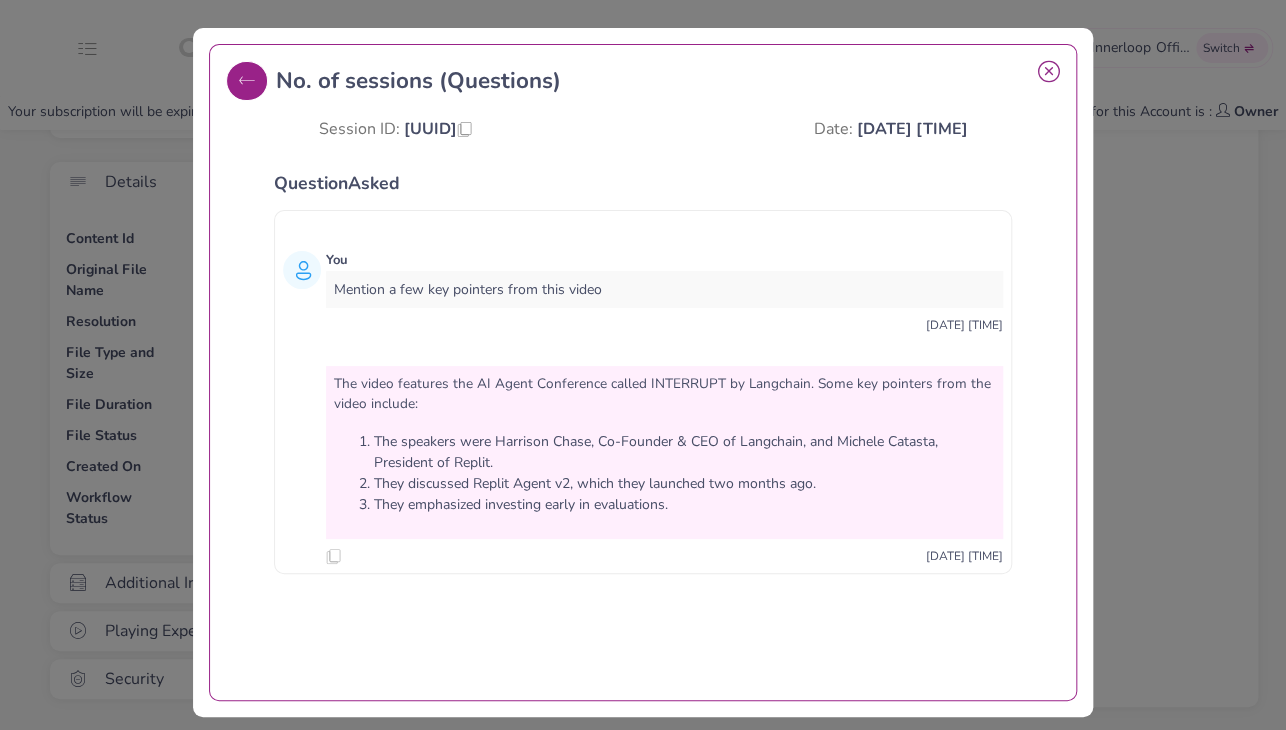 click at bounding box center [247, 81] 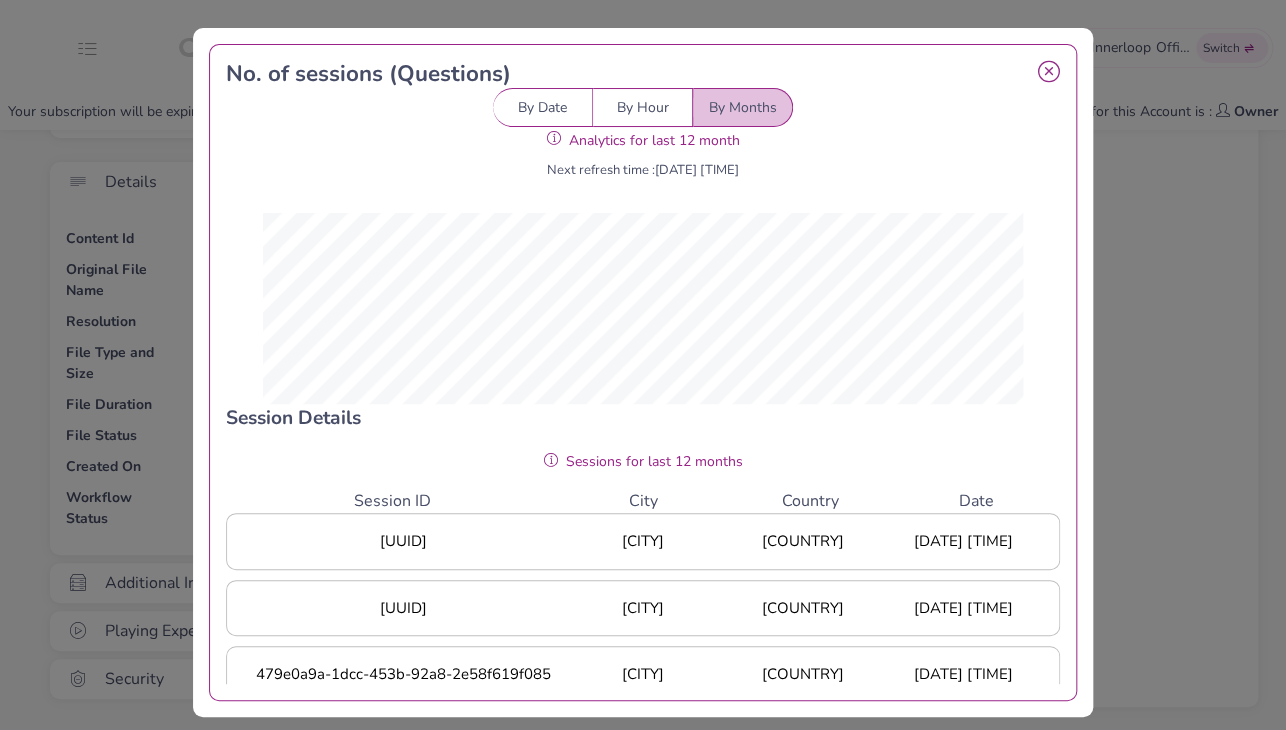 click at bounding box center [1049, 72] 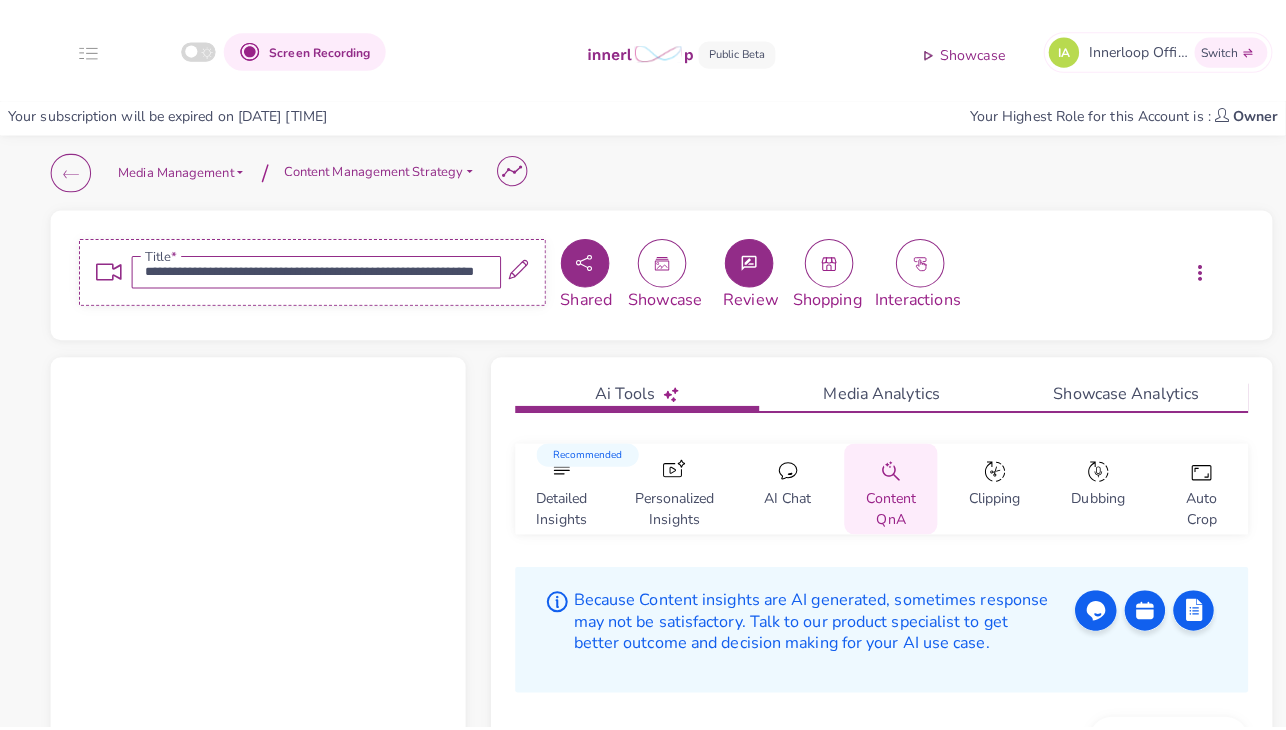 scroll, scrollTop: 0, scrollLeft: 0, axis: both 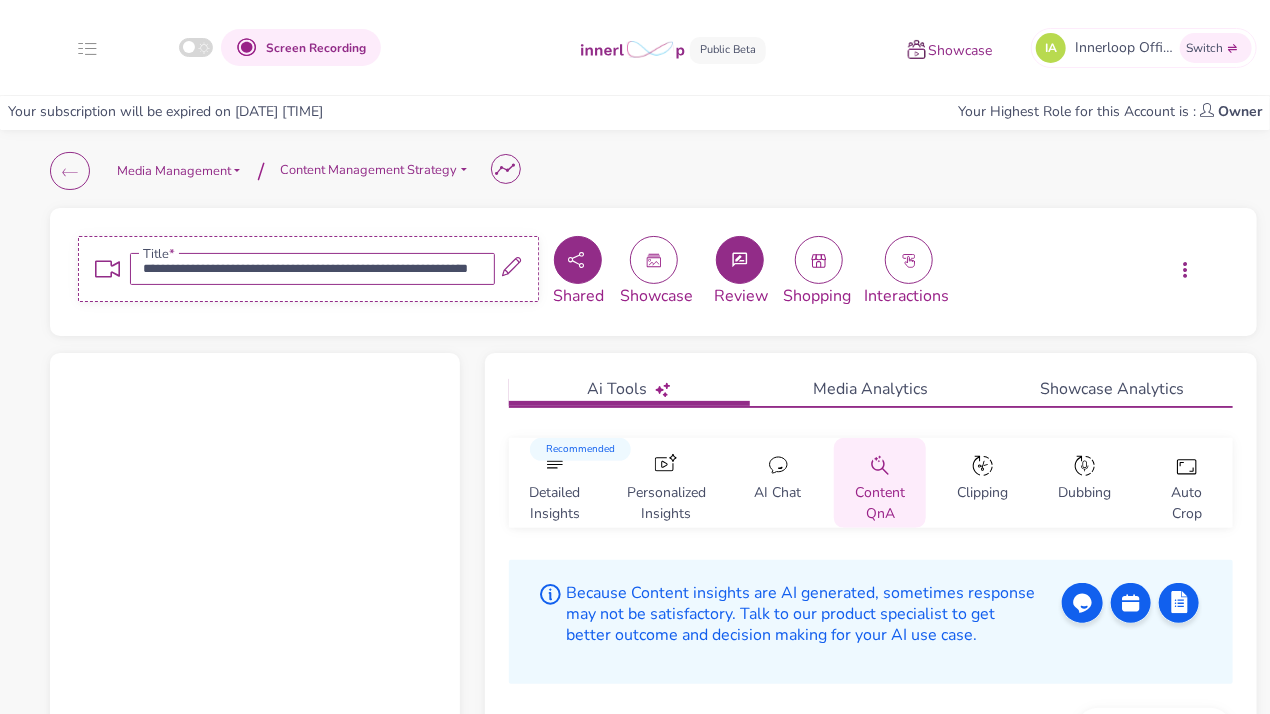 click 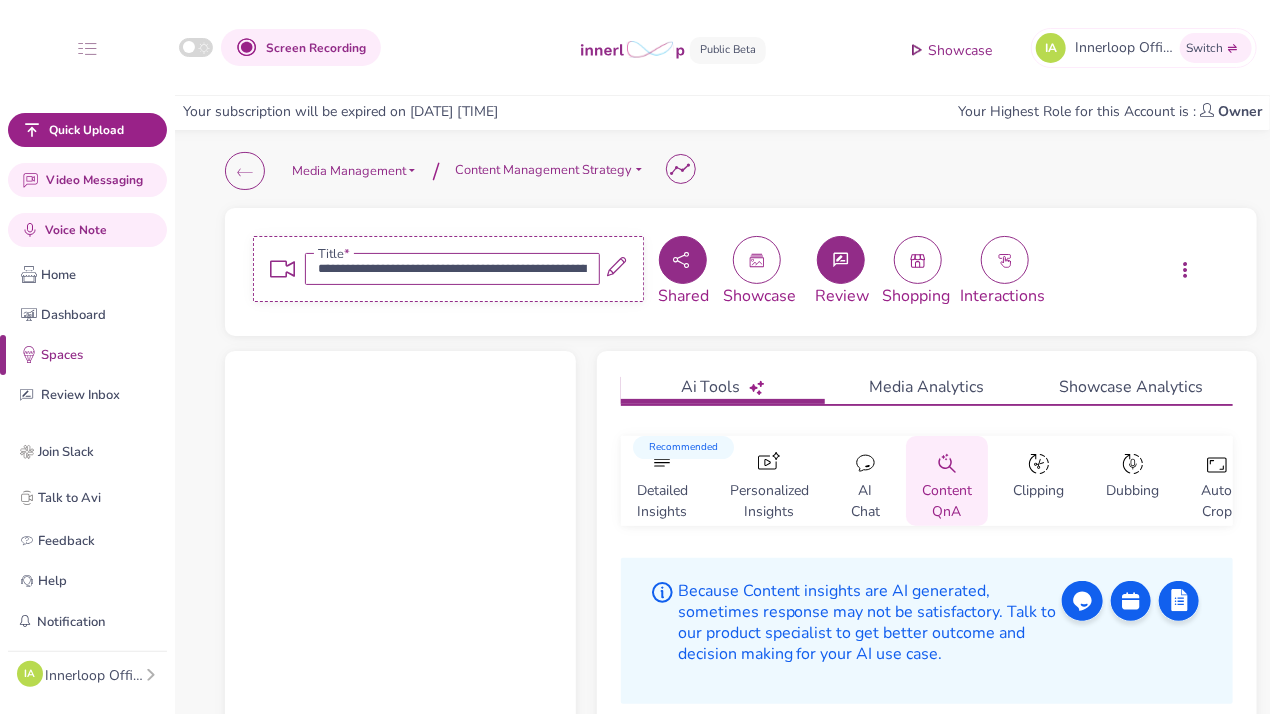 click on "Innerloop Official Account" at bounding box center (94, 675) 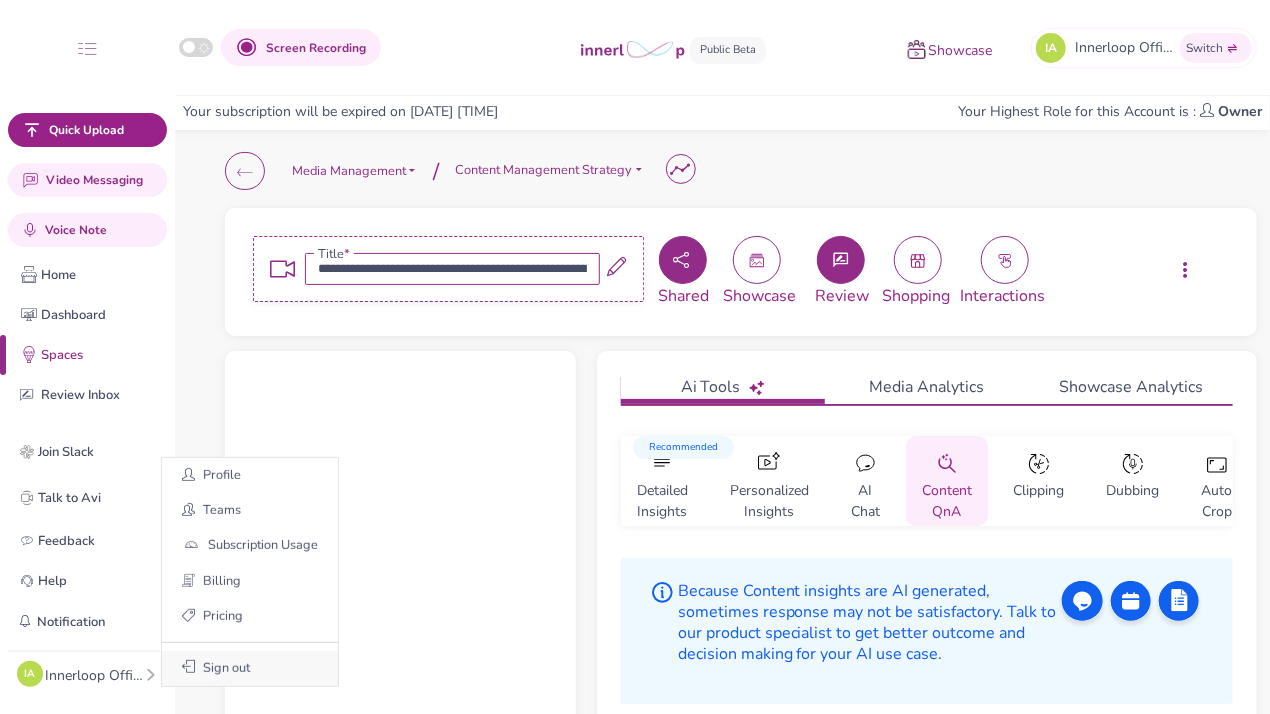 click on "Sign out" at bounding box center [250, 668] 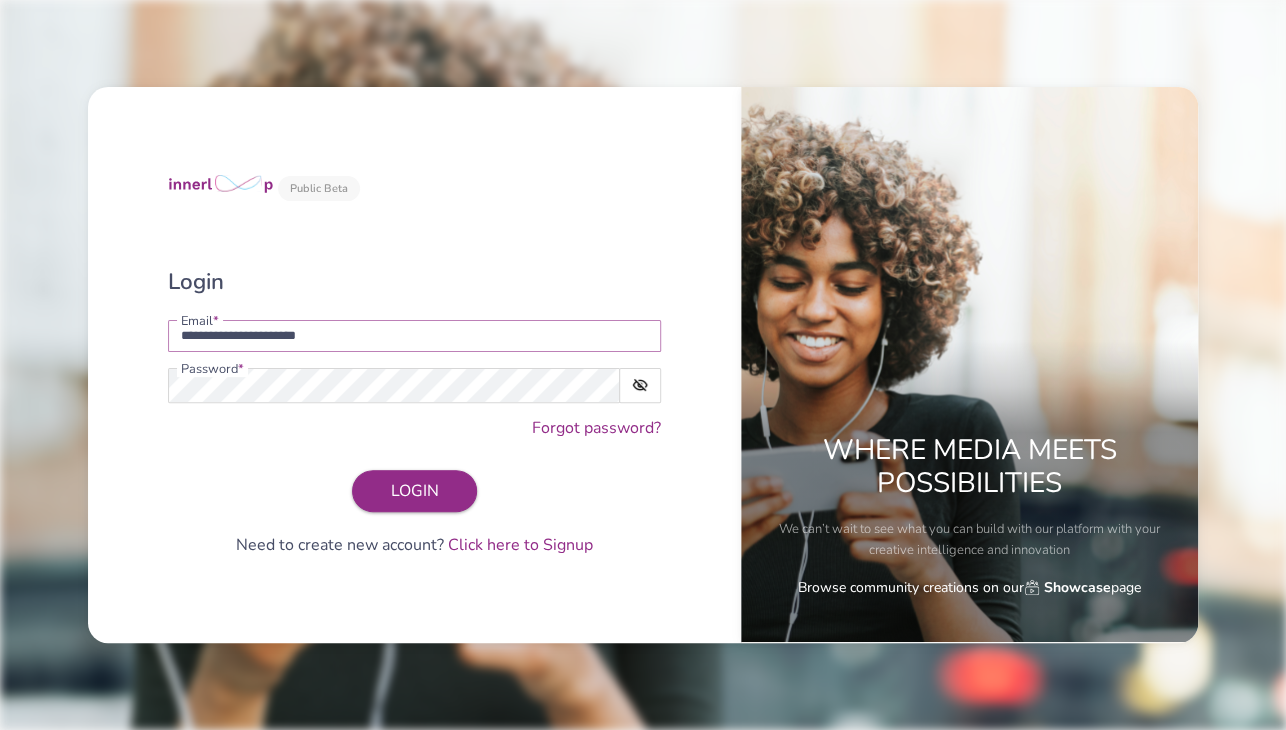 drag, startPoint x: 373, startPoint y: 329, endPoint x: 112, endPoint y: 321, distance: 261.1226 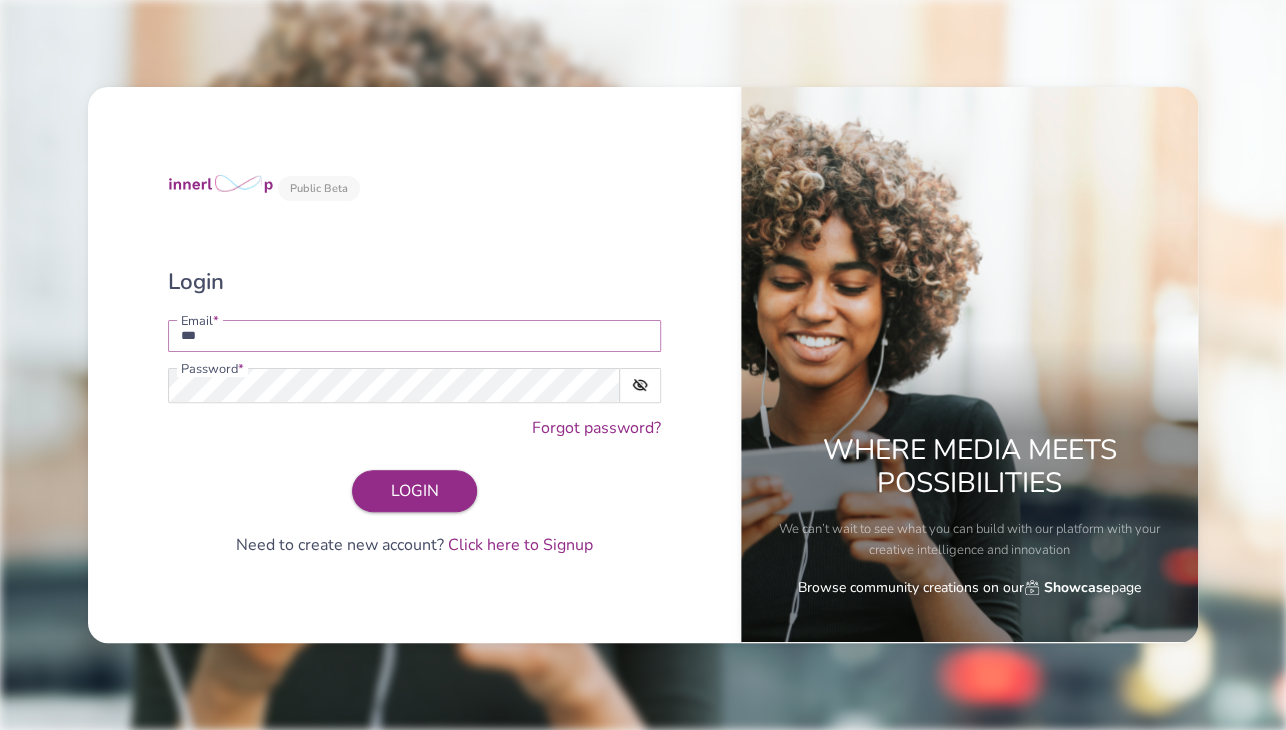 type on "**********" 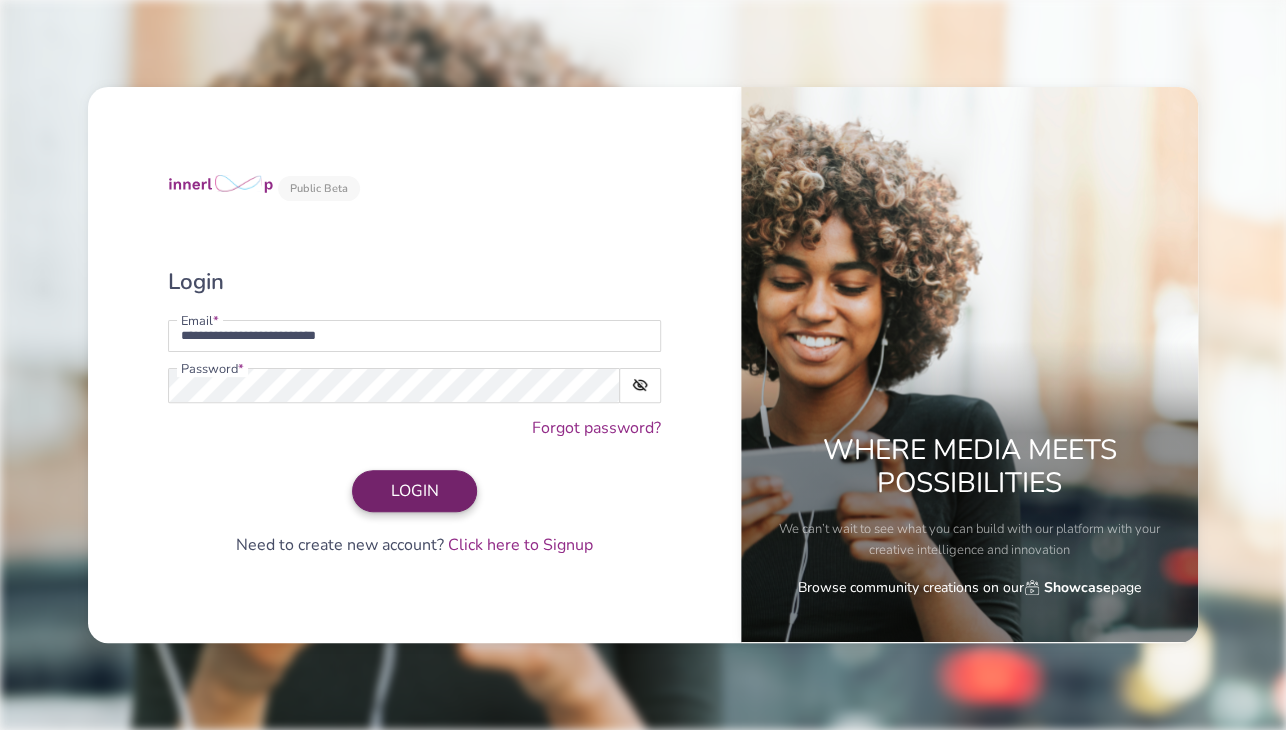 click on "LOGIN" at bounding box center (414, 491) 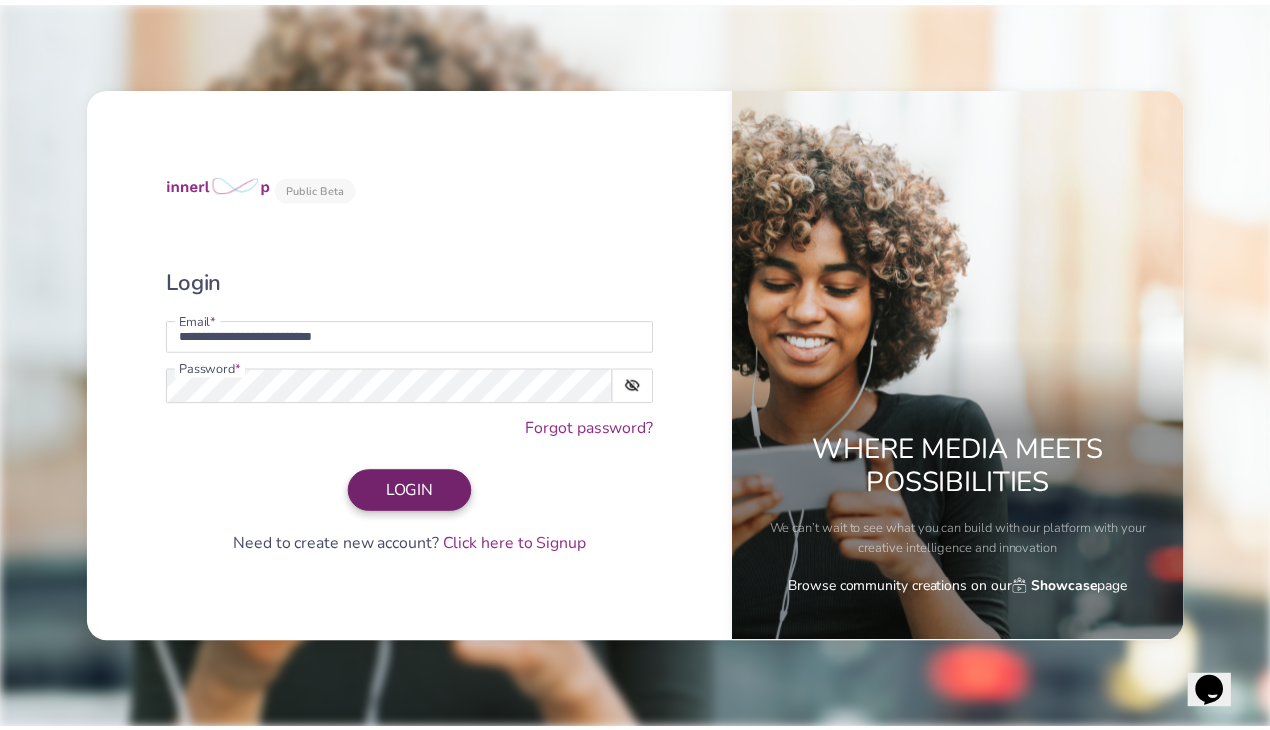 scroll, scrollTop: 0, scrollLeft: 0, axis: both 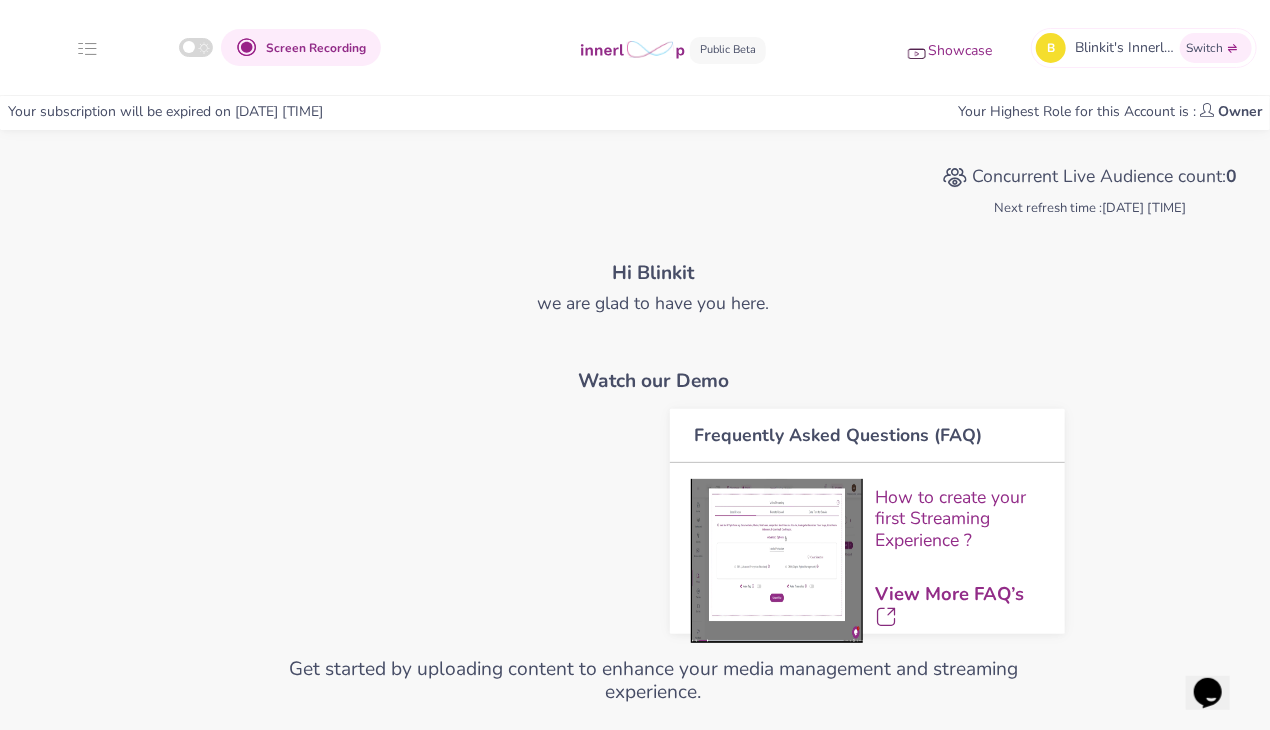 click at bounding box center (87, 48) 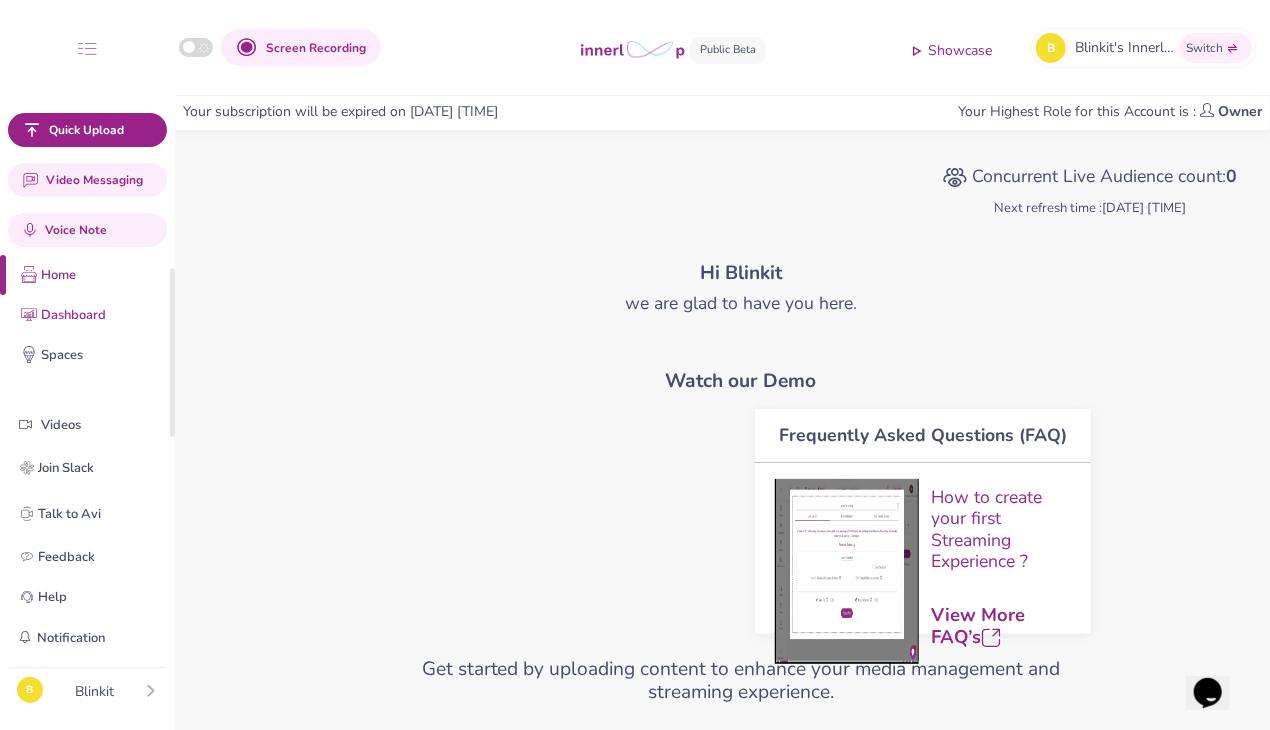 scroll, scrollTop: 100, scrollLeft: 0, axis: vertical 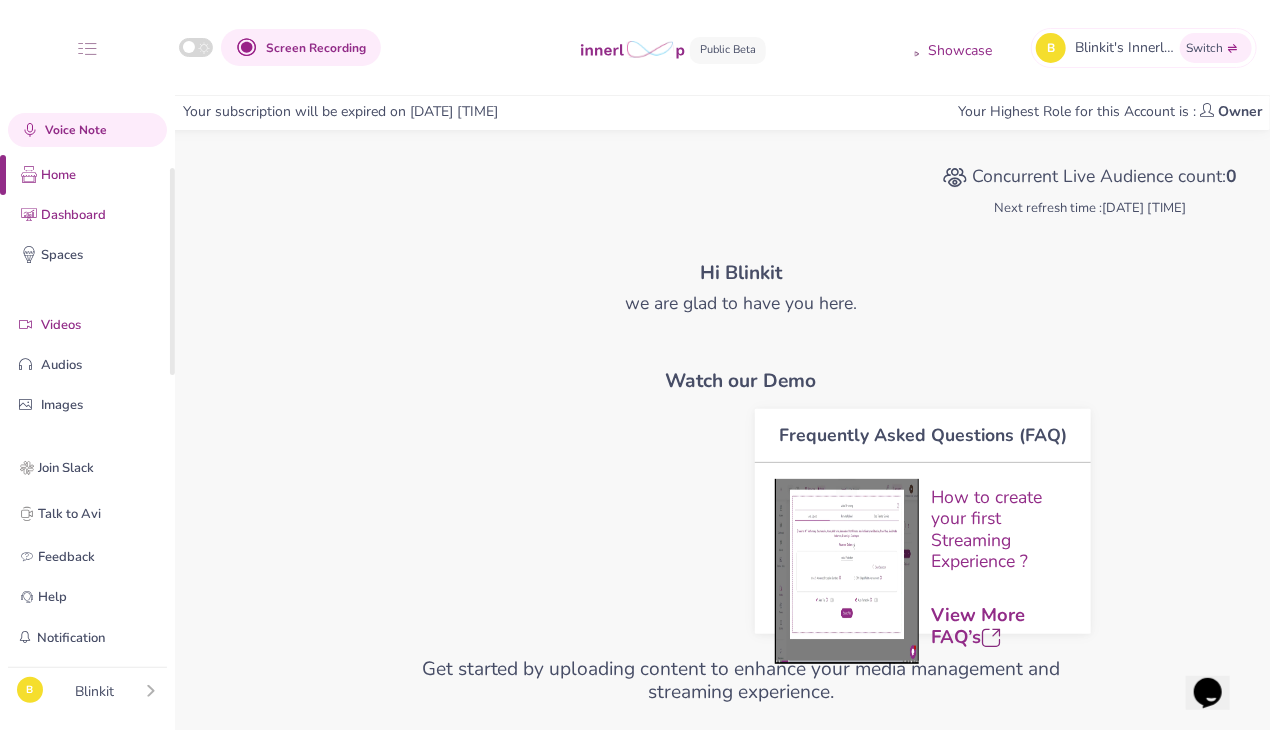 click on "Videos" at bounding box center (103, 325) 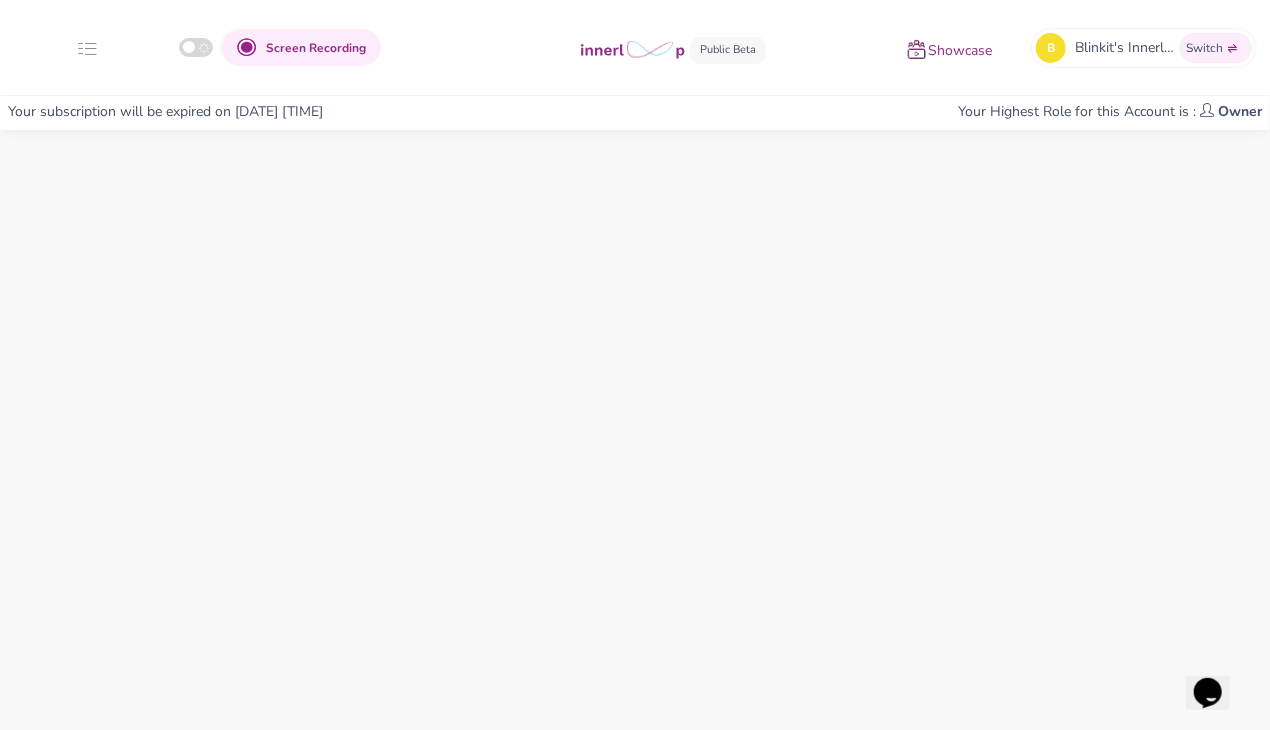 click on "Showcase" at bounding box center [961, 51] 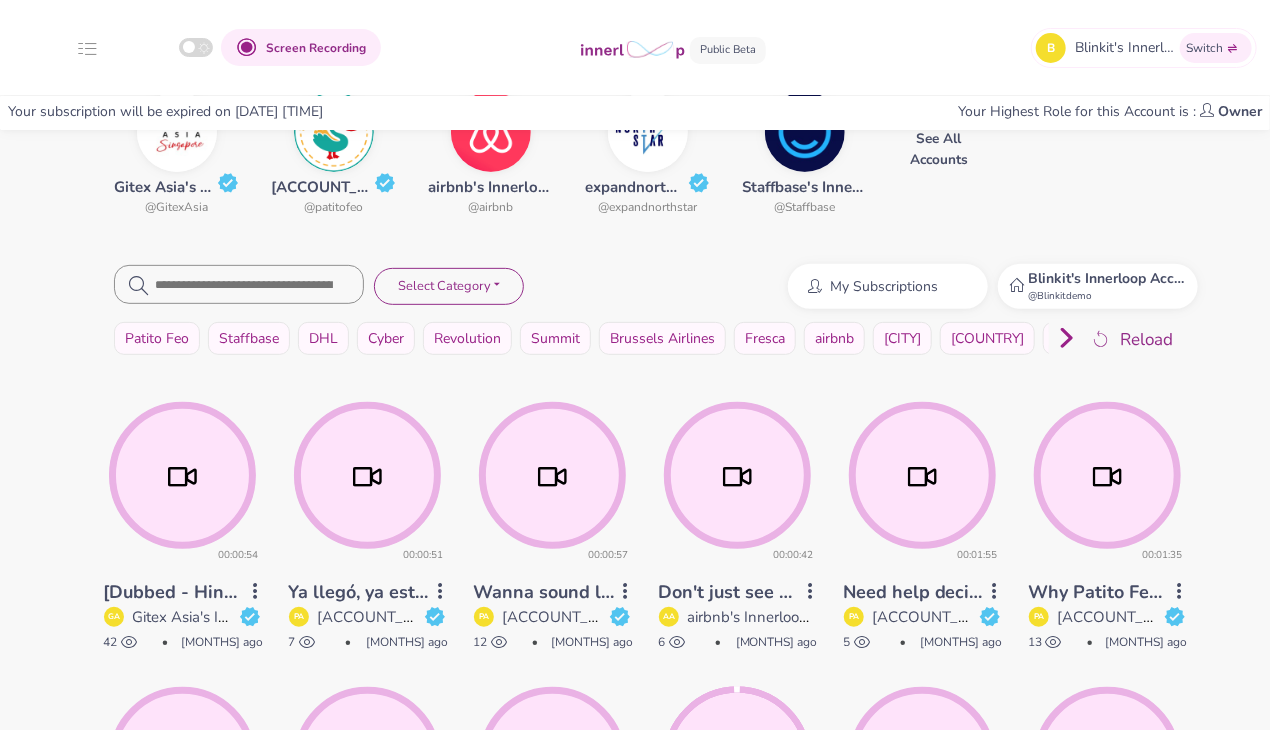 scroll, scrollTop: 200, scrollLeft: 0, axis: vertical 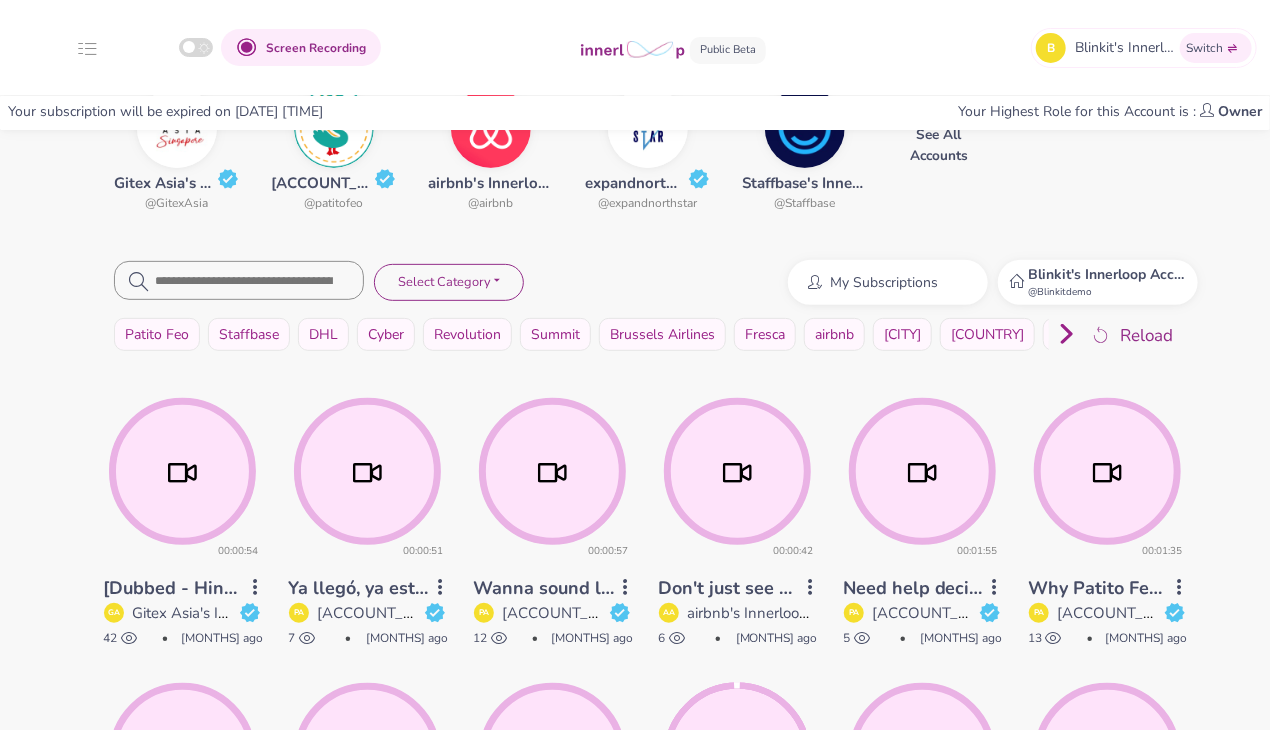 click on "Blinkit's Innerloop Account" at bounding box center (1115, 274) 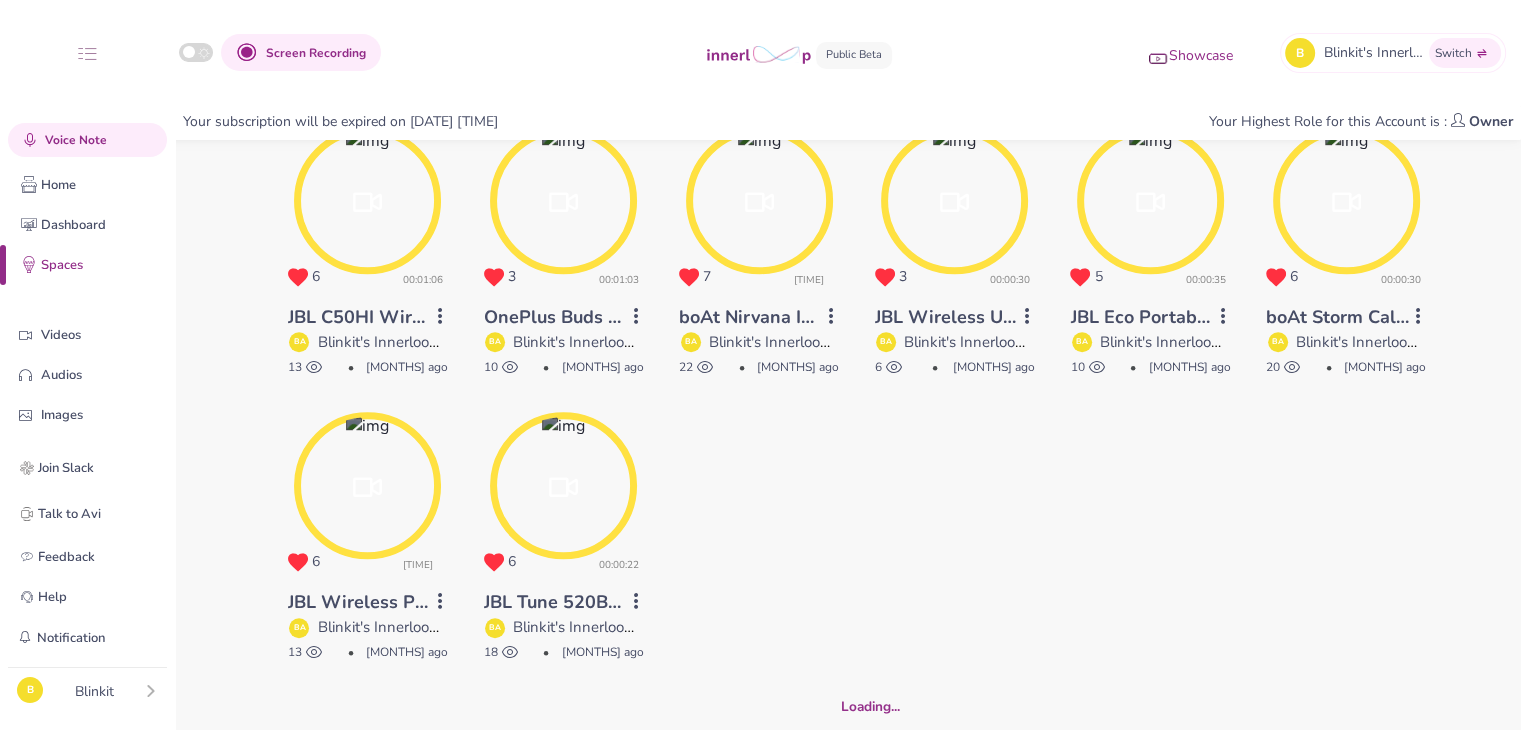 scroll, scrollTop: 1316, scrollLeft: 0, axis: vertical 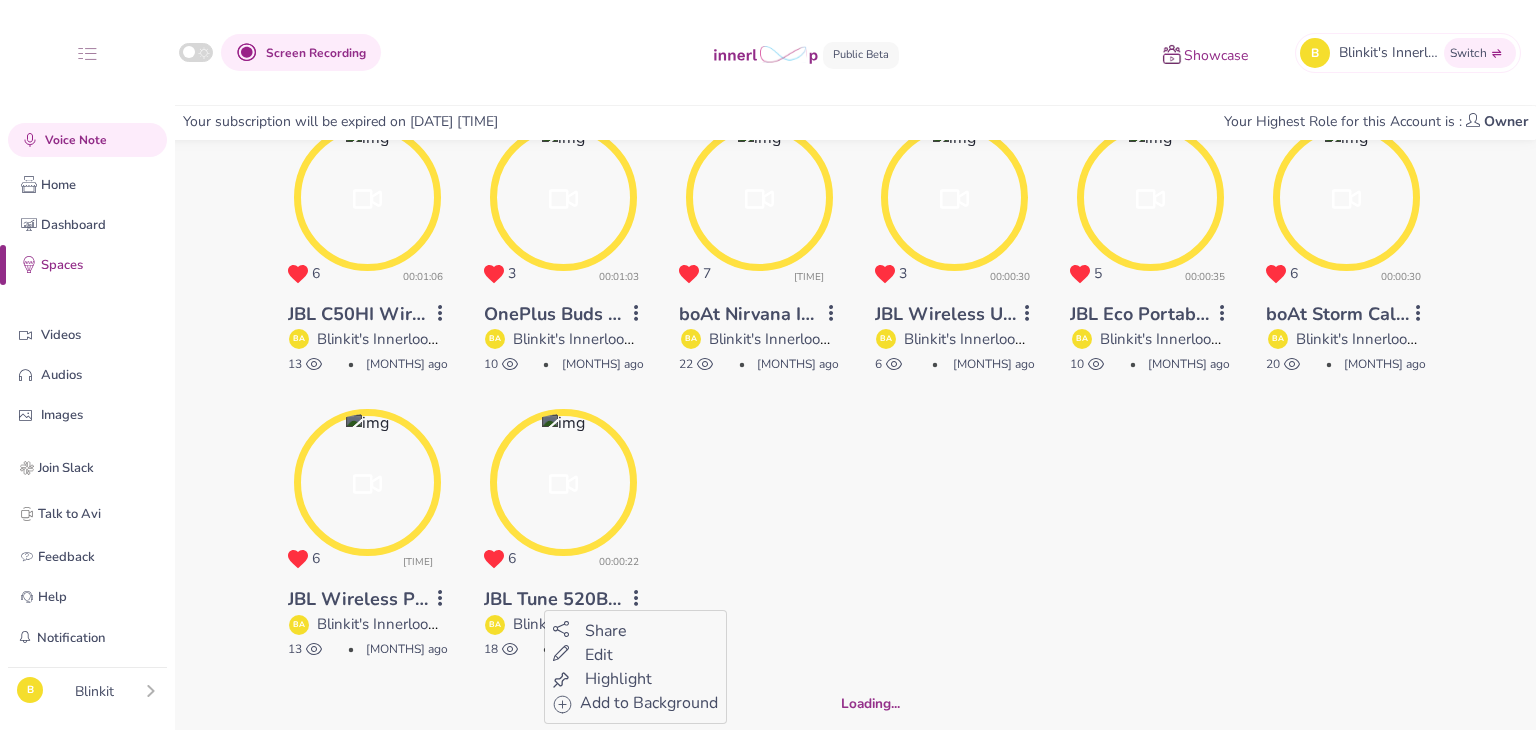 click on "**********" at bounding box center [768, -951] 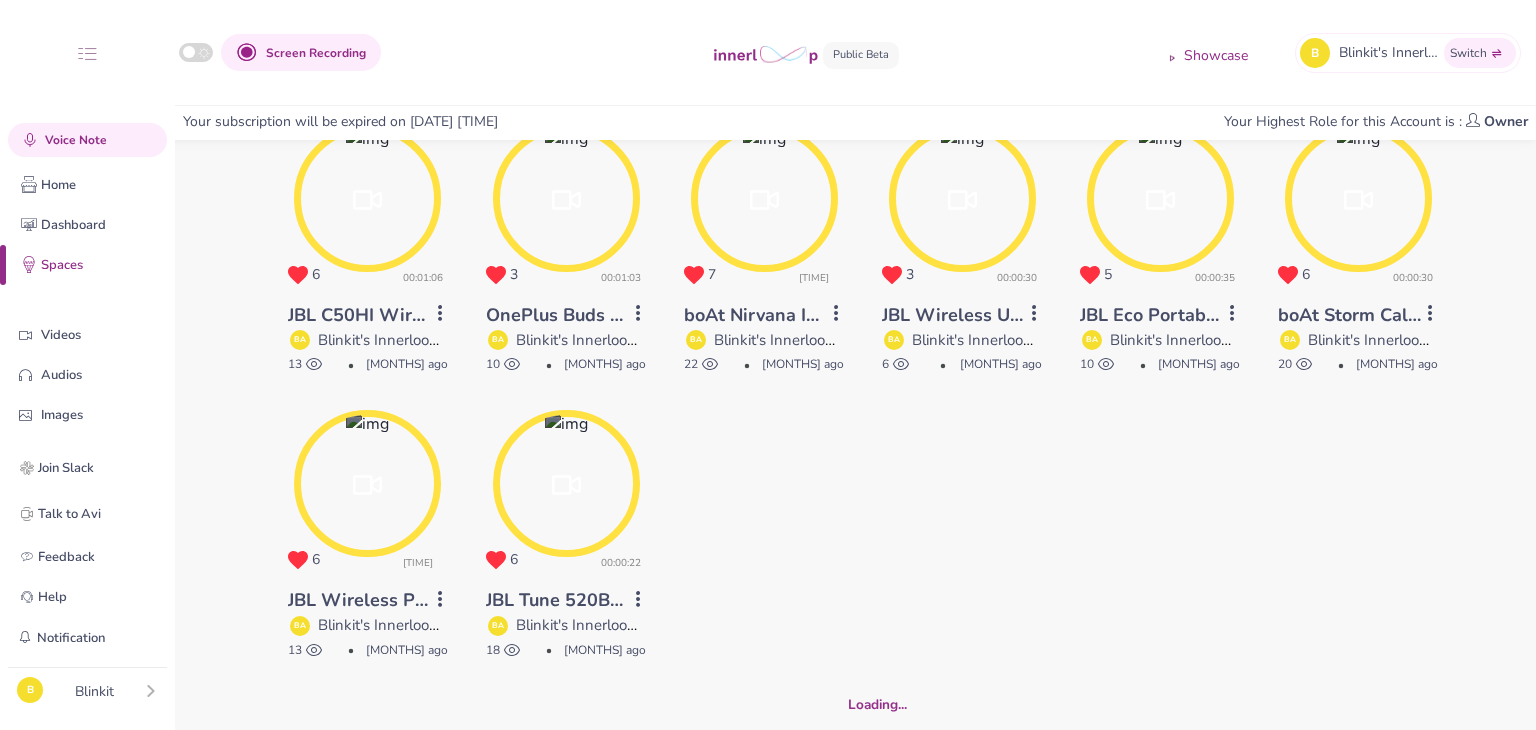 click on "**********" at bounding box center (768, -951) 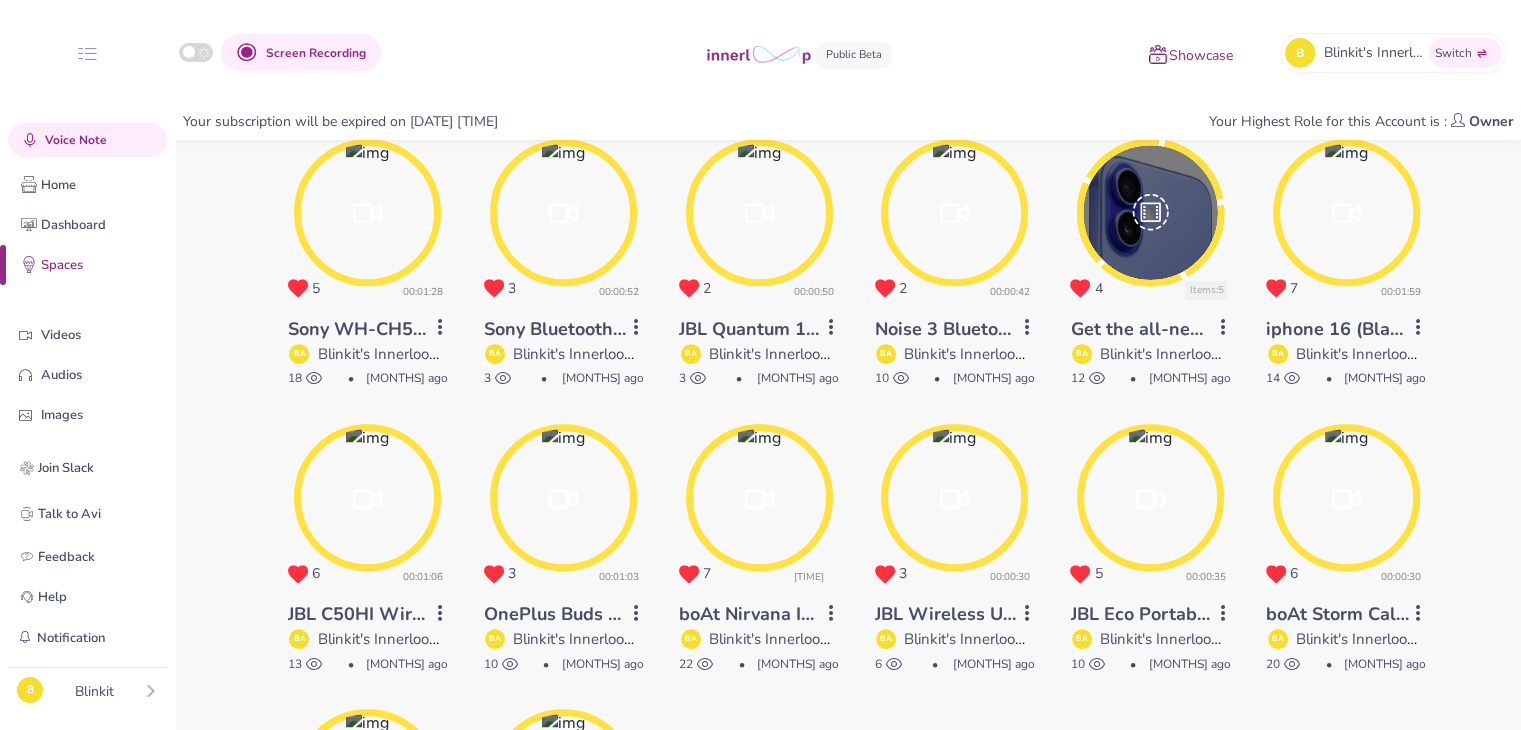 scroll, scrollTop: 616, scrollLeft: 0, axis: vertical 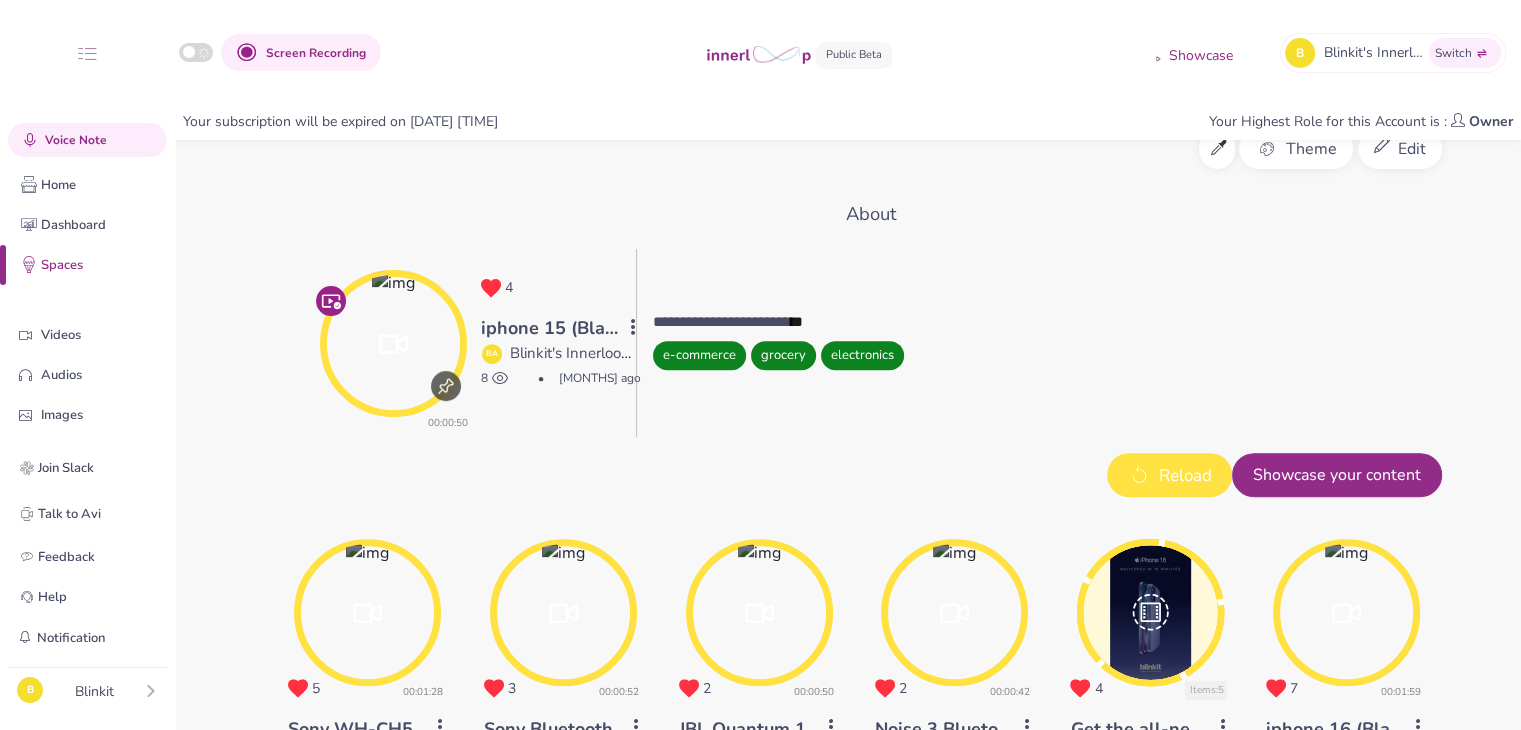 click on "Reload" at bounding box center (1185, 476) 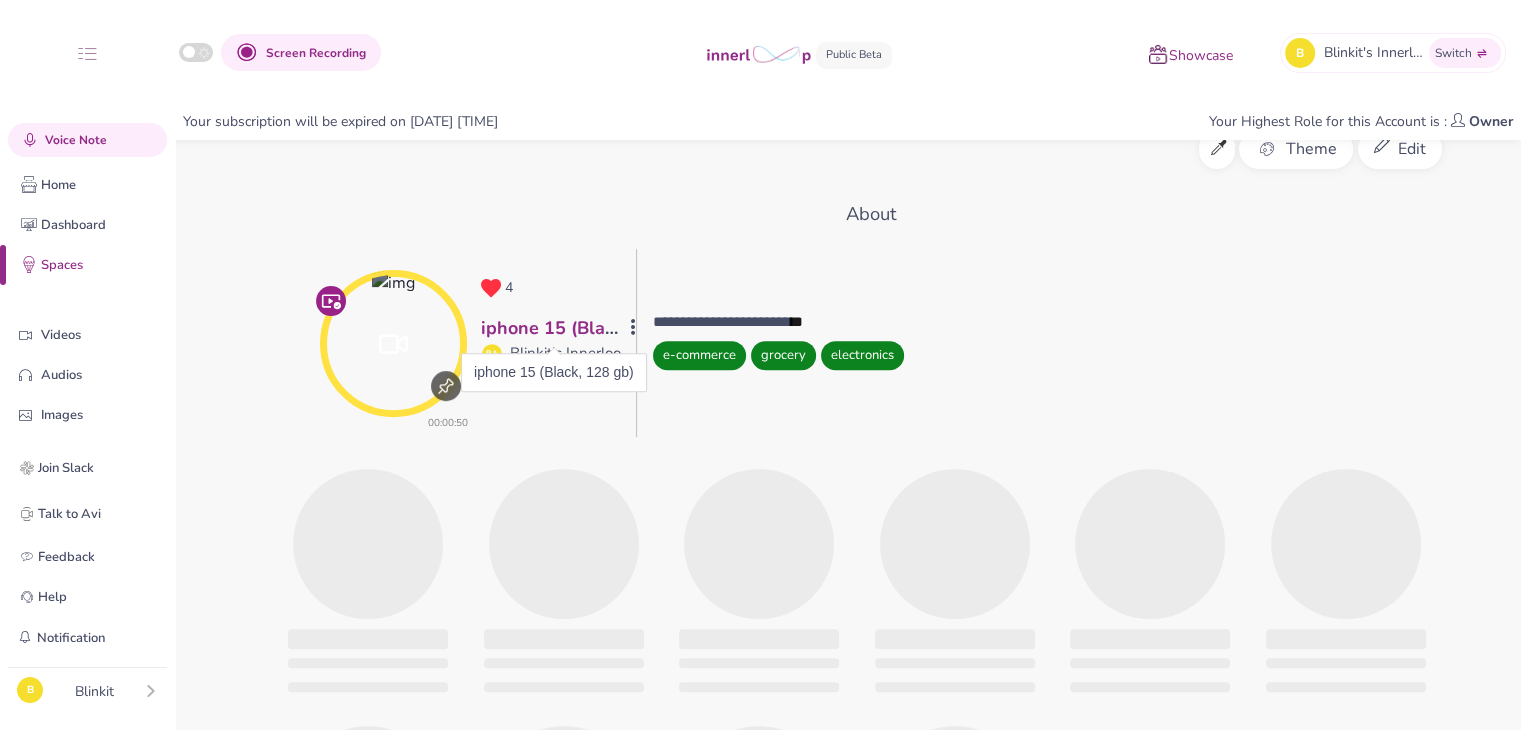 click on "iphone 15 (Black, 128 gb)" at bounding box center [590, 328] 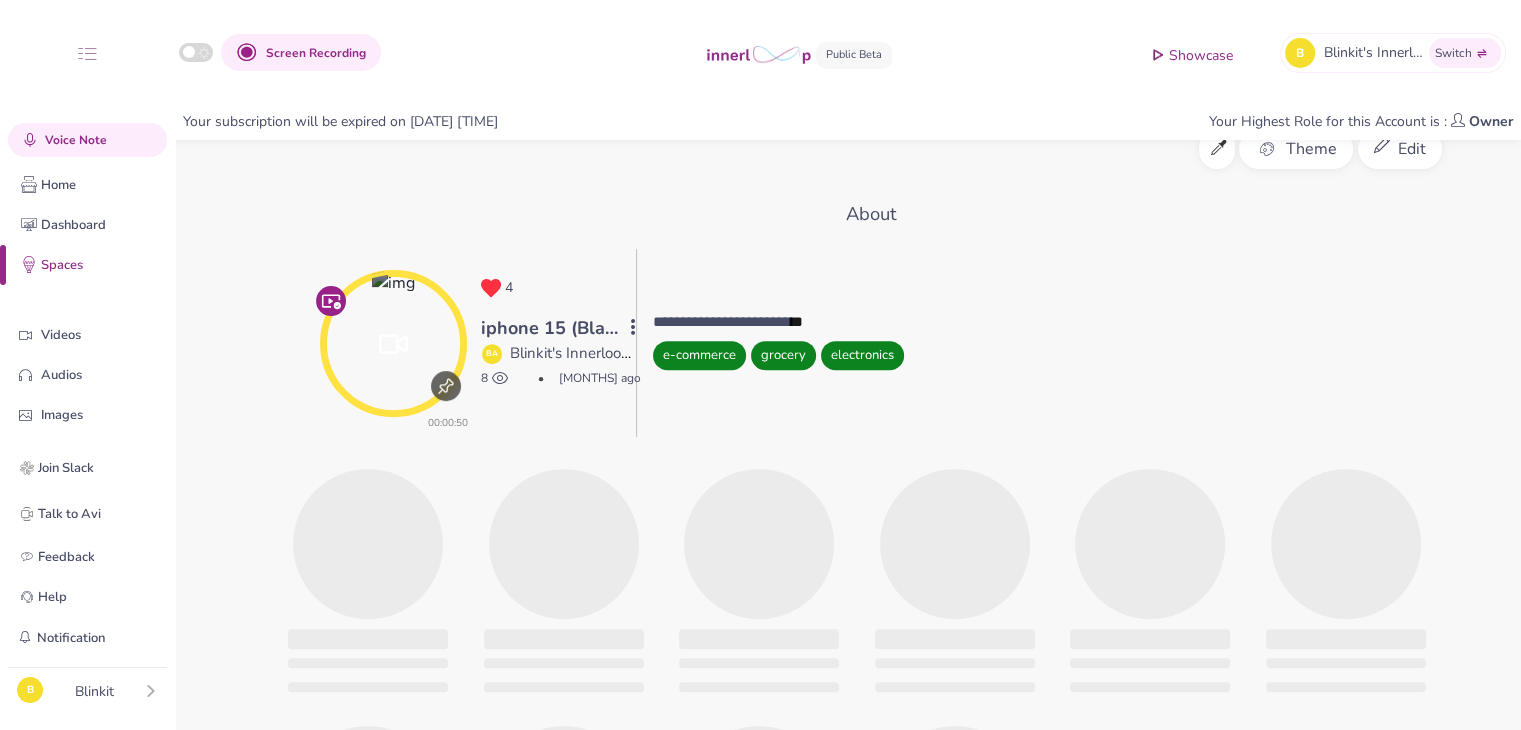 click 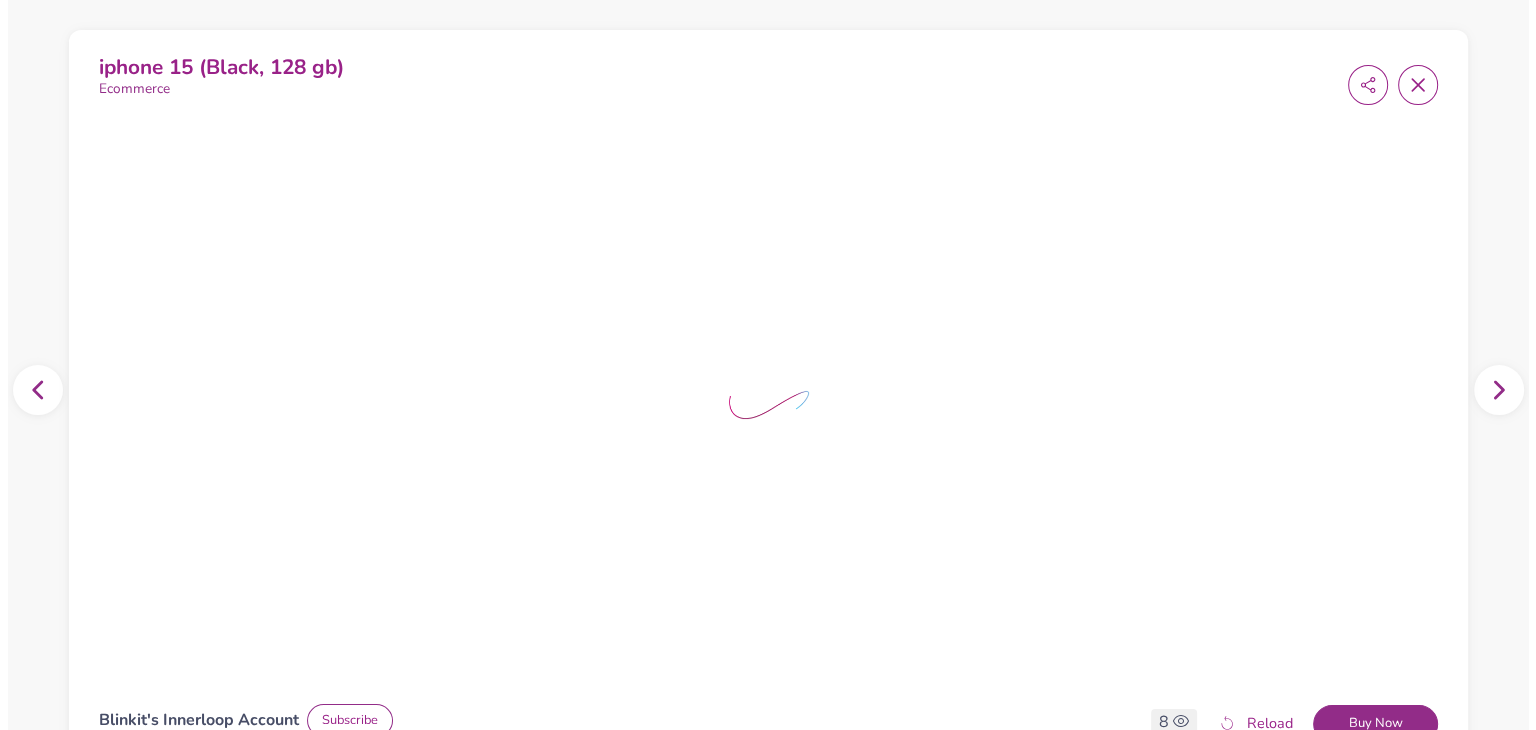 scroll, scrollTop: 0, scrollLeft: 0, axis: both 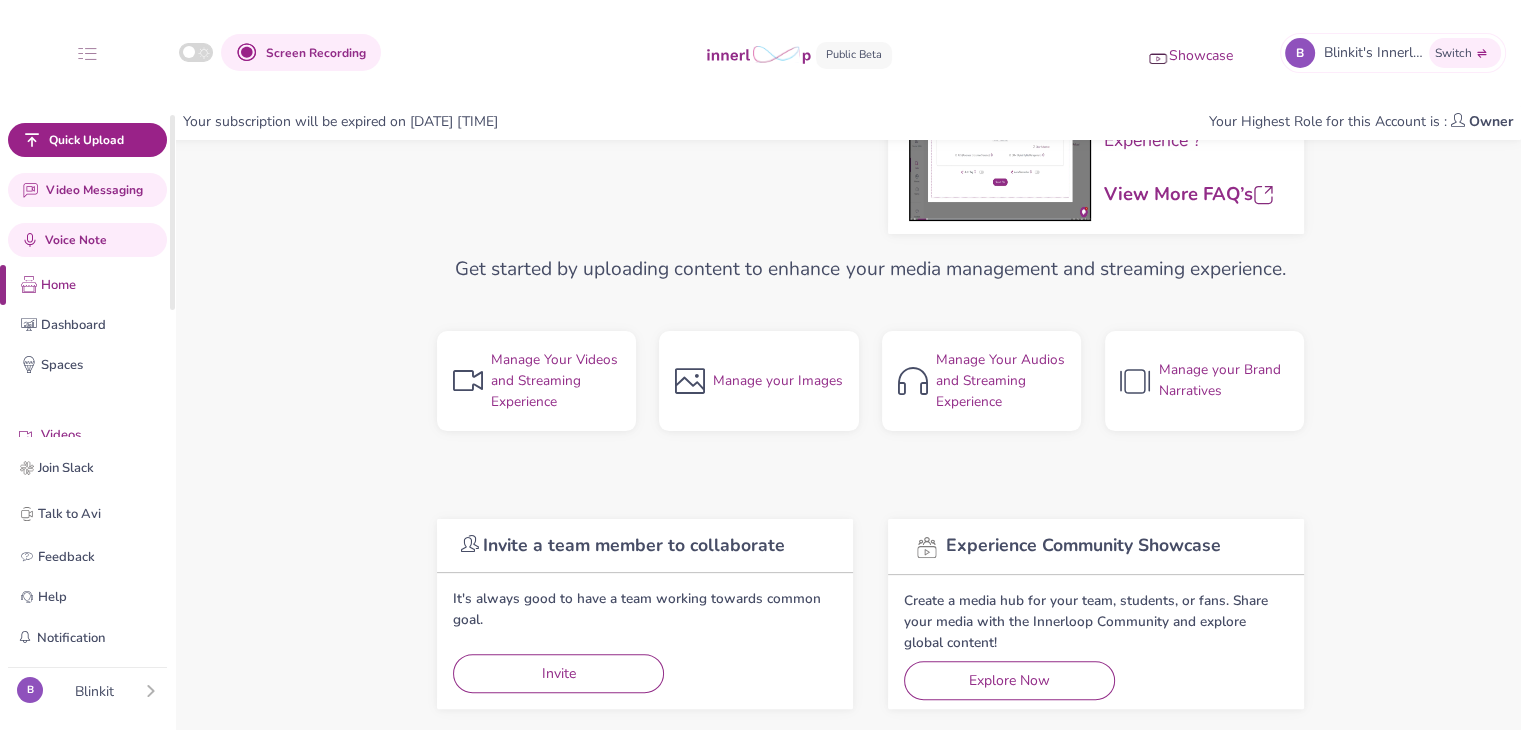 click on "Videos" at bounding box center [103, 435] 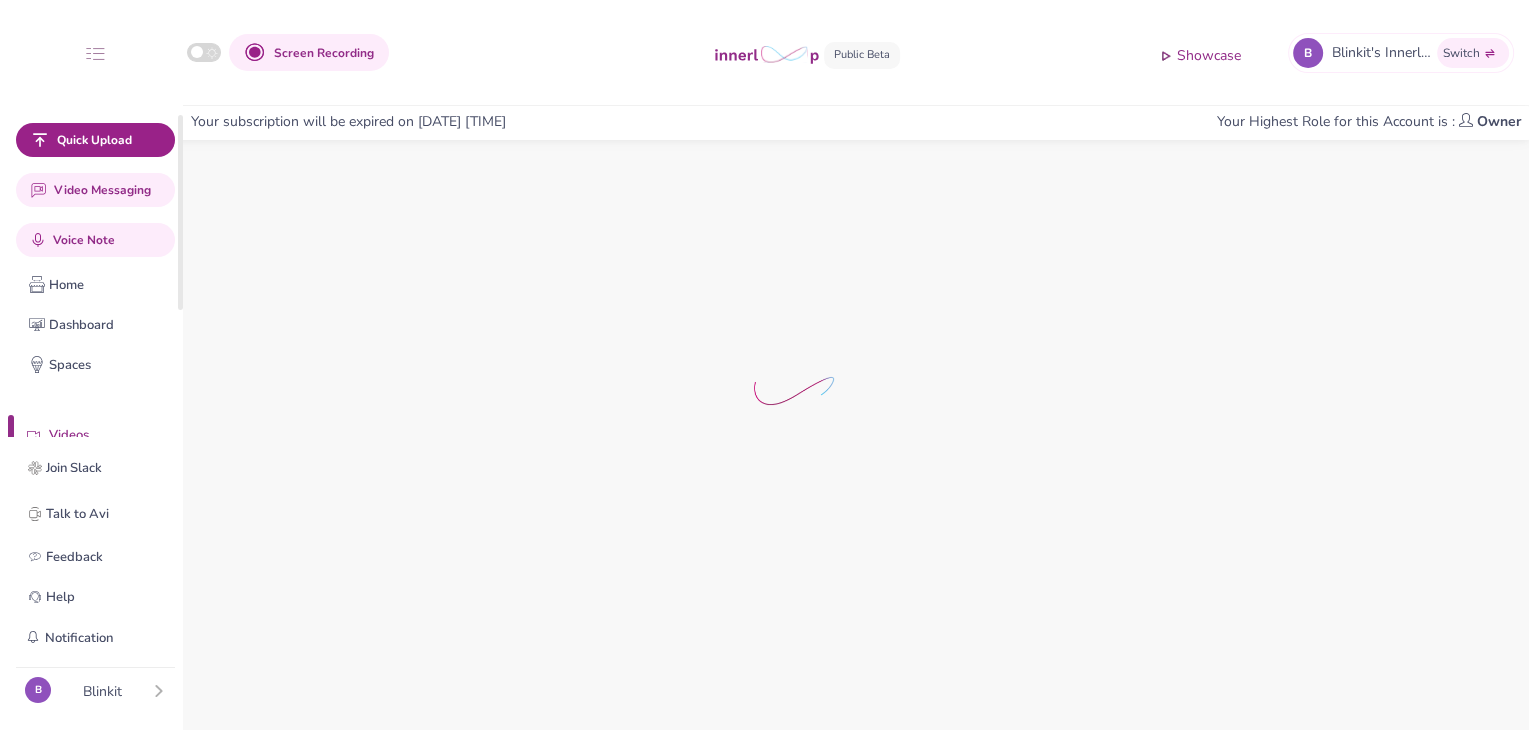 scroll, scrollTop: 0, scrollLeft: 0, axis: both 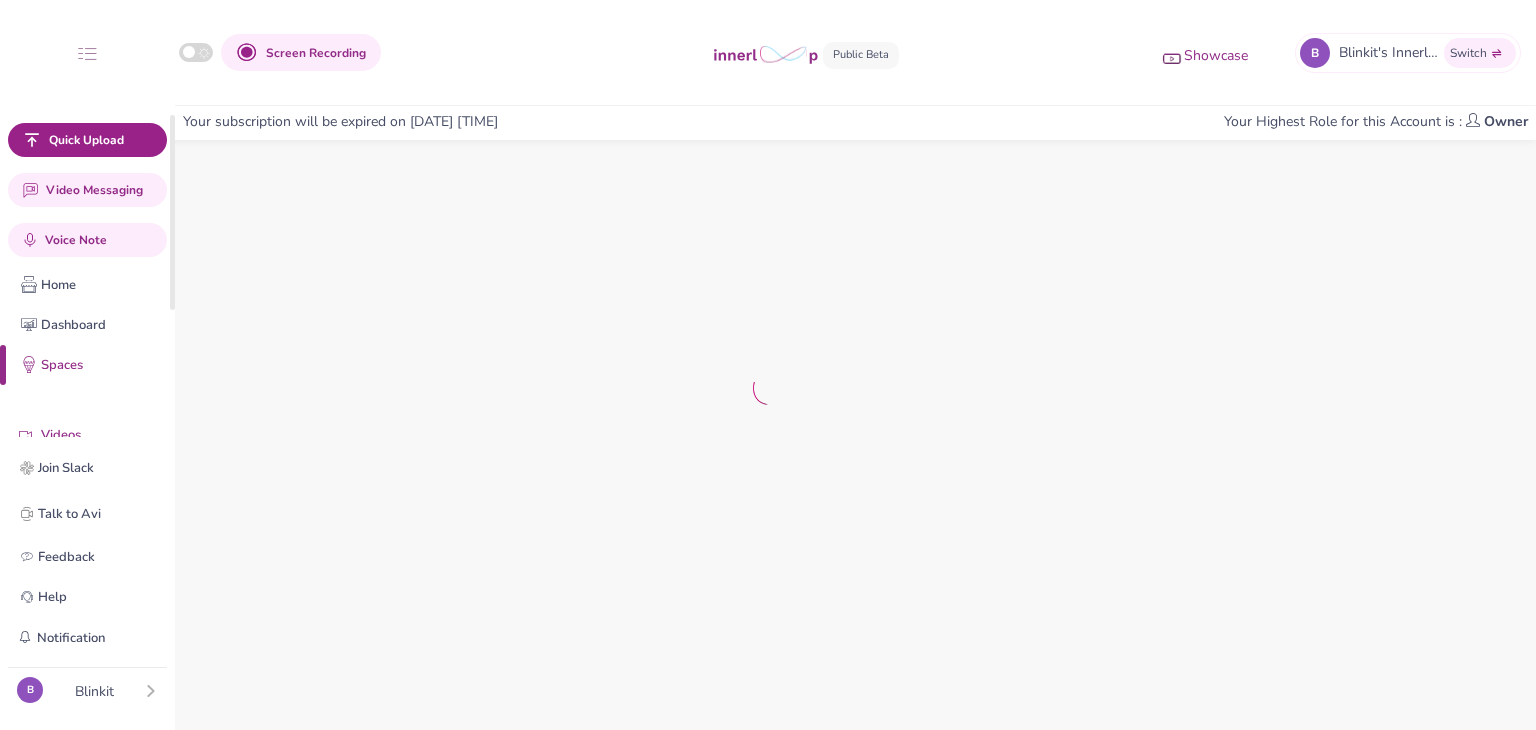 click on "Videos" at bounding box center [103, 435] 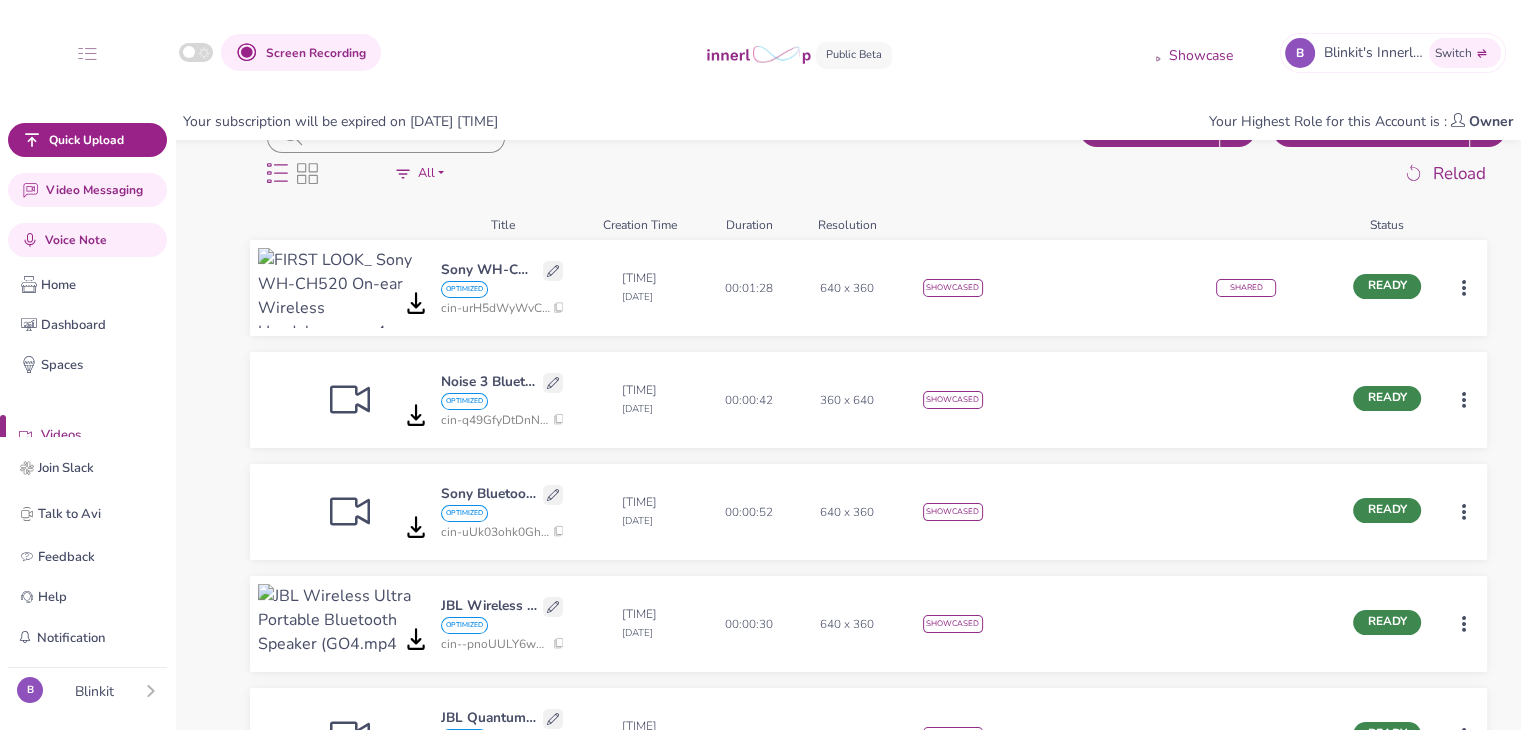 scroll, scrollTop: 212, scrollLeft: 0, axis: vertical 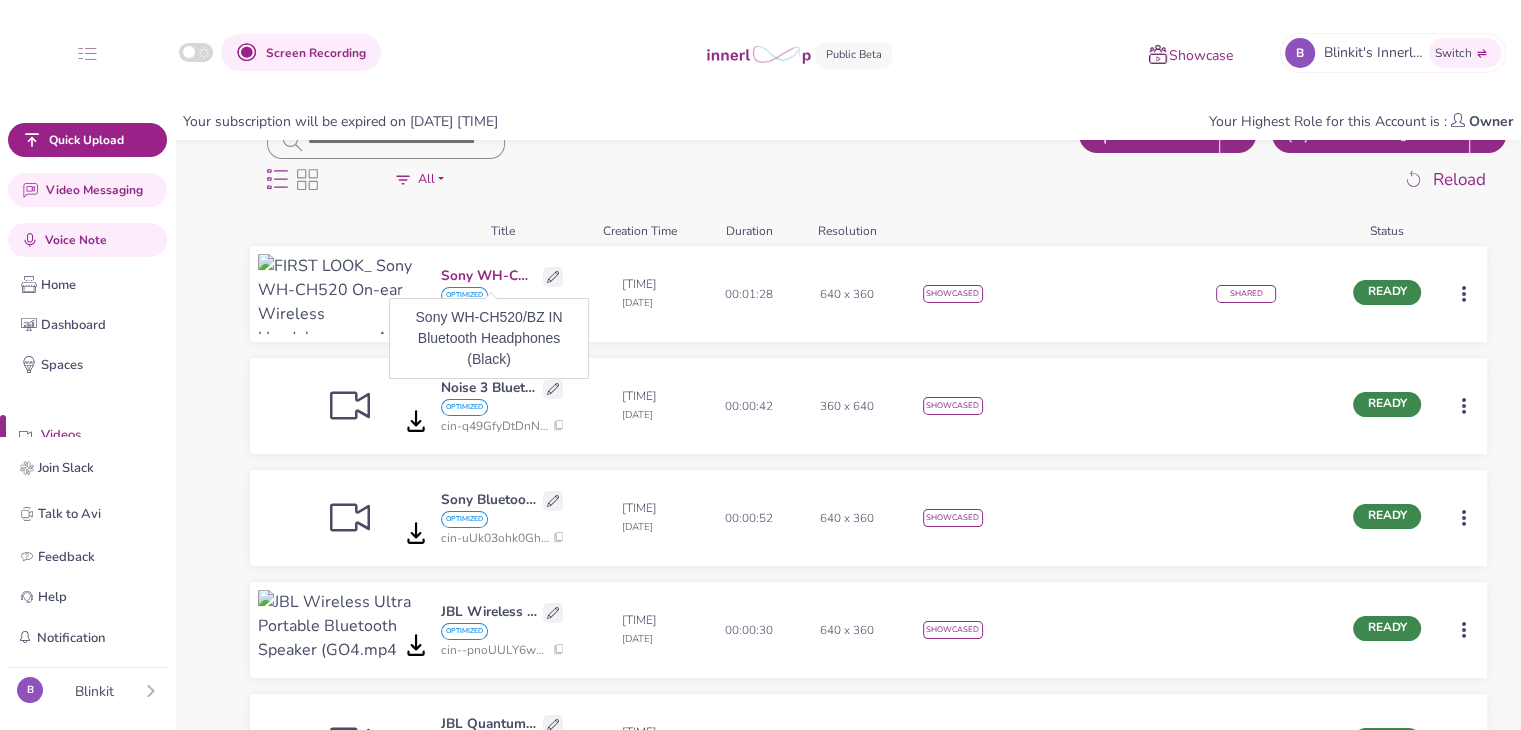 click on "Sony WH-CH520/BZ IN Bluetooth Headphones (Black)" at bounding box center (489, 276) 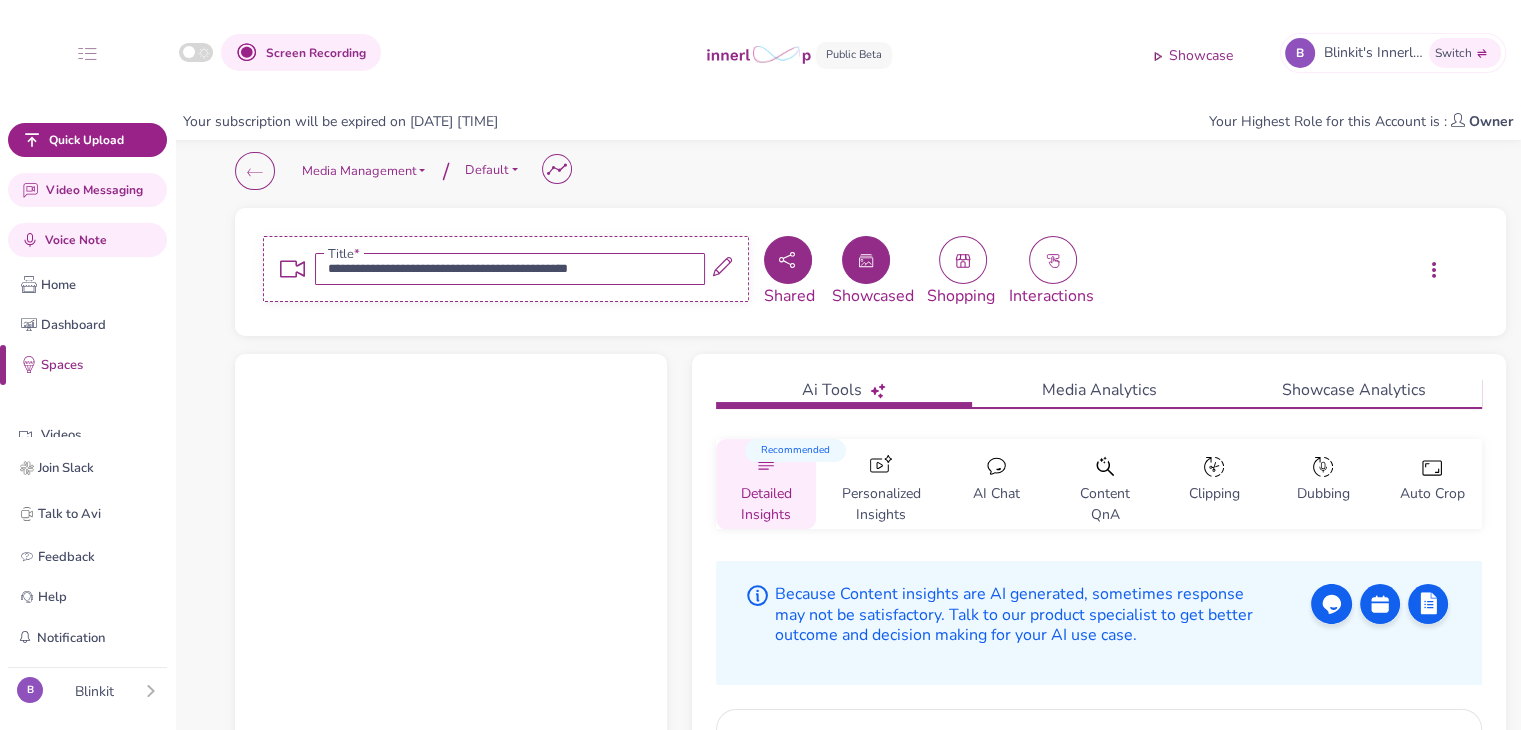 scroll, scrollTop: 7, scrollLeft: 0, axis: vertical 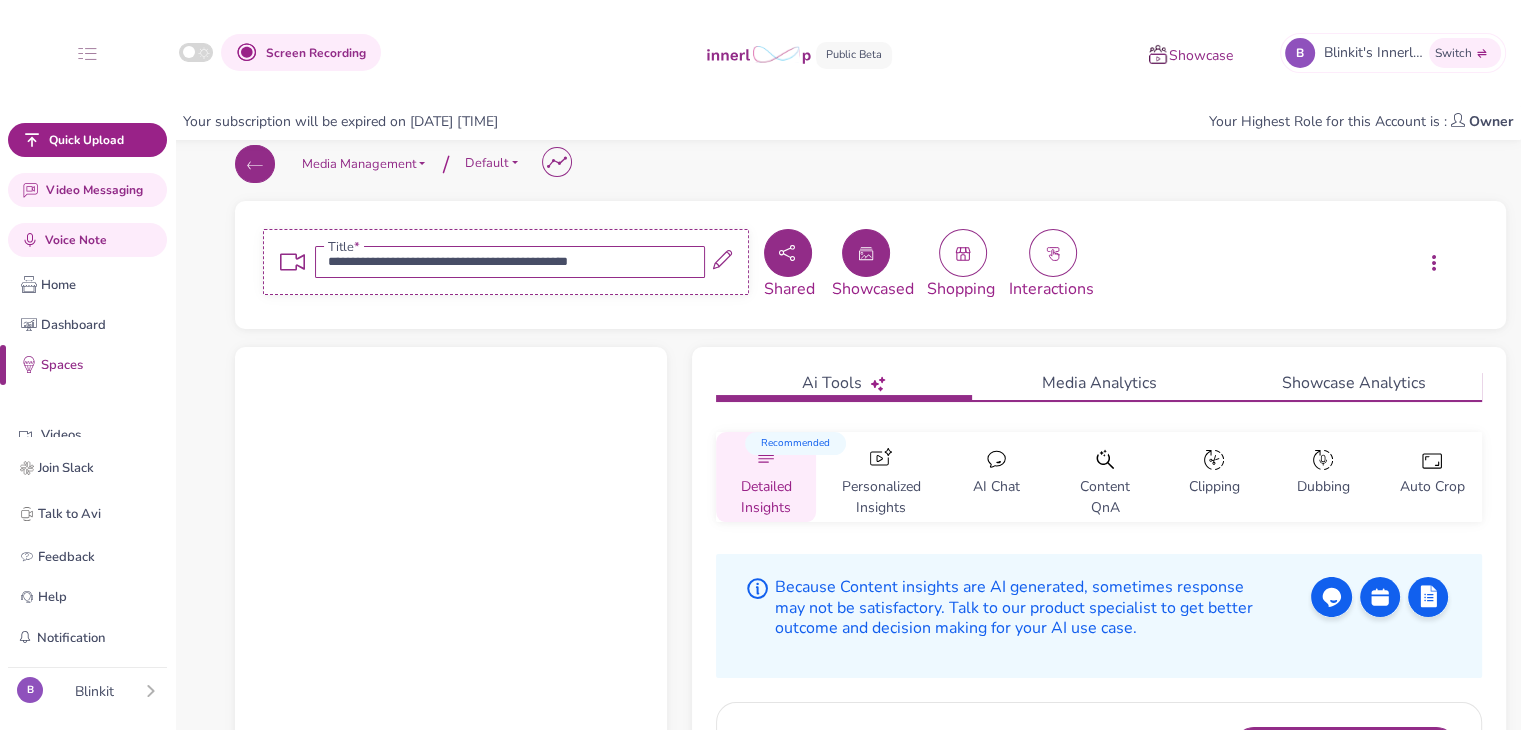 click at bounding box center (255, 166) 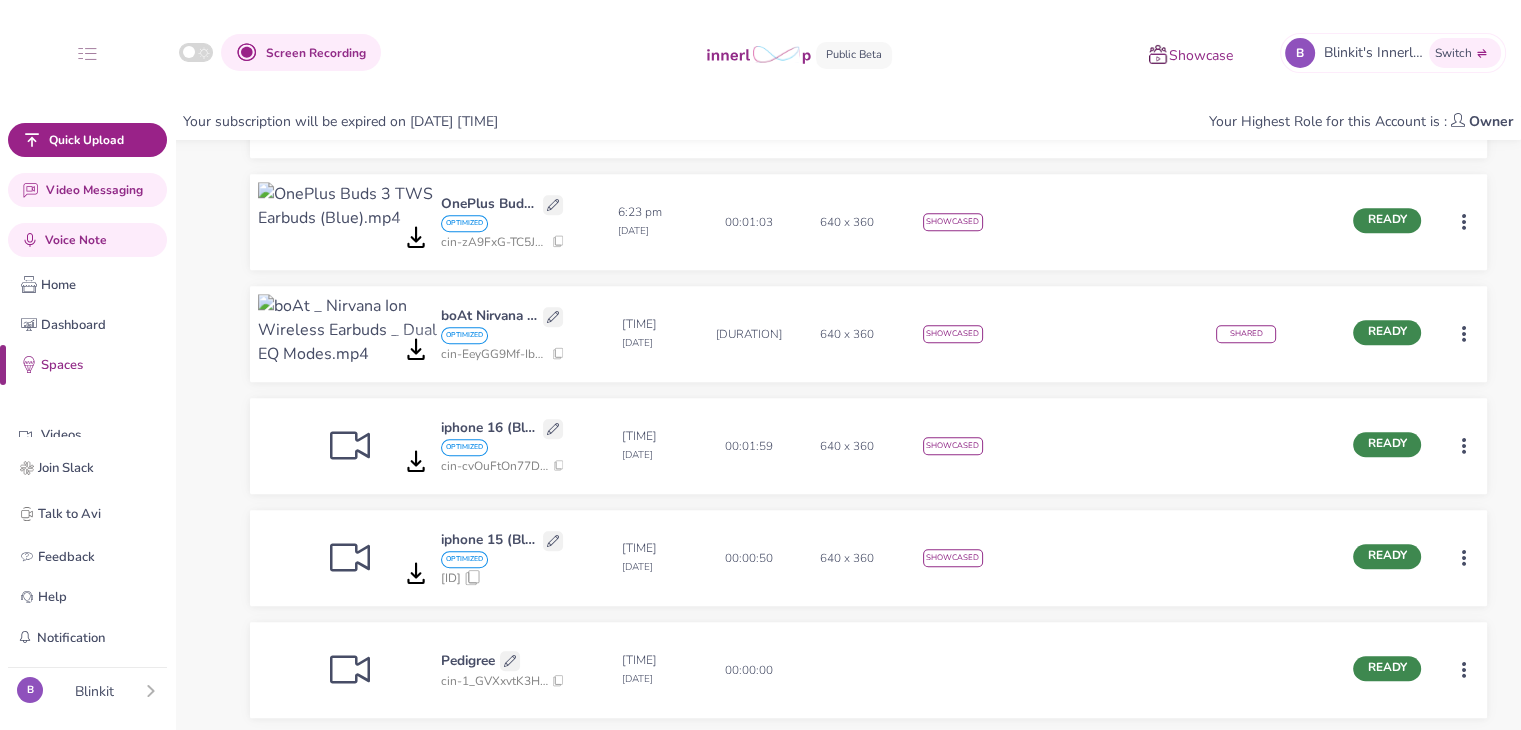 scroll, scrollTop: 1448, scrollLeft: 0, axis: vertical 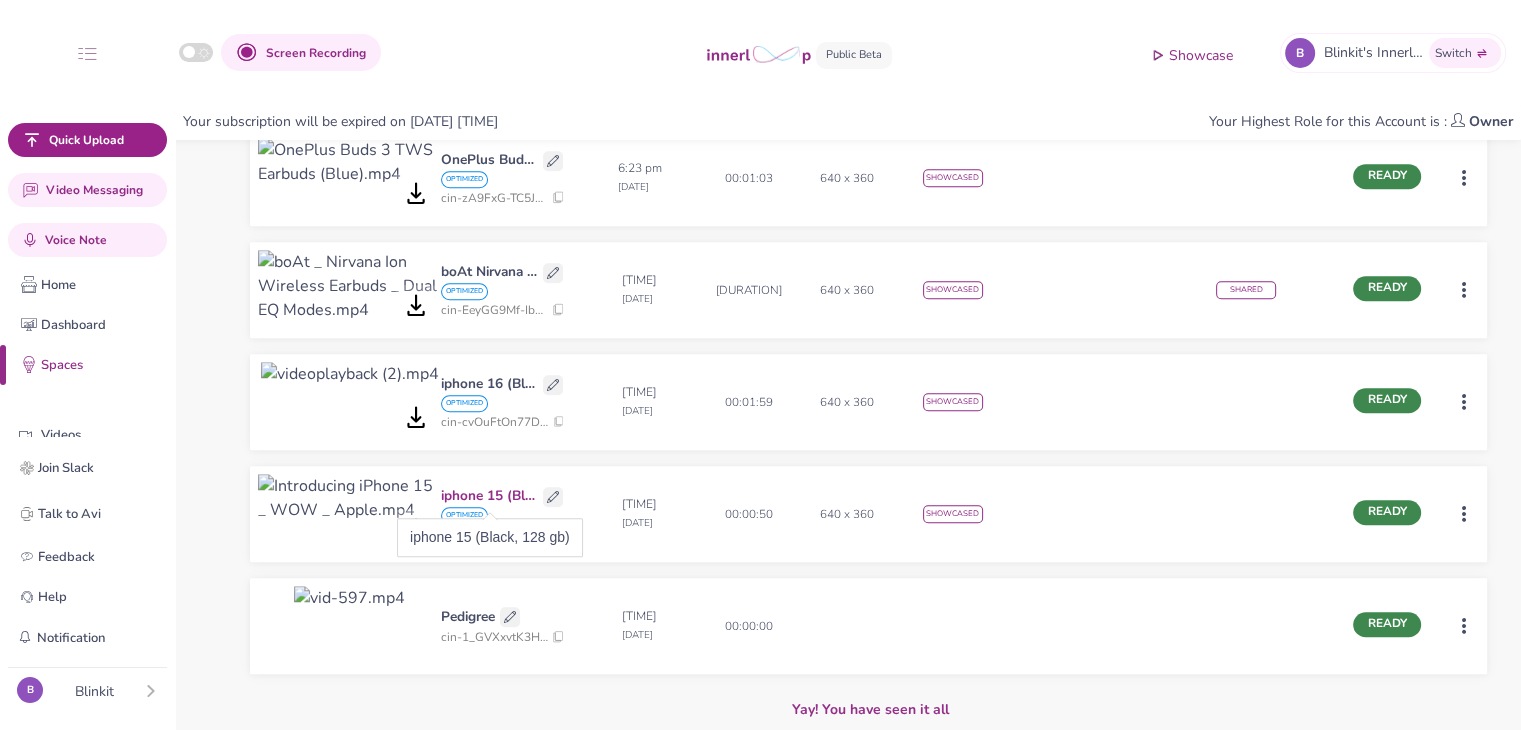 click on "iphone 15 (Black, 128 gb)" at bounding box center [489, 496] 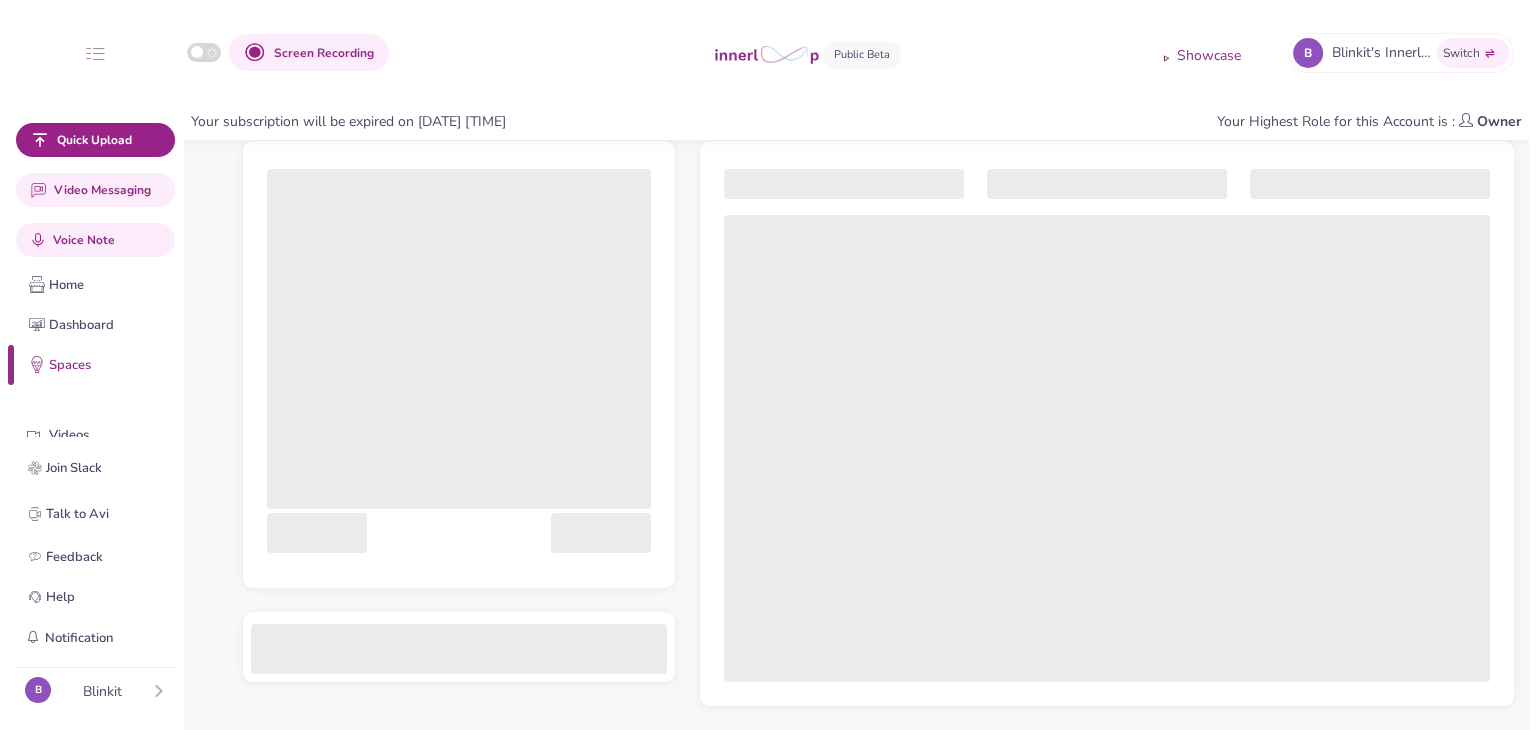 scroll, scrollTop: 0, scrollLeft: 0, axis: both 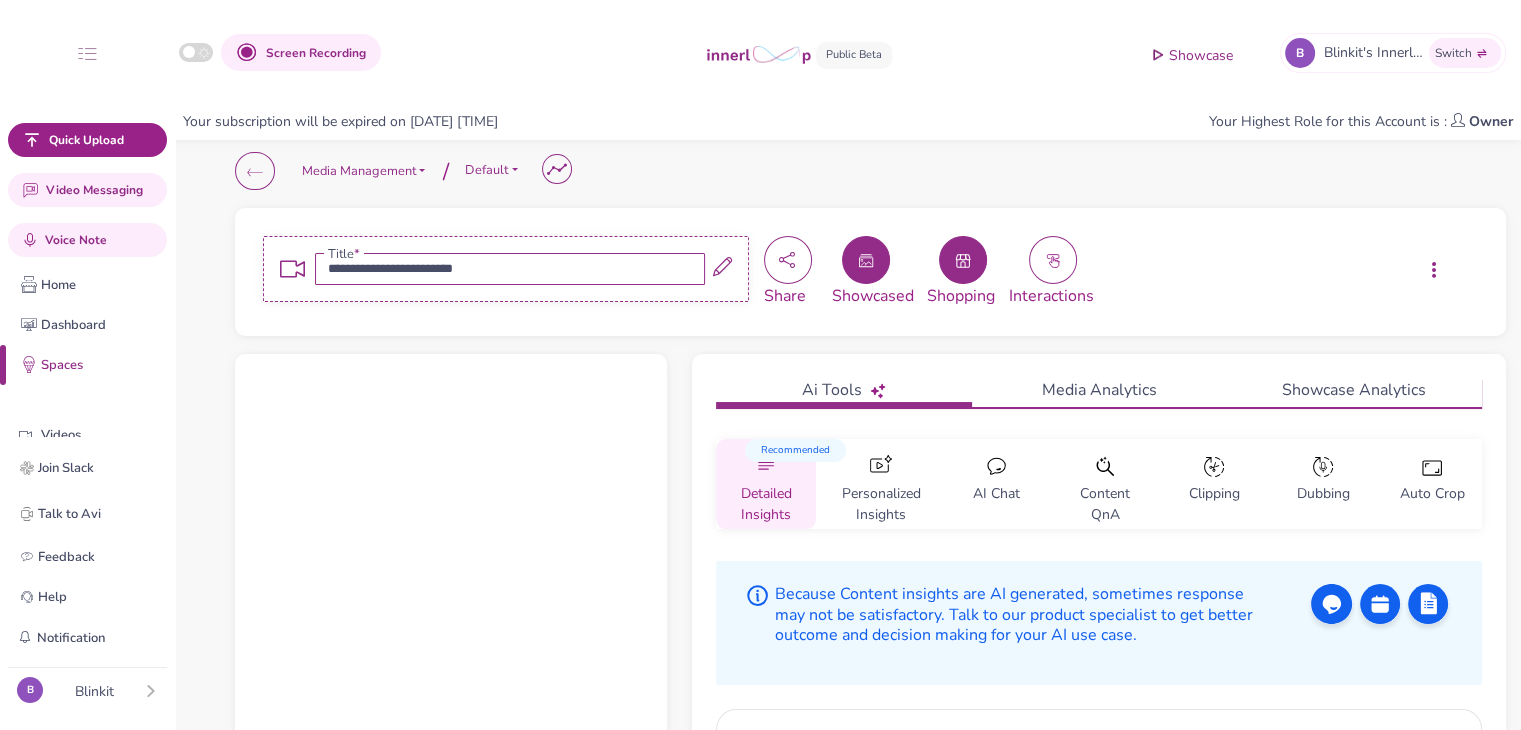 click at bounding box center [963, 260] 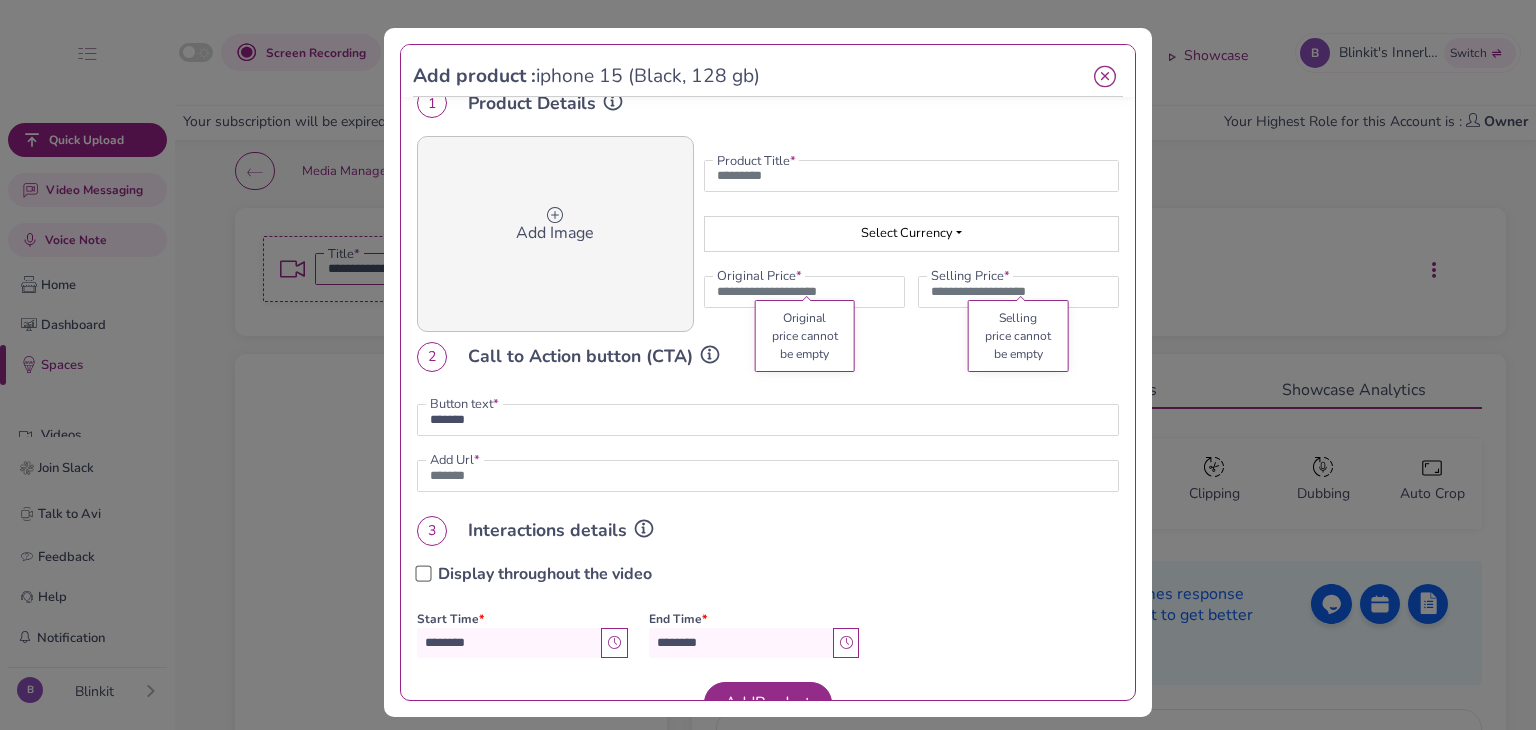 scroll, scrollTop: 0, scrollLeft: 0, axis: both 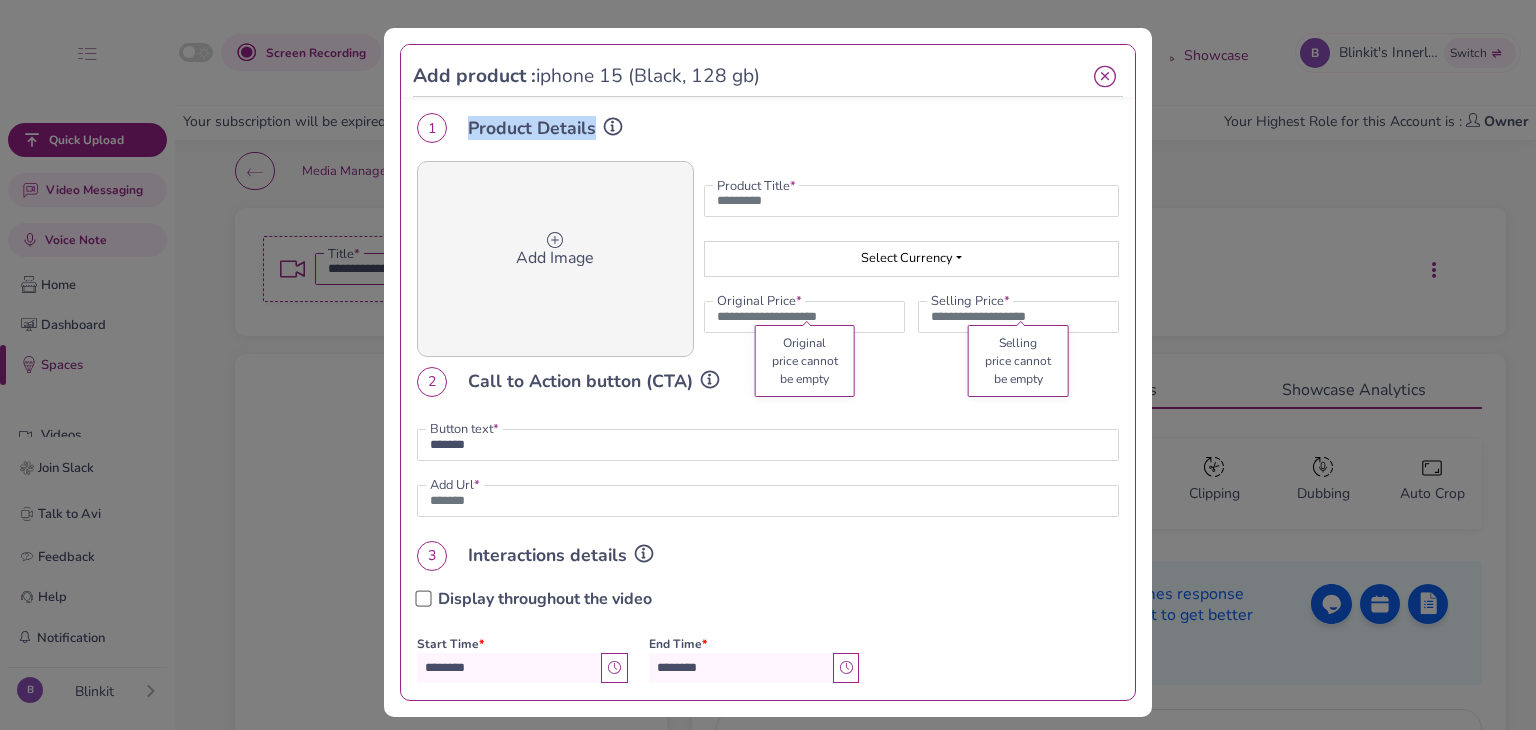 drag, startPoint x: 466, startPoint y: 129, endPoint x: 597, endPoint y: 128, distance: 131.00381 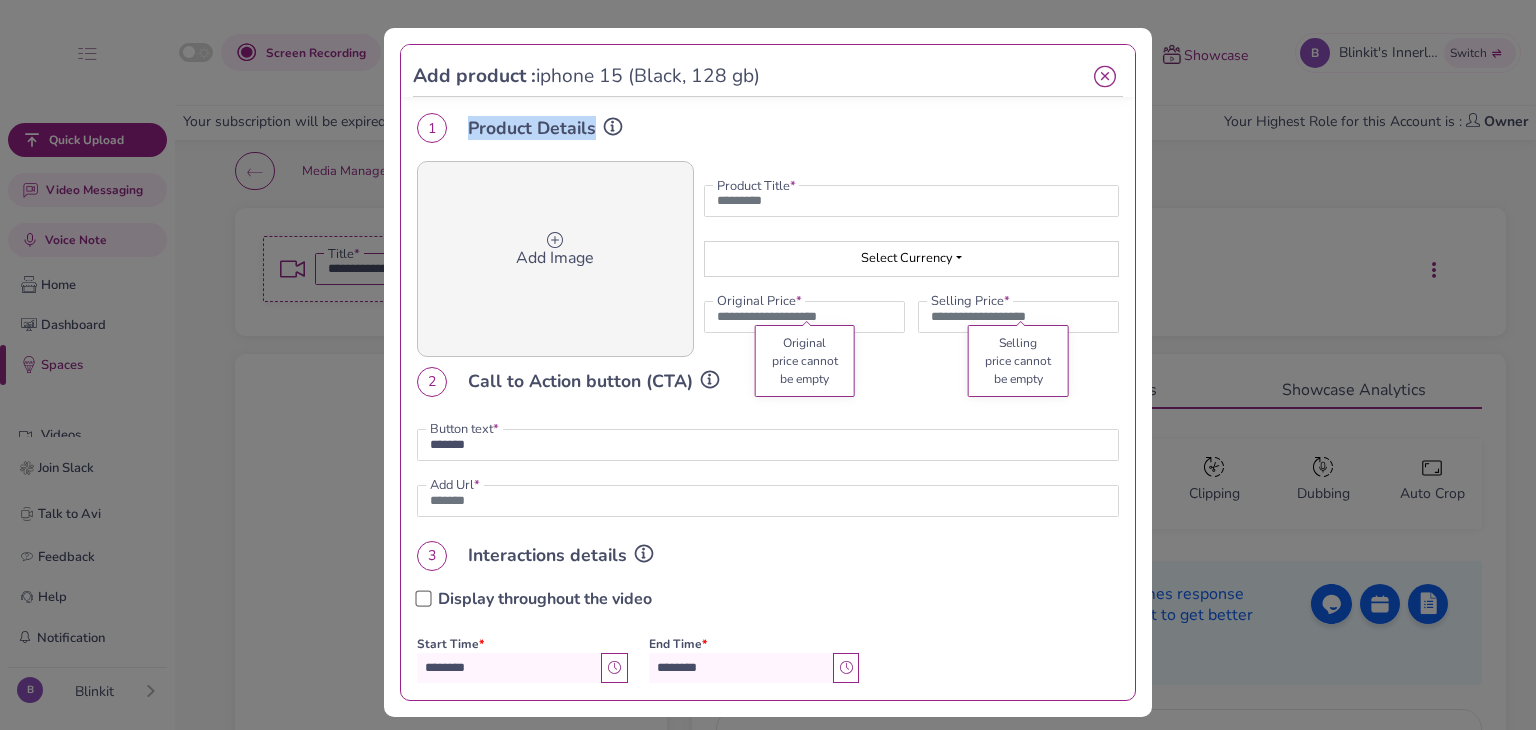 drag, startPoint x: 692, startPoint y: 386, endPoint x: 466, endPoint y: 375, distance: 226.26755 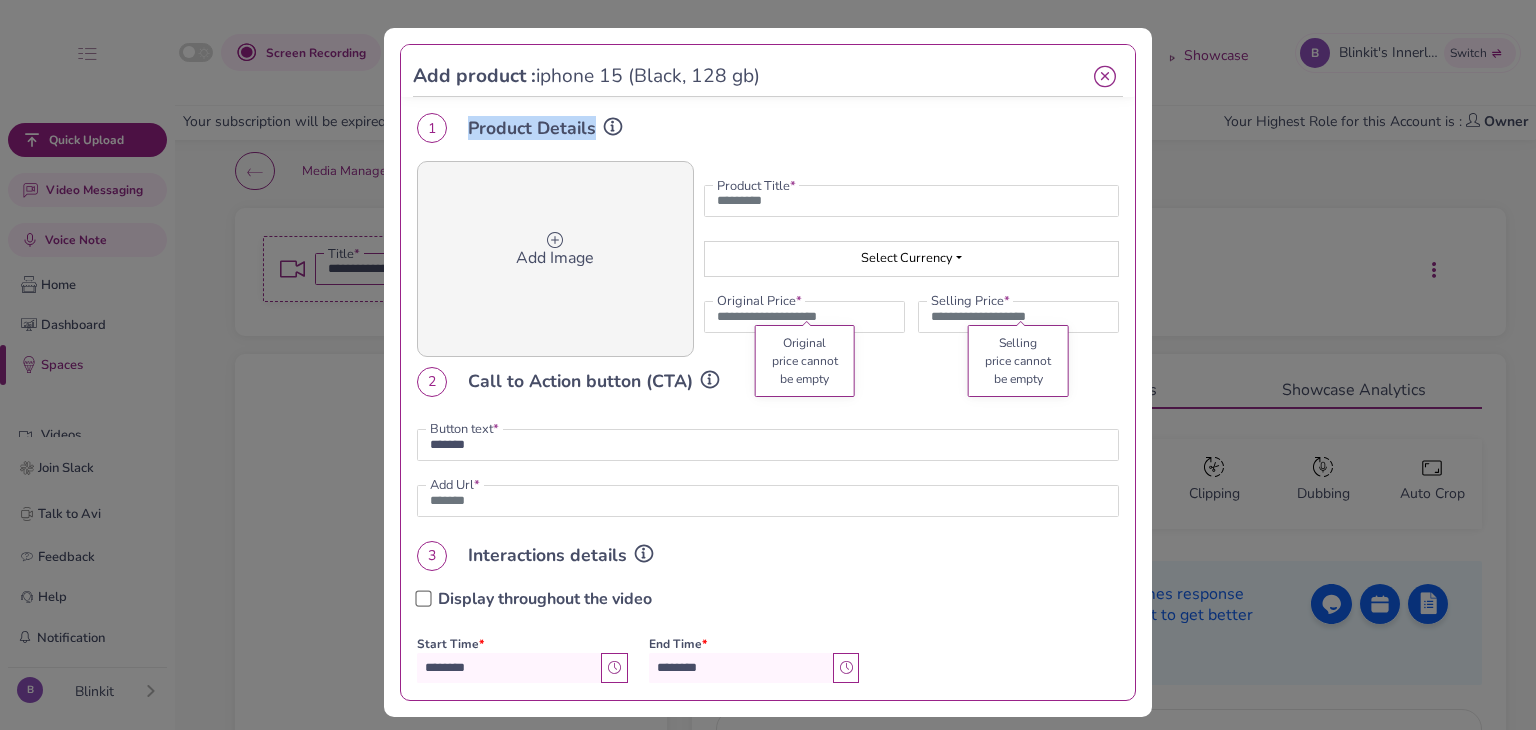 click on "Call to Action button (CTA)" at bounding box center (597, 381) 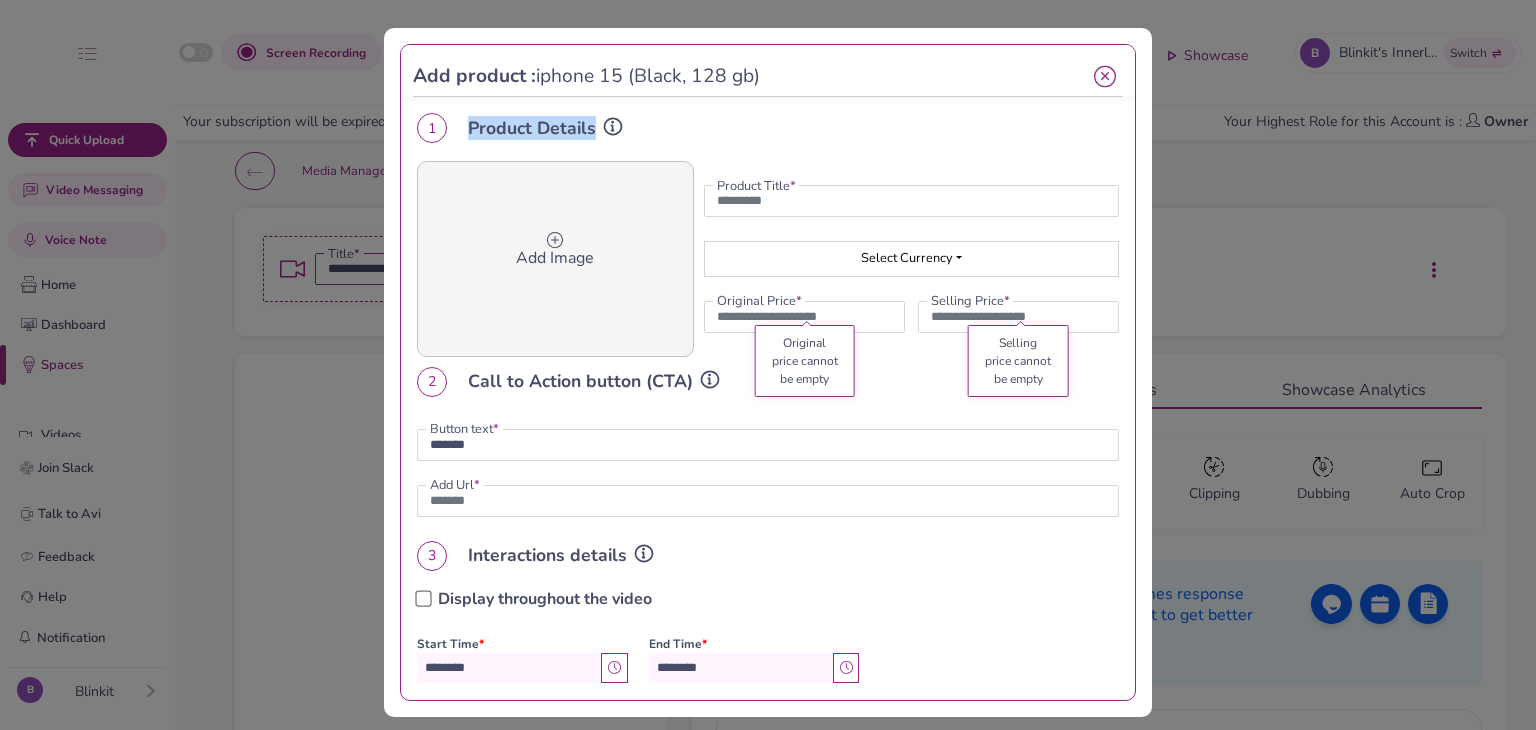 copy on "Call to Action button (CTA)" 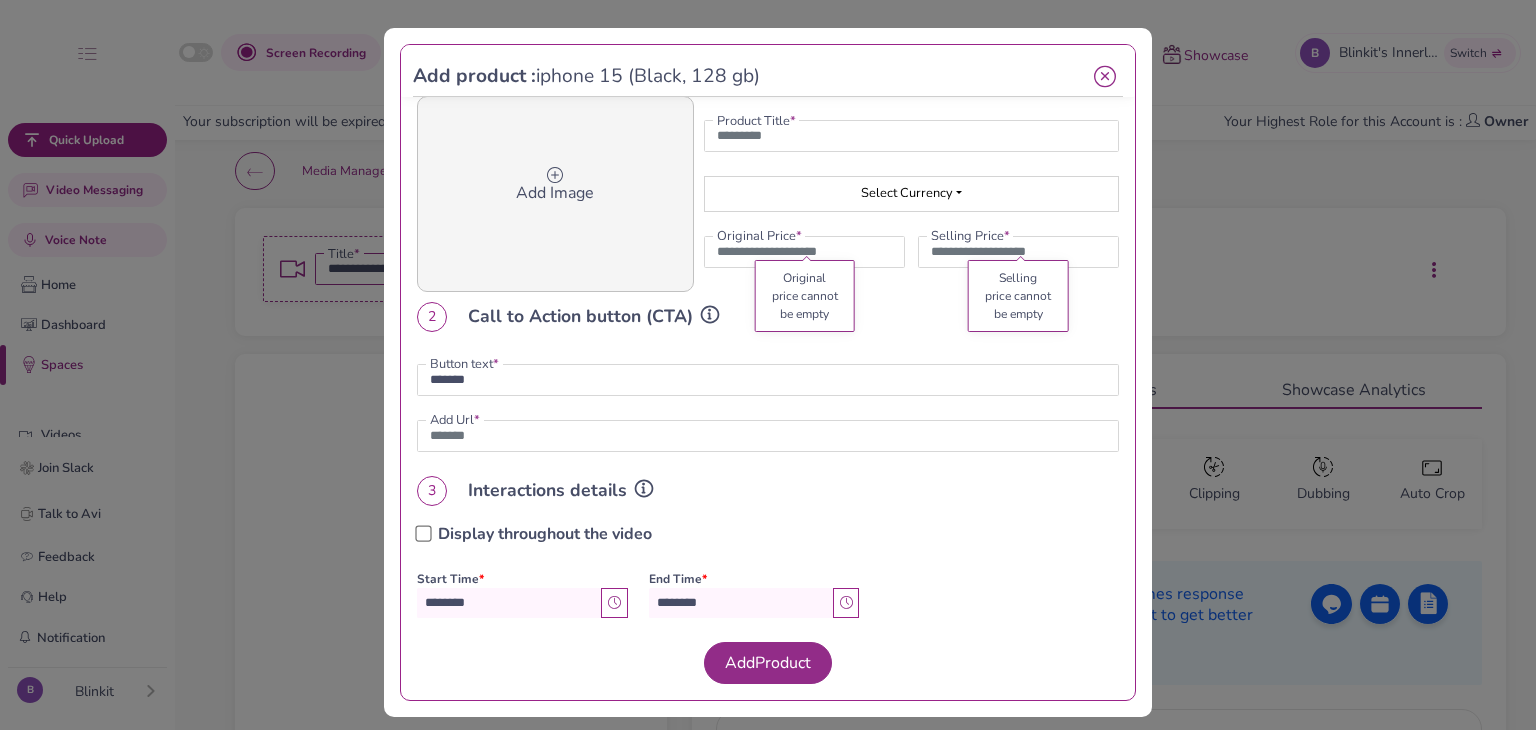 scroll, scrollTop: 80, scrollLeft: 0, axis: vertical 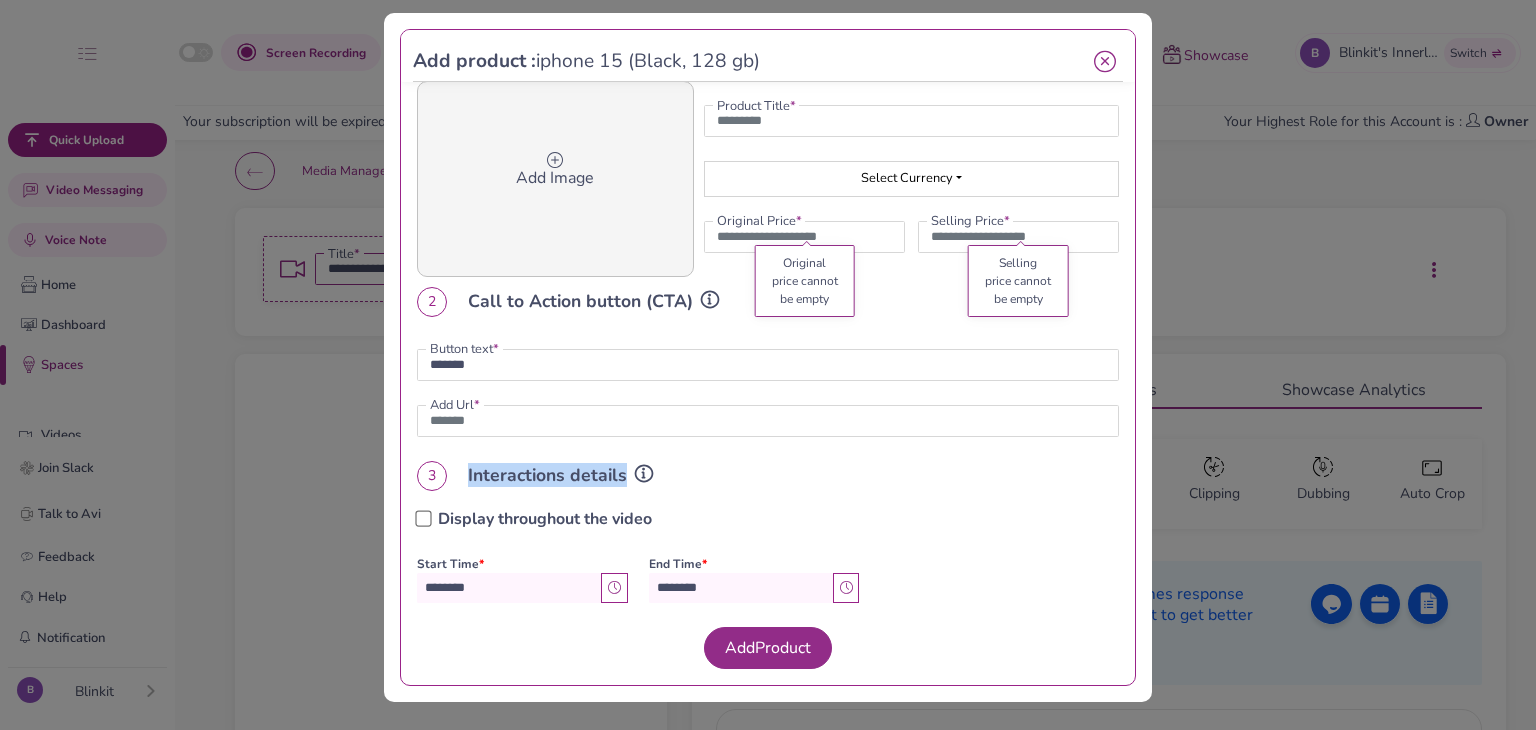 drag, startPoint x: 618, startPoint y: 471, endPoint x: 448, endPoint y: 475, distance: 170.04706 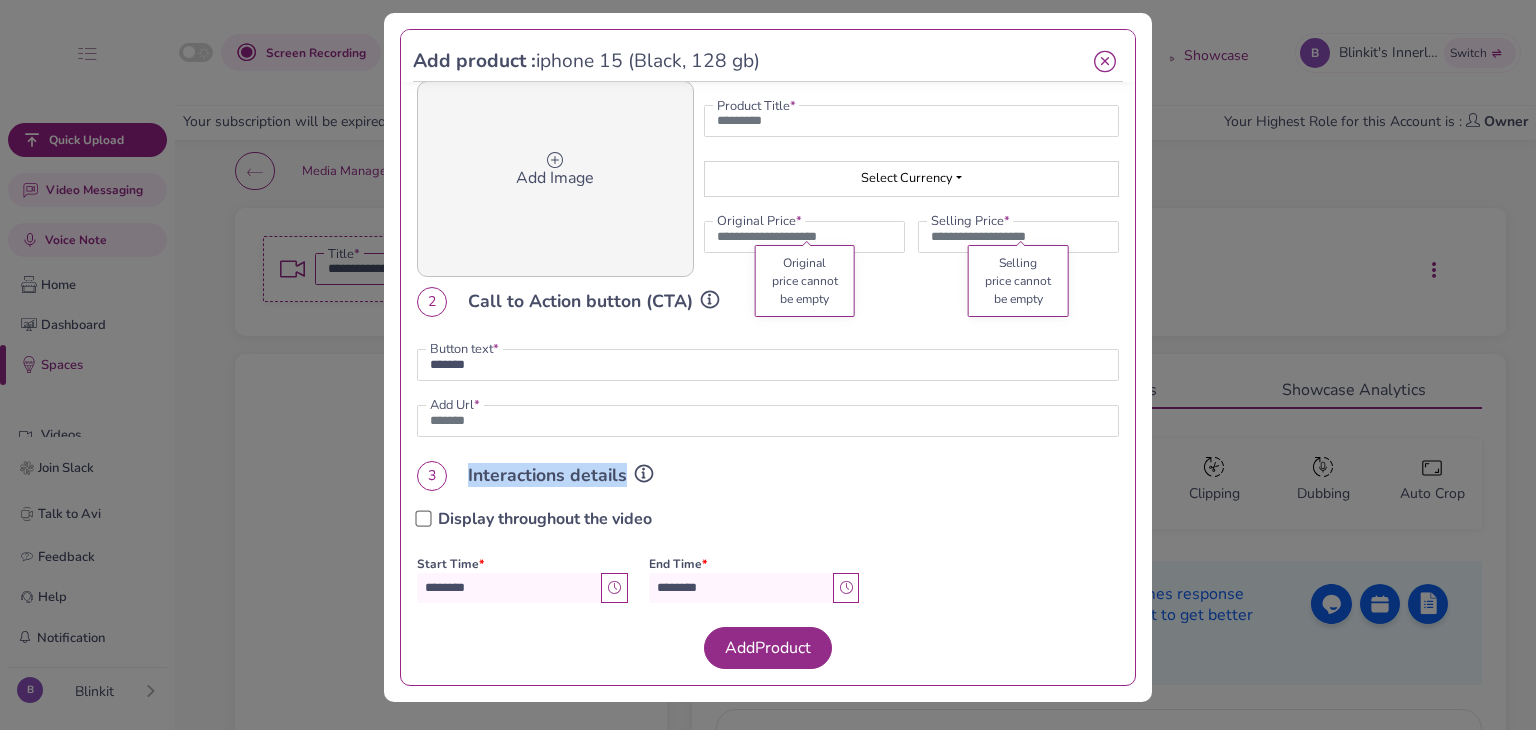 click on "3 Interactions details" at bounding box center [768, 476] 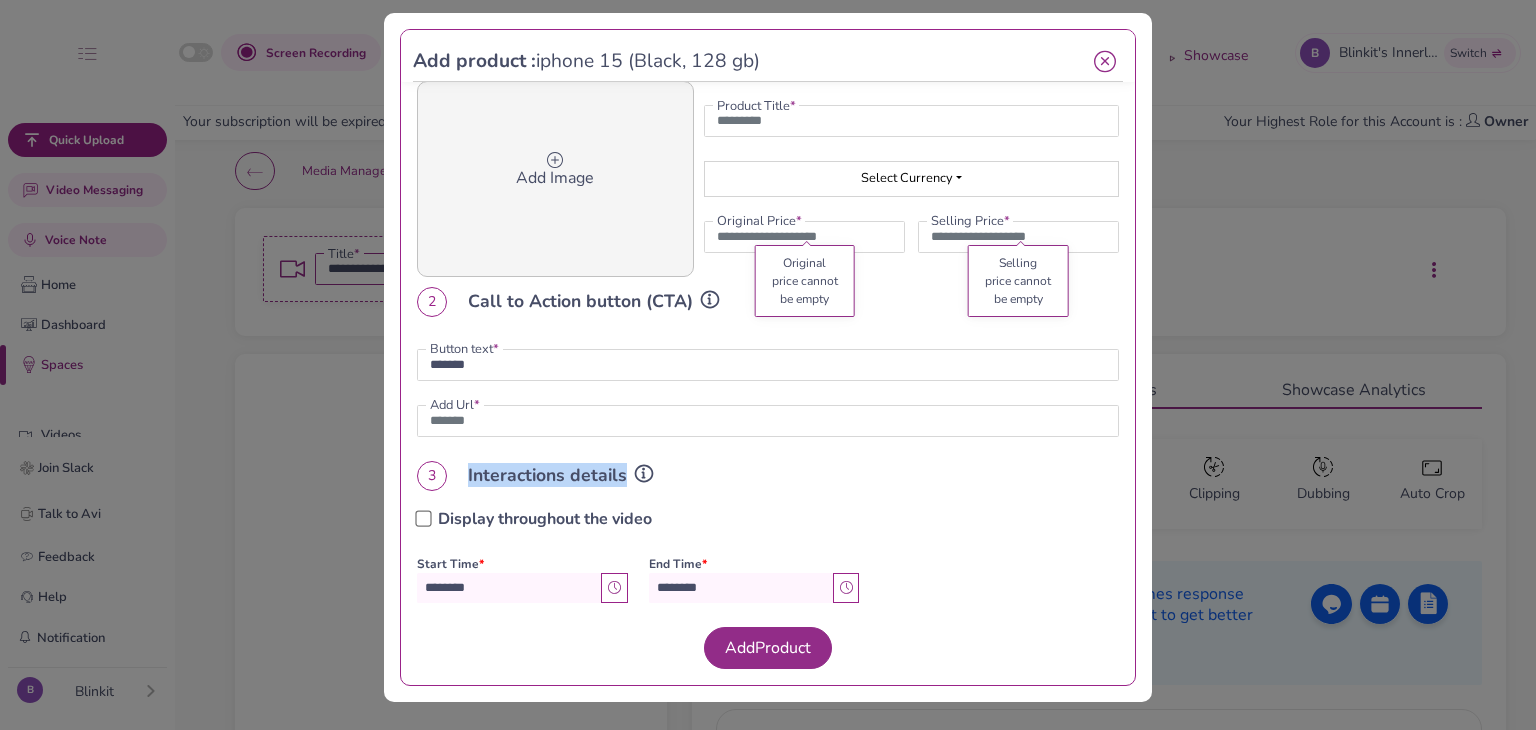 copy on "Interactions details" 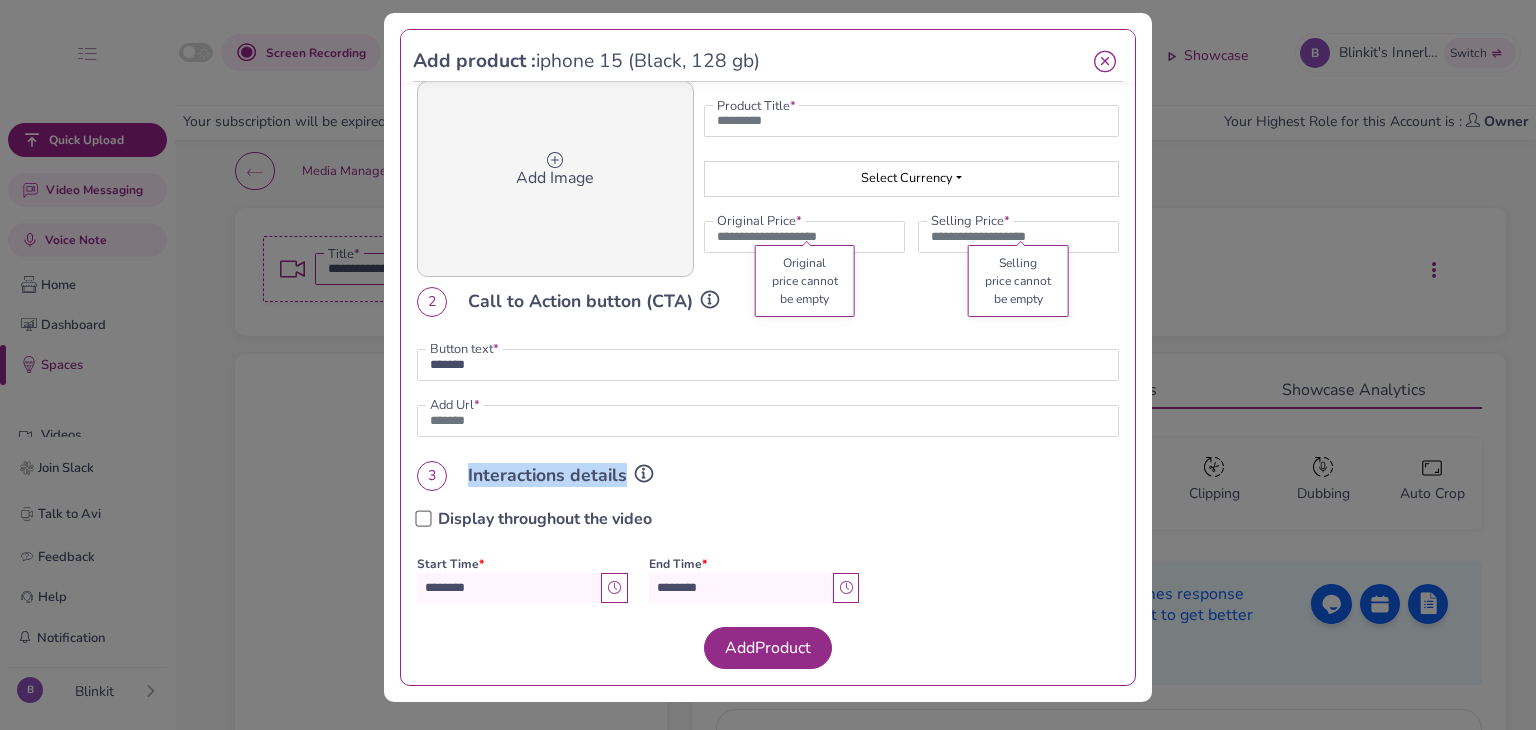 scroll, scrollTop: 0, scrollLeft: 0, axis: both 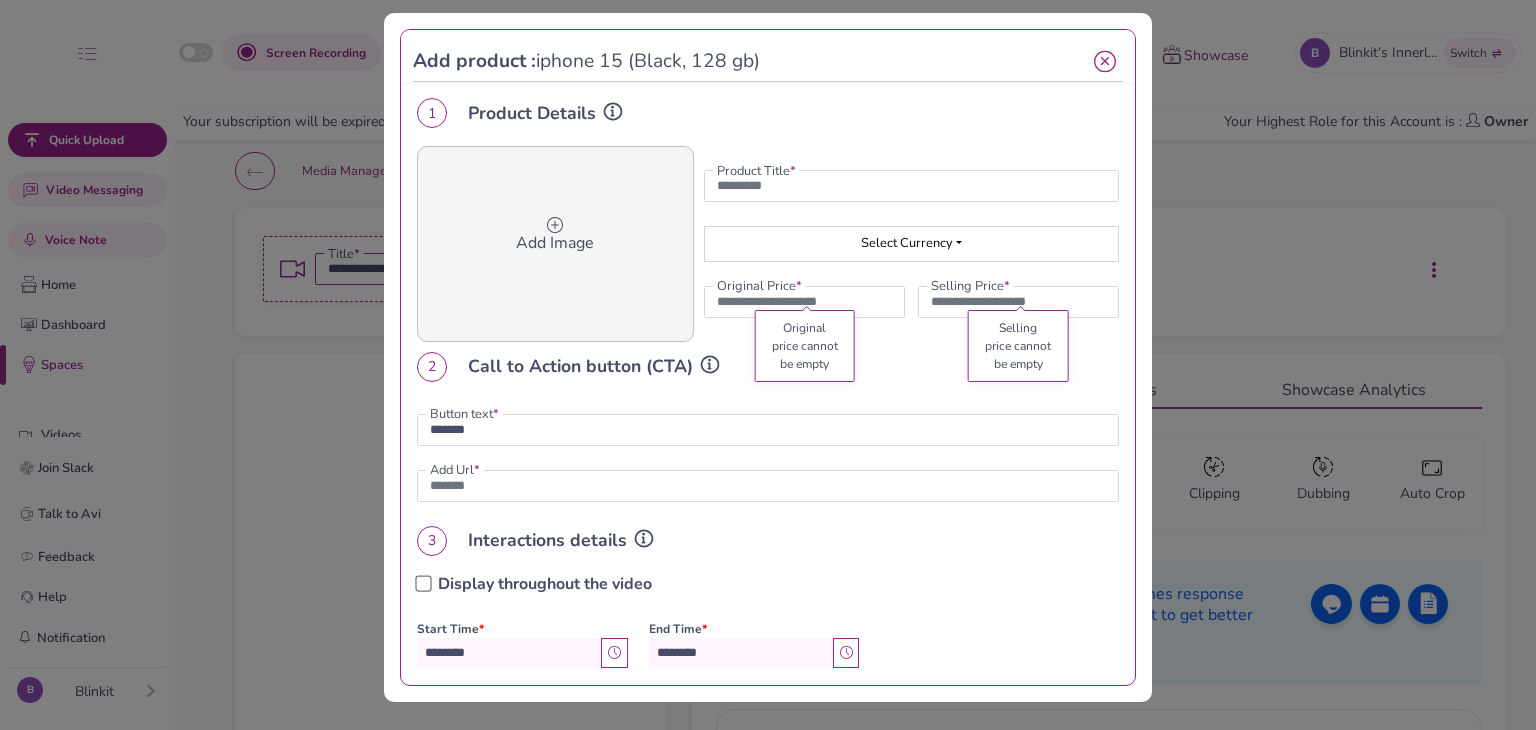 click on "Add Image" at bounding box center [555, 244] 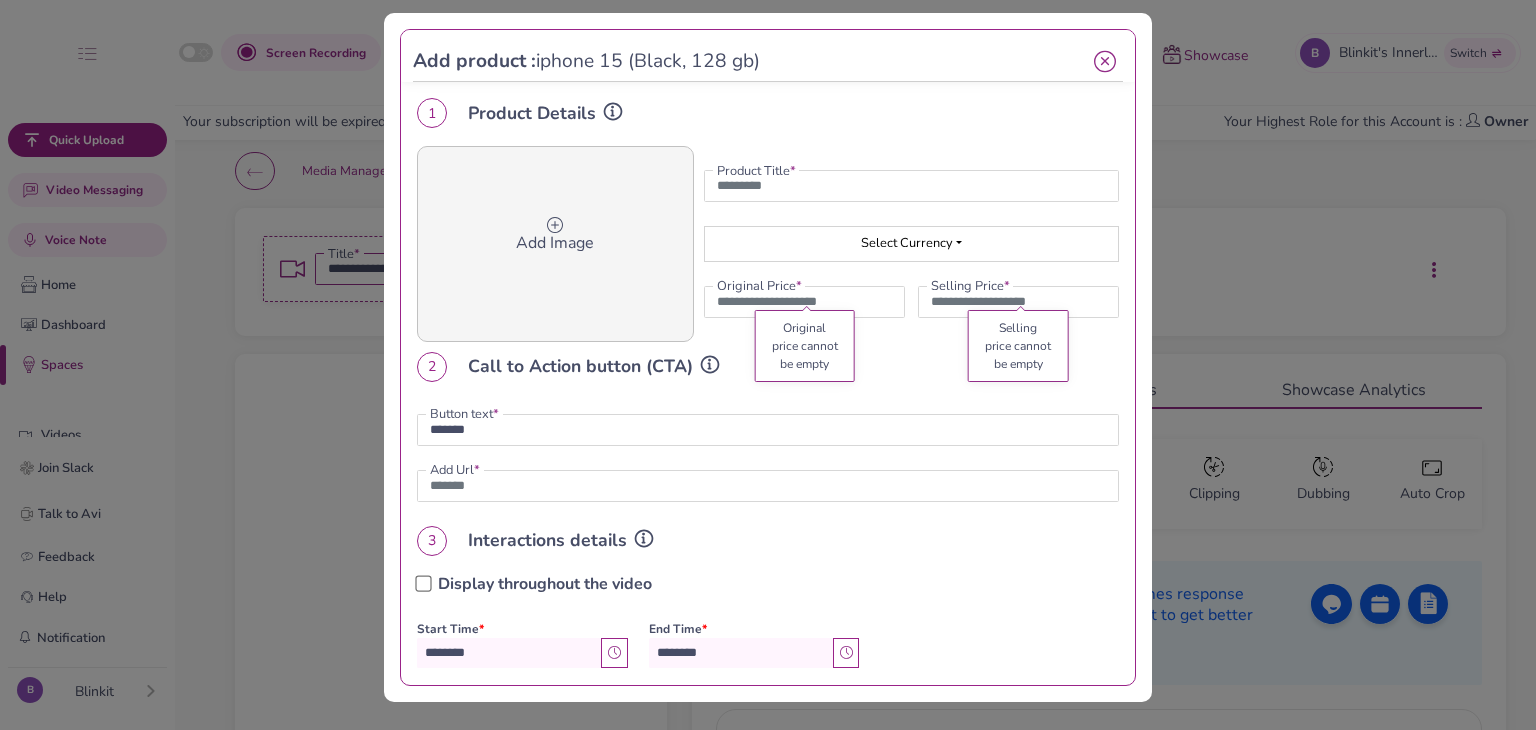 click at bounding box center (1105, 62) 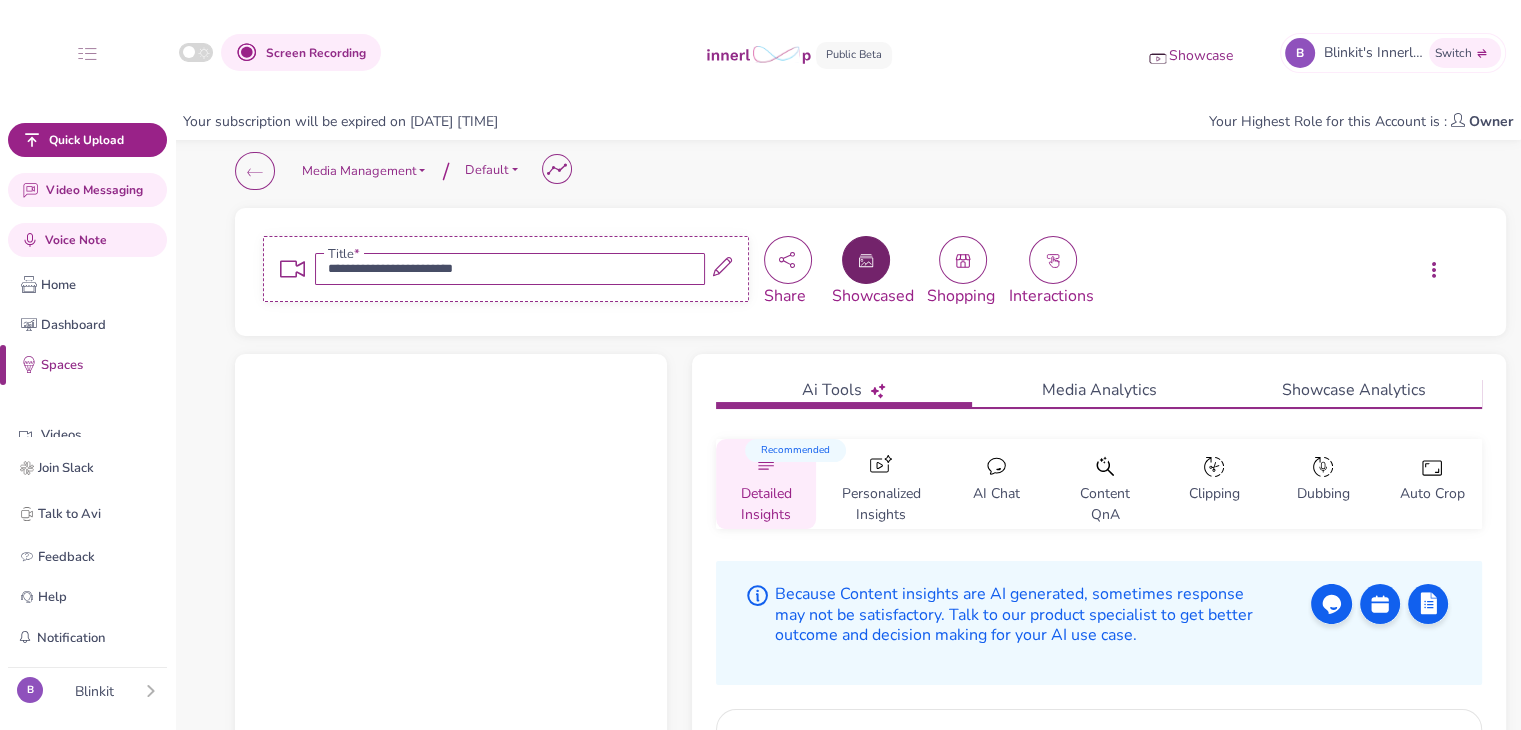 click at bounding box center [866, 260] 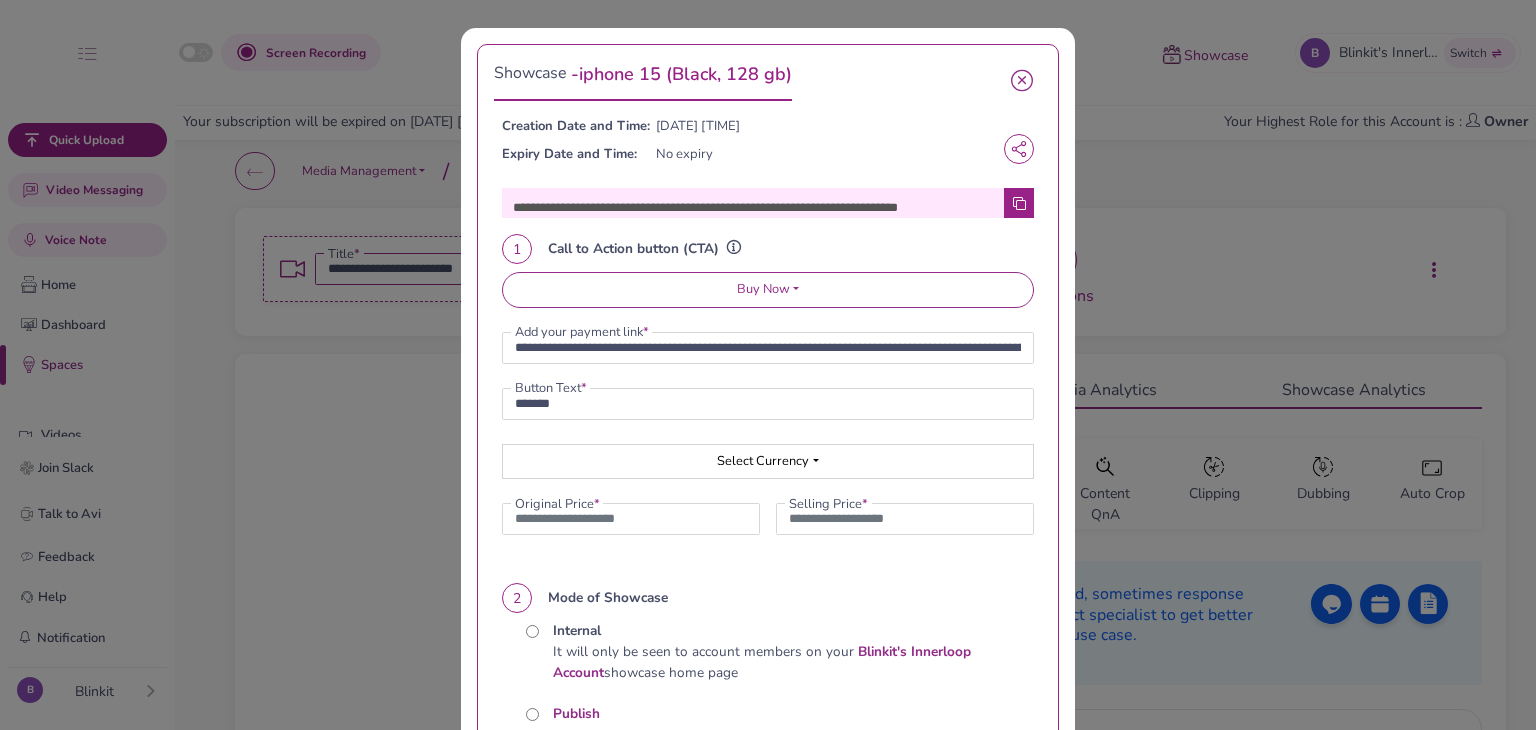 click on "Select Currency" at bounding box center [763, 461] 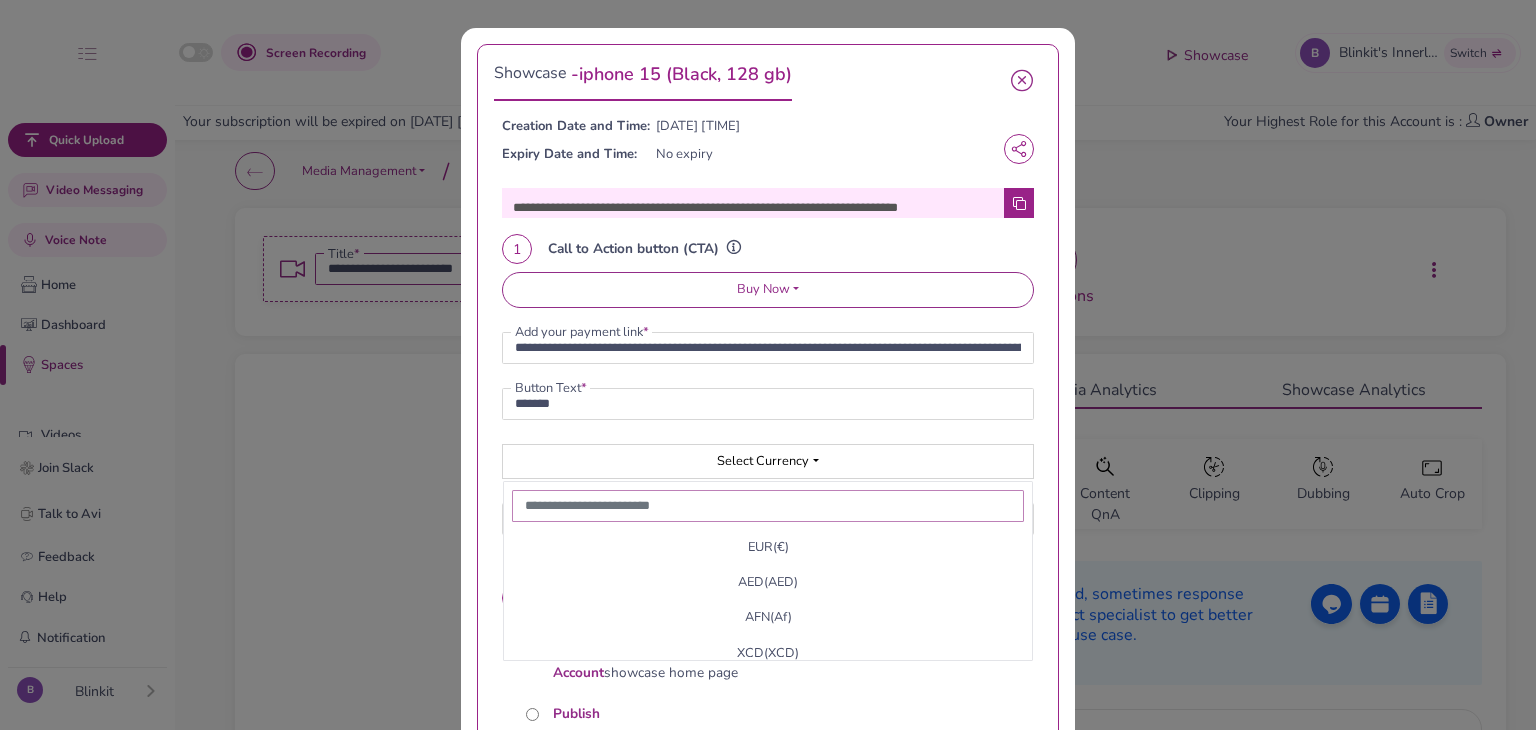 click at bounding box center [768, 506] 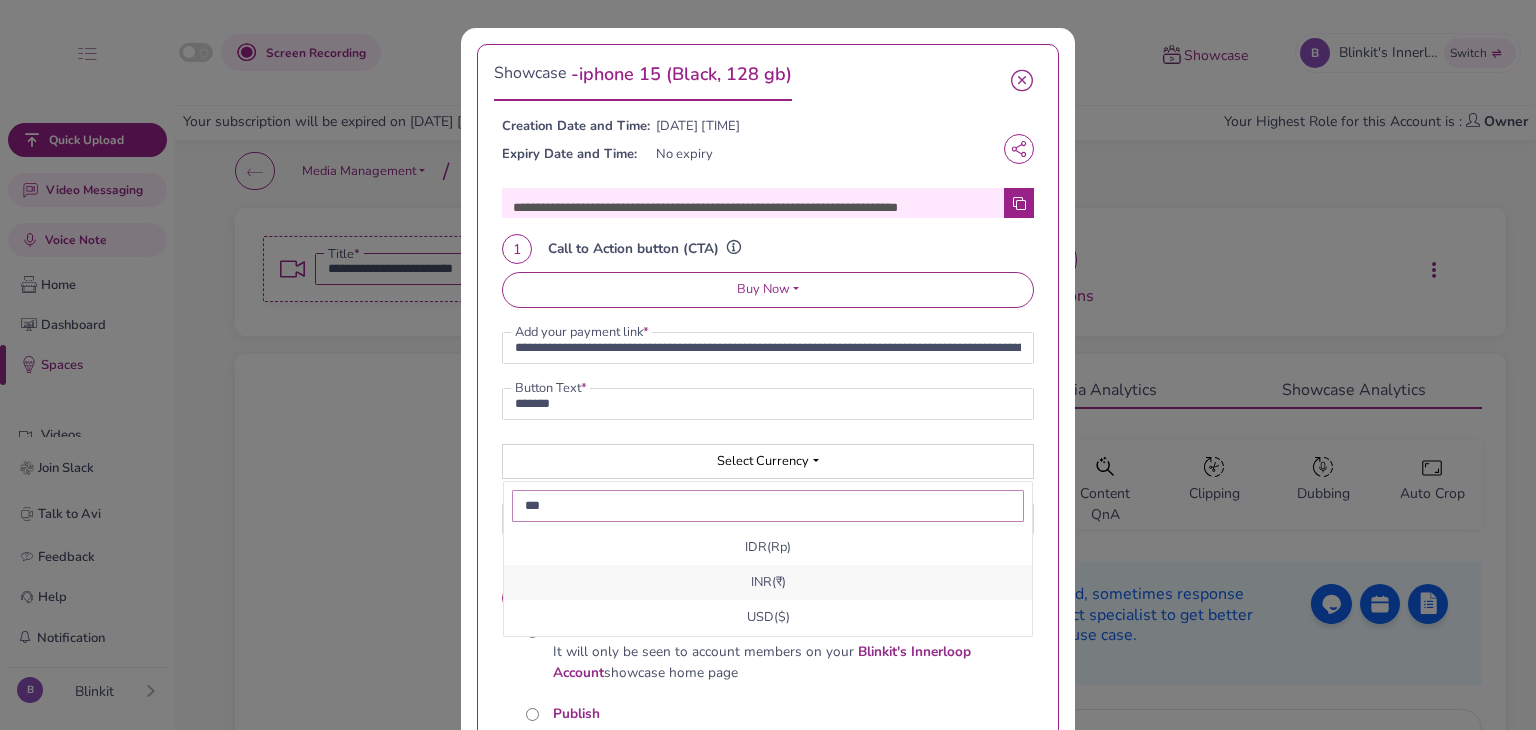type on "***" 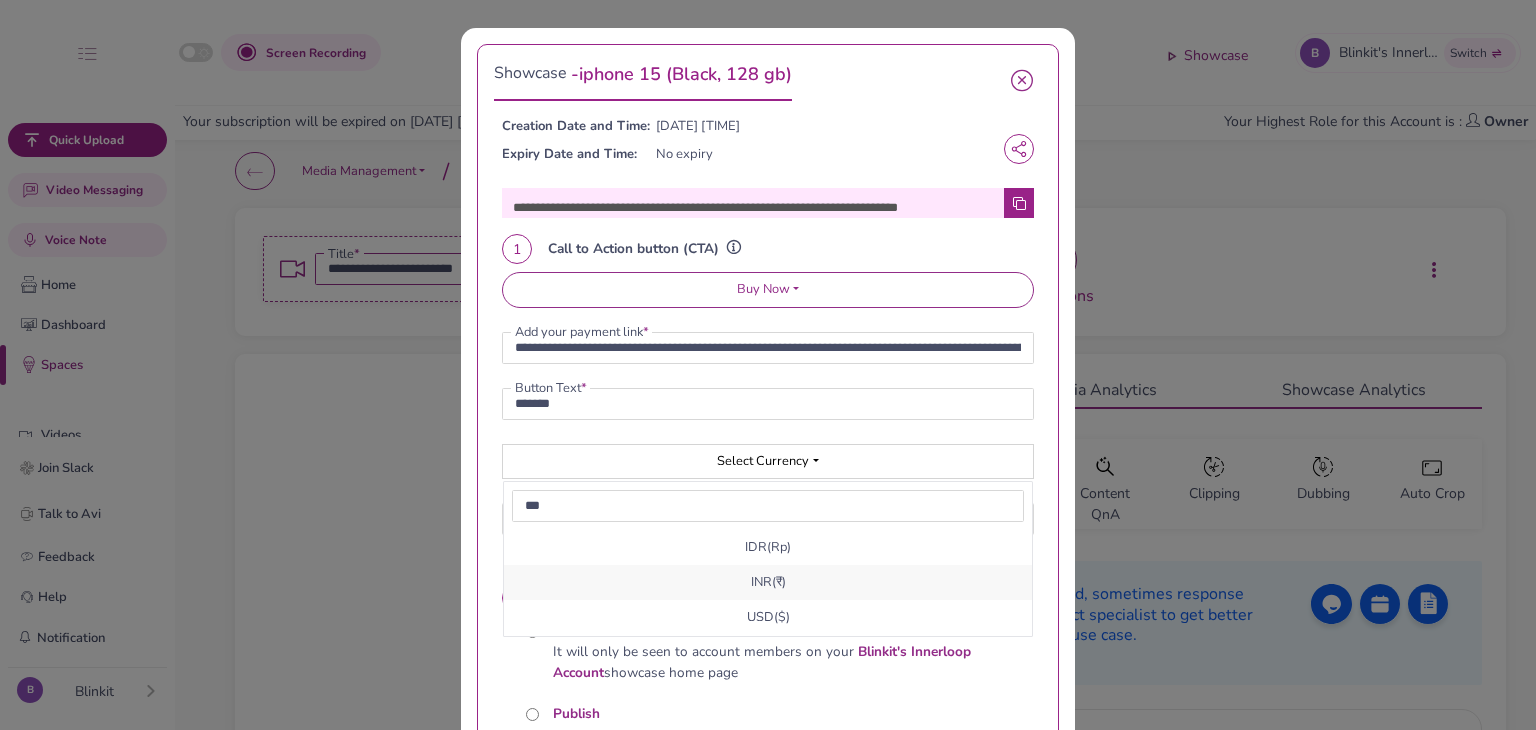 click on "INR  ( ₹ )" at bounding box center [768, 582] 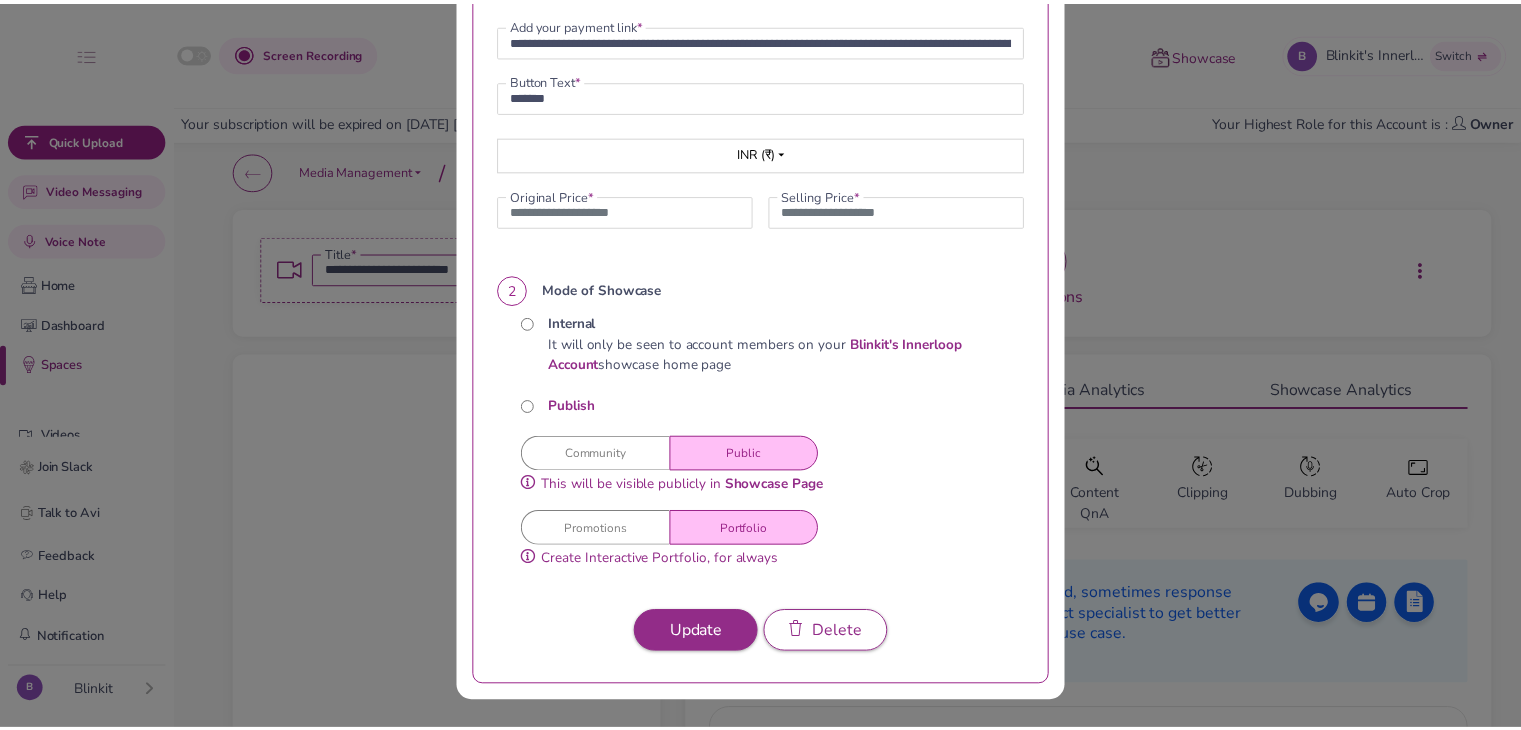 scroll, scrollTop: 316, scrollLeft: 0, axis: vertical 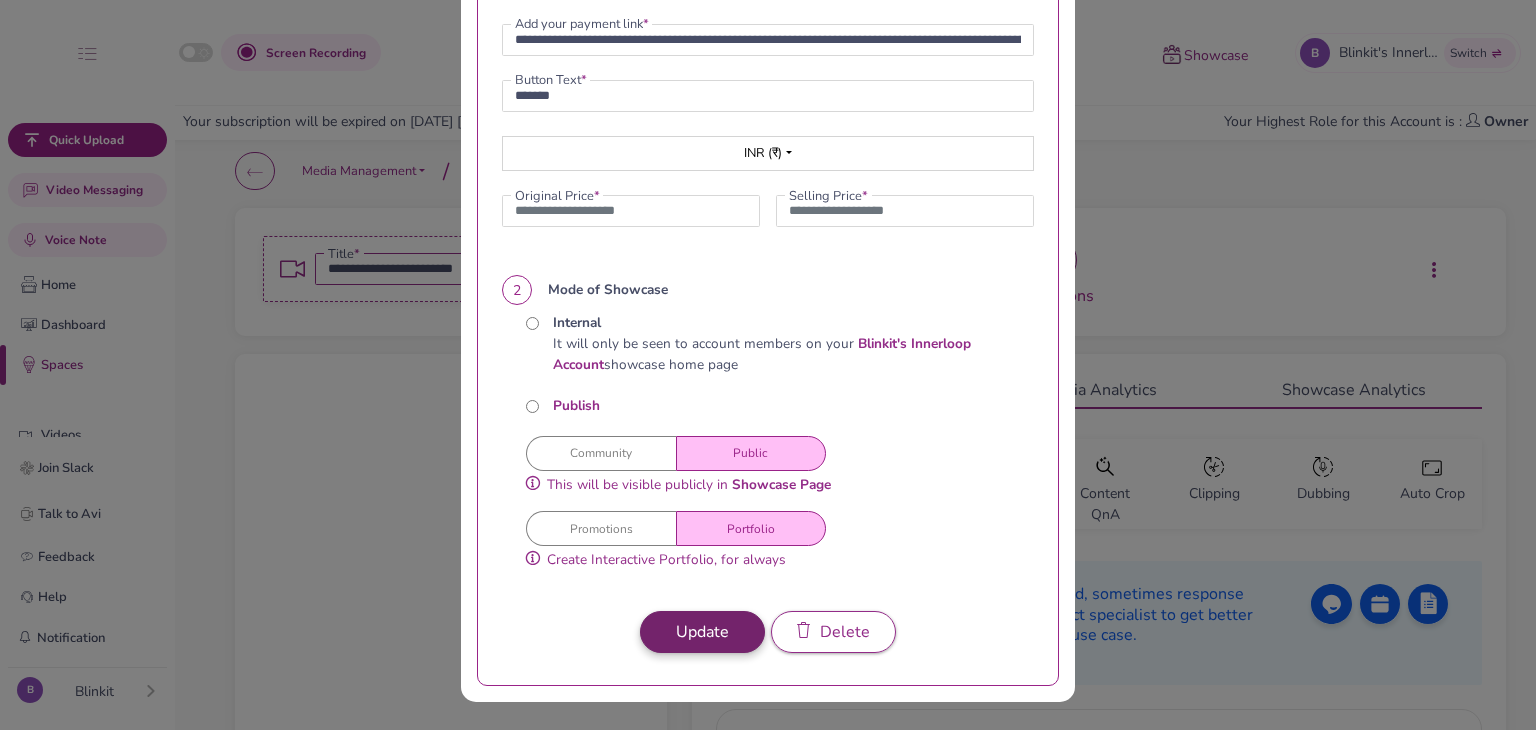 click on "Update" at bounding box center (702, 632) 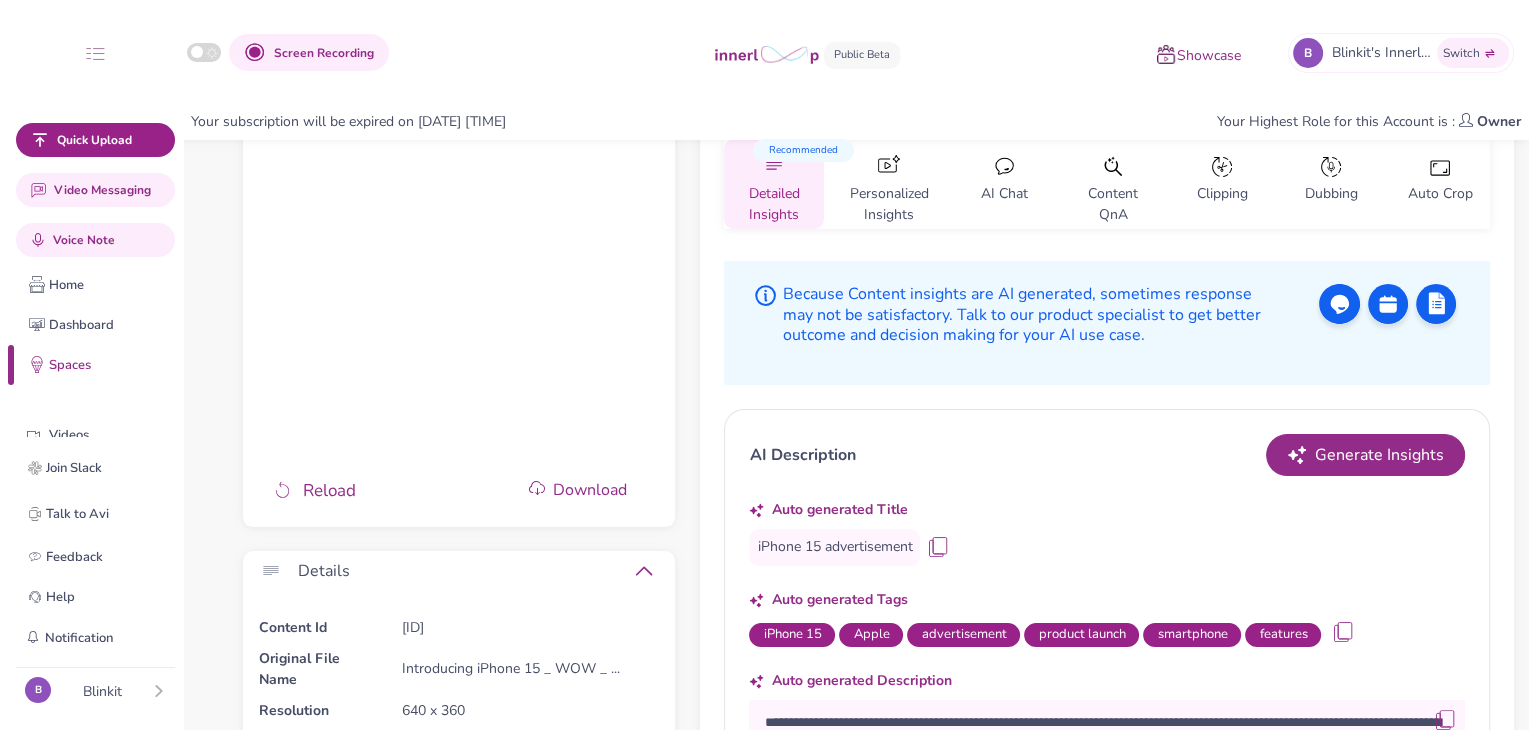 scroll, scrollTop: 100, scrollLeft: 0, axis: vertical 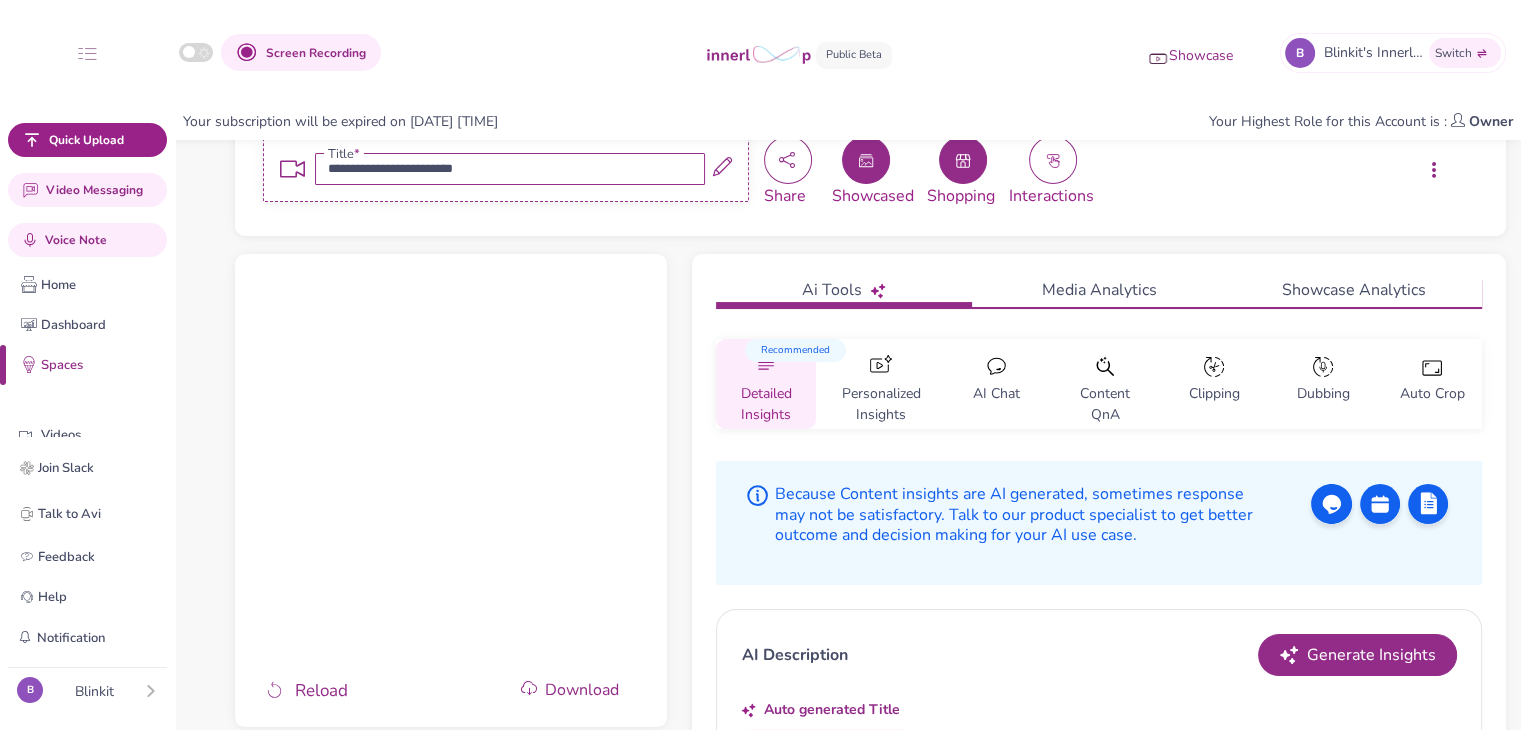 click 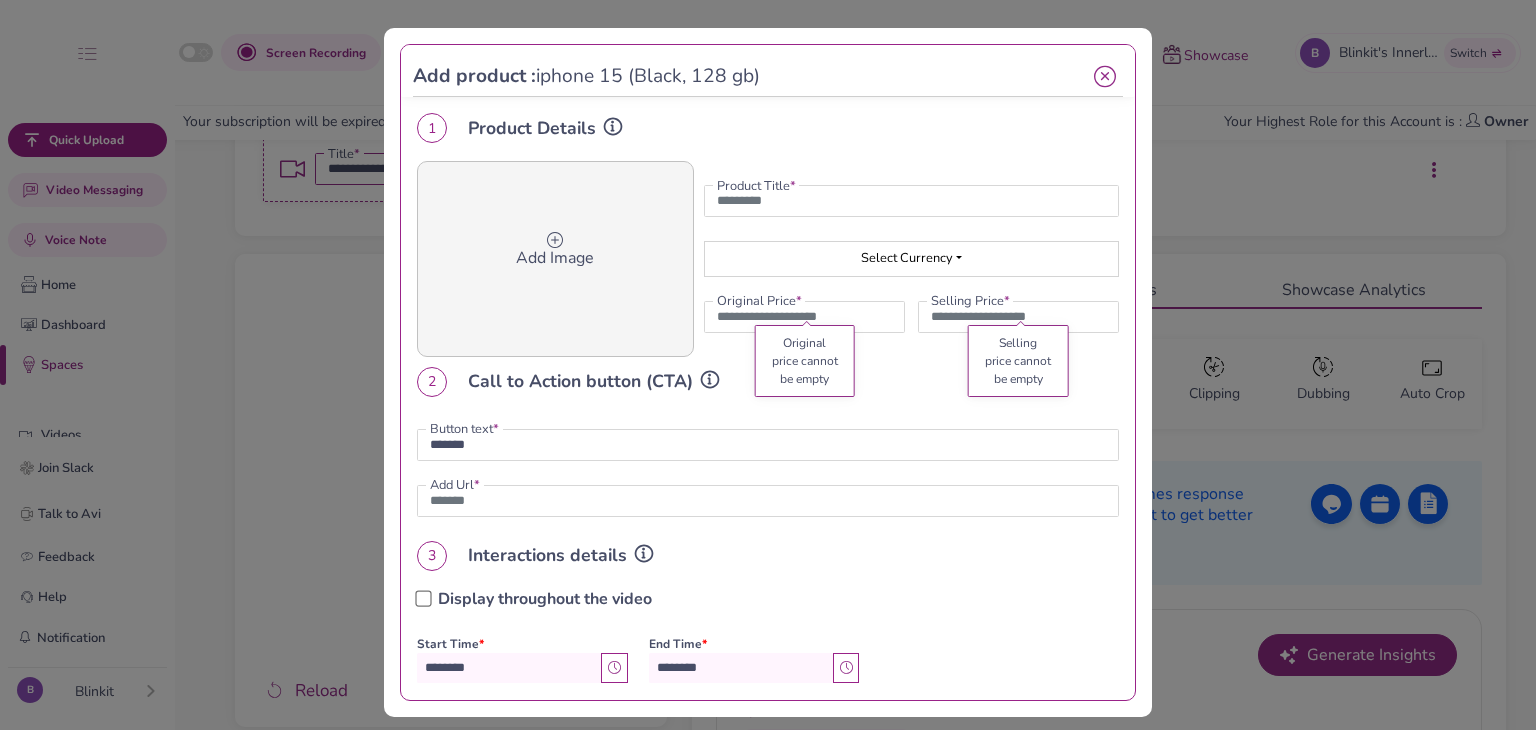 click on "Add Image" at bounding box center (555, 259) 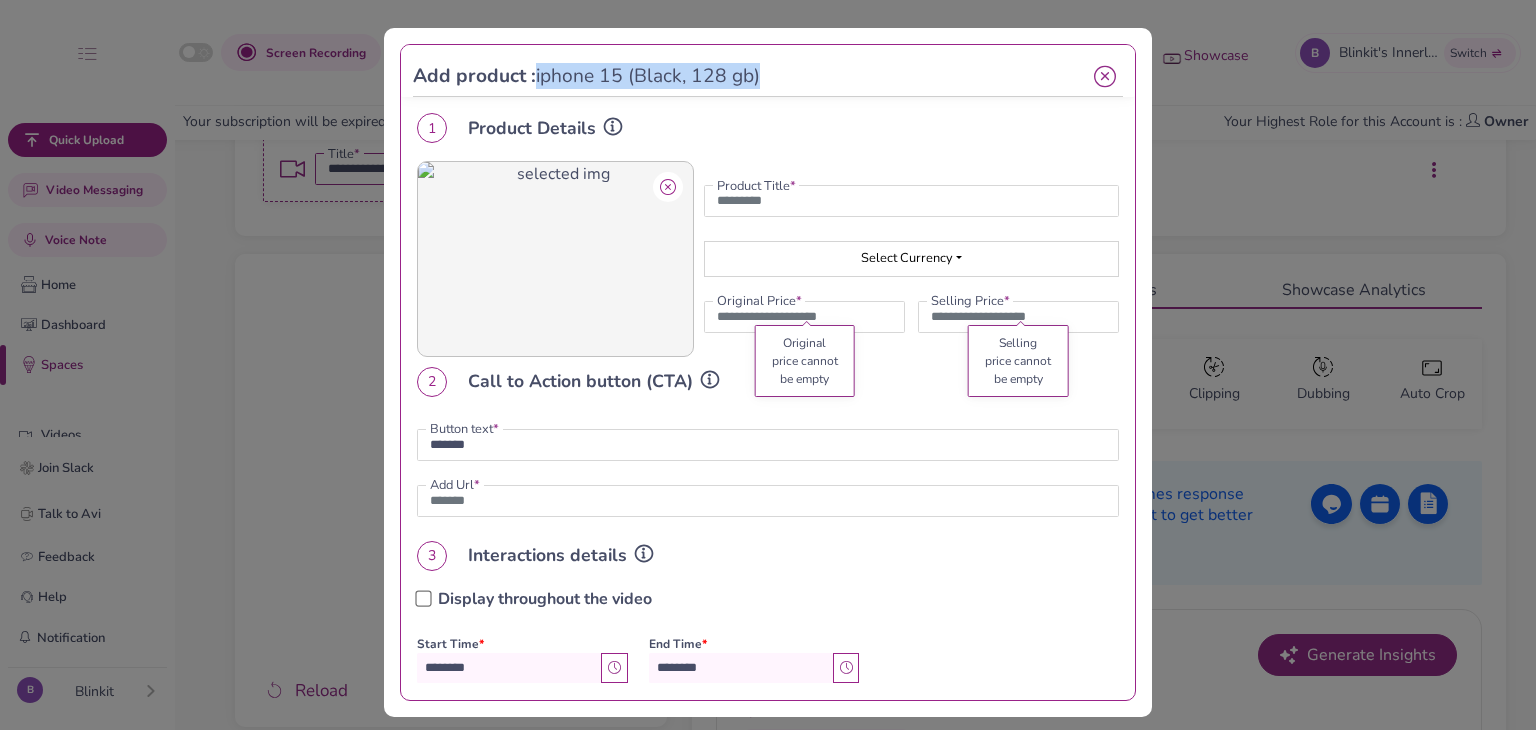 drag, startPoint x: 536, startPoint y: 74, endPoint x: 784, endPoint y: 85, distance: 248.24384 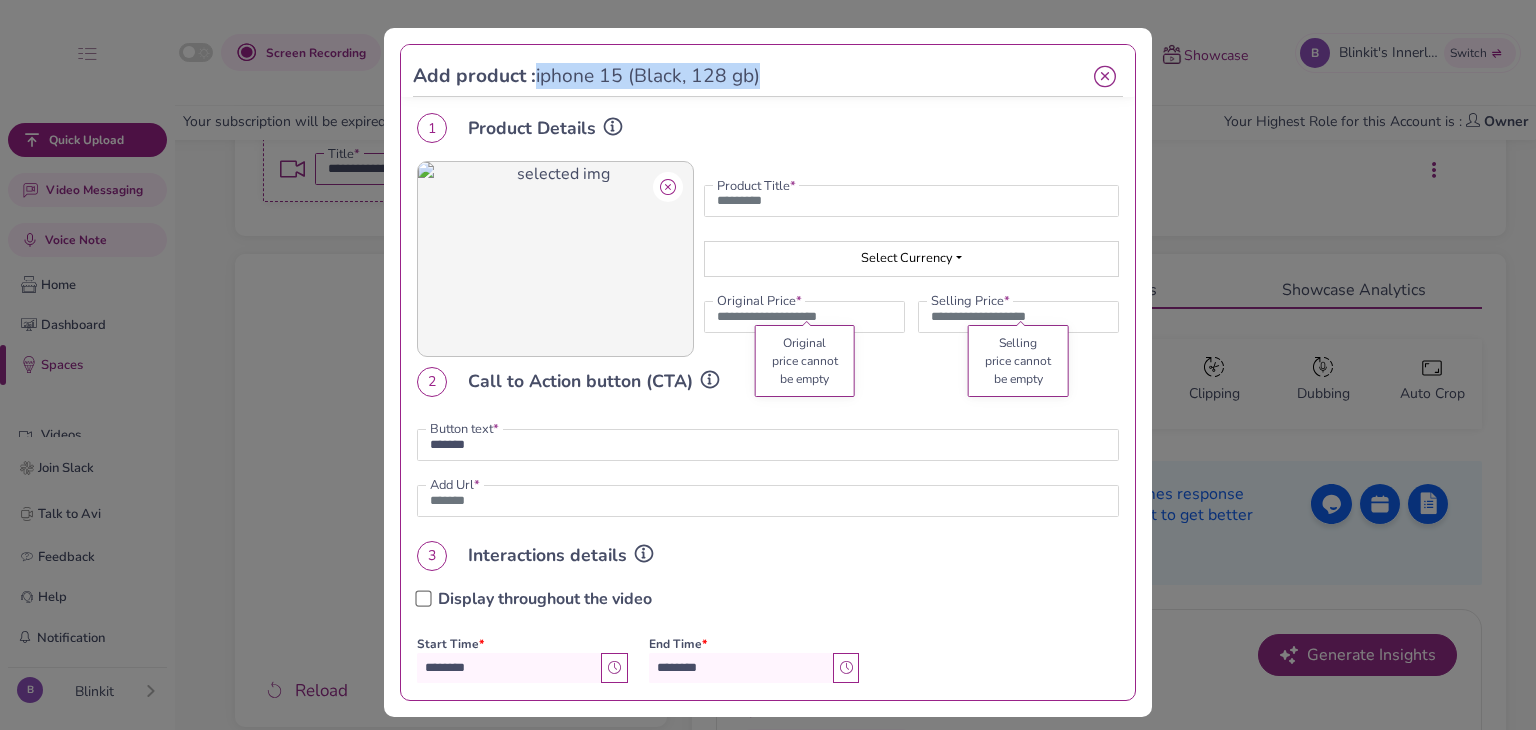 click on "Add product :  iphone 15 (Black, 128 gb)" at bounding box center (750, 76) 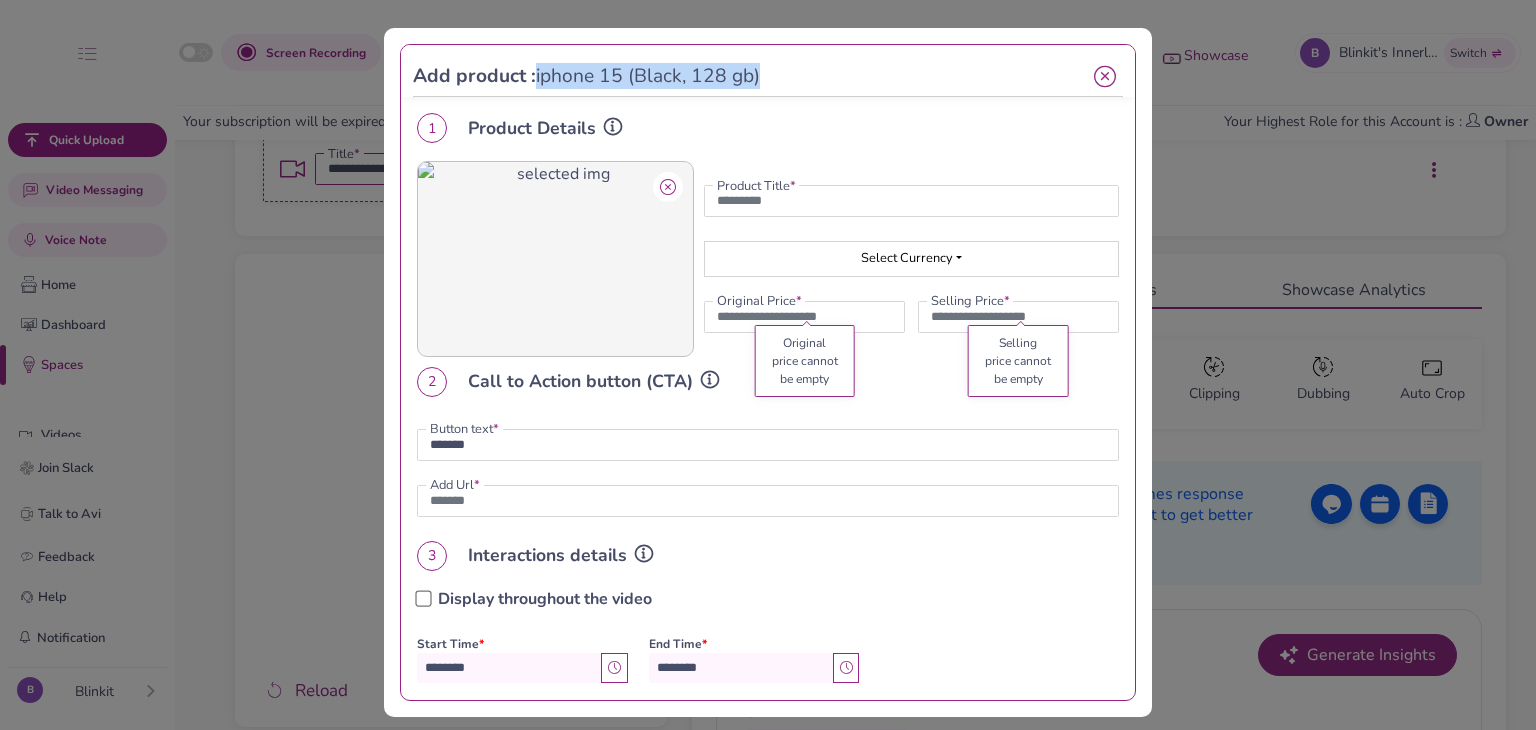 copy on "iphone 15 (Black, 128 gb)" 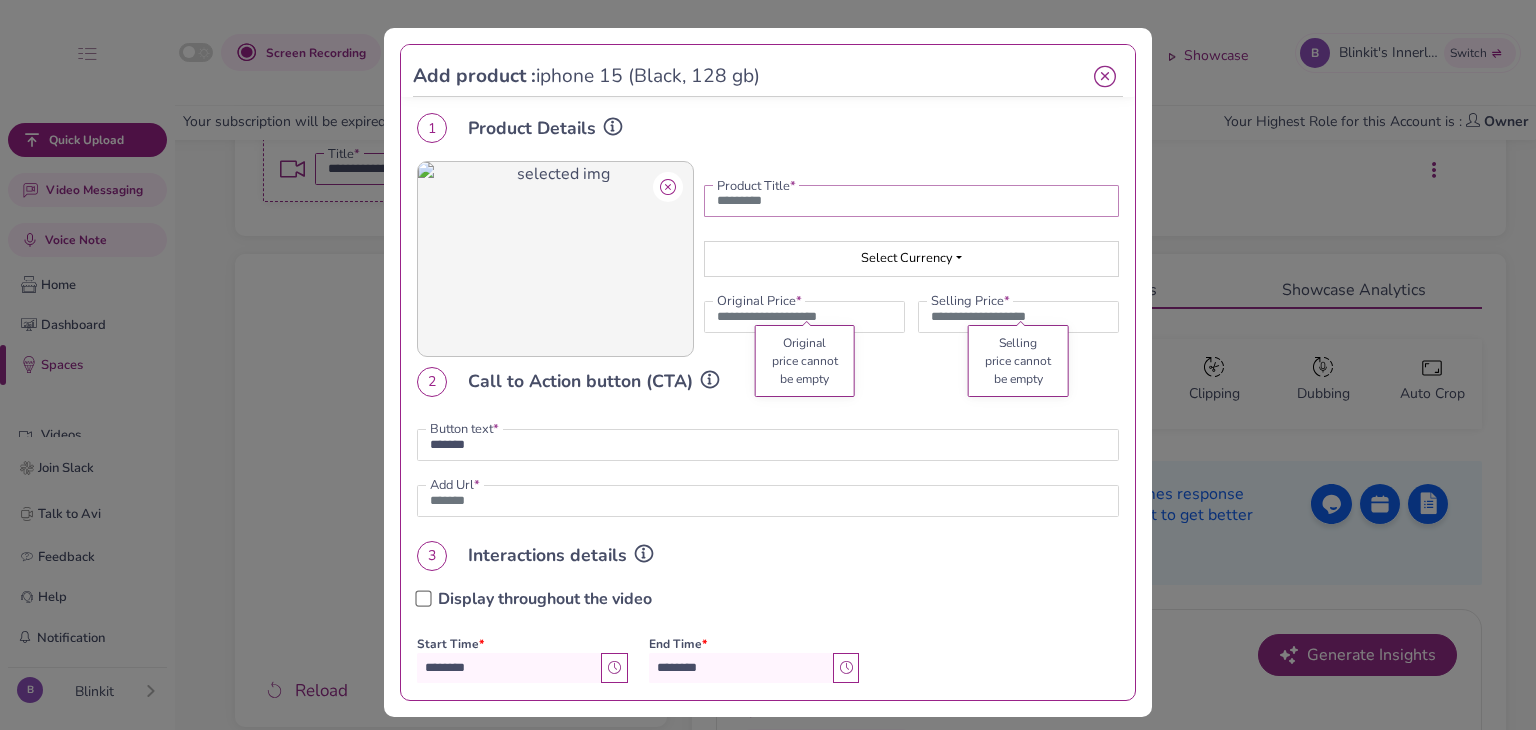 click at bounding box center [911, 201] 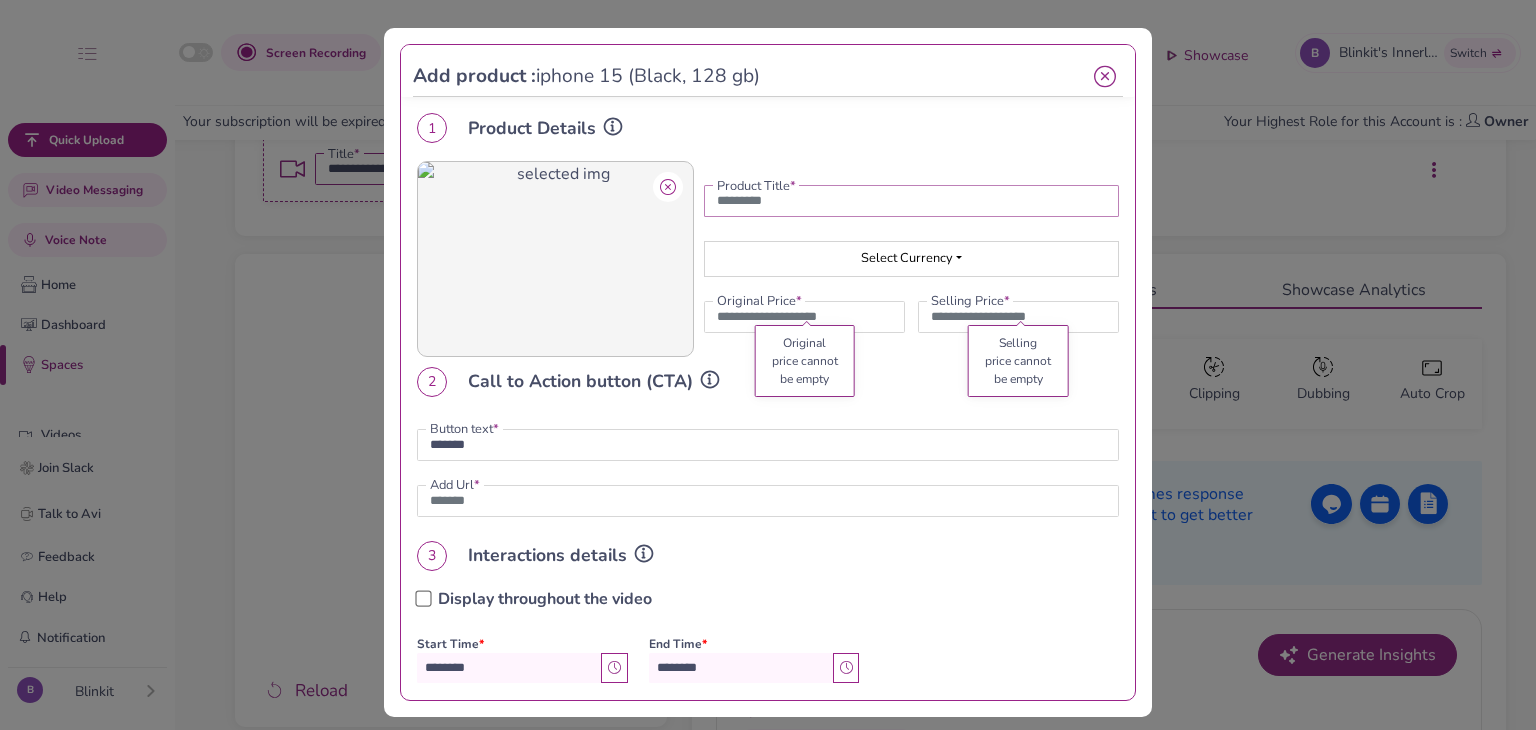 paste on "**********" 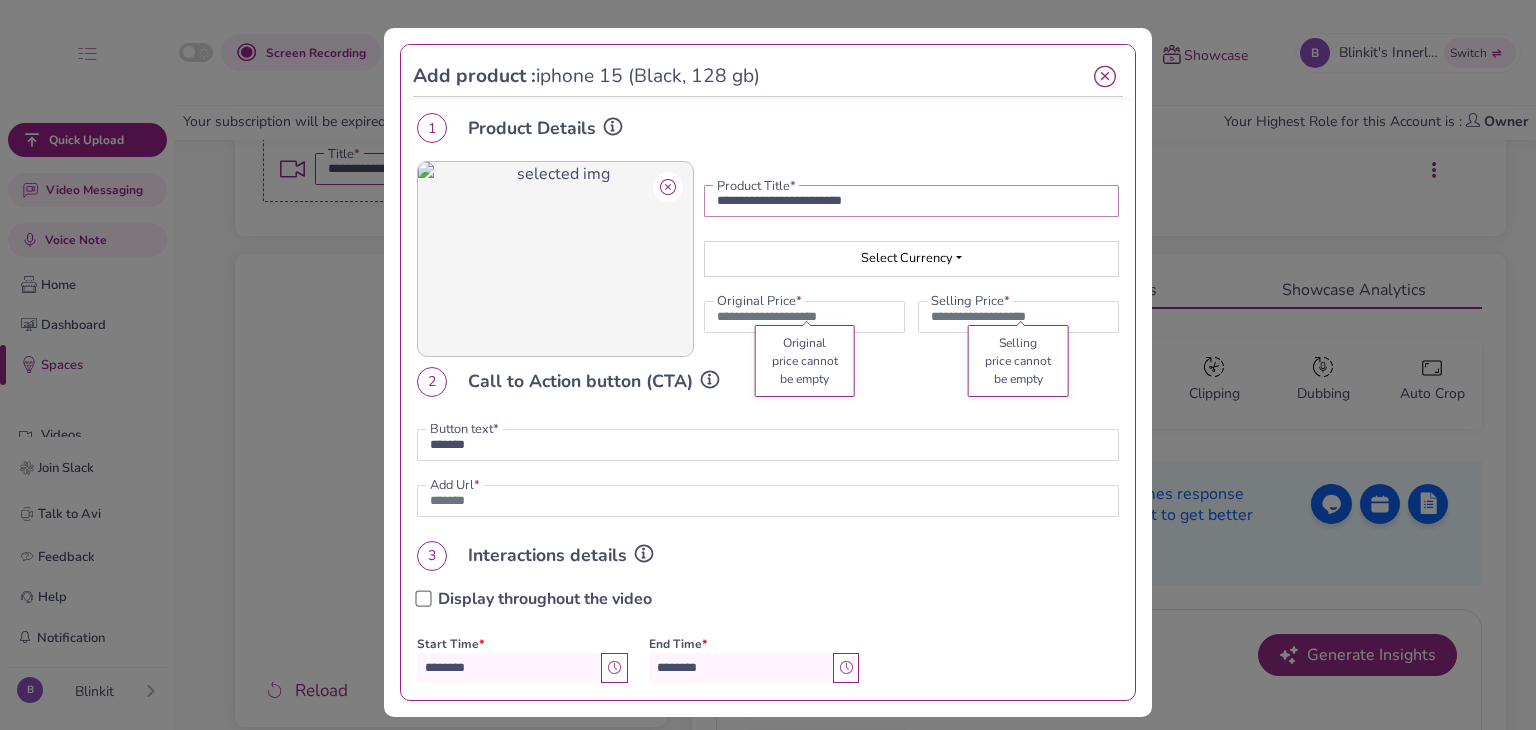 type on "**********" 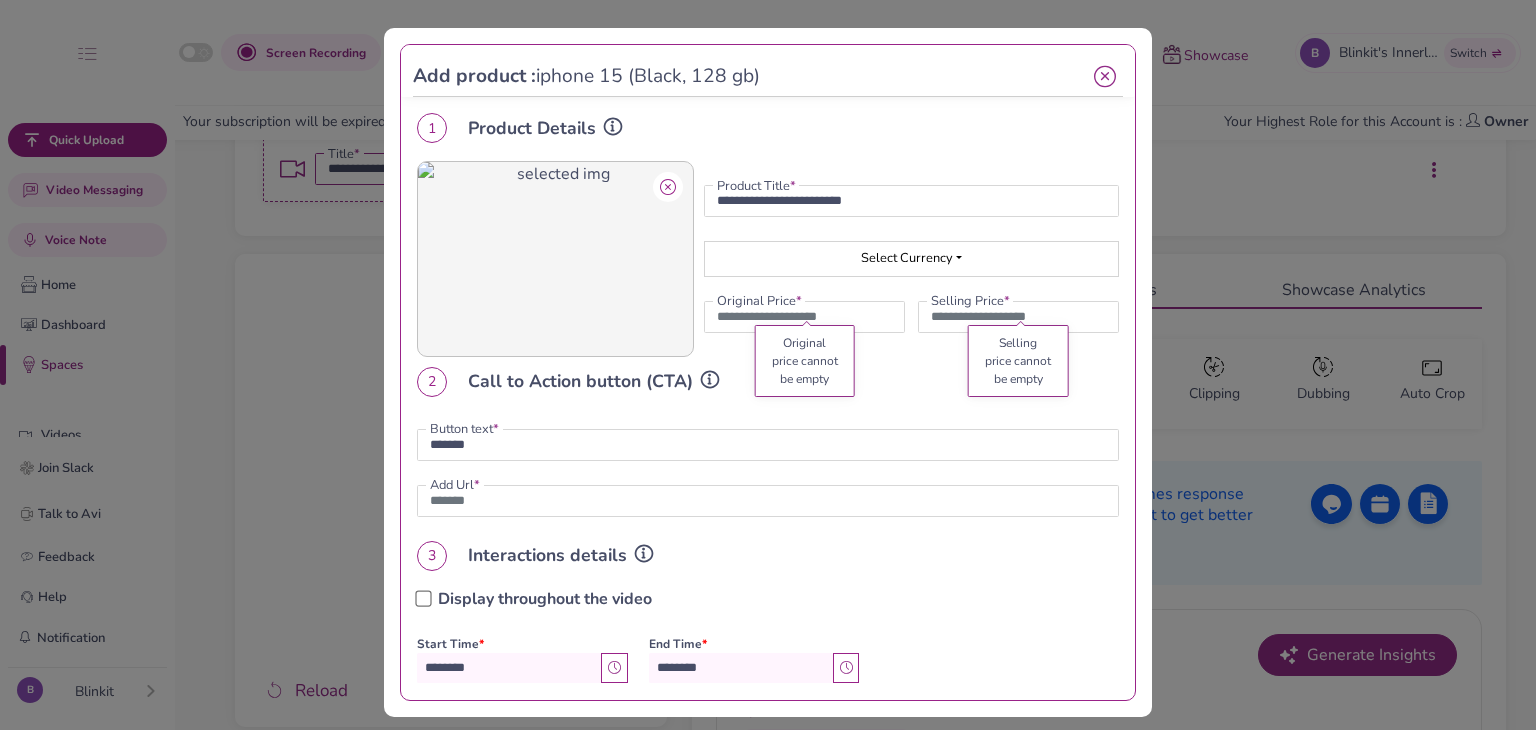 click on "Select Currency" at bounding box center [907, 258] 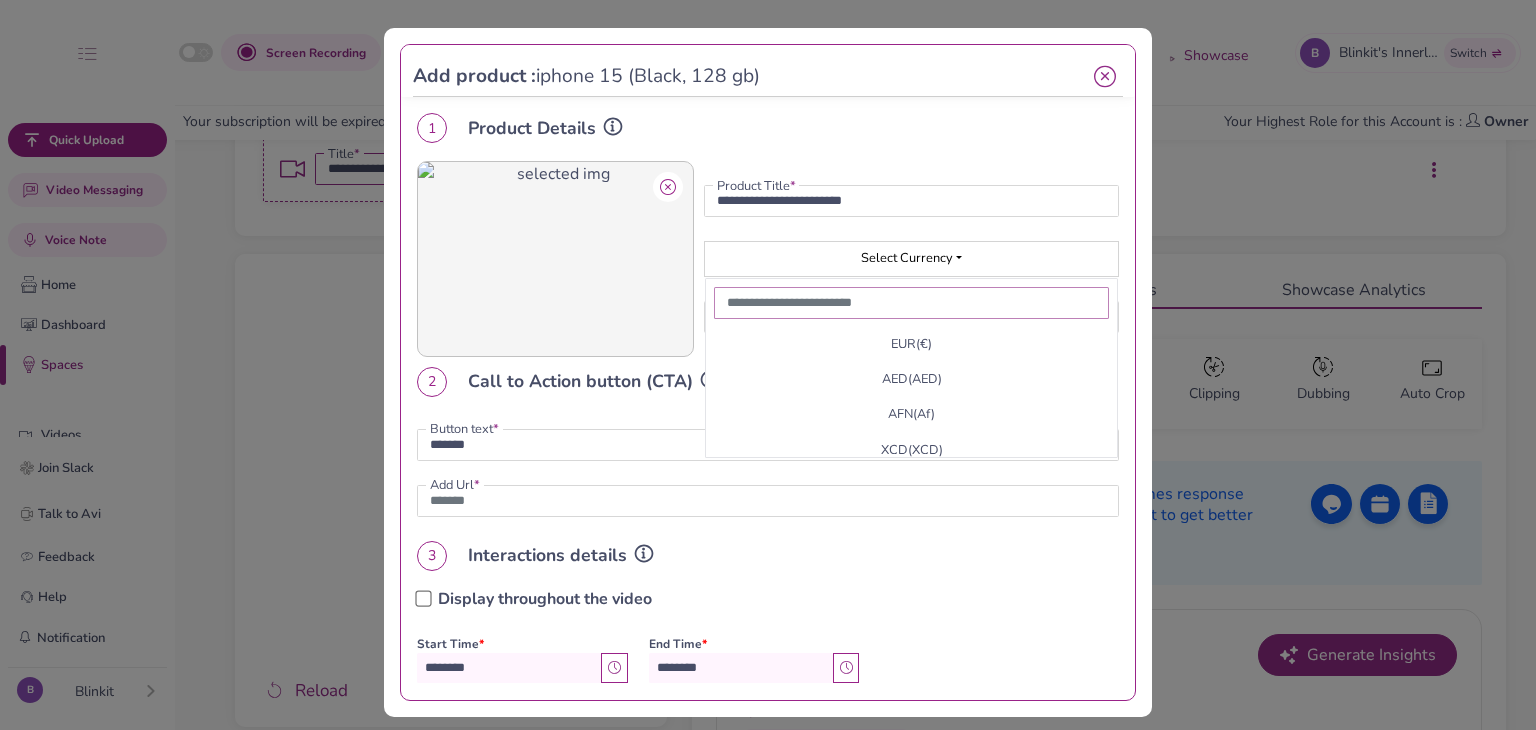 click at bounding box center (911, 303) 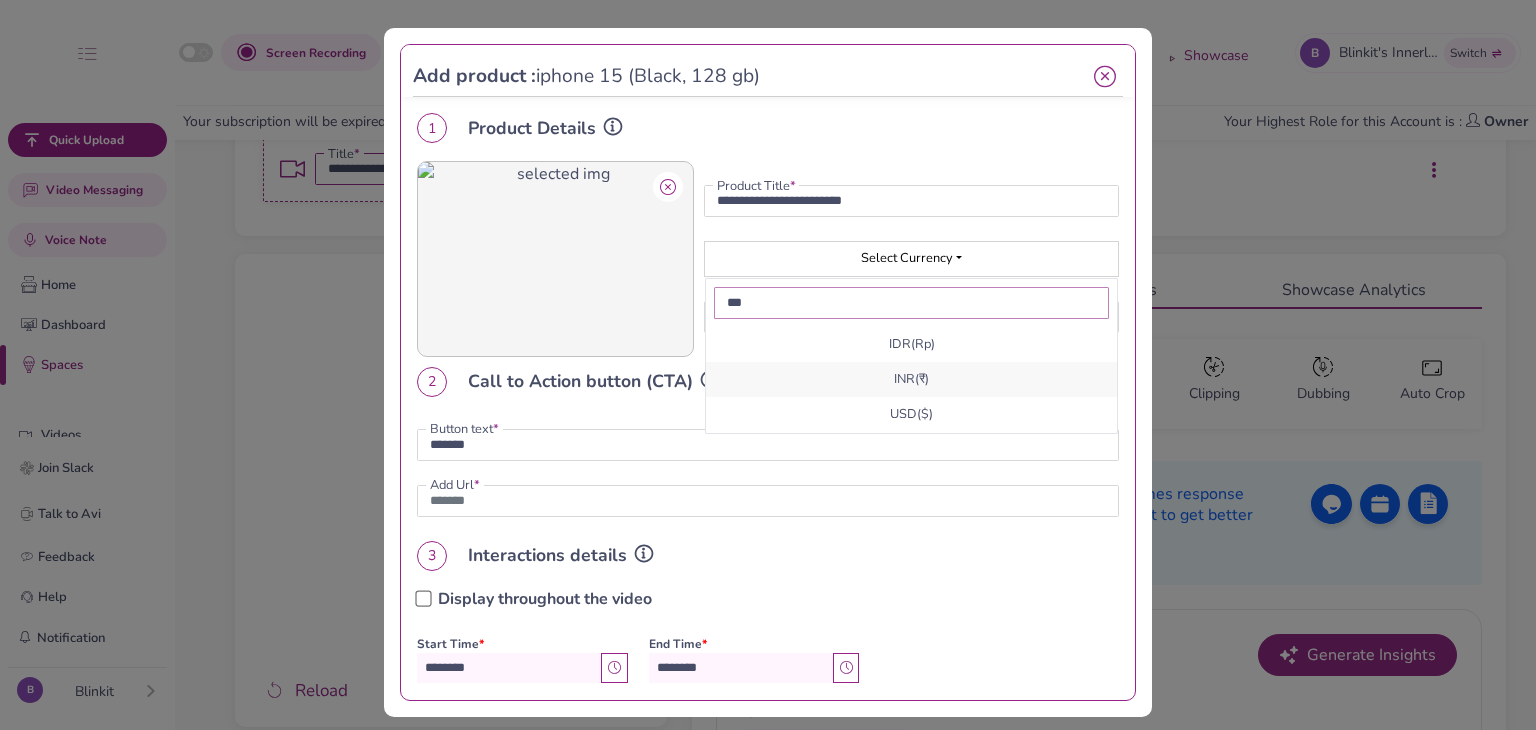 type on "***" 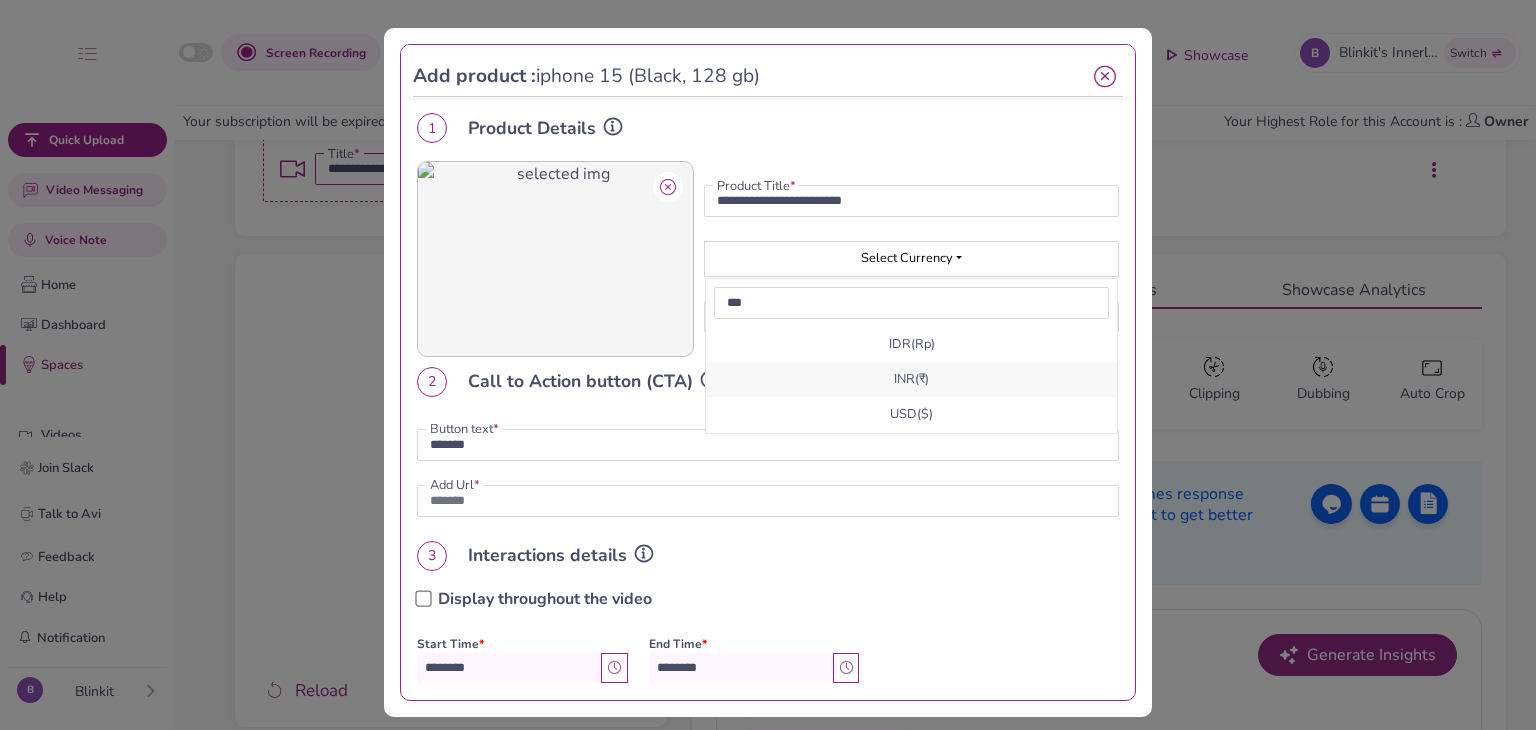 click on "INR  ( ₹ )" at bounding box center (911, 379) 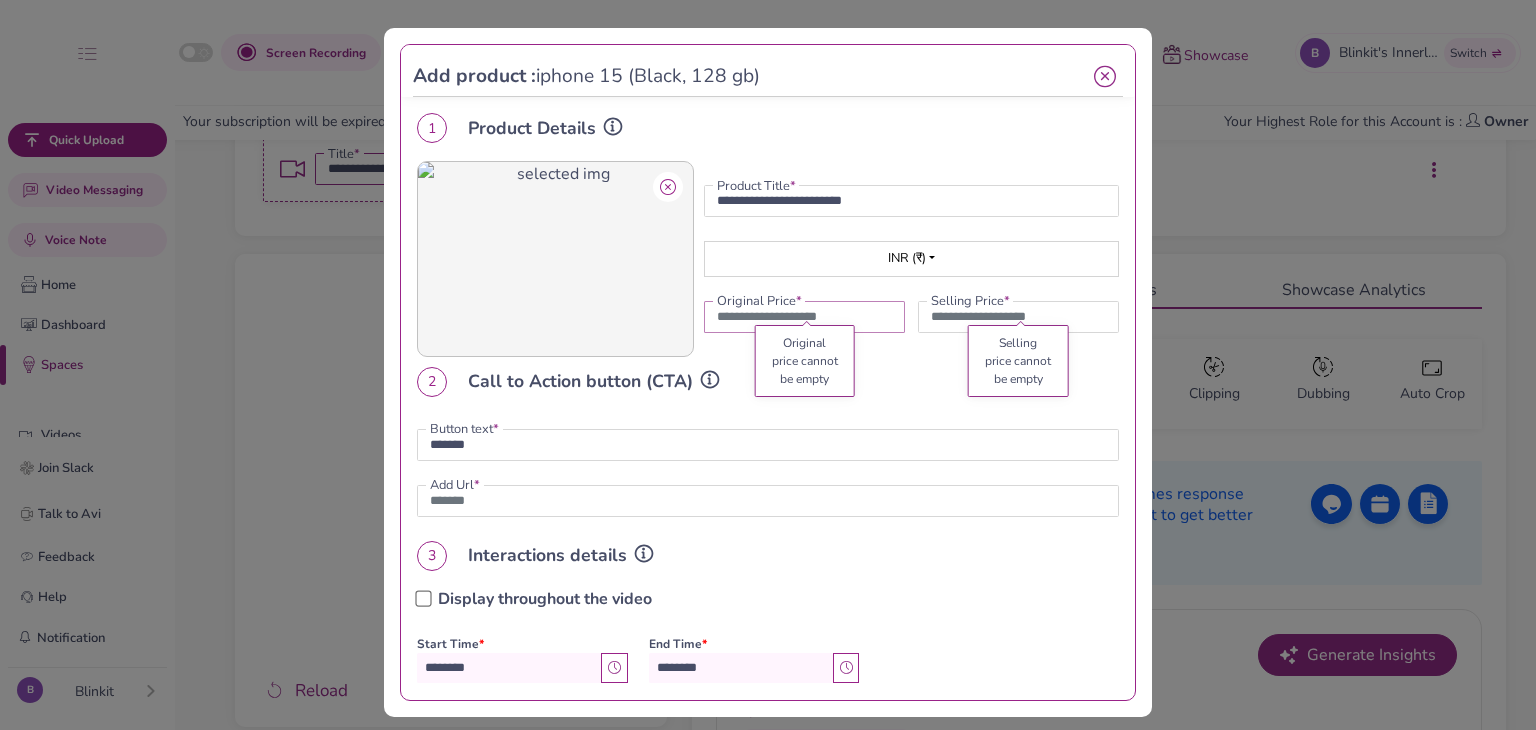 click on "*" at bounding box center [804, 317] 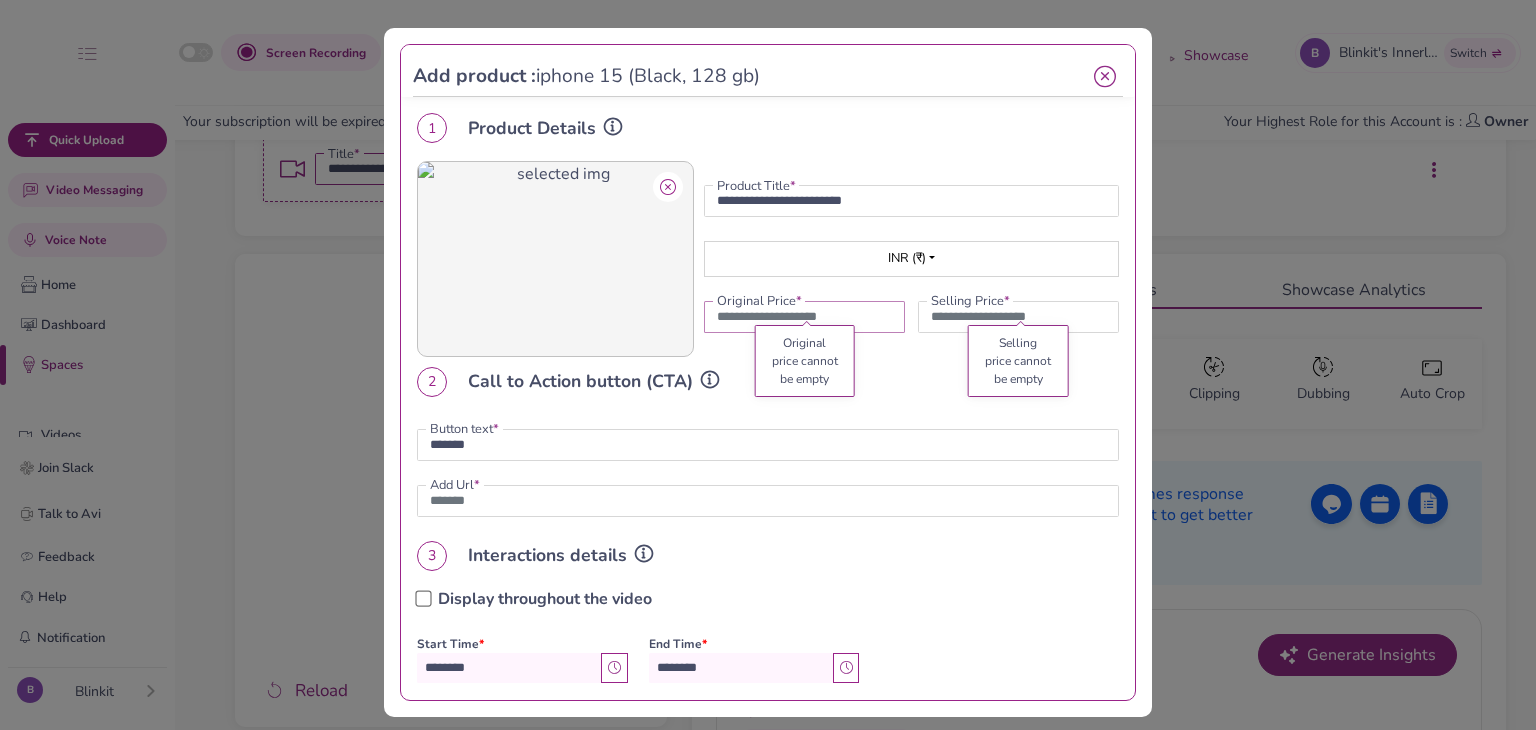 drag, startPoint x: 728, startPoint y: 321, endPoint x: 695, endPoint y: 320, distance: 33.01515 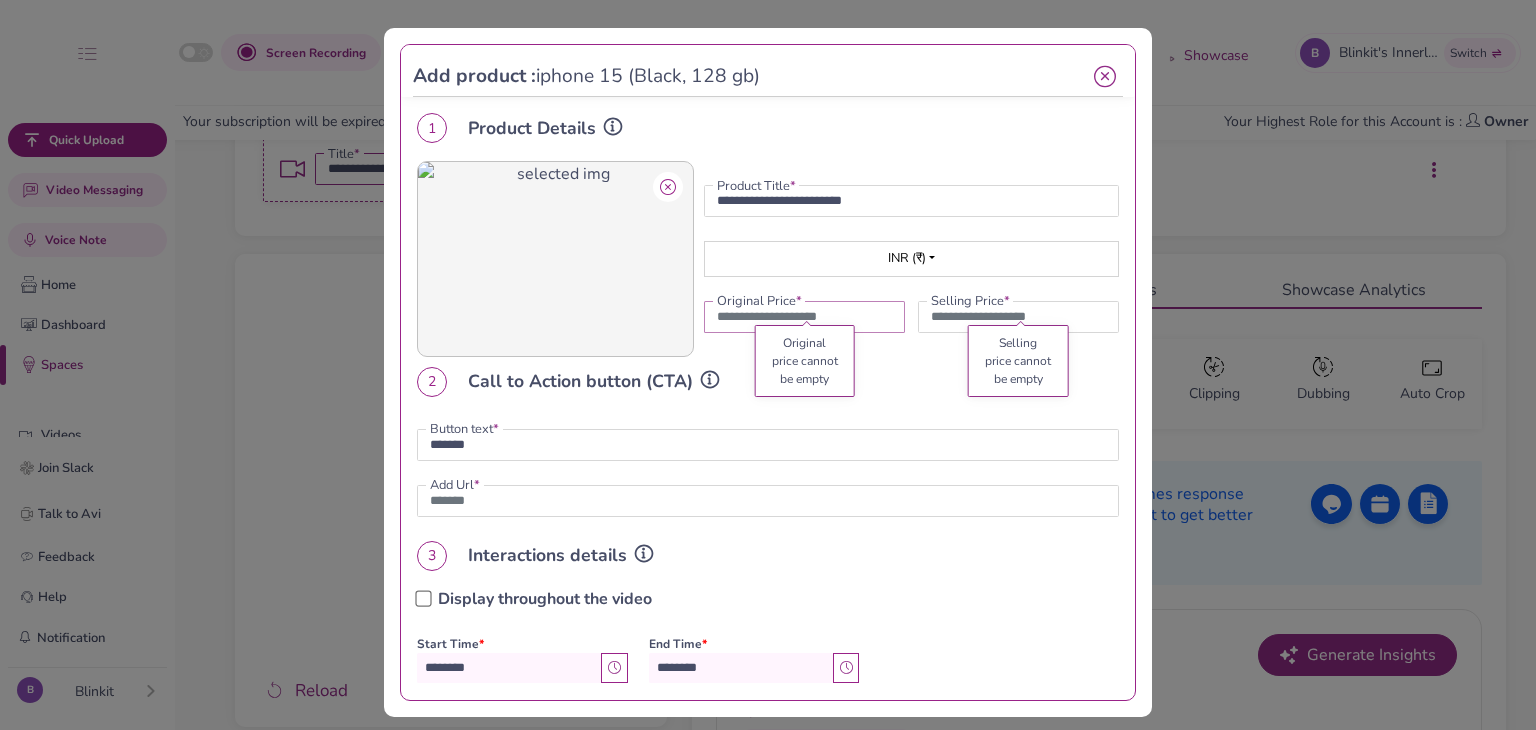 click on "*" at bounding box center [804, 317] 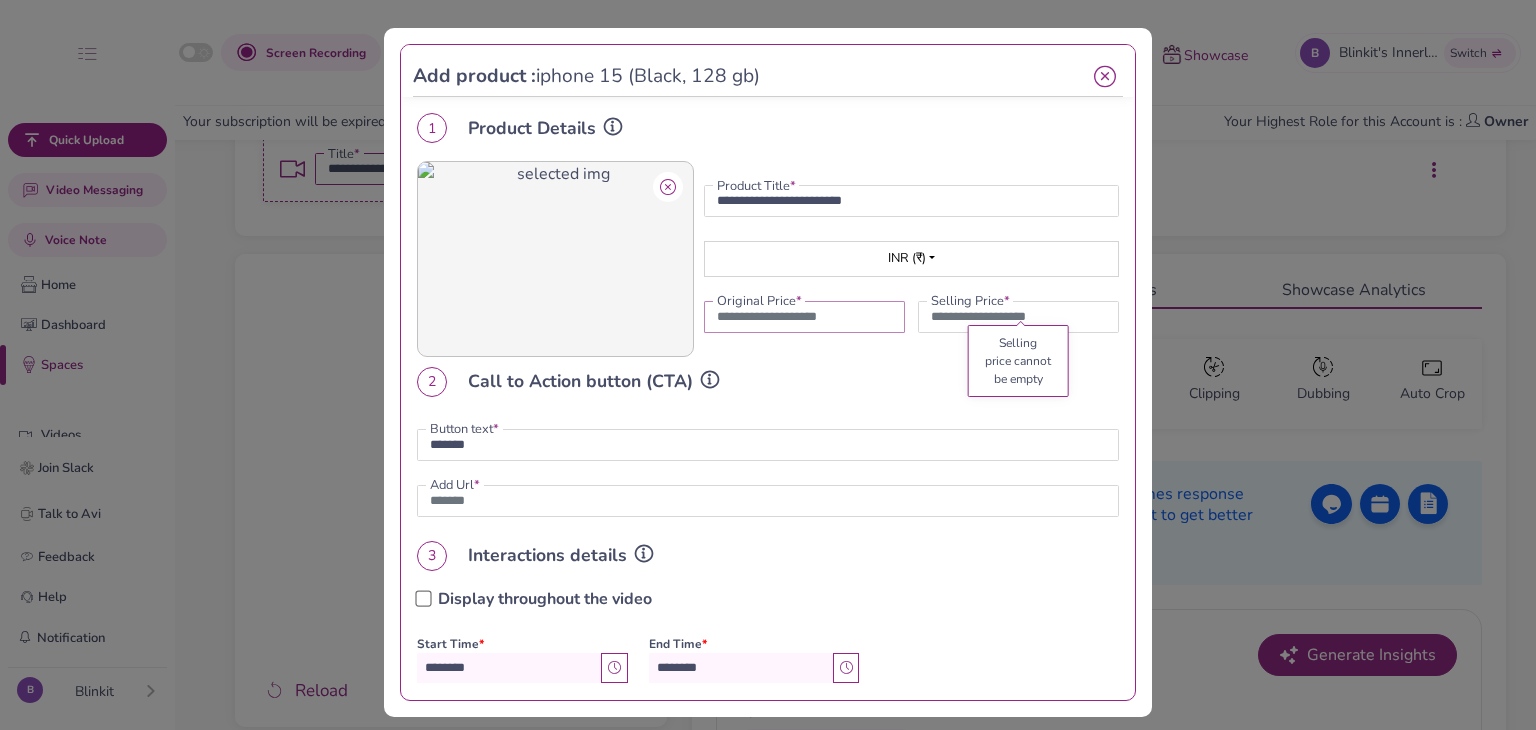 type on "*****" 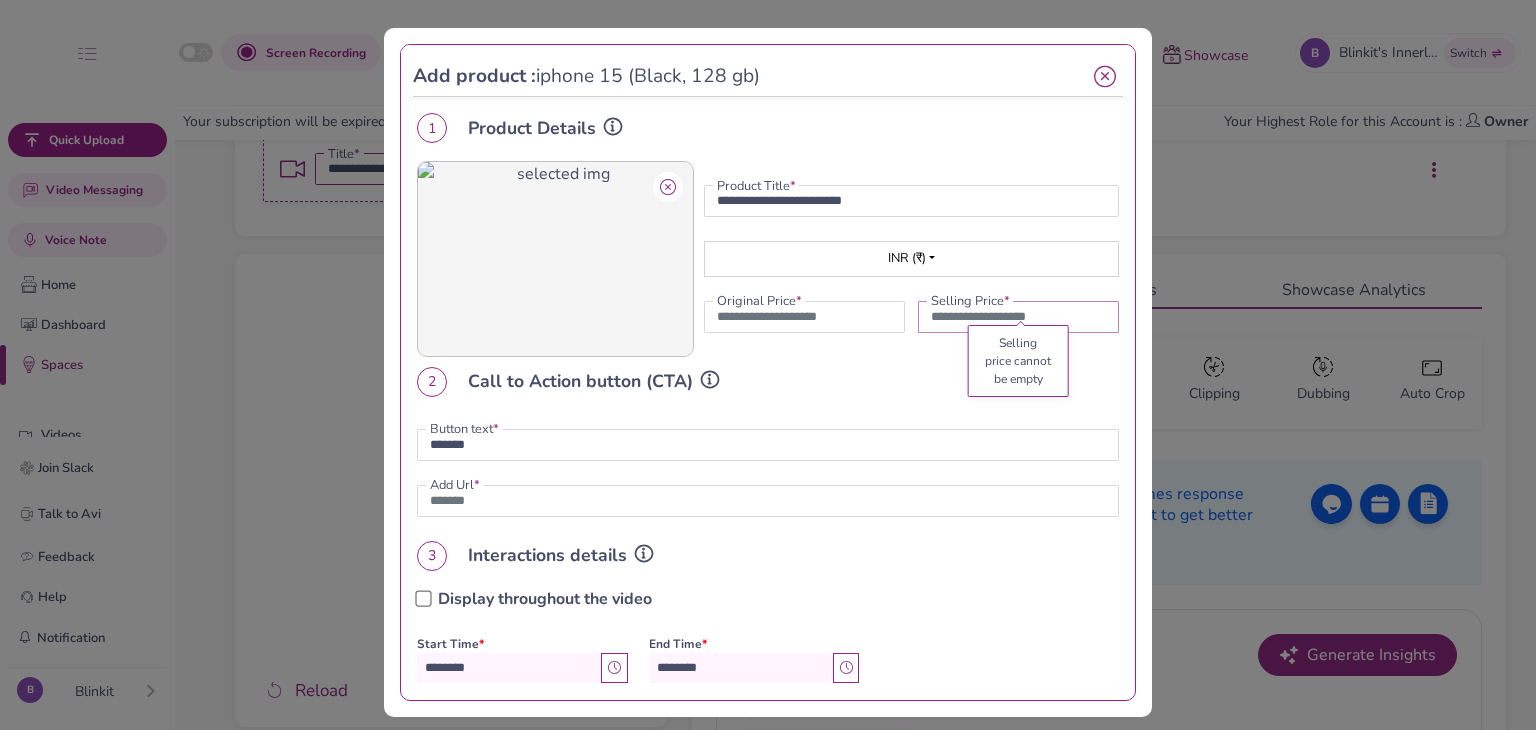 drag, startPoint x: 947, startPoint y: 317, endPoint x: 900, endPoint y: 328, distance: 48.270073 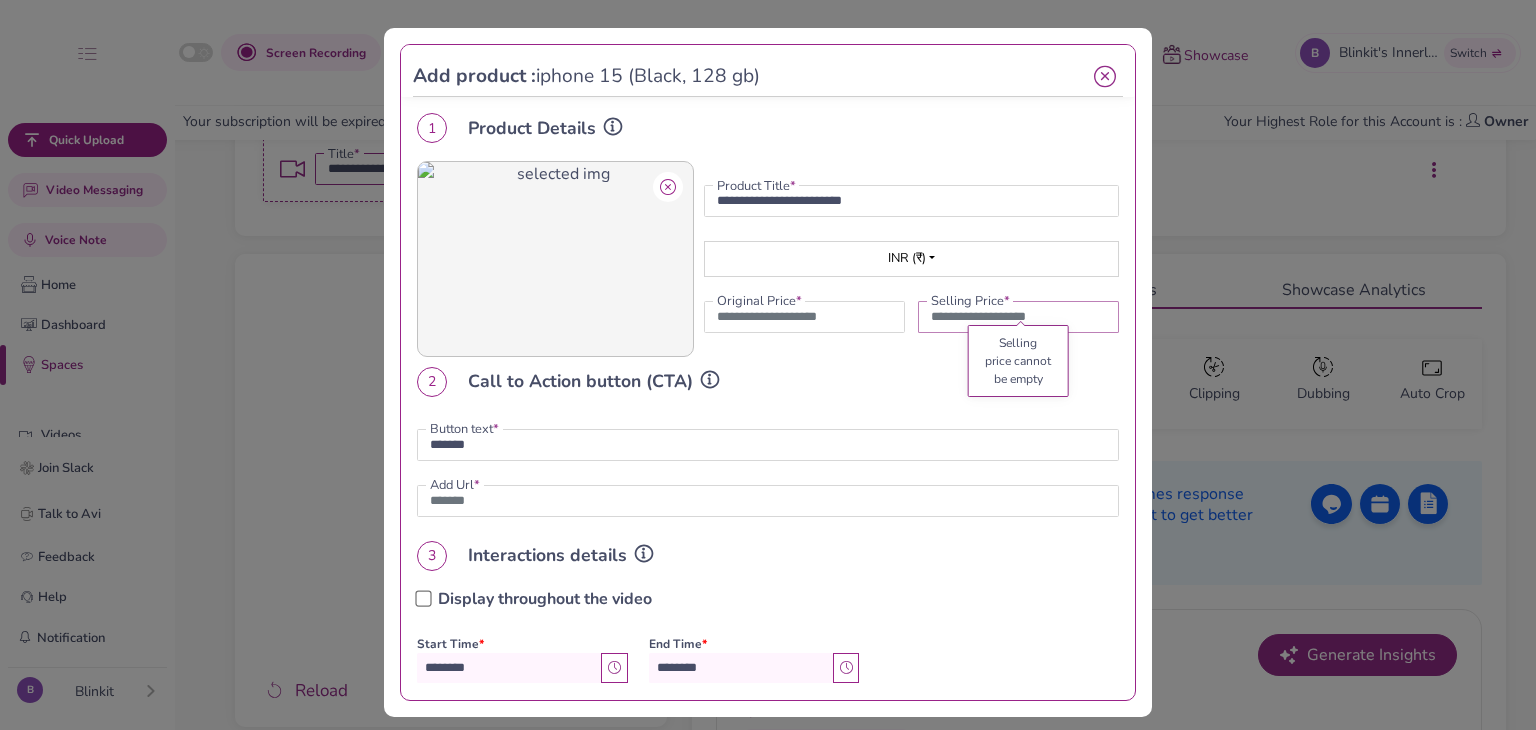 click on "*" at bounding box center (1018, 317) 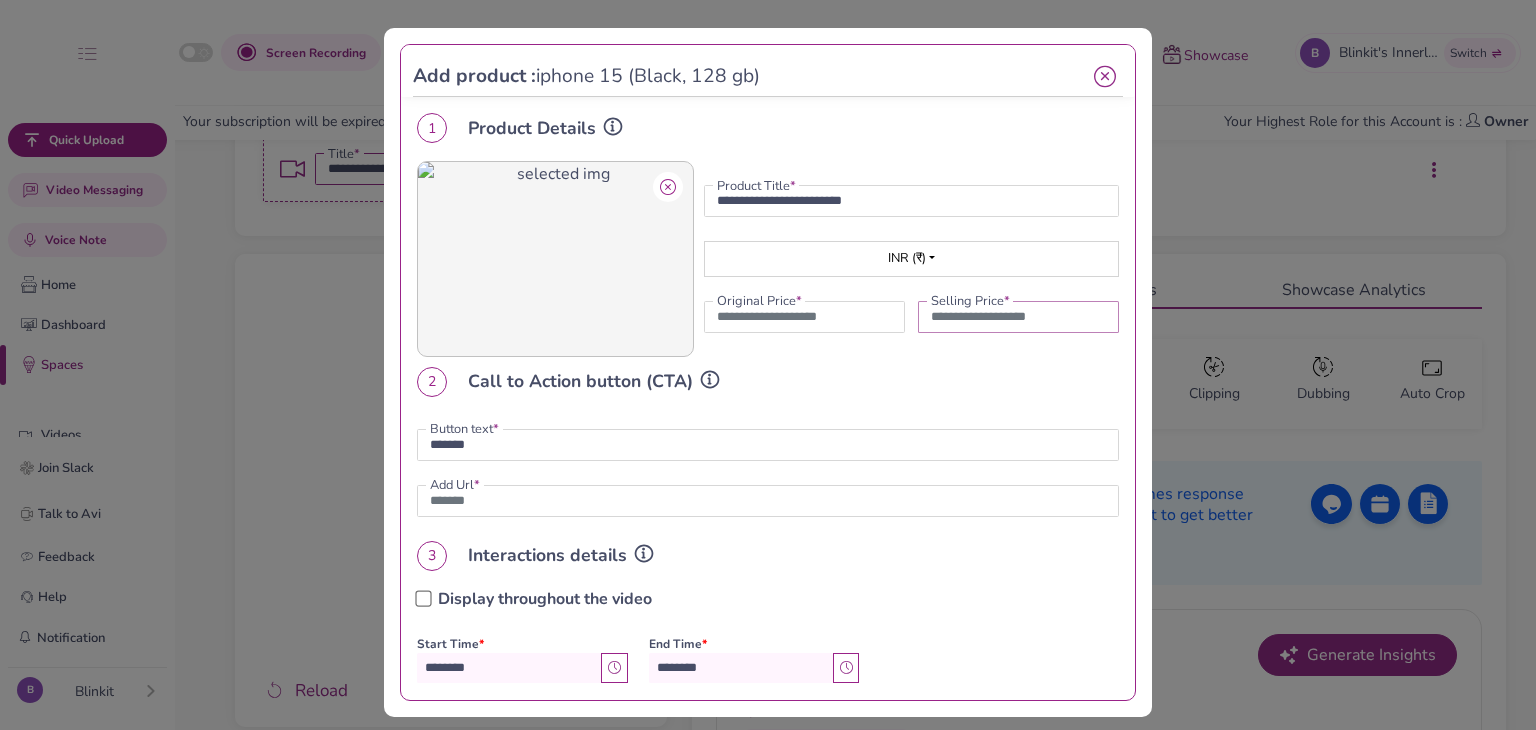 type on "*****" 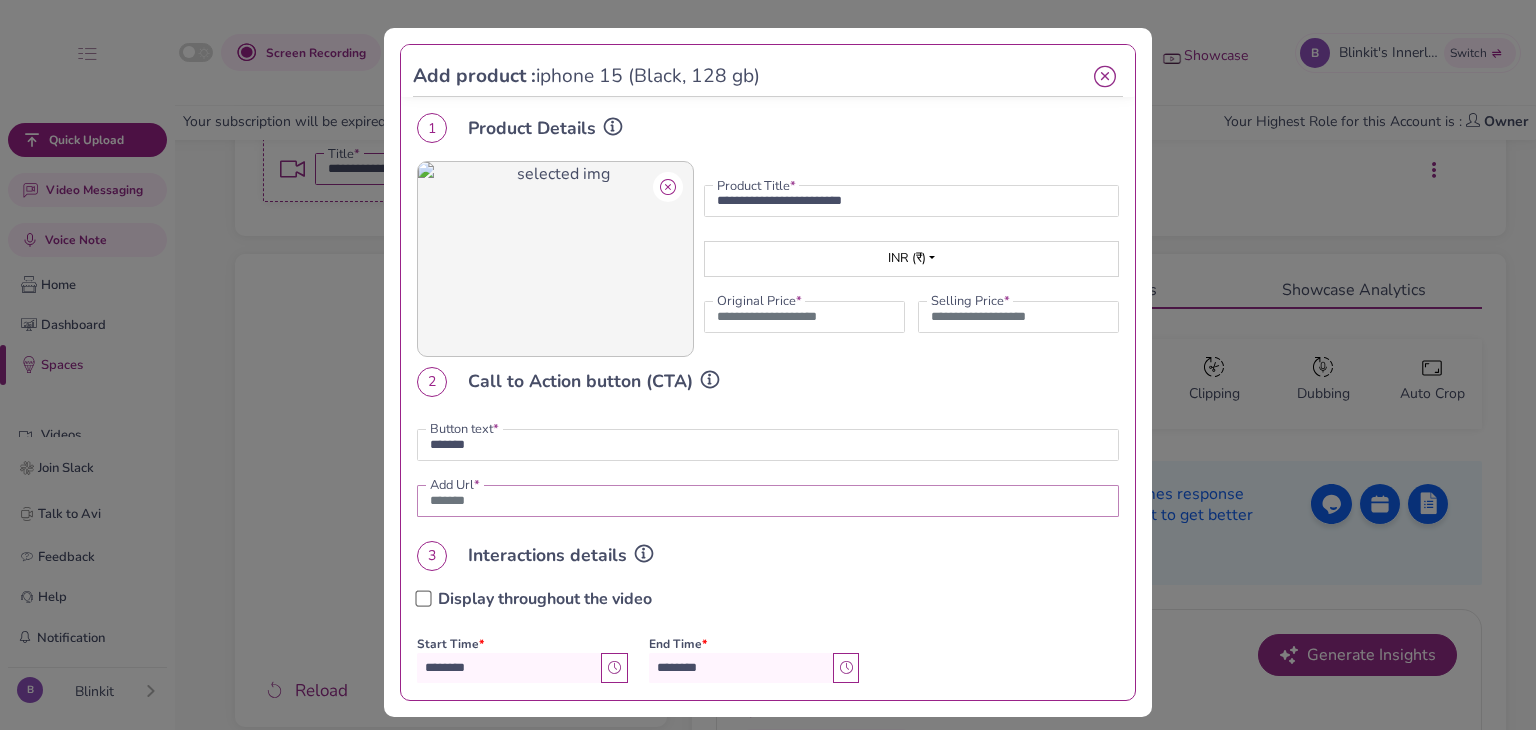 click at bounding box center [768, 501] 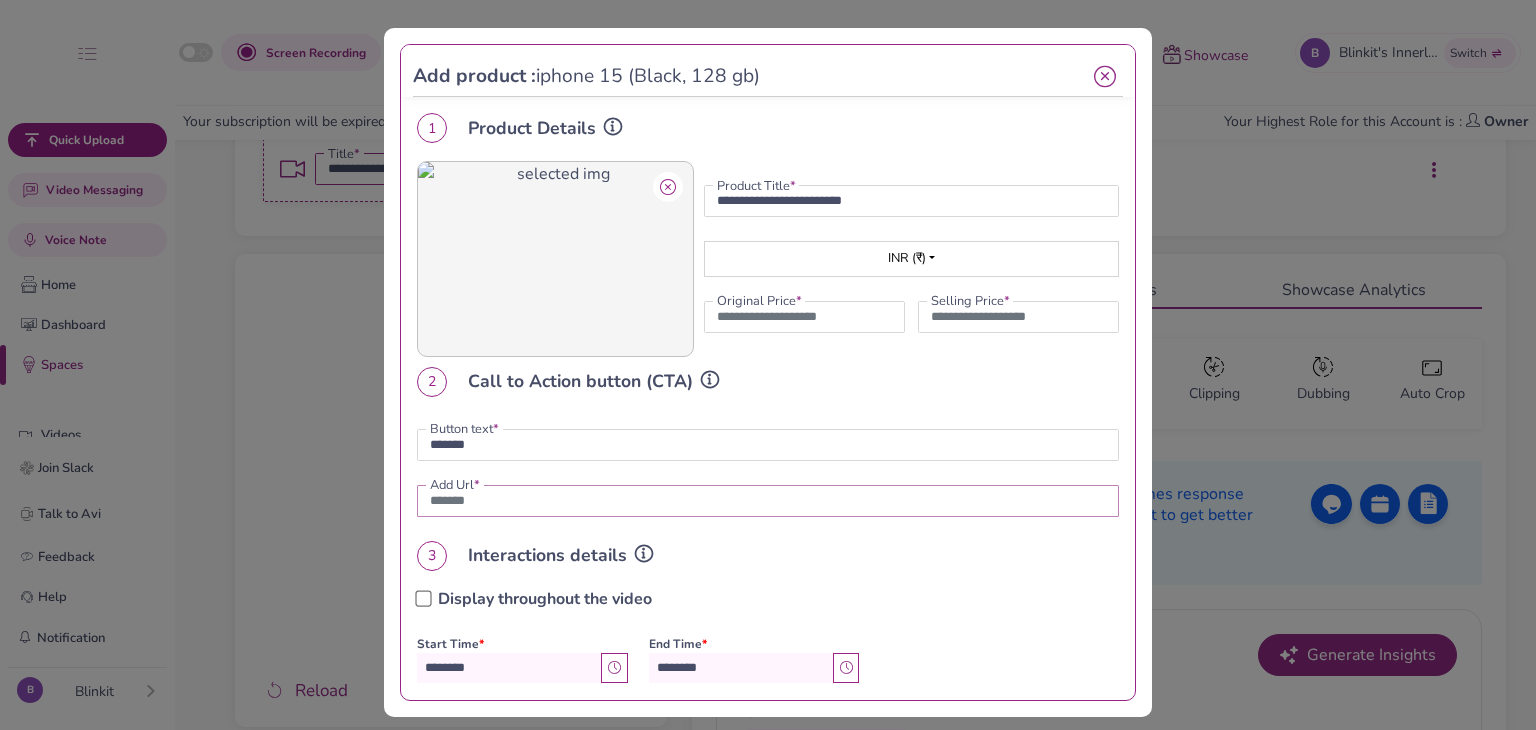 paste on "**********" 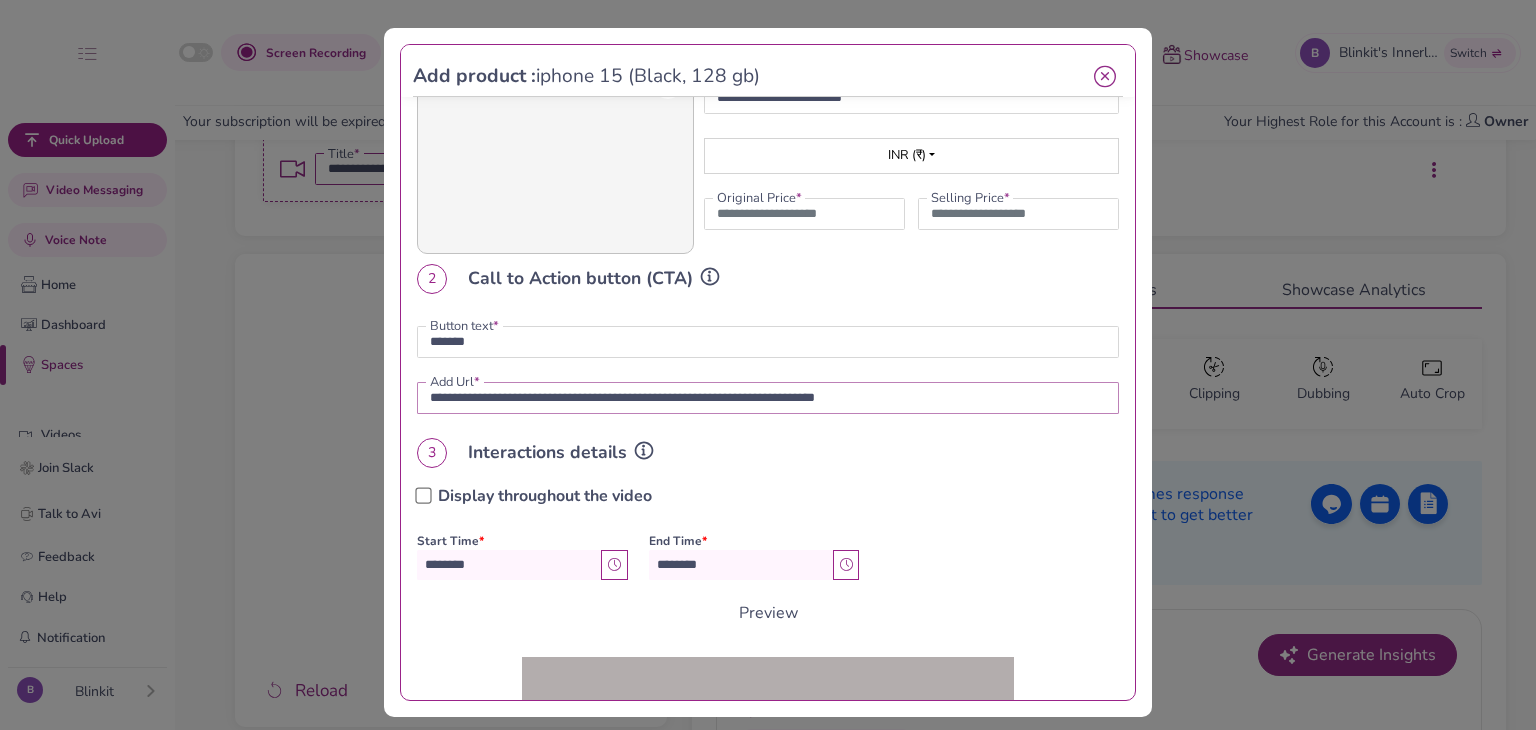 scroll, scrollTop: 200, scrollLeft: 0, axis: vertical 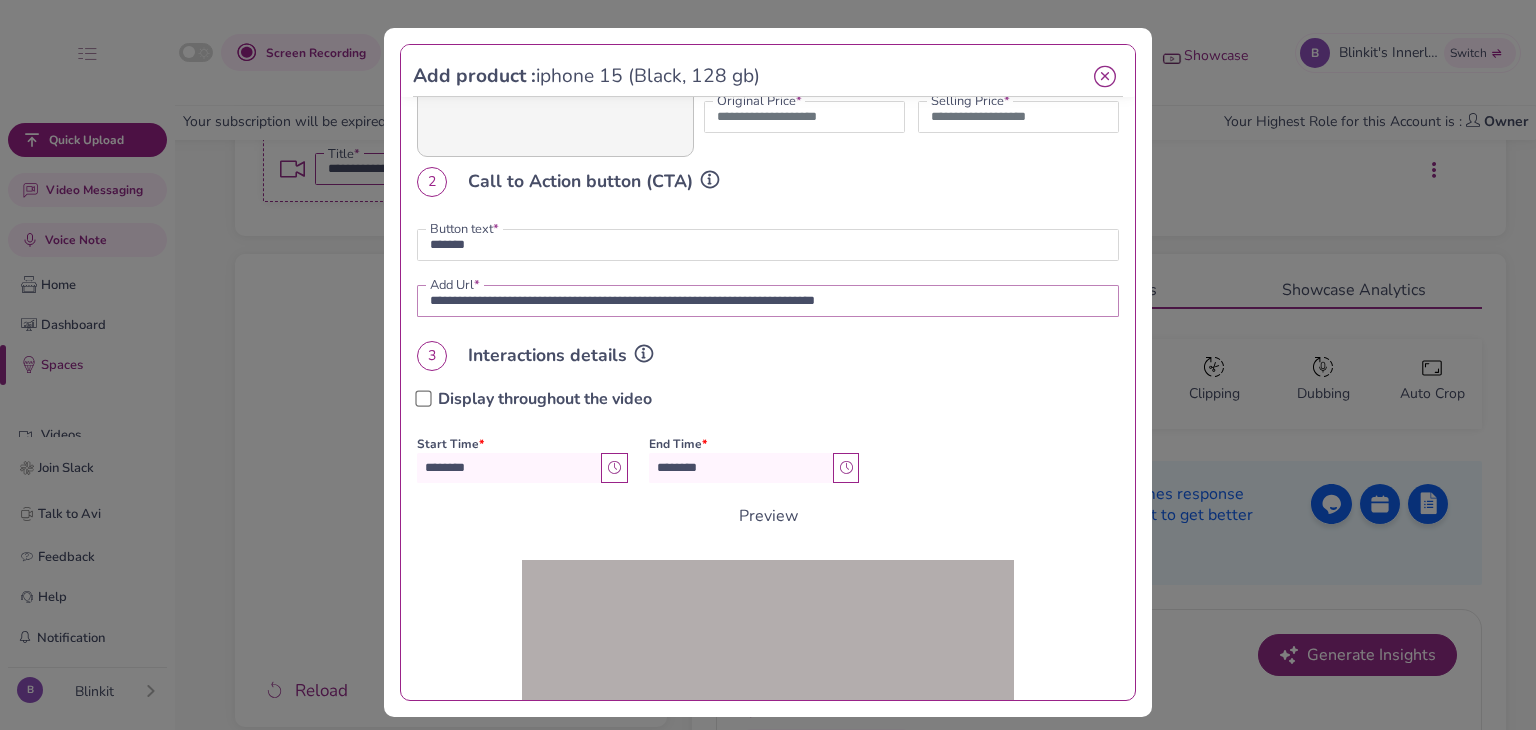 type on "**********" 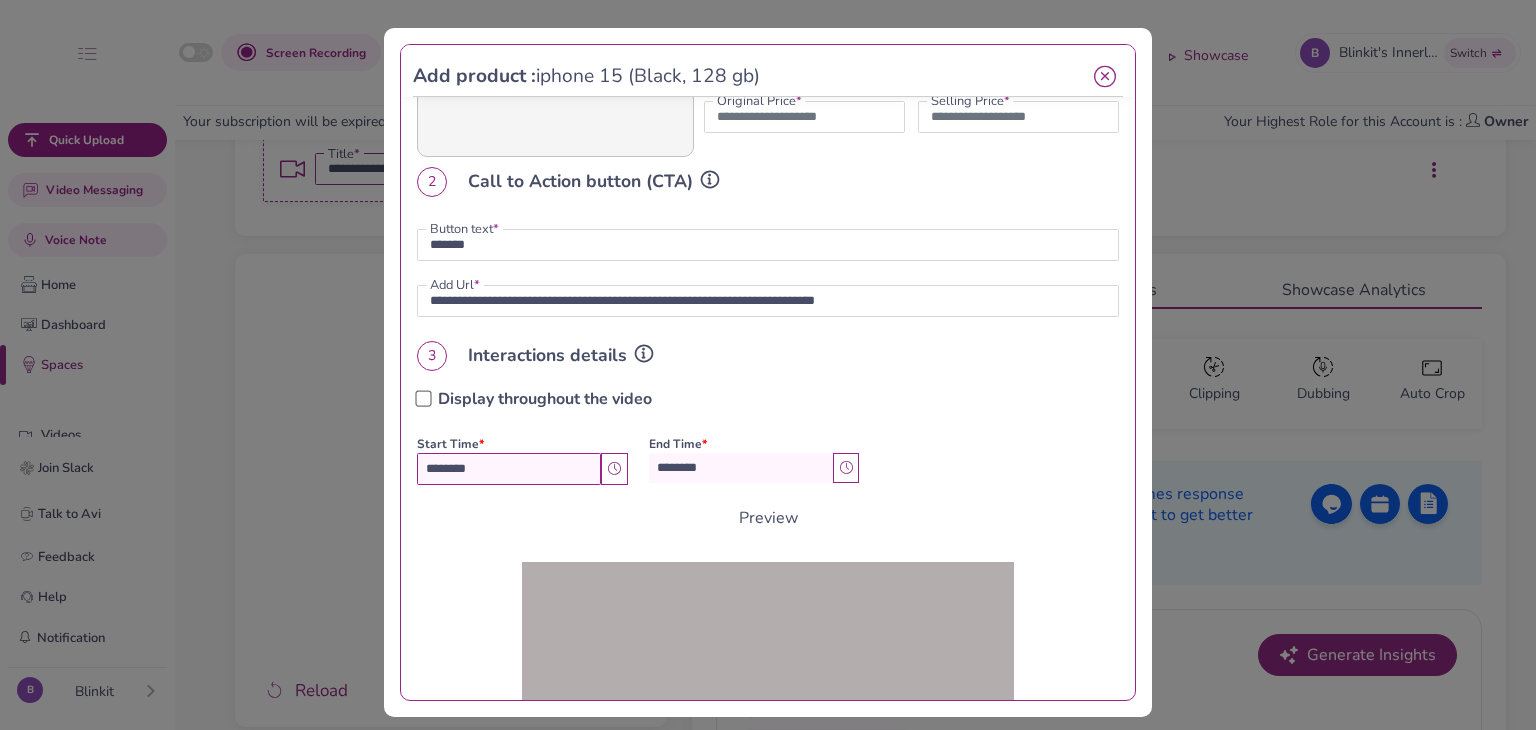 drag, startPoint x: 486, startPoint y: 569, endPoint x: 460, endPoint y: 565, distance: 26.305893 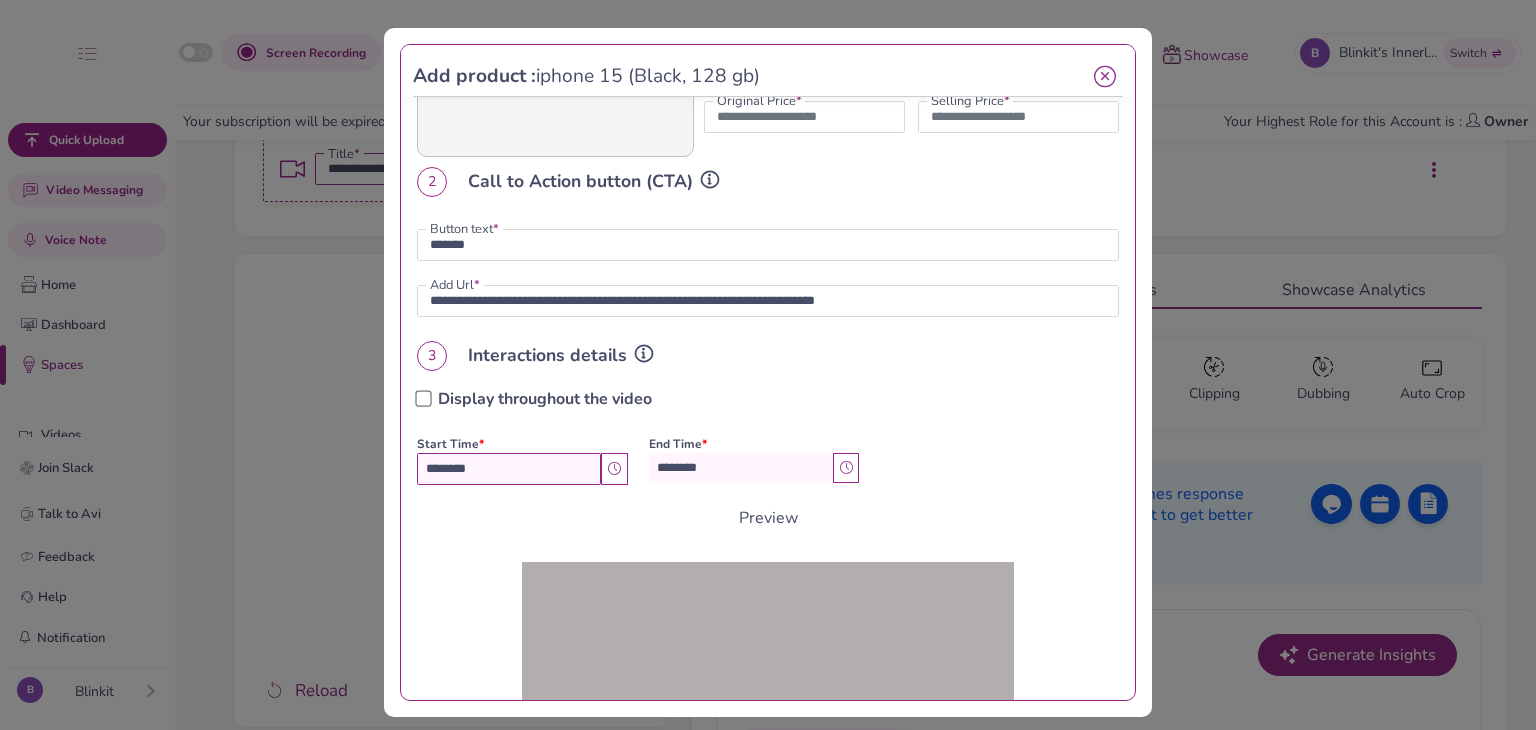 click on "********" at bounding box center (509, 469) 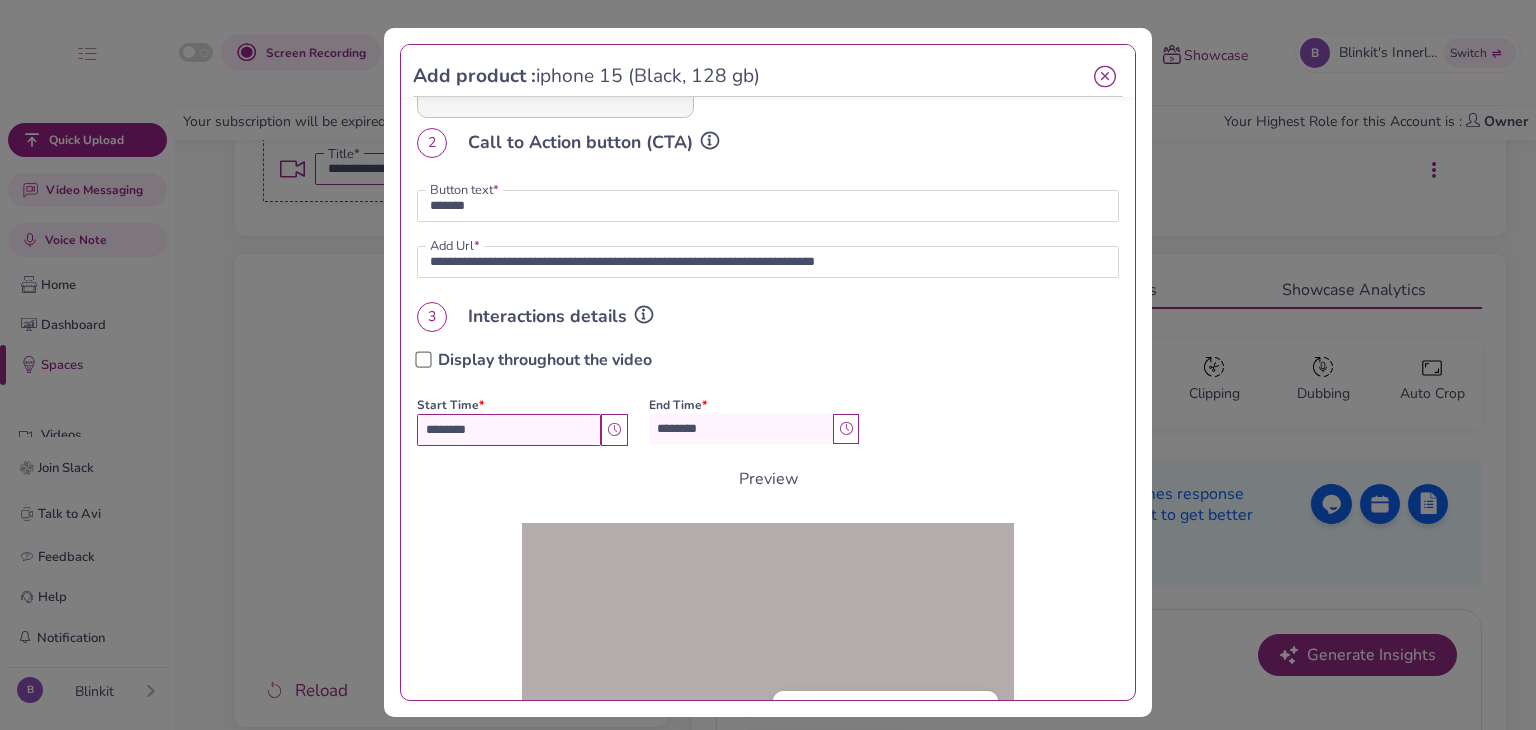 scroll, scrollTop: 248, scrollLeft: 0, axis: vertical 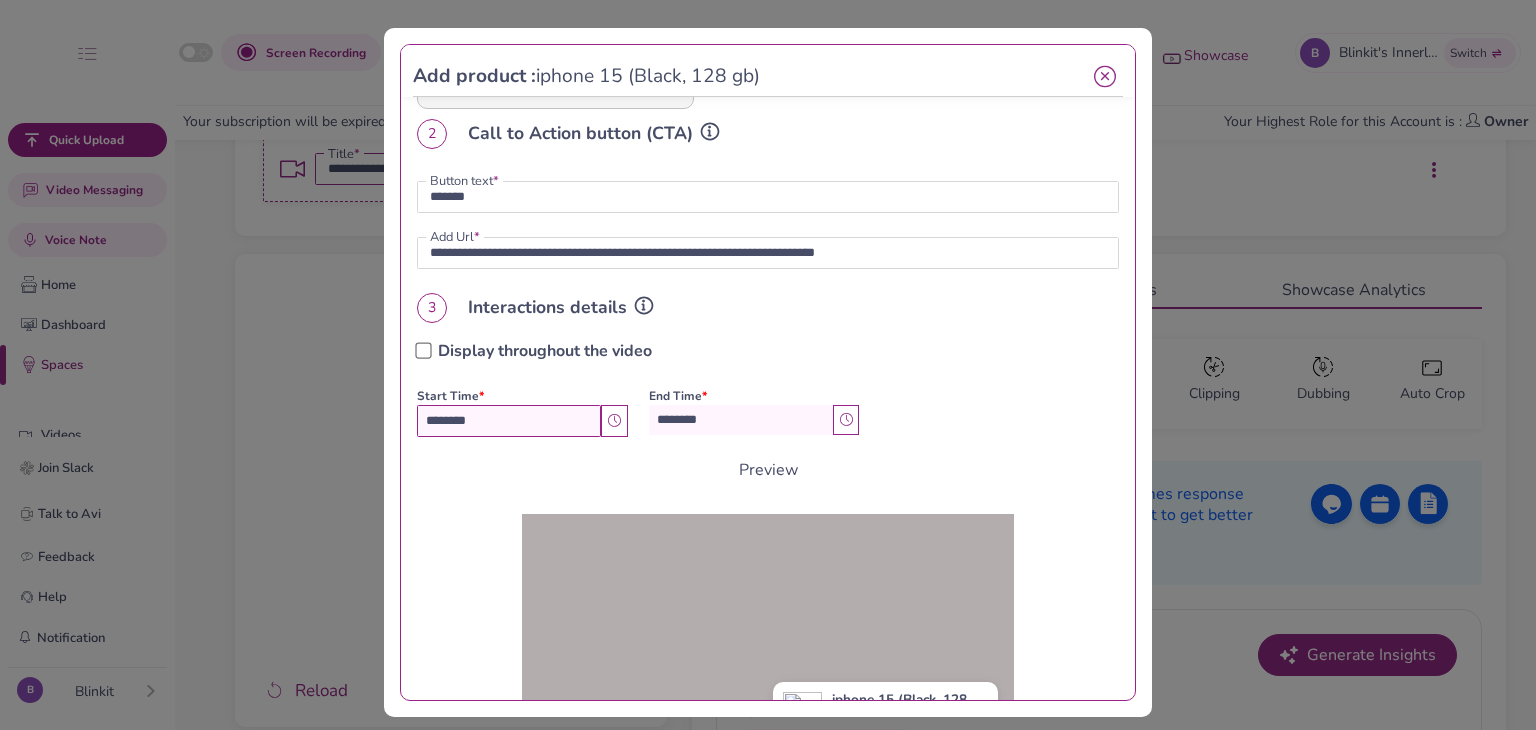 type on "********" 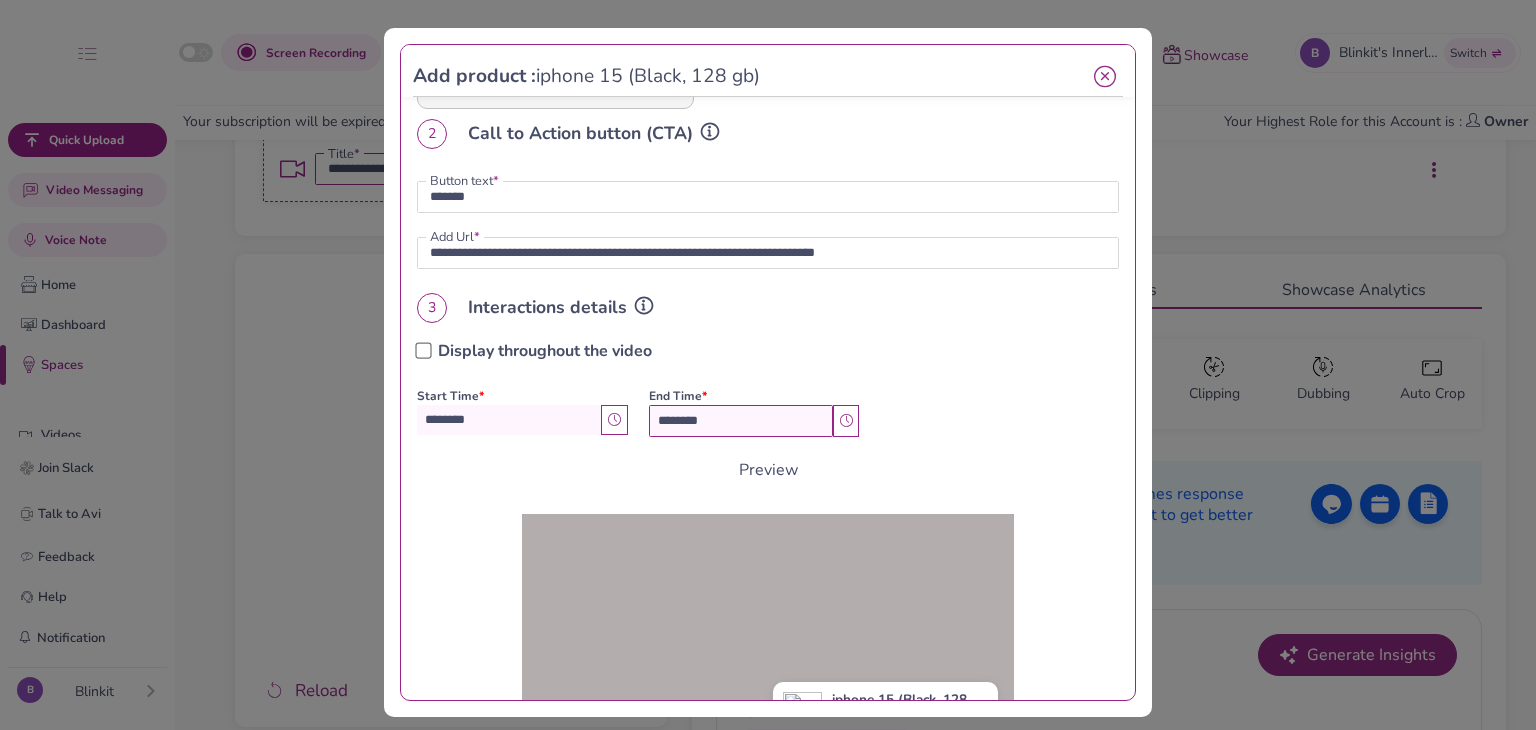 drag, startPoint x: 699, startPoint y: 513, endPoint x: 684, endPoint y: 513, distance: 15 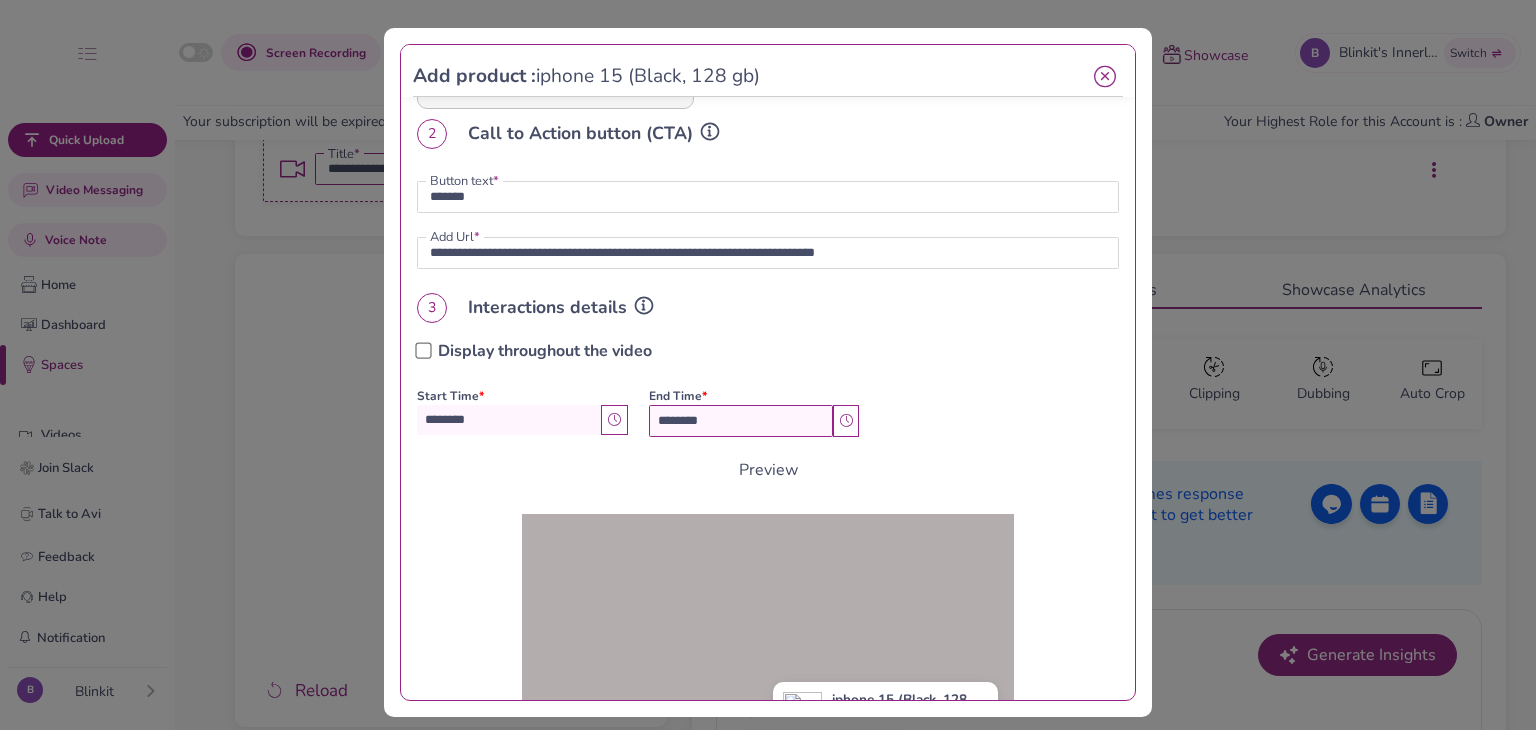click on "********" at bounding box center (741, 421) 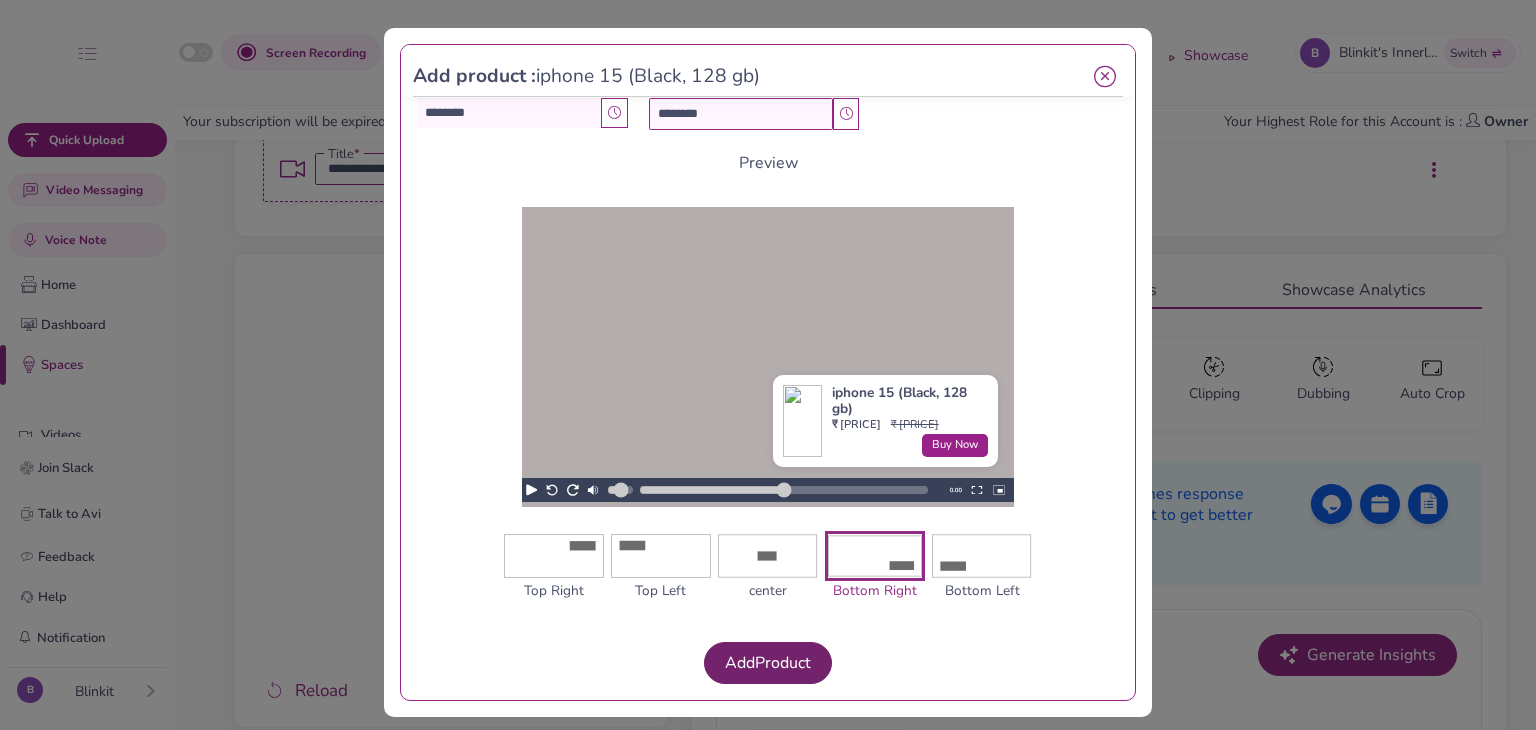 type on "********" 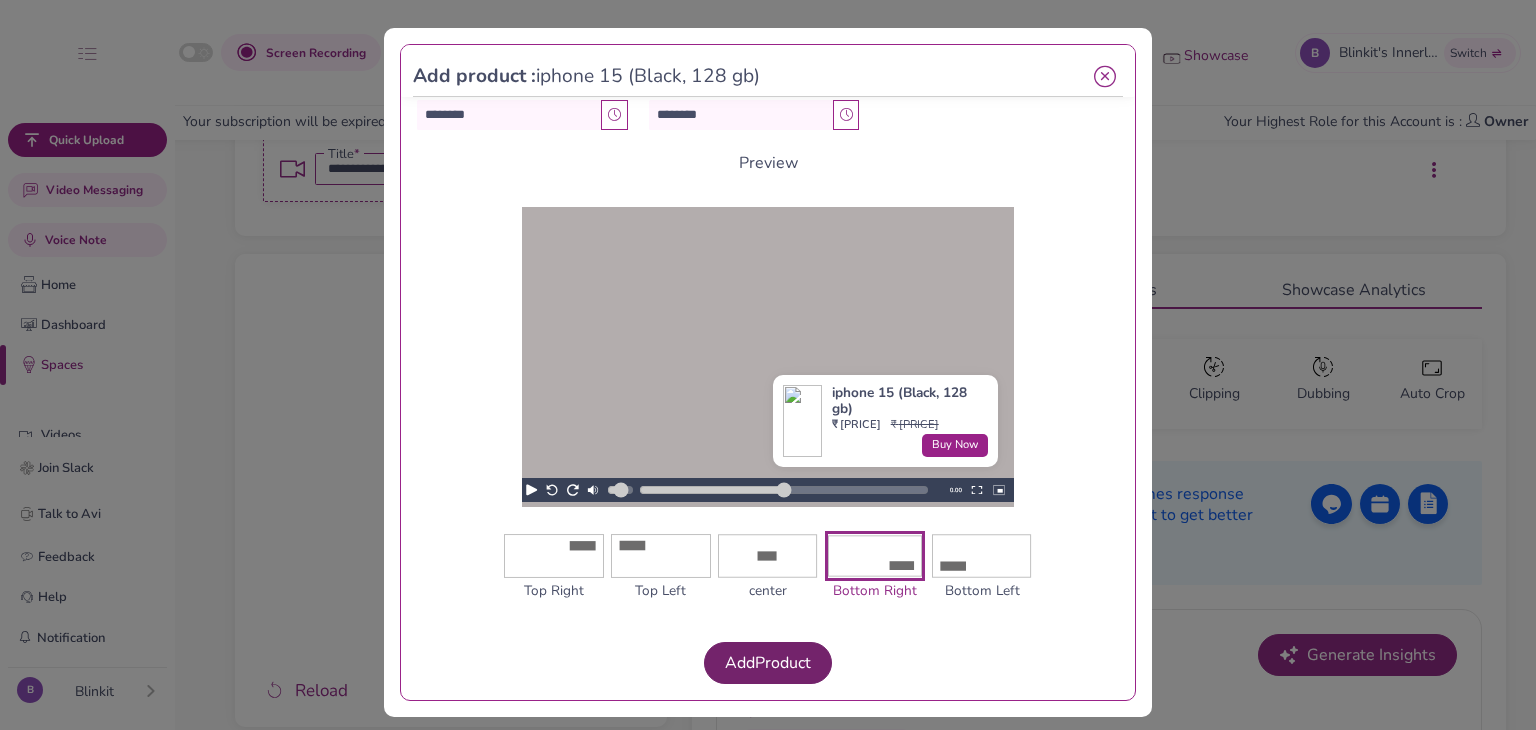 scroll, scrollTop: 646, scrollLeft: 0, axis: vertical 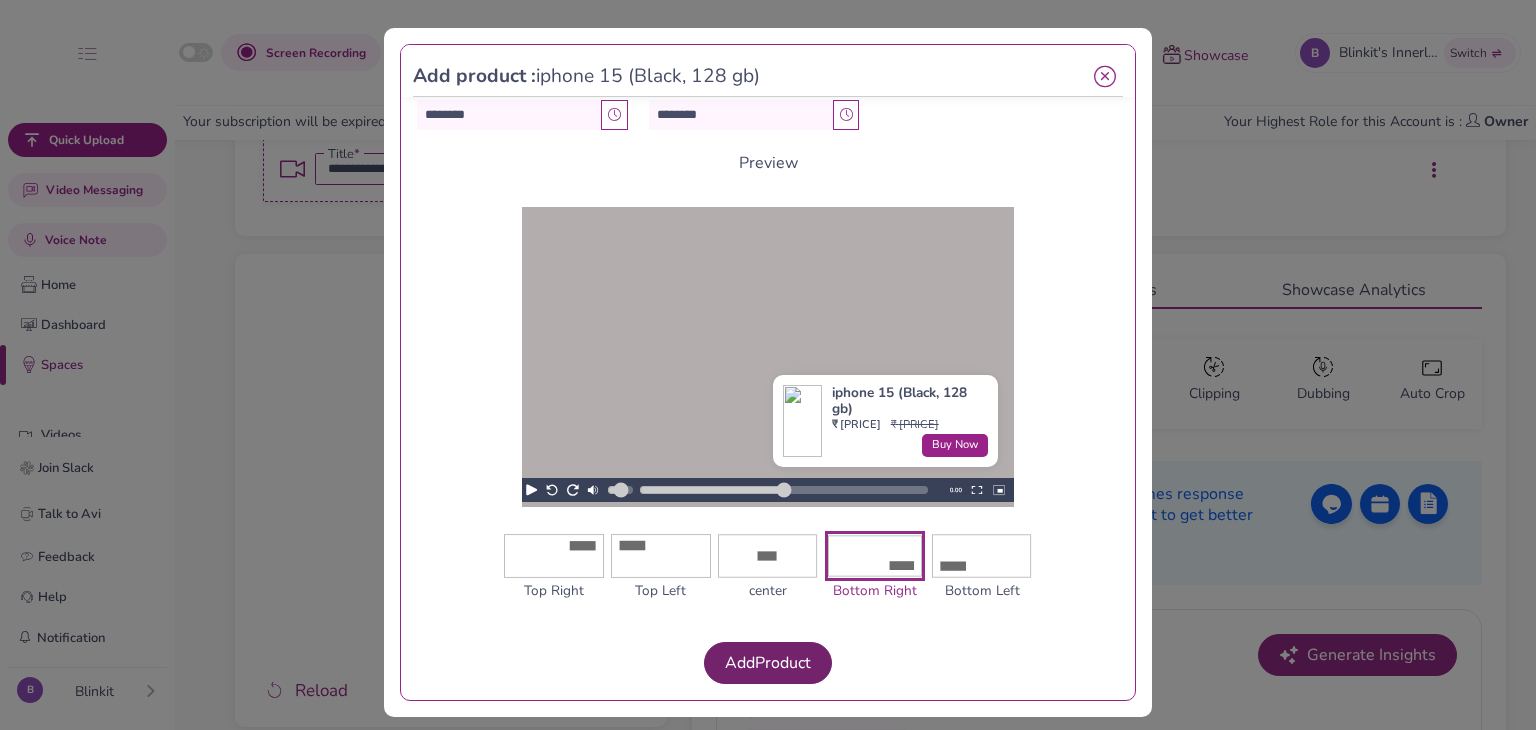click on "Add  Product" at bounding box center [768, 663] 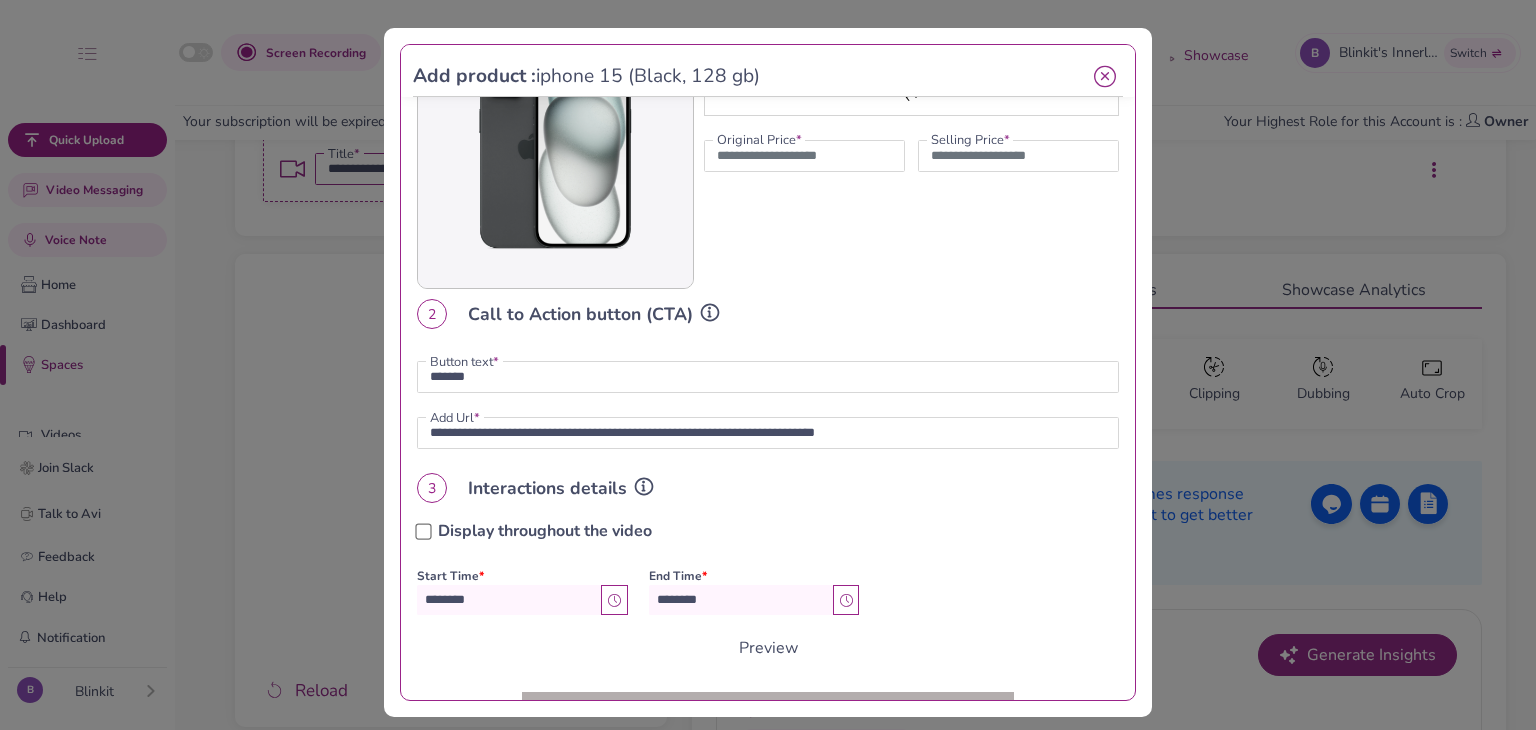 scroll, scrollTop: 46, scrollLeft: 0, axis: vertical 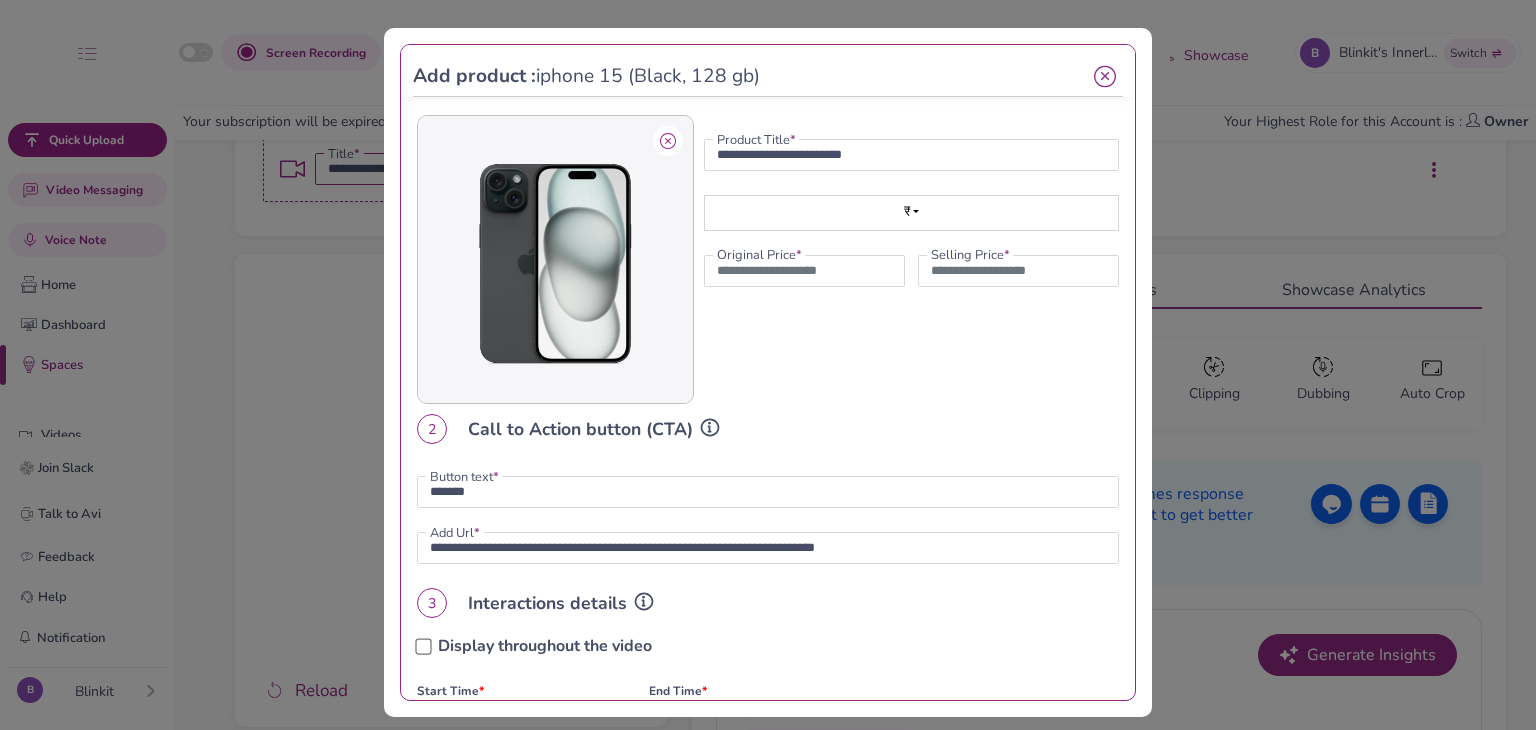 click at bounding box center (1105, 77) 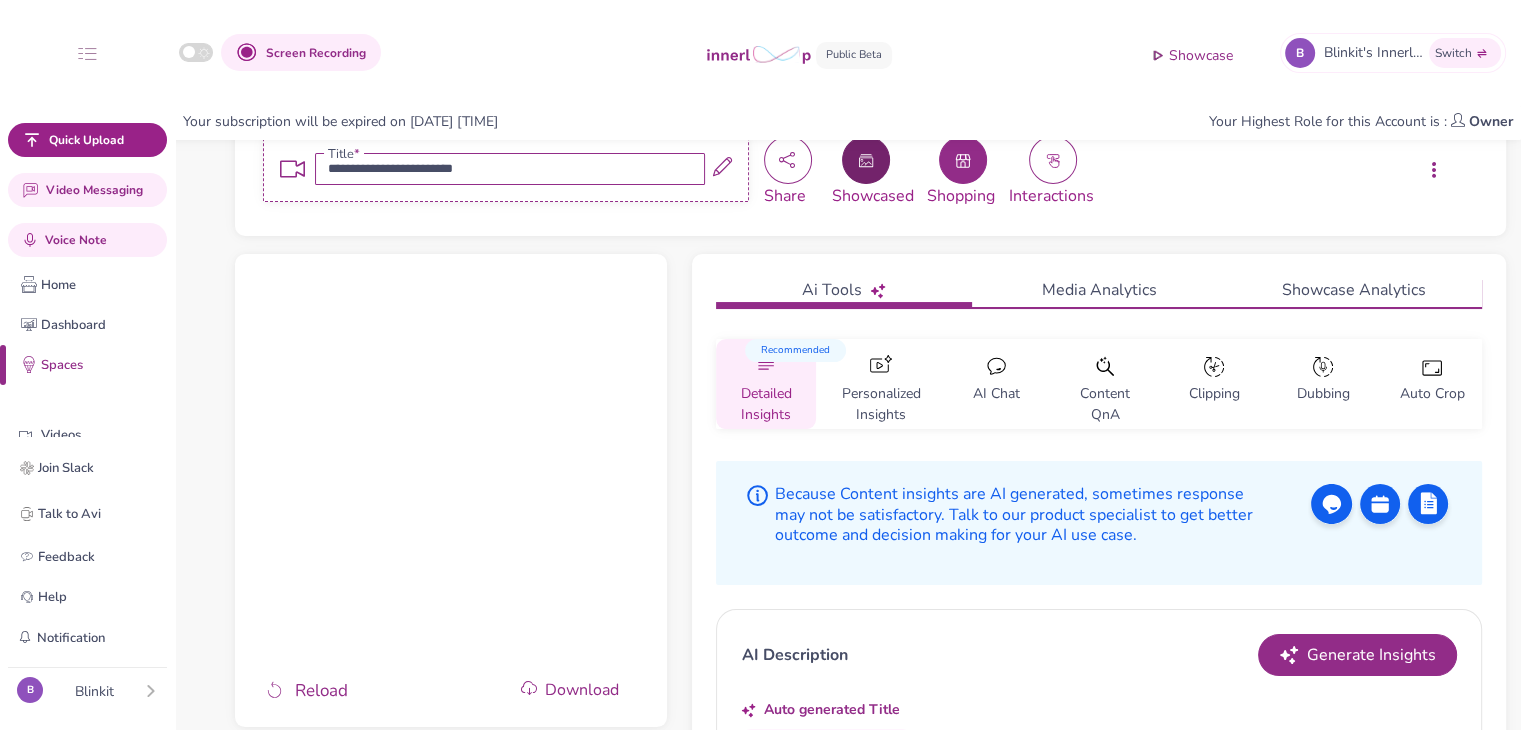 click at bounding box center (866, 160) 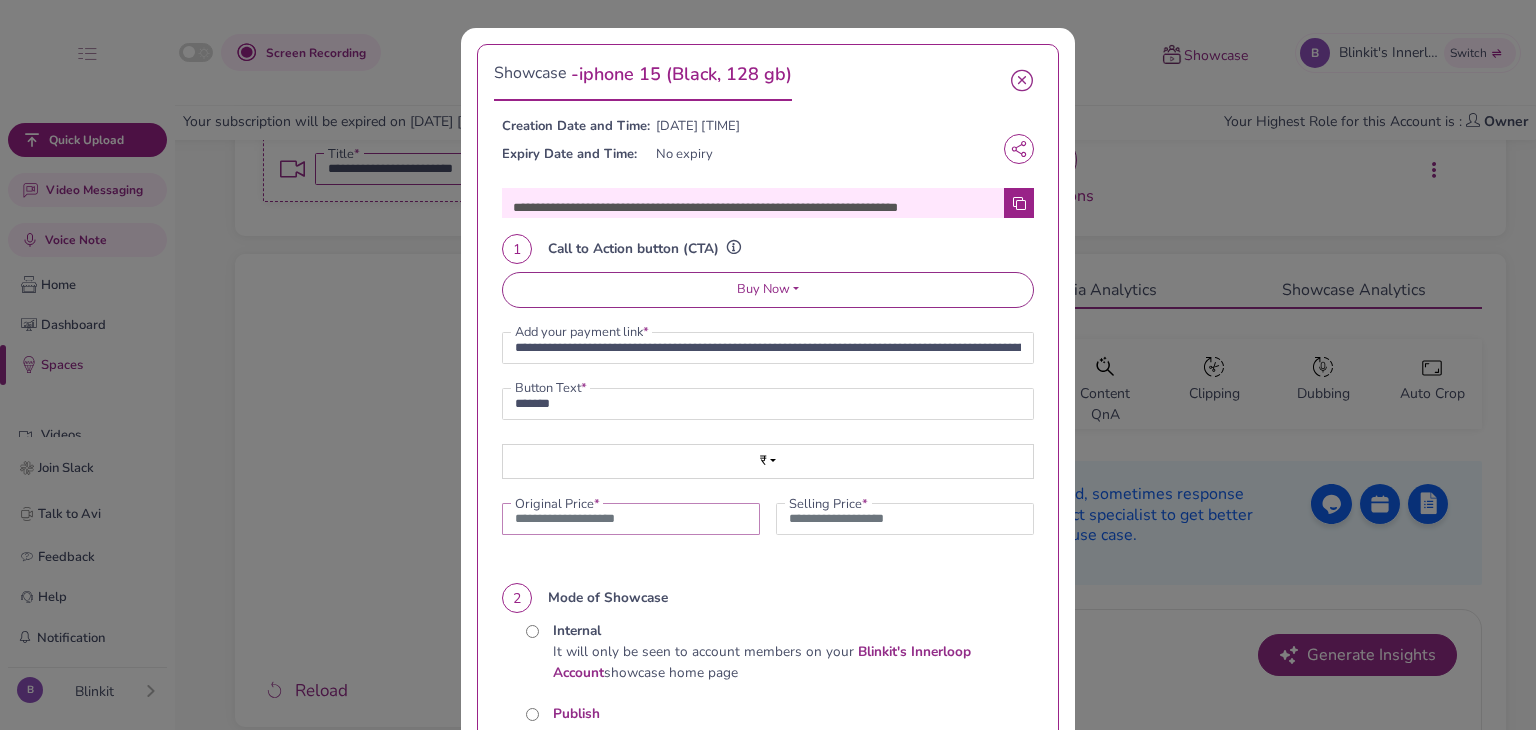 click on "*****" at bounding box center (631, 519) 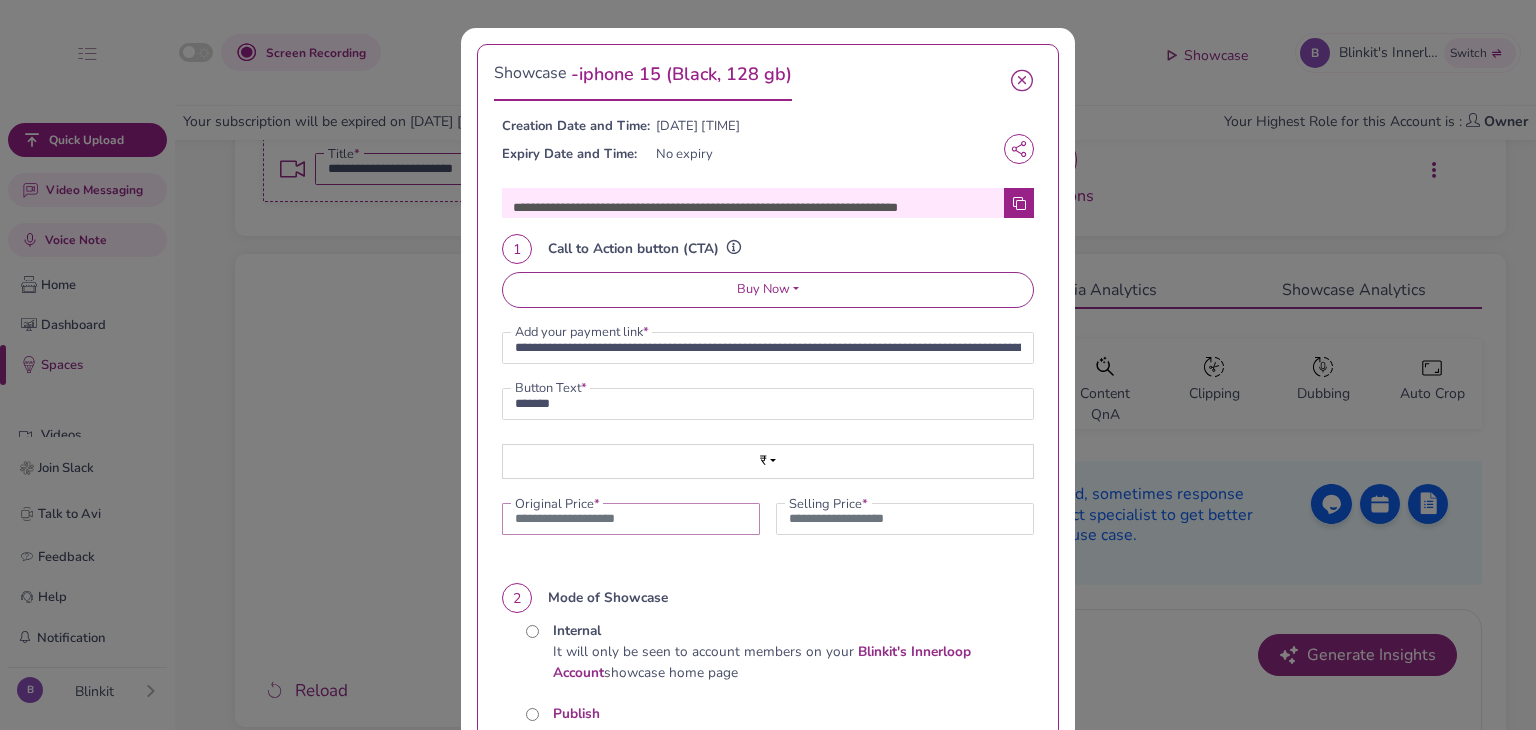drag, startPoint x: 641, startPoint y: 525, endPoint x: 504, endPoint y: 535, distance: 137.36447 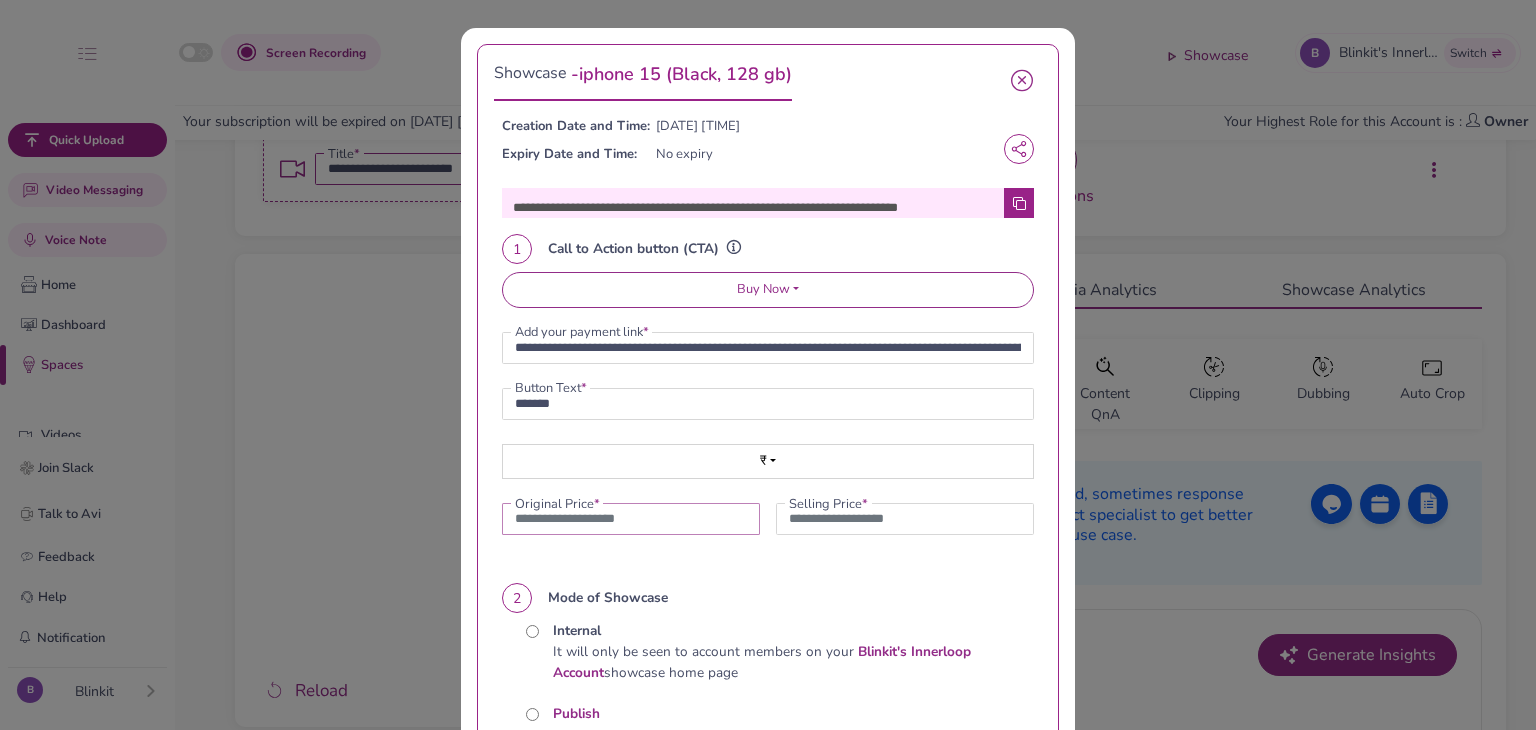 click on "*****" at bounding box center (631, 519) 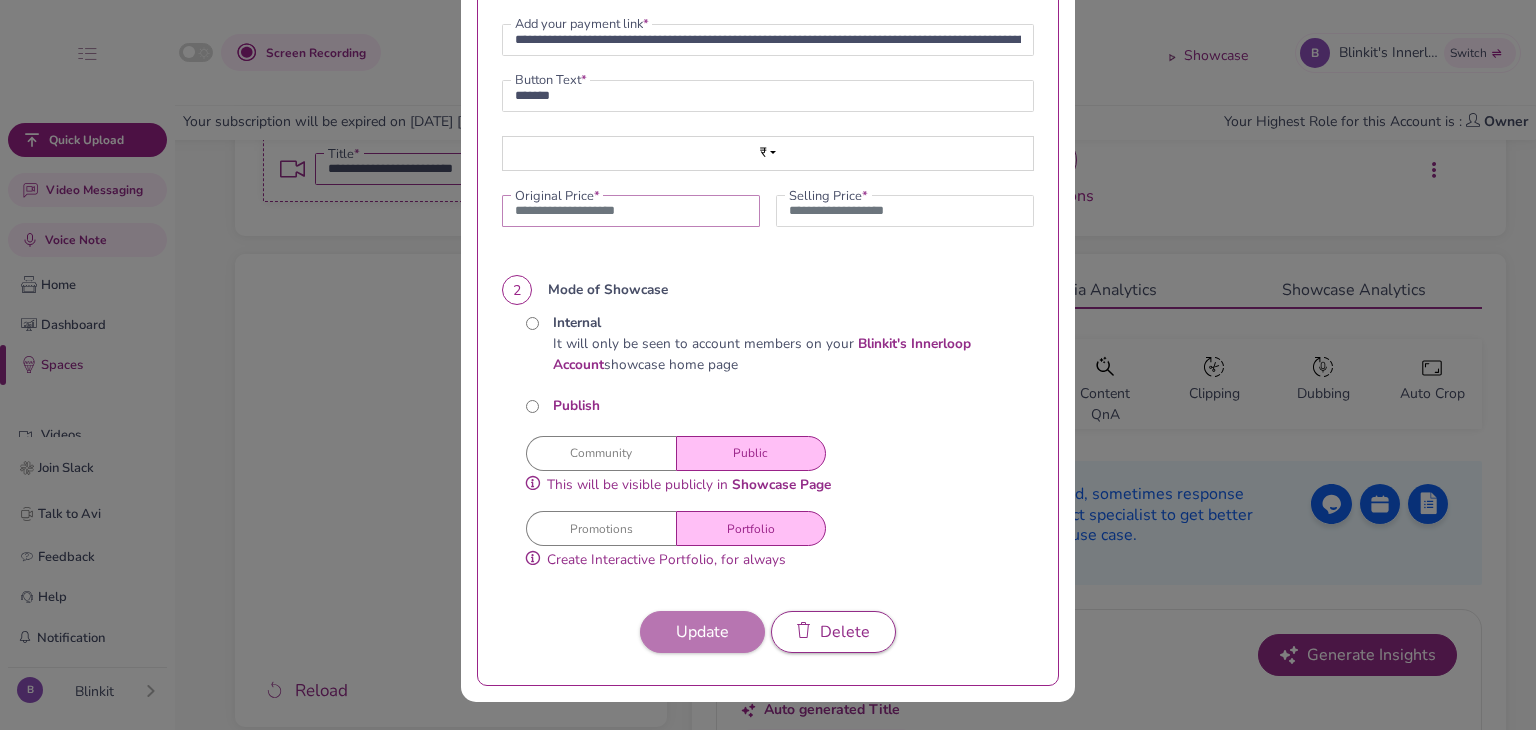 scroll, scrollTop: 16, scrollLeft: 0, axis: vertical 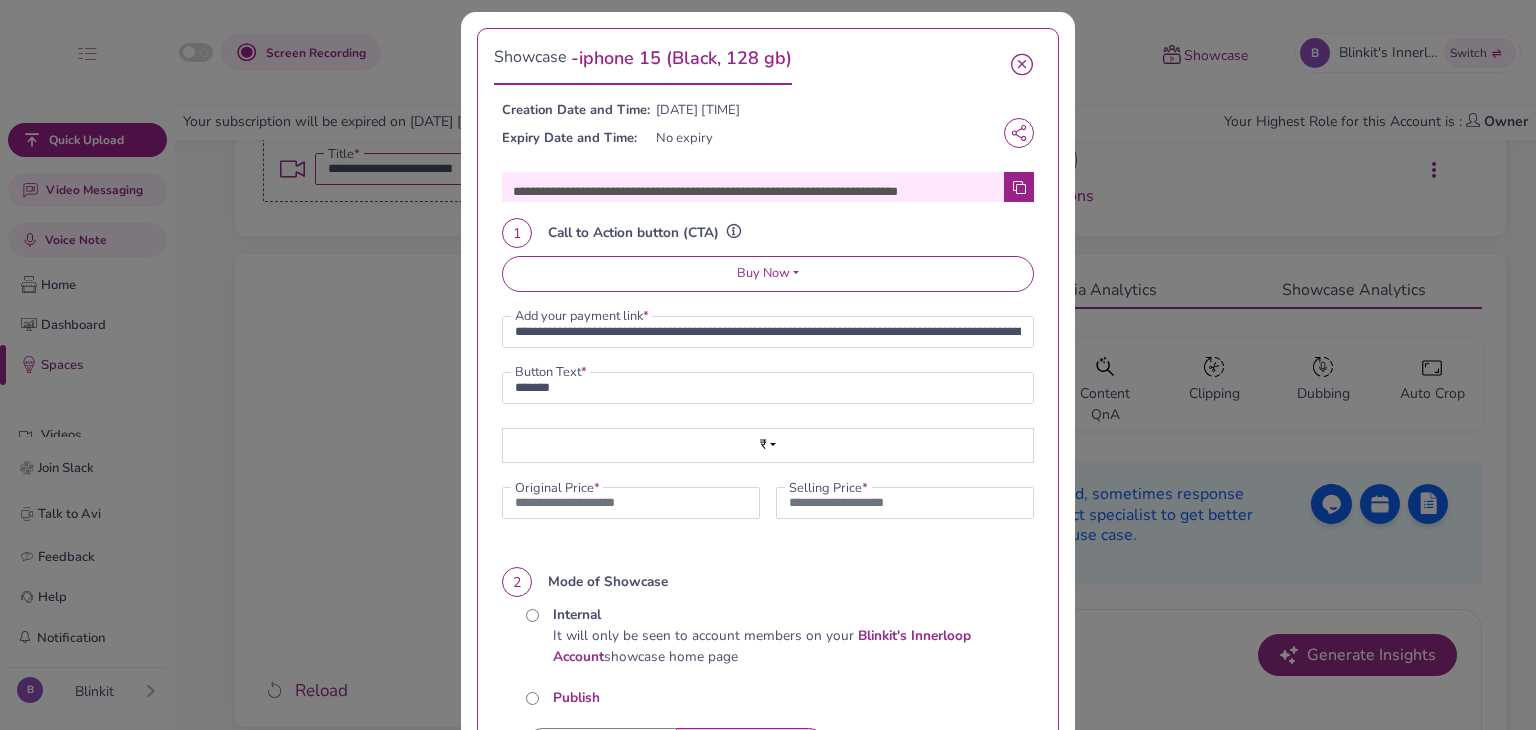 click at bounding box center (1019, 187) 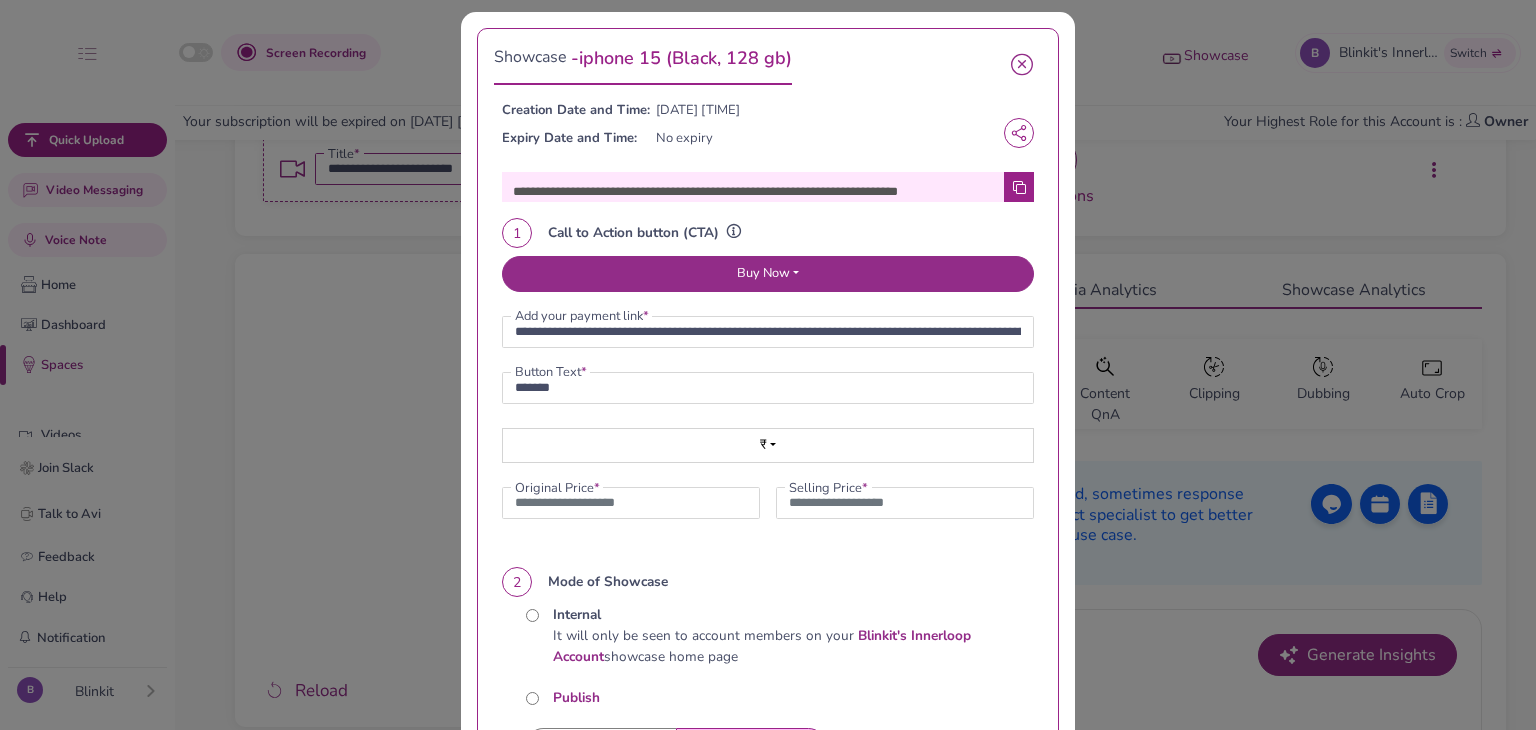 click on "Buy Now" at bounding box center [768, 274] 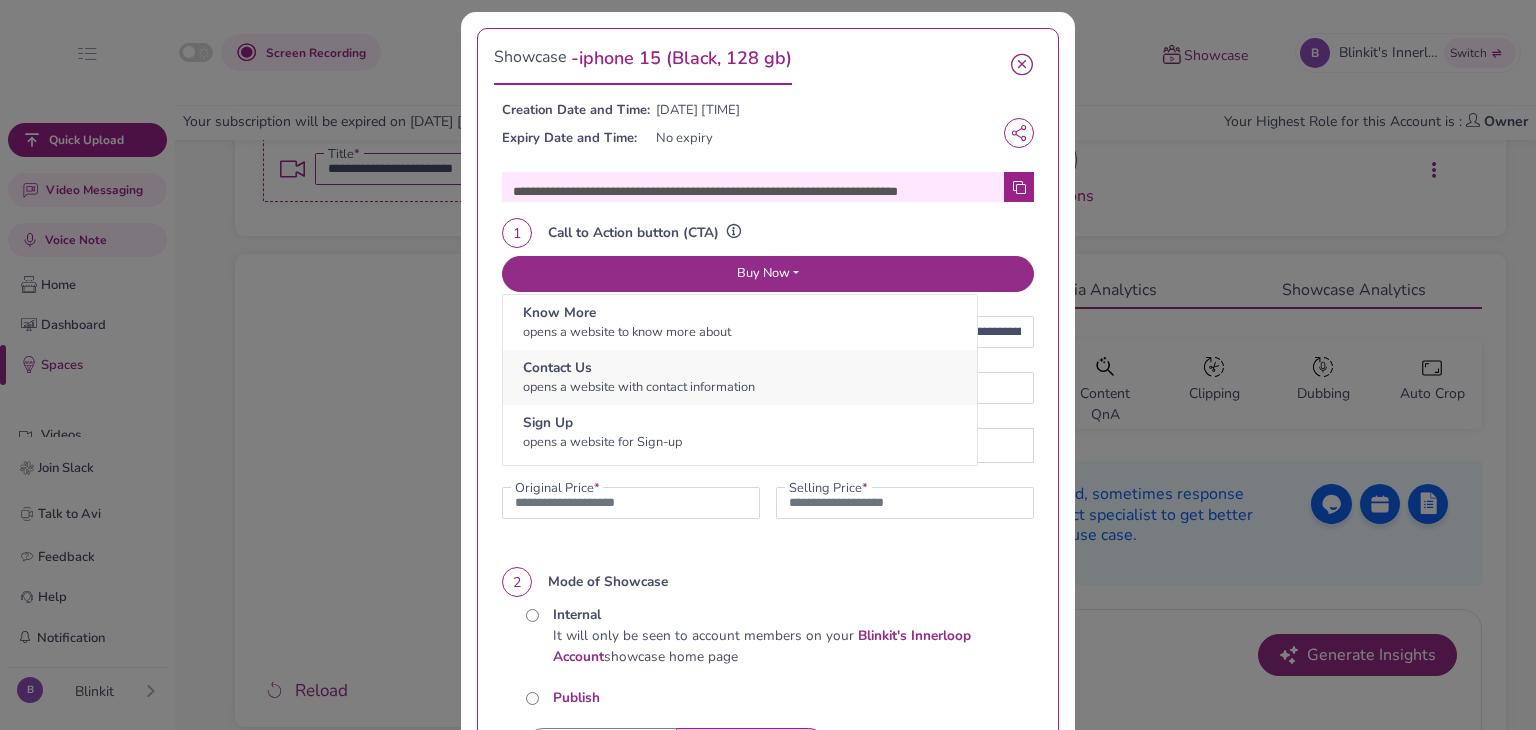 click on "Contact Us opens a website with contact information" at bounding box center (740, 377) 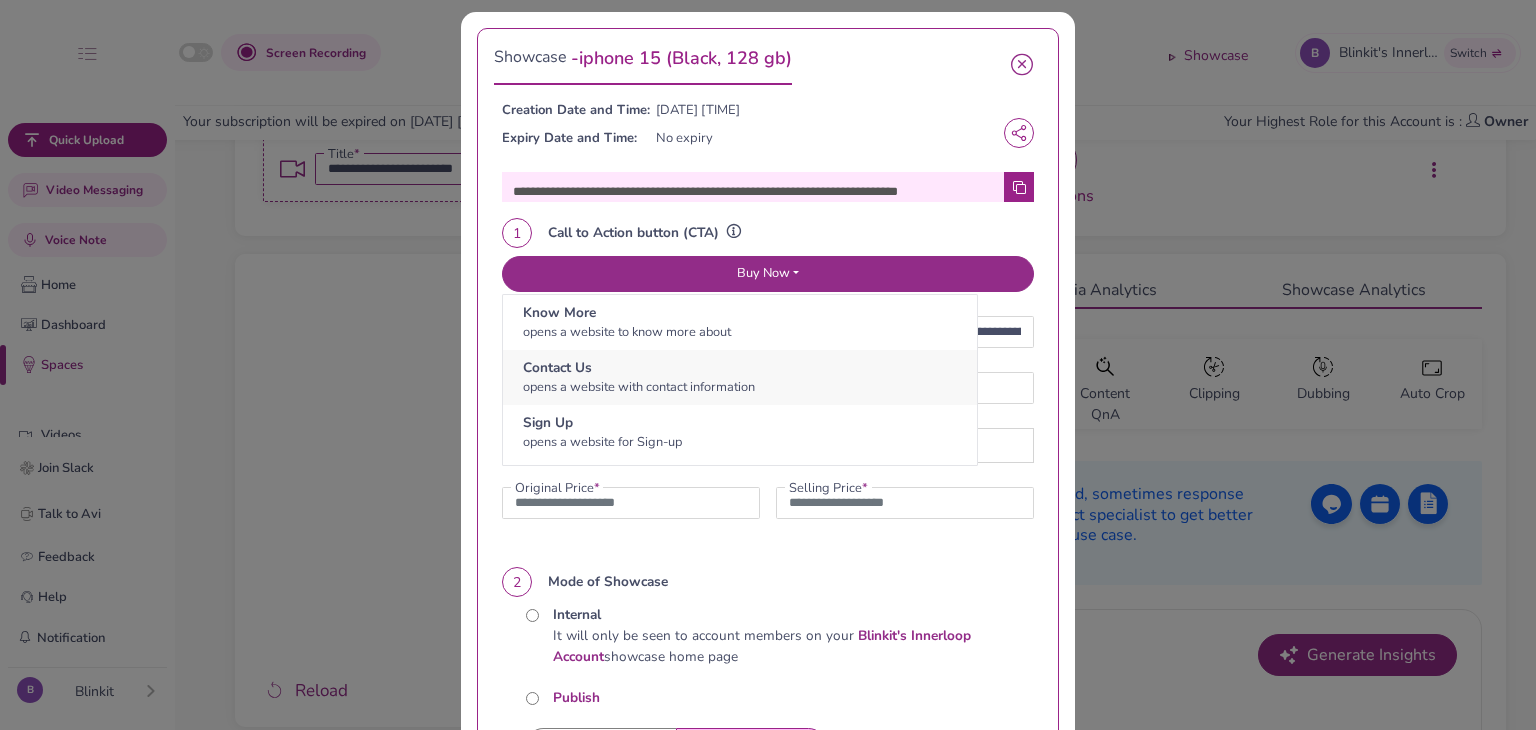 type 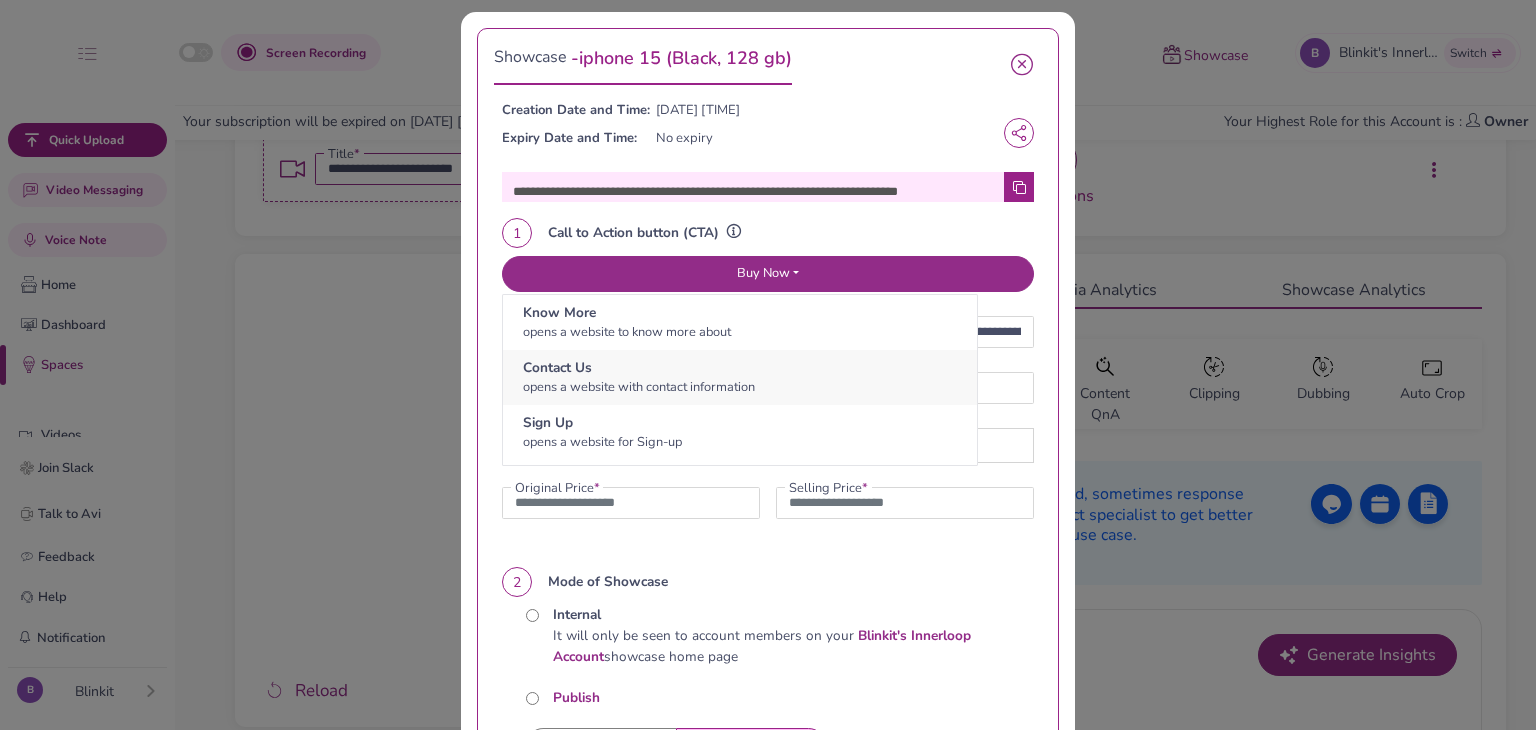 type on "**********" 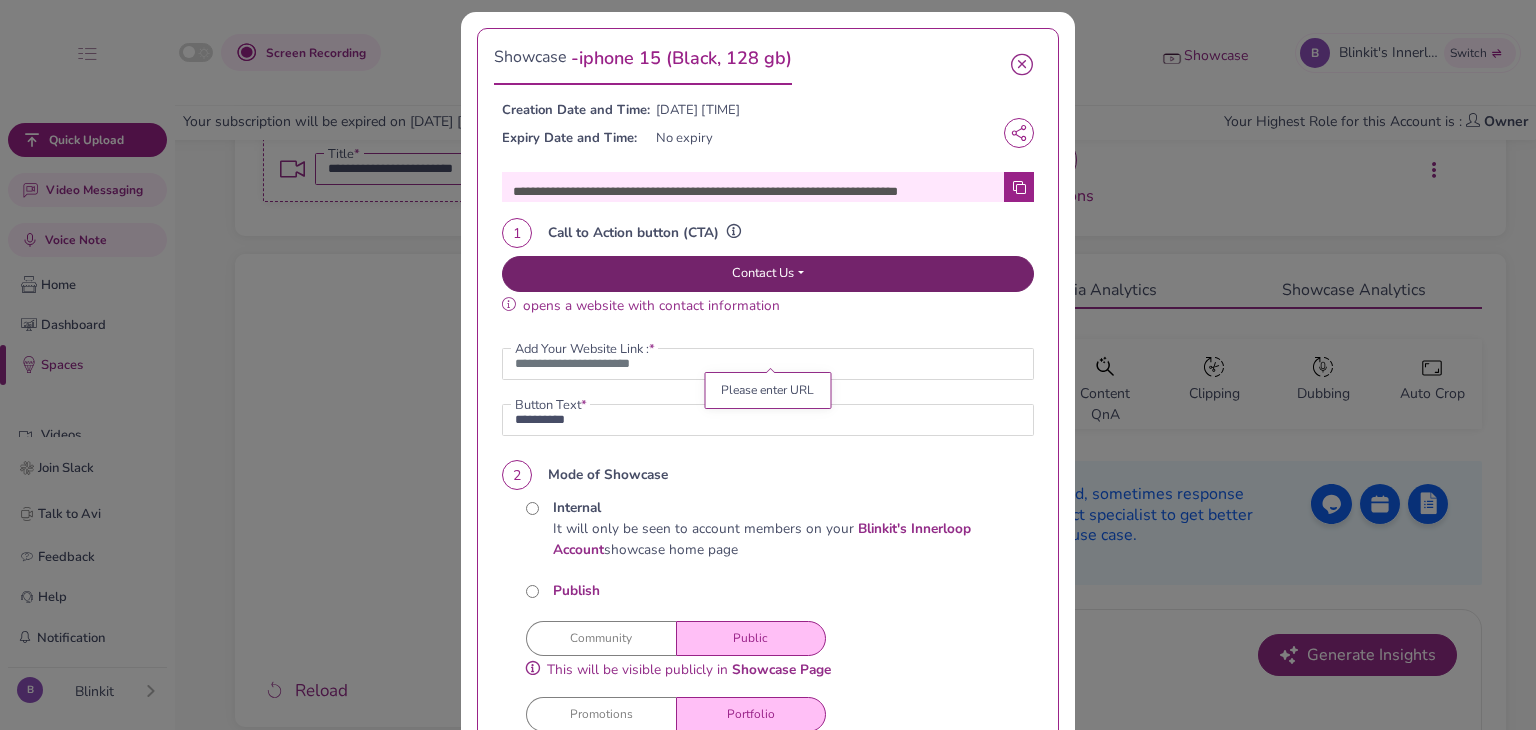 click on "Contact Us" at bounding box center (768, 274) 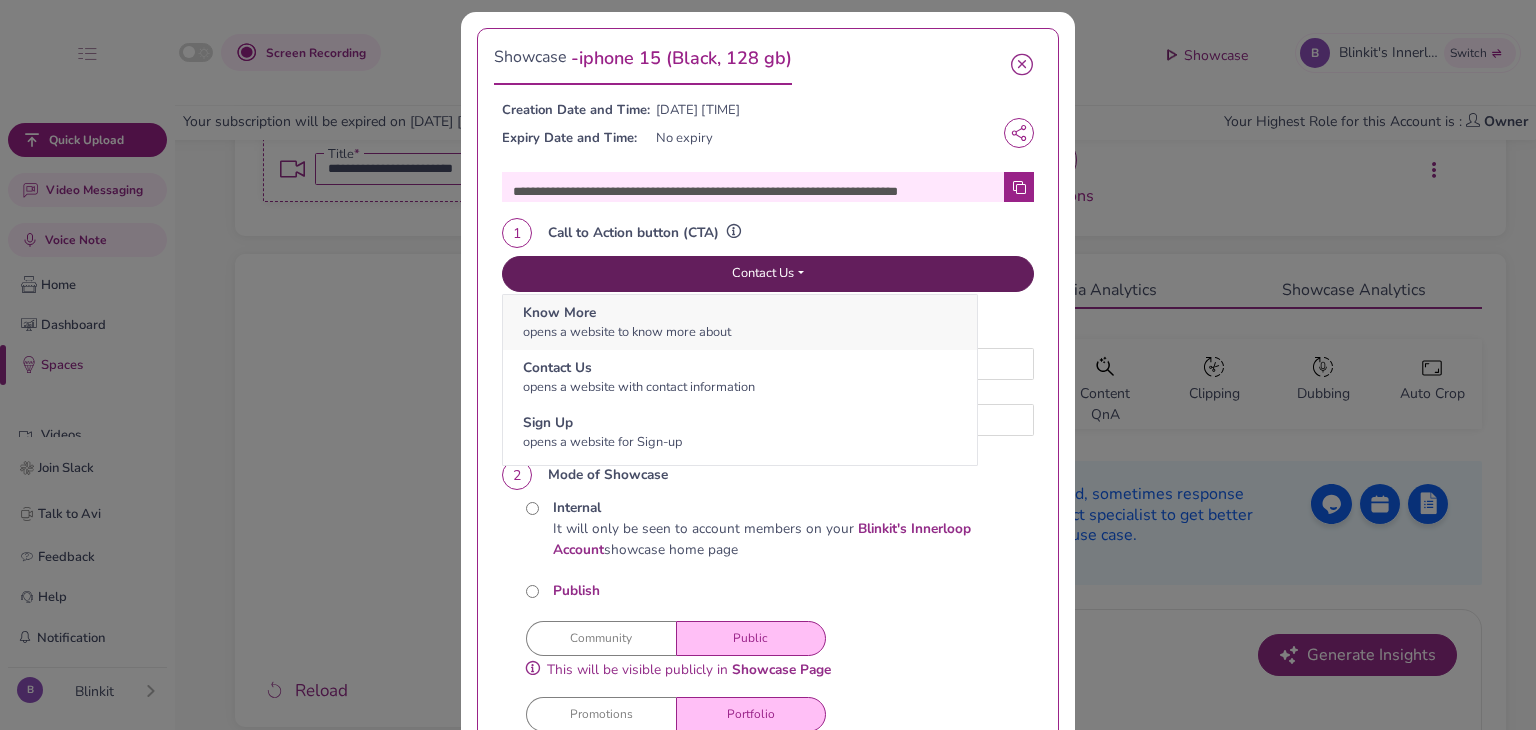 scroll, scrollTop: 0, scrollLeft: 0, axis: both 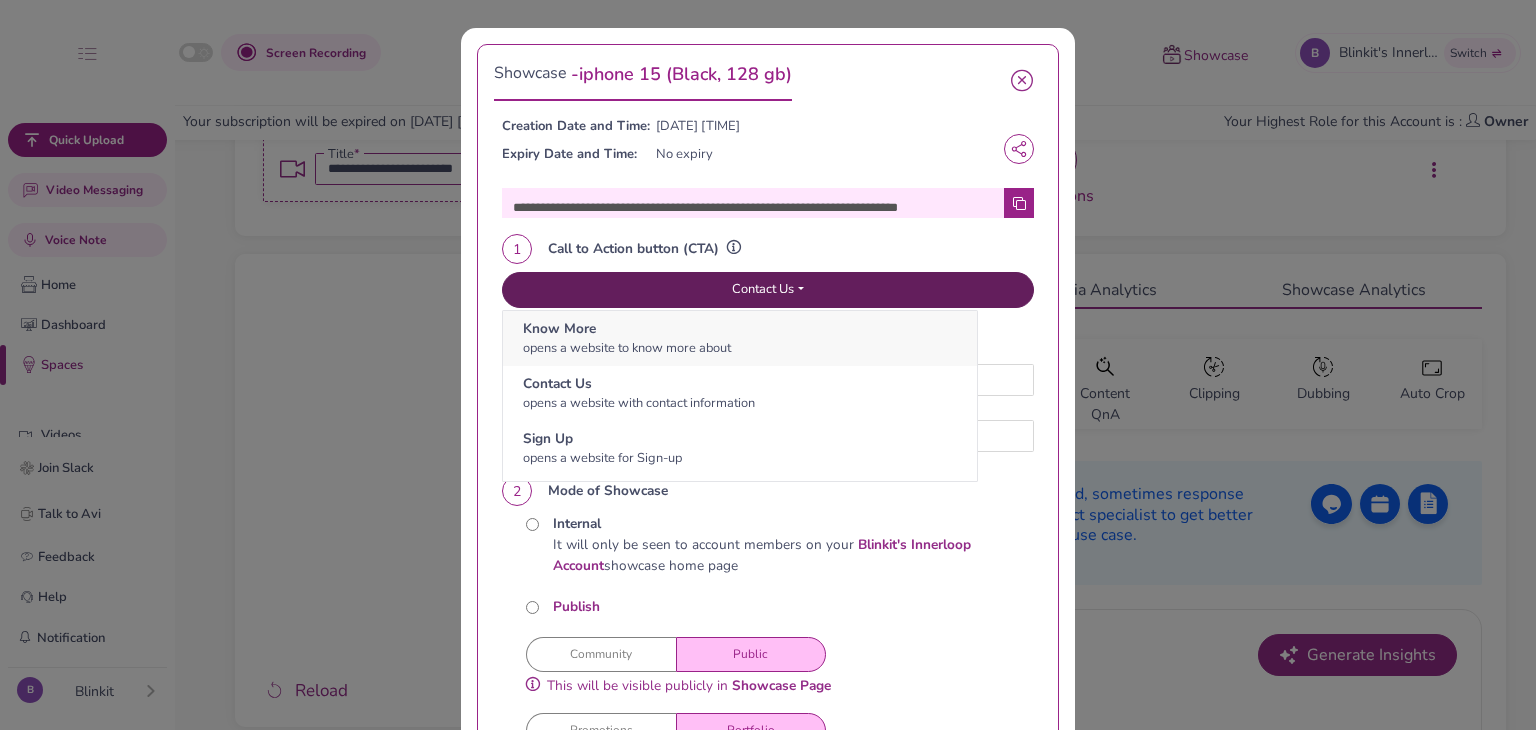 type 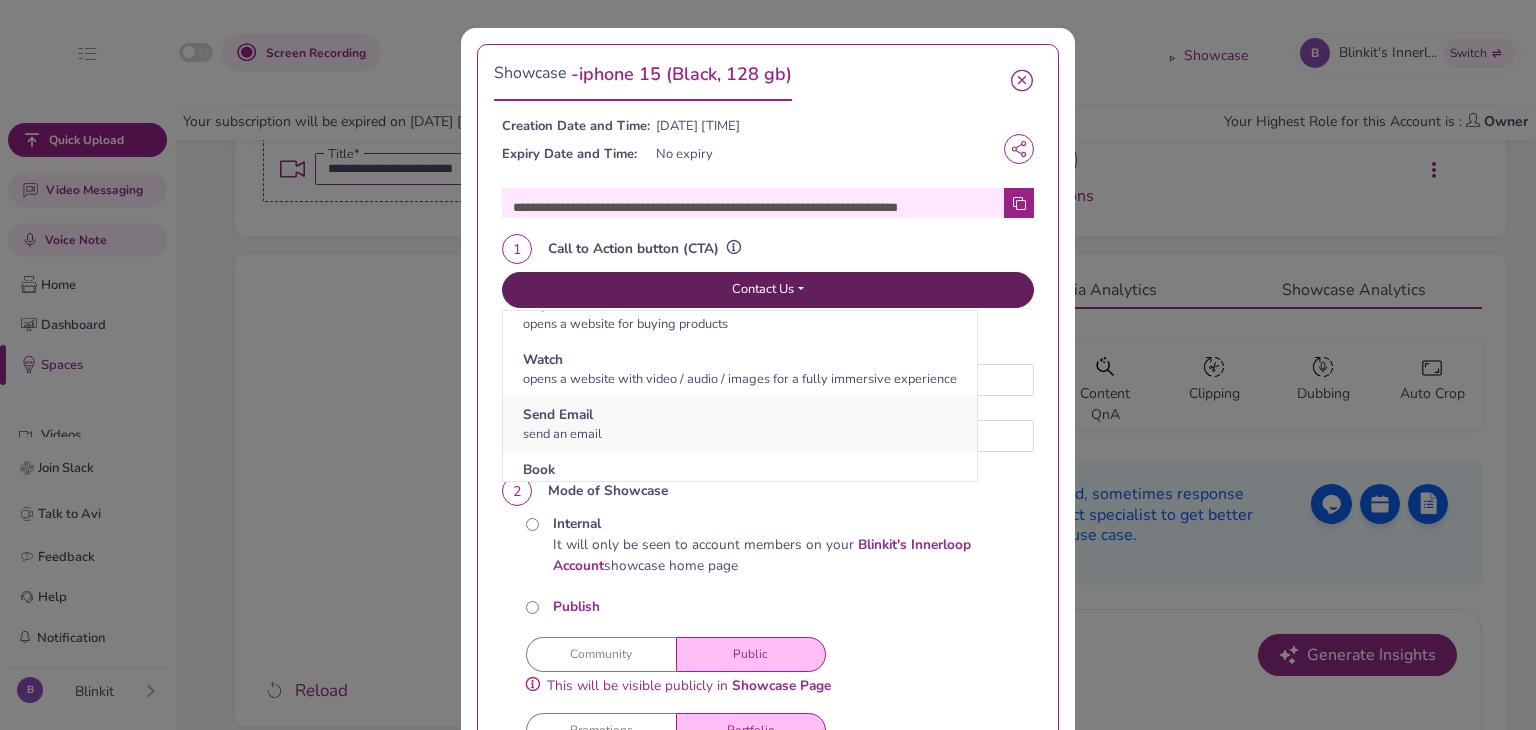 scroll, scrollTop: 200, scrollLeft: 0, axis: vertical 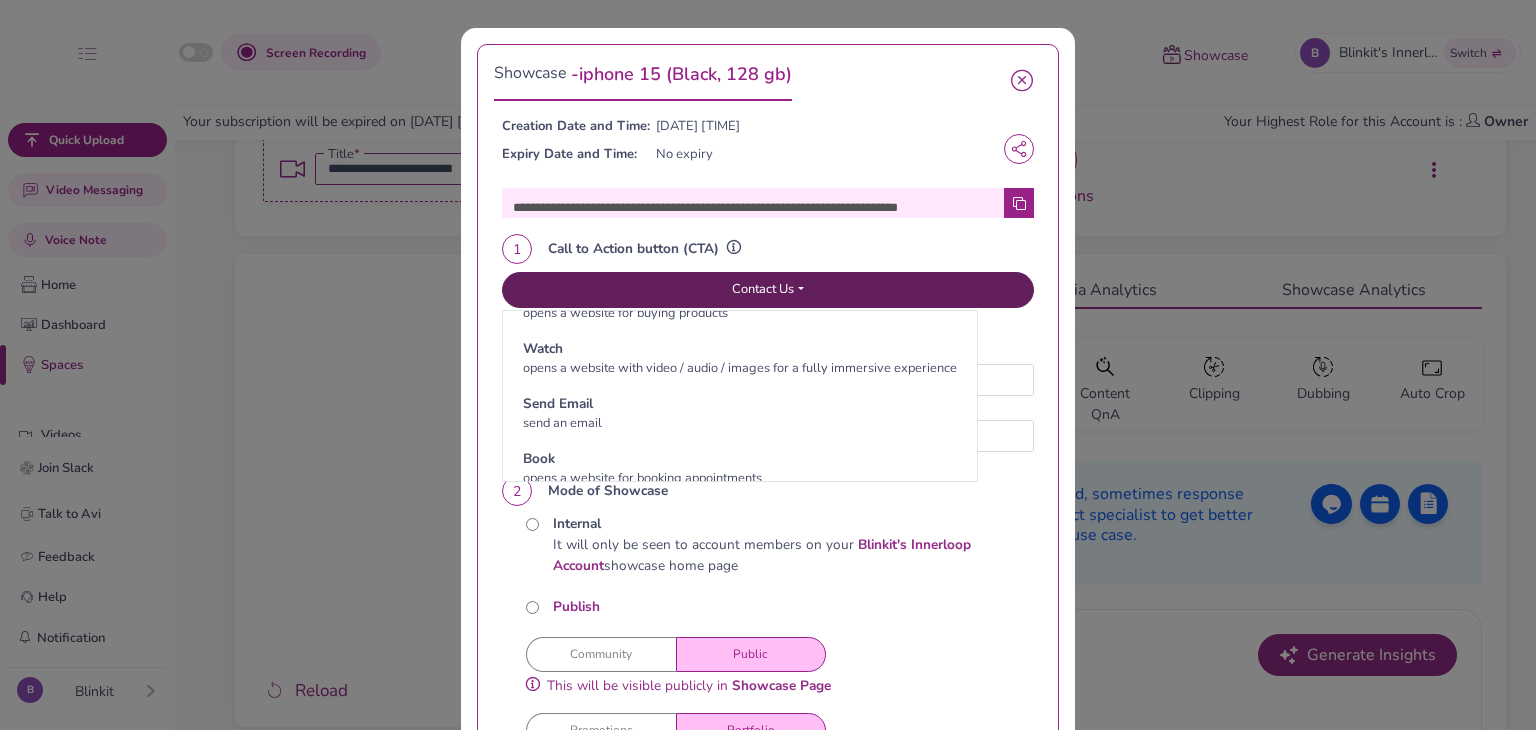click on "1 Call to Action button (CTA)" at bounding box center [768, 249] 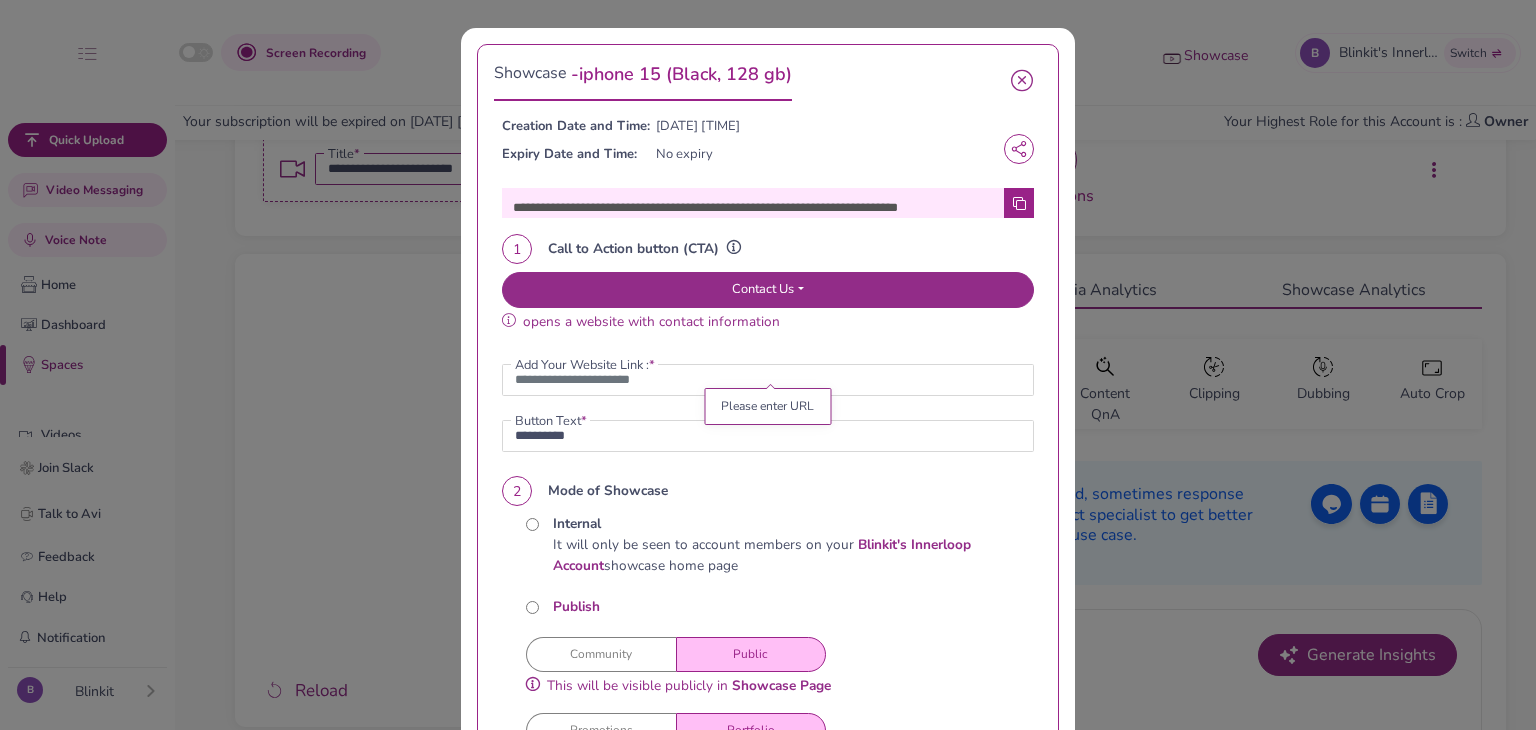 click at bounding box center (1022, 81) 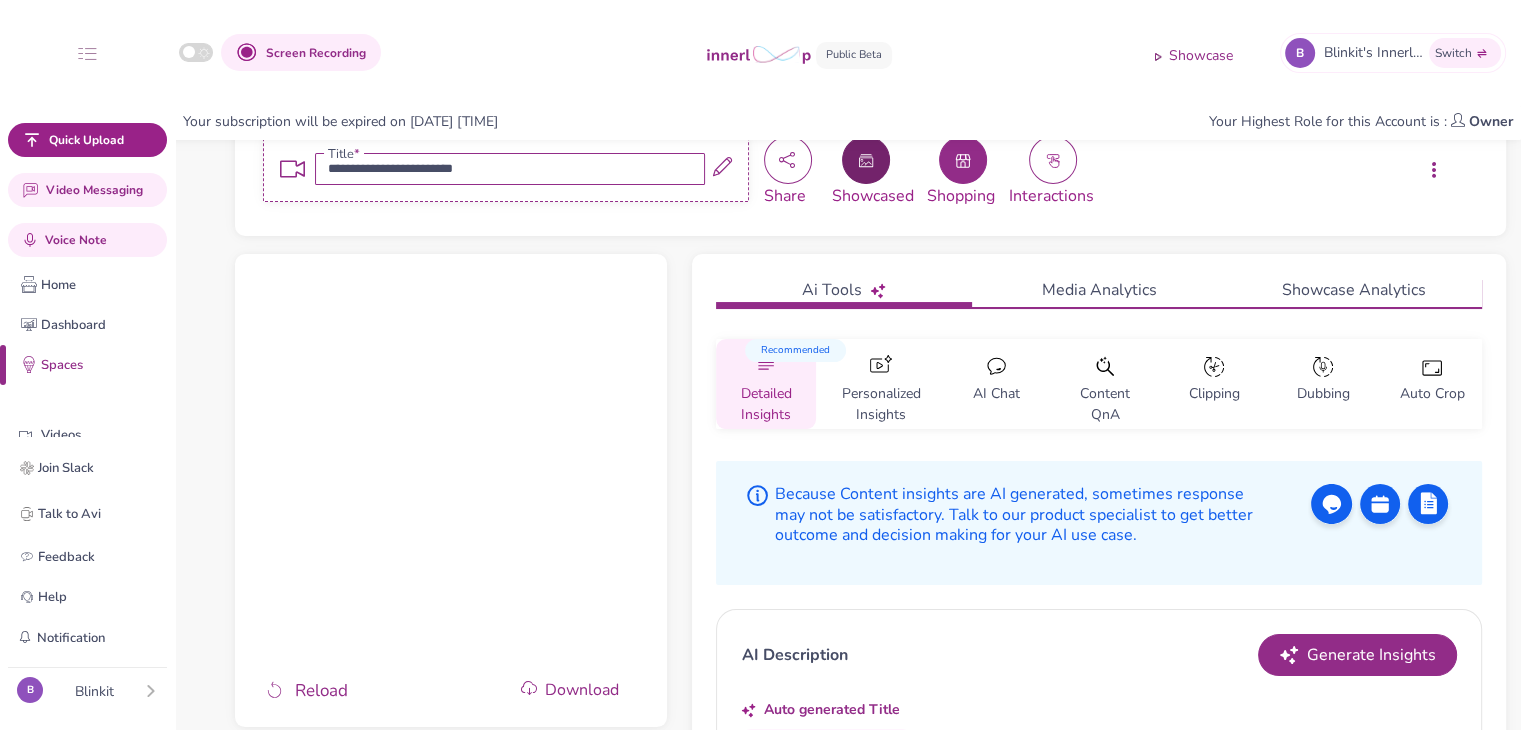 click at bounding box center [866, 160] 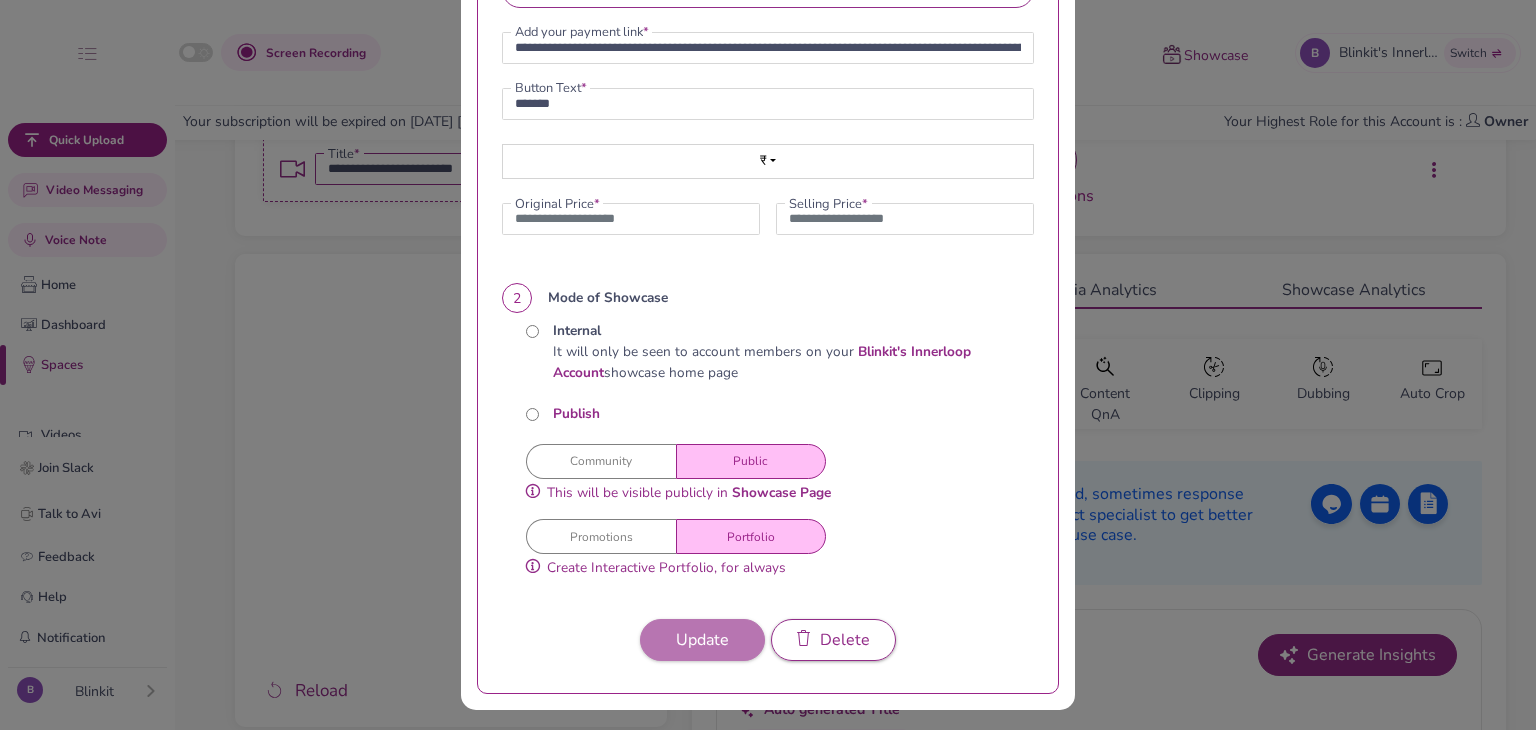 scroll, scrollTop: 0, scrollLeft: 0, axis: both 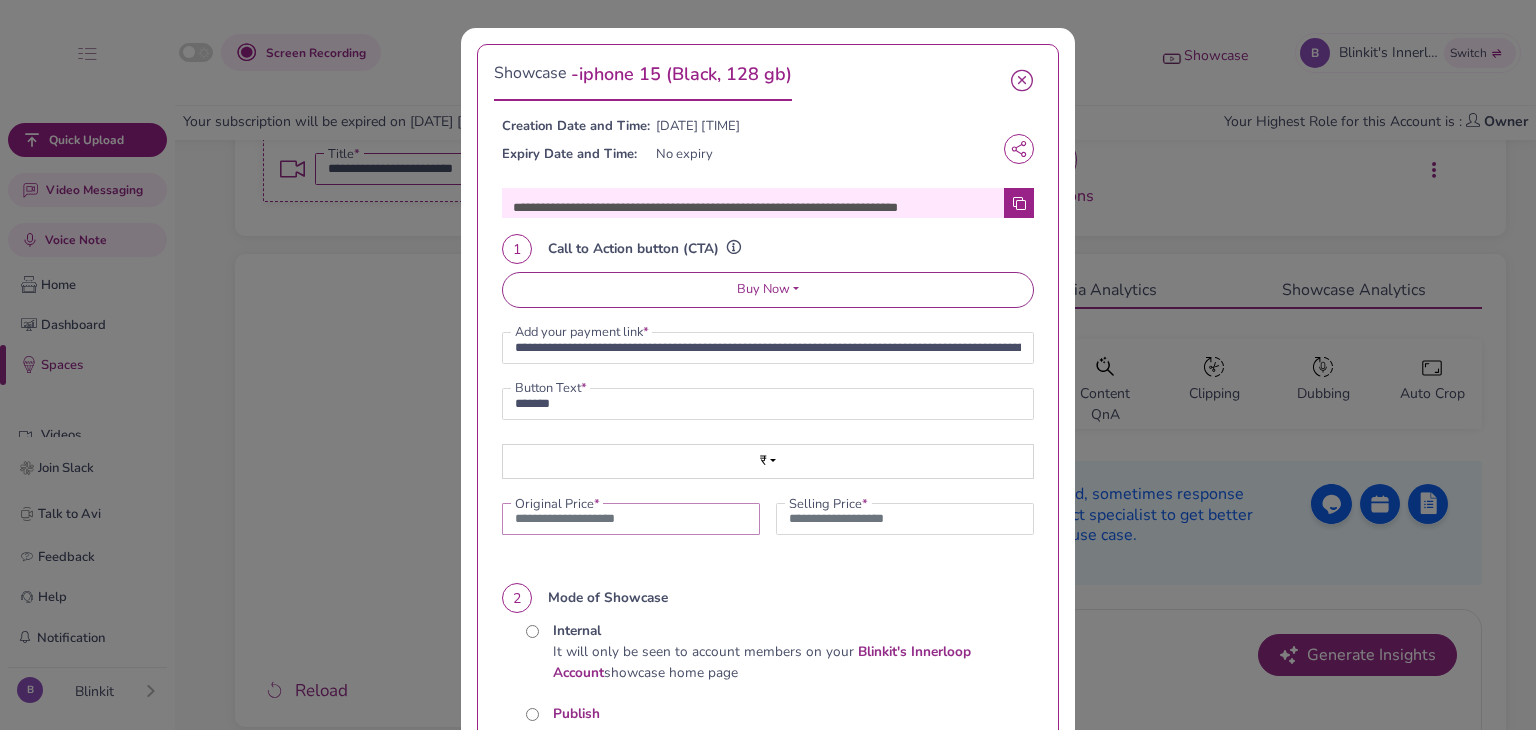 drag, startPoint x: 578, startPoint y: 533, endPoint x: 464, endPoint y: 526, distance: 114.21471 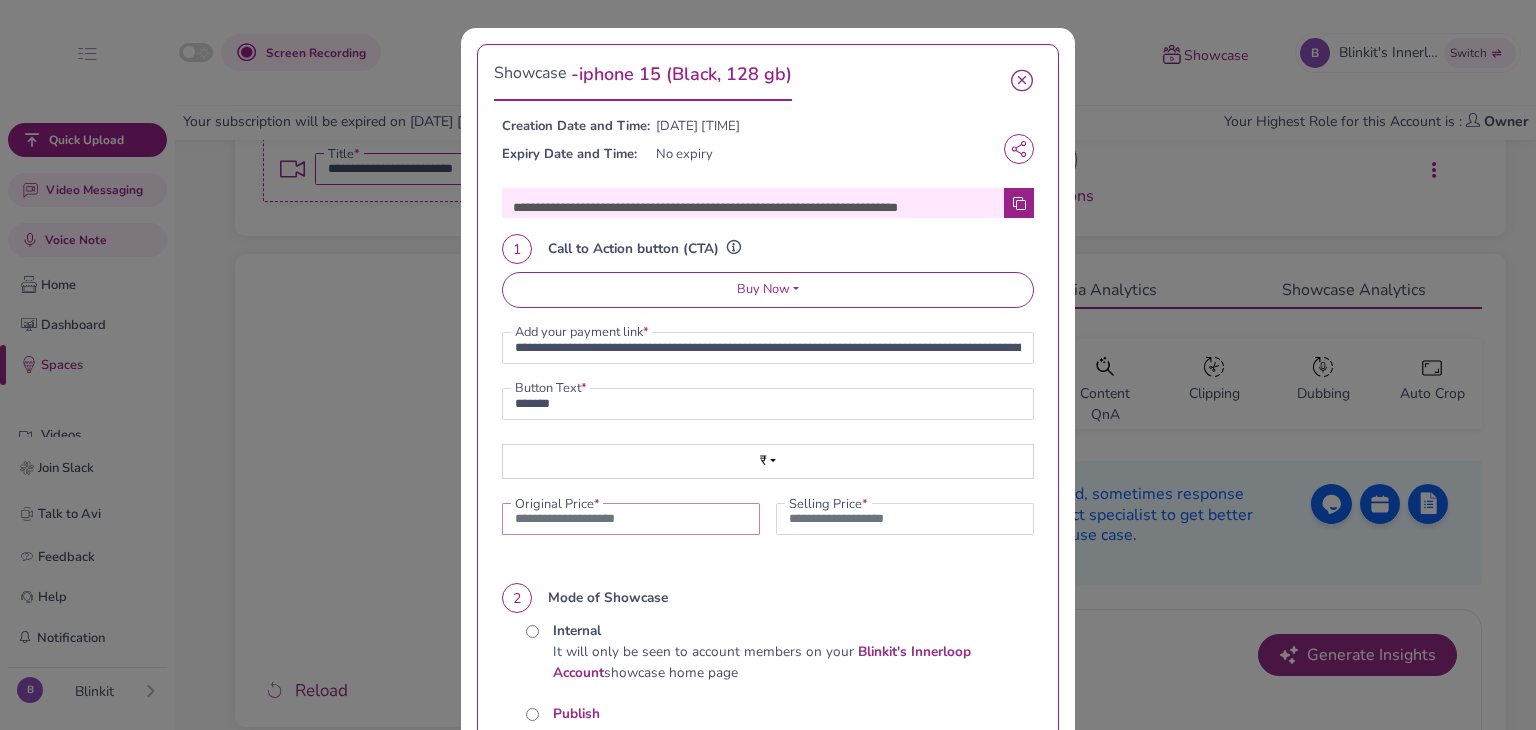 click on "**********" at bounding box center [768, 519] 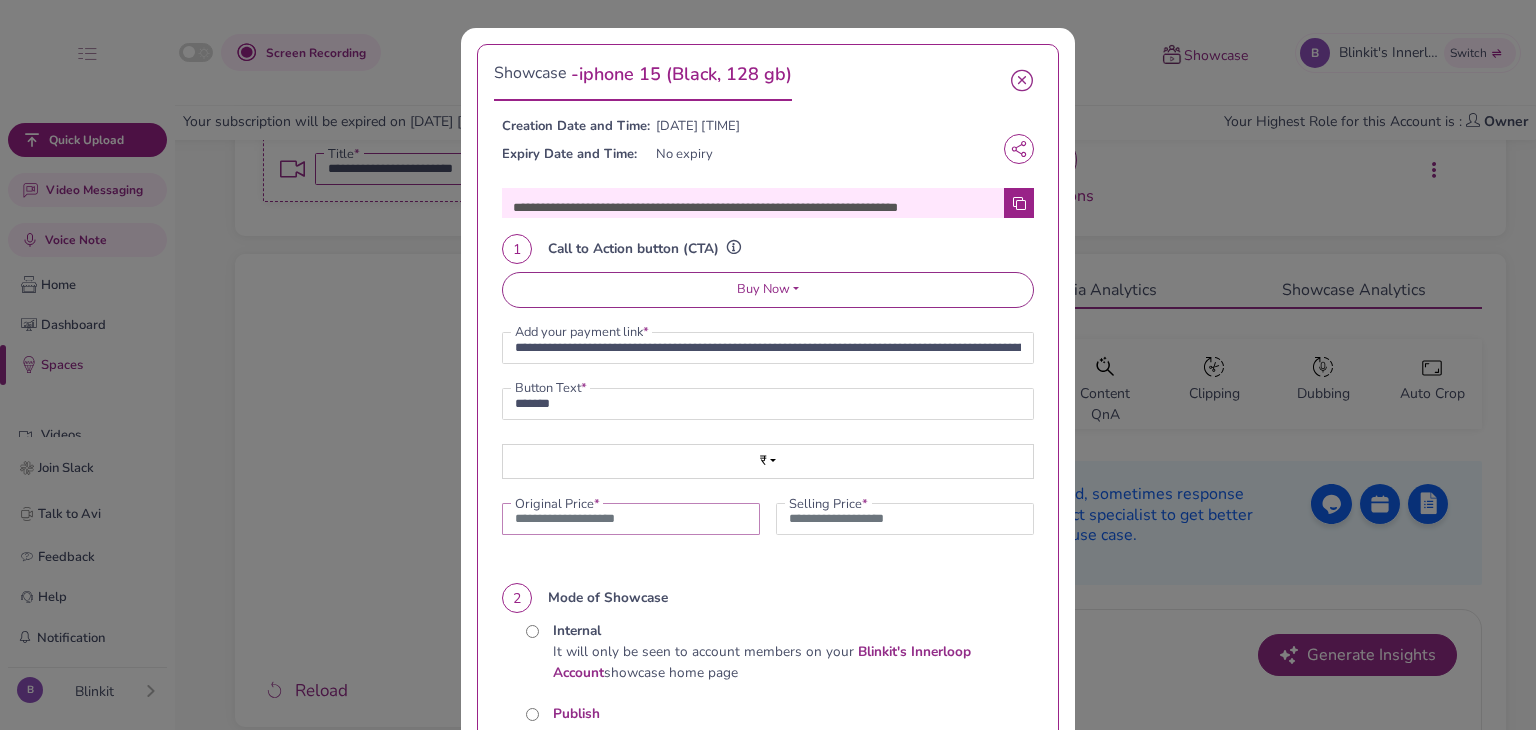 click on "*****" at bounding box center (631, 519) 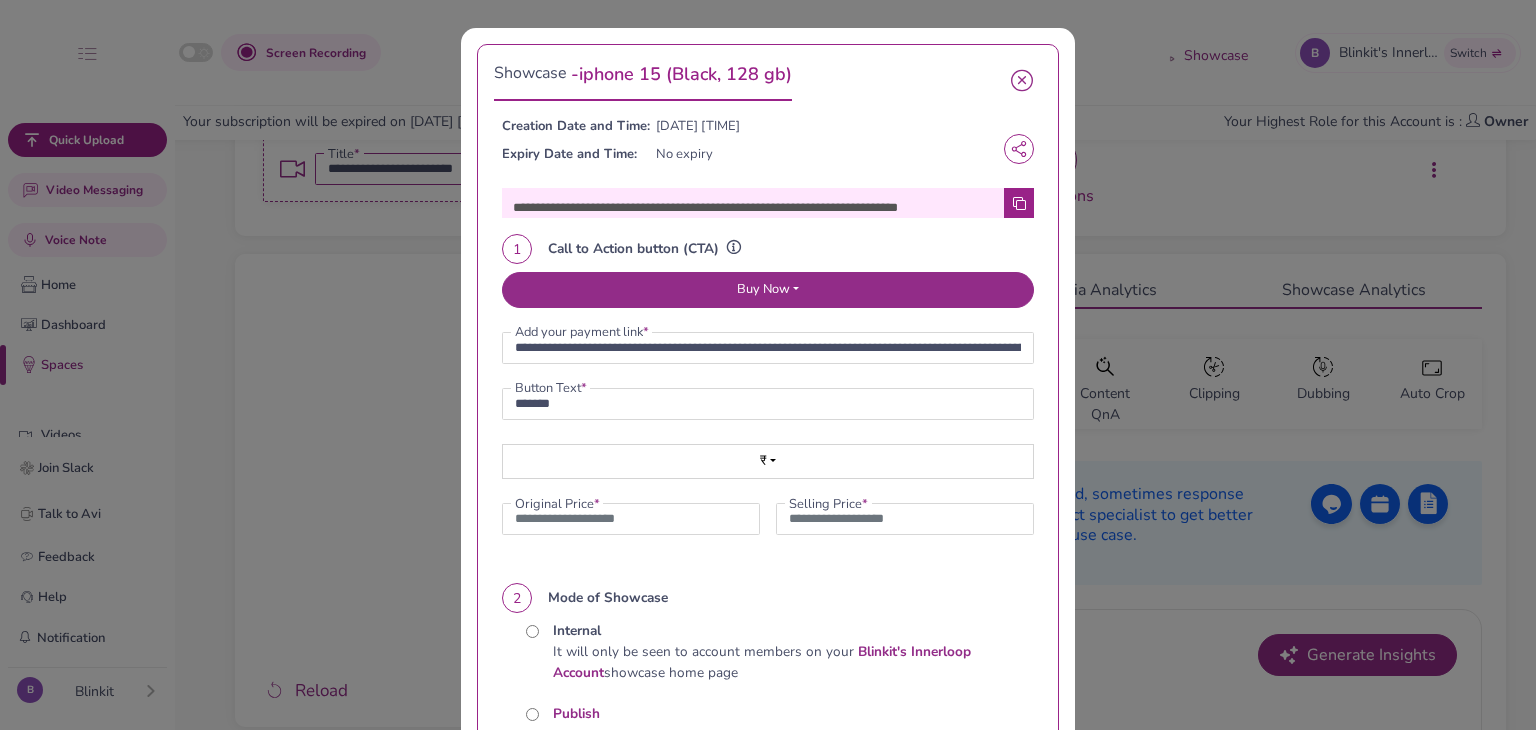 click on "Buy Now" at bounding box center (768, 290) 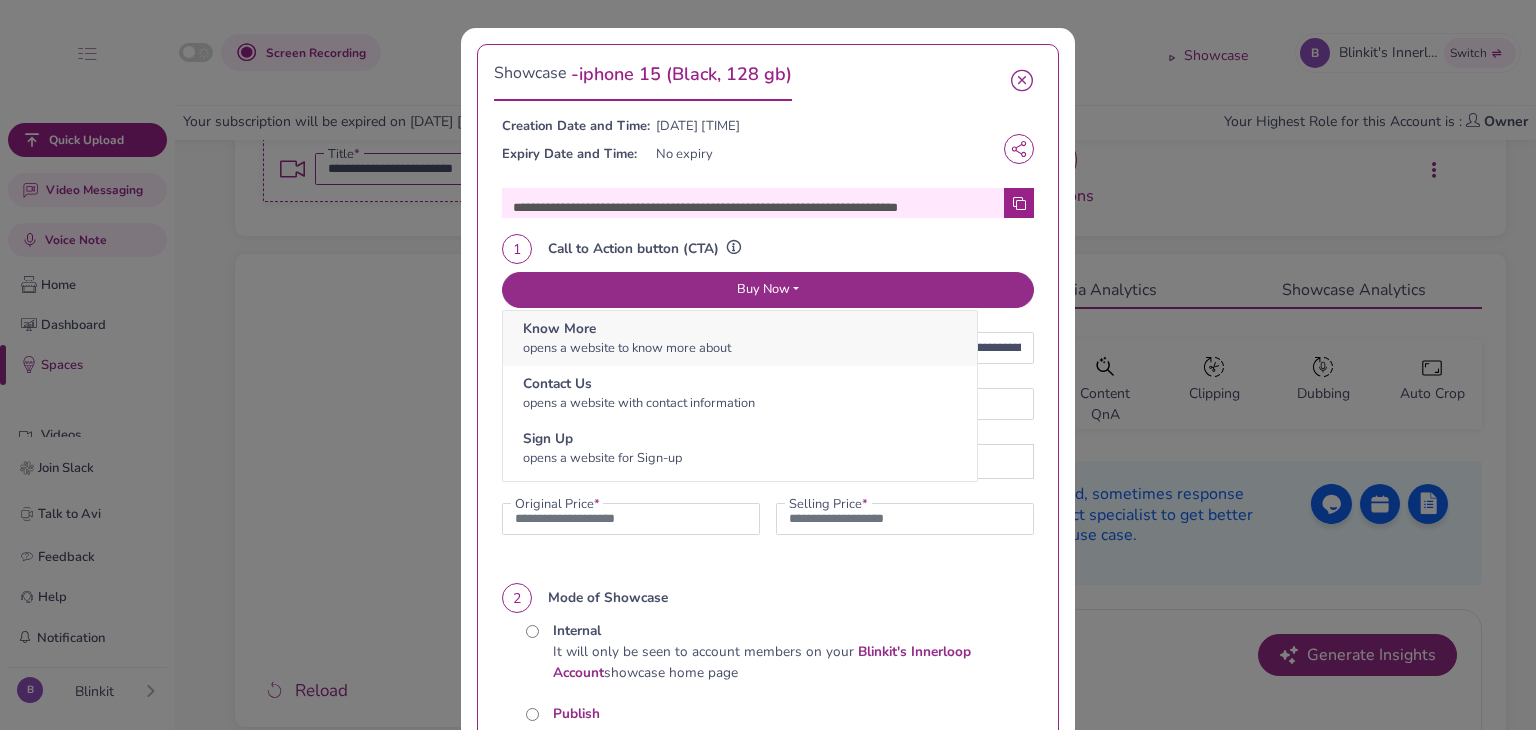 click on "Know More" at bounding box center [740, 329] 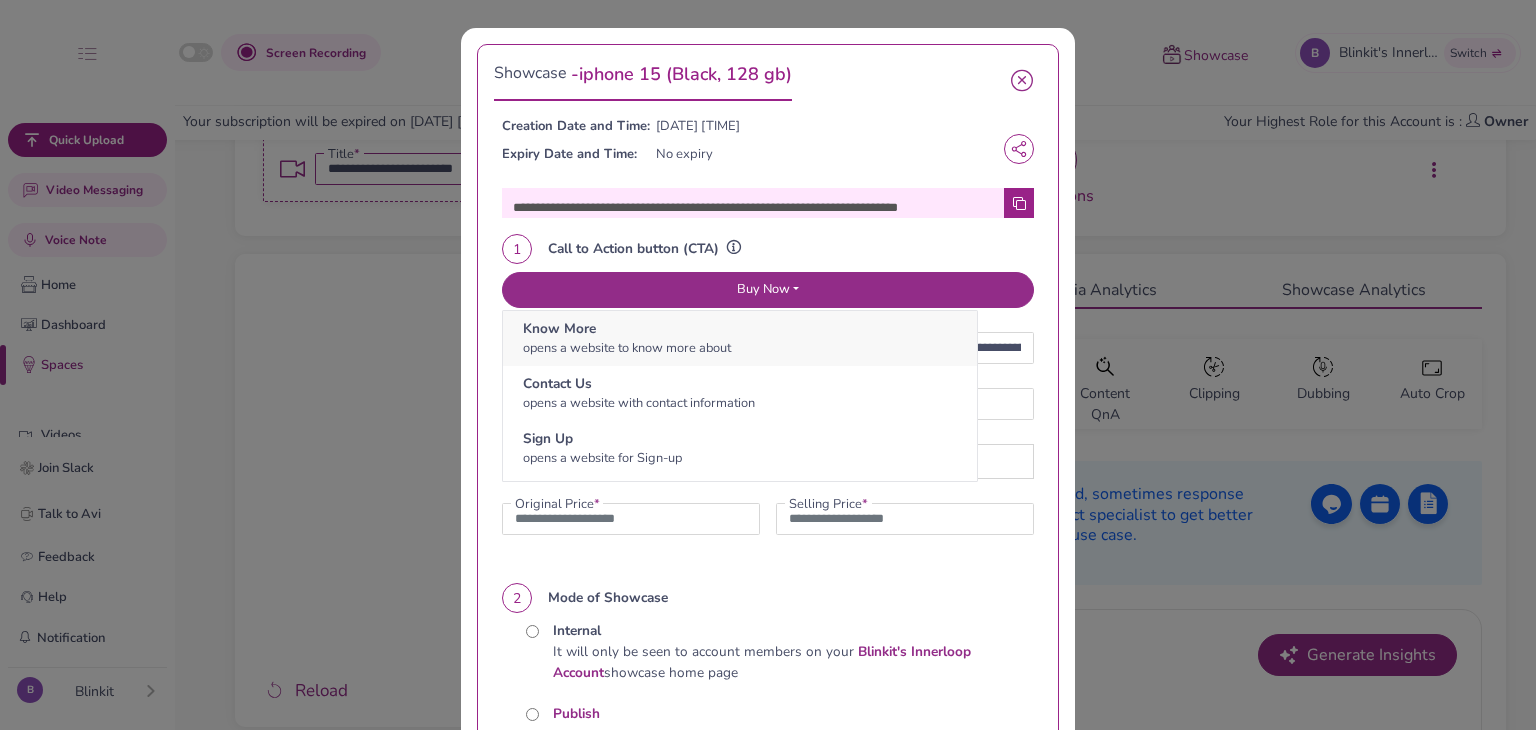 type 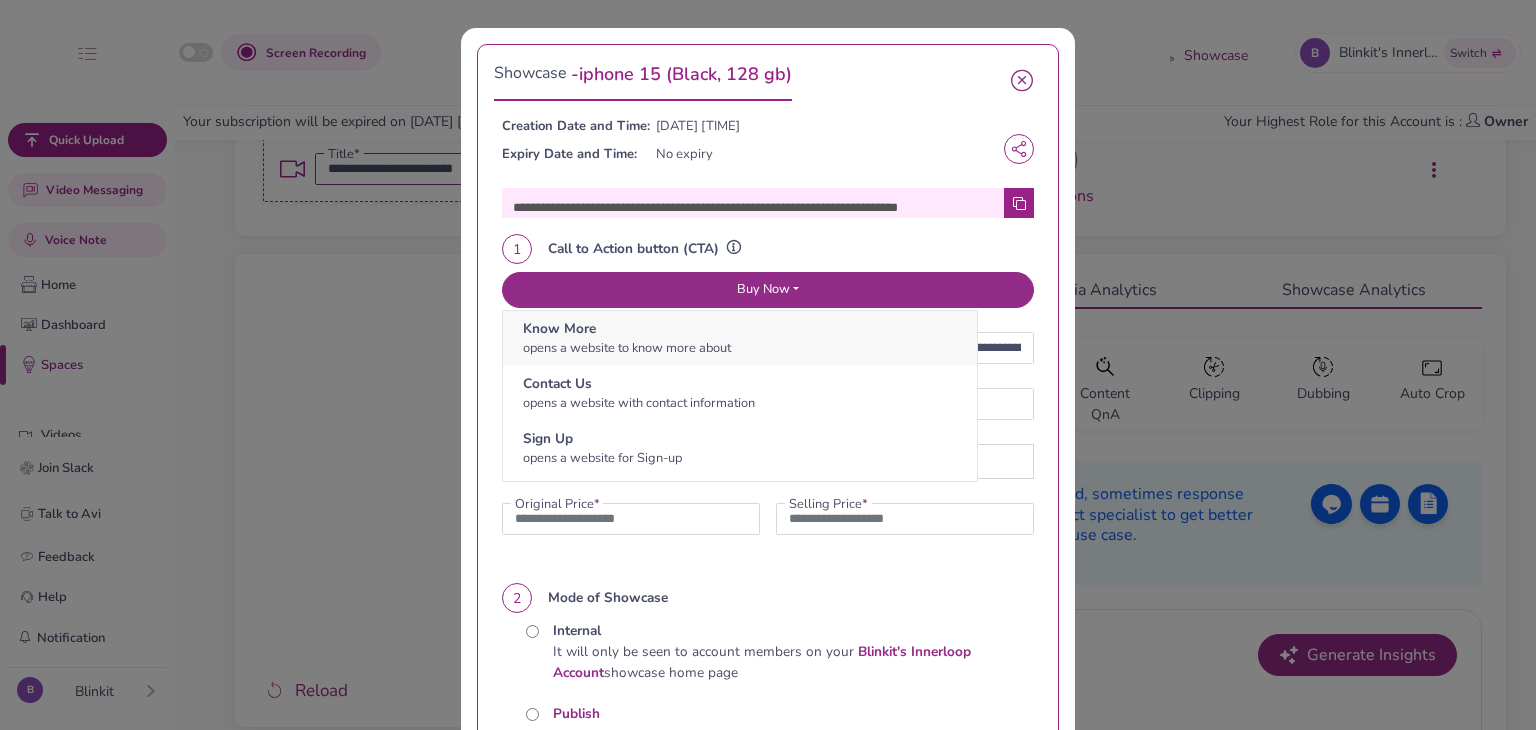 type on "*********" 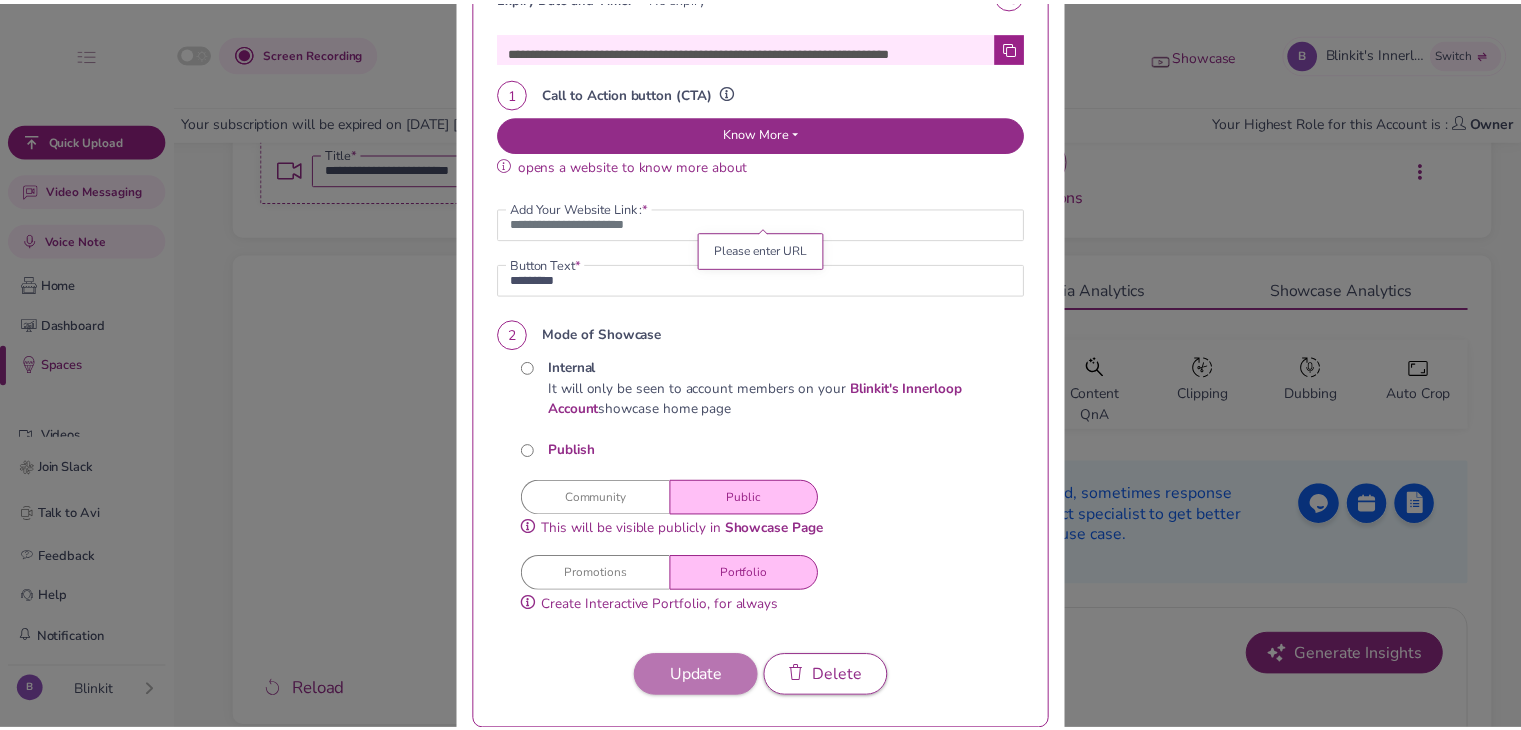 scroll, scrollTop: 200, scrollLeft: 0, axis: vertical 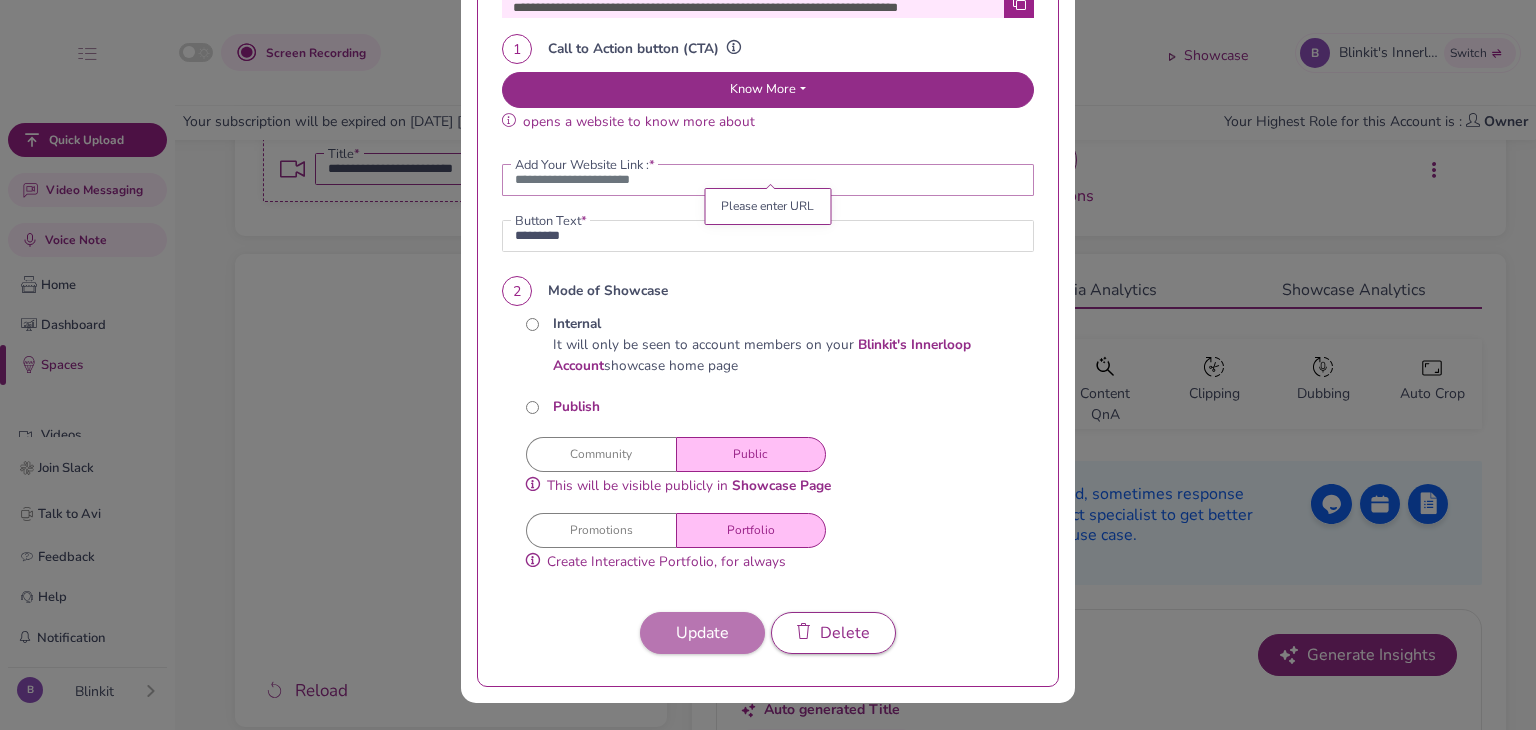 click at bounding box center [768, 180] 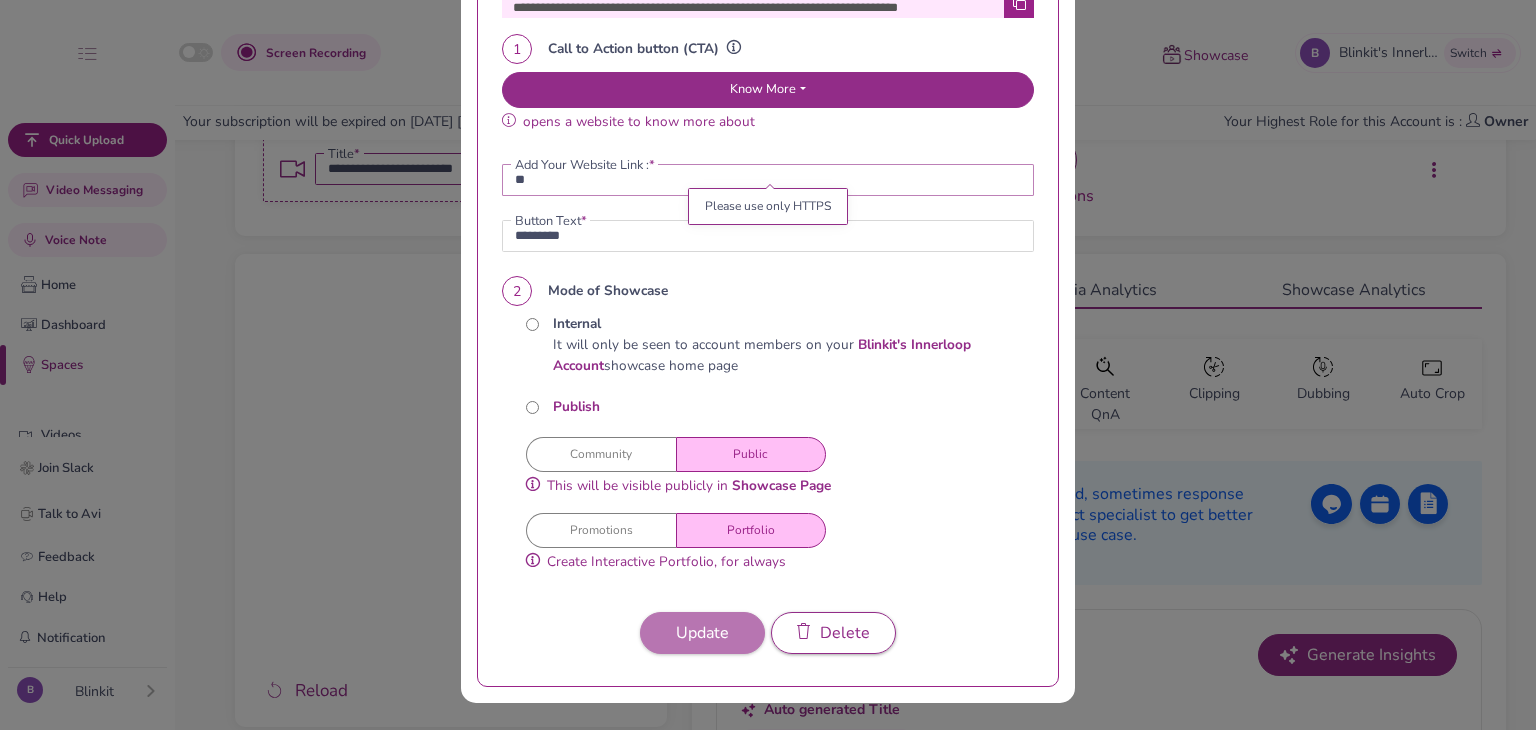 click on "**" at bounding box center [768, 180] 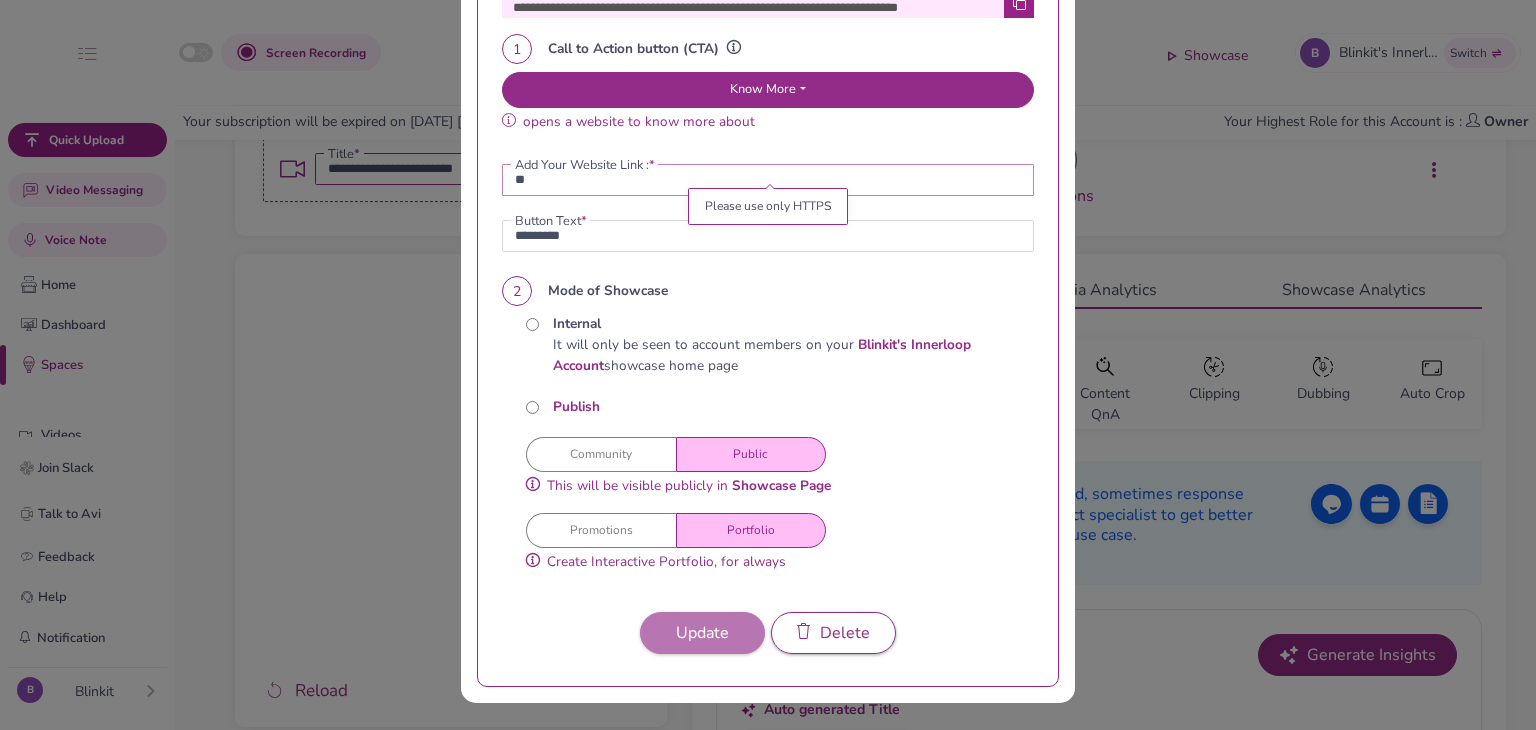 type on "*" 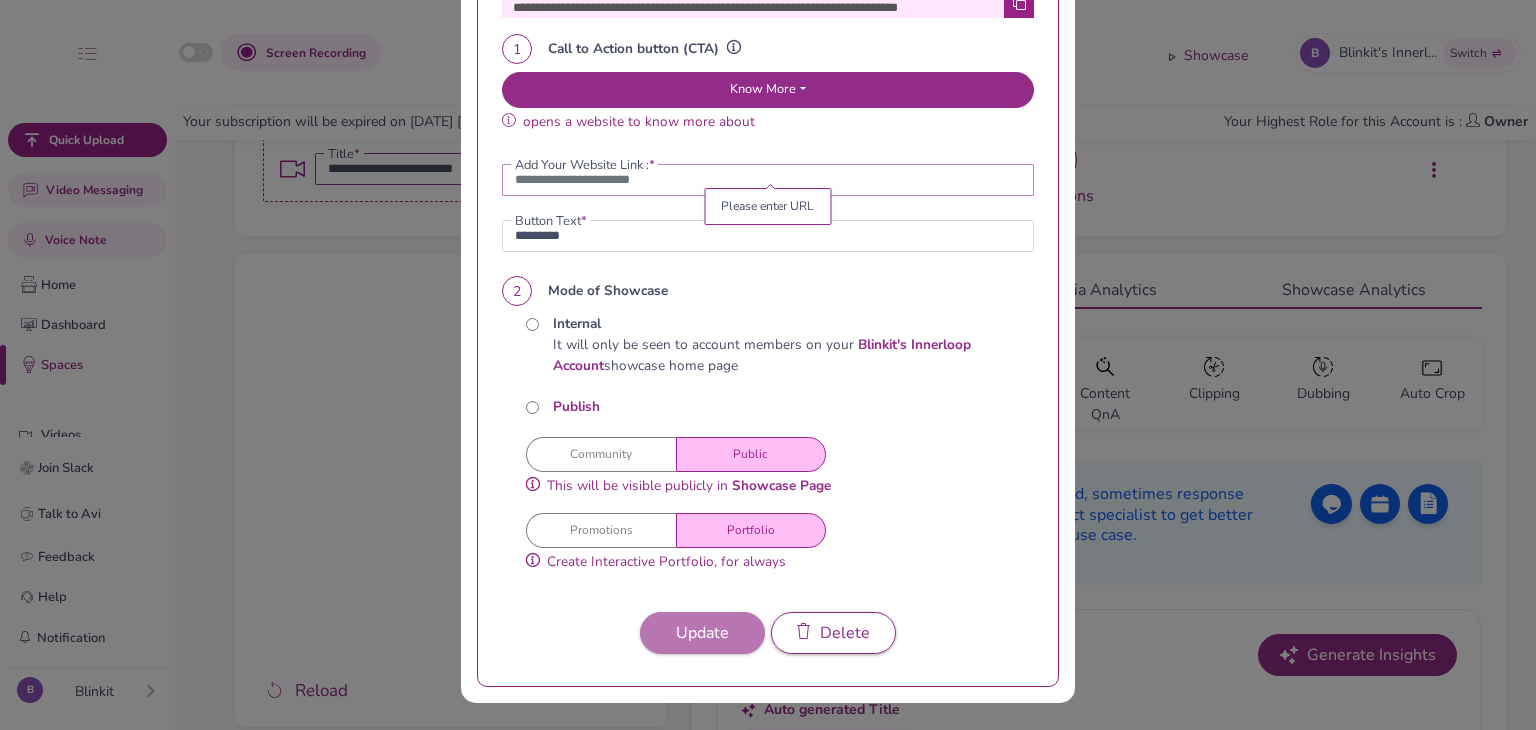 paste on "**********" 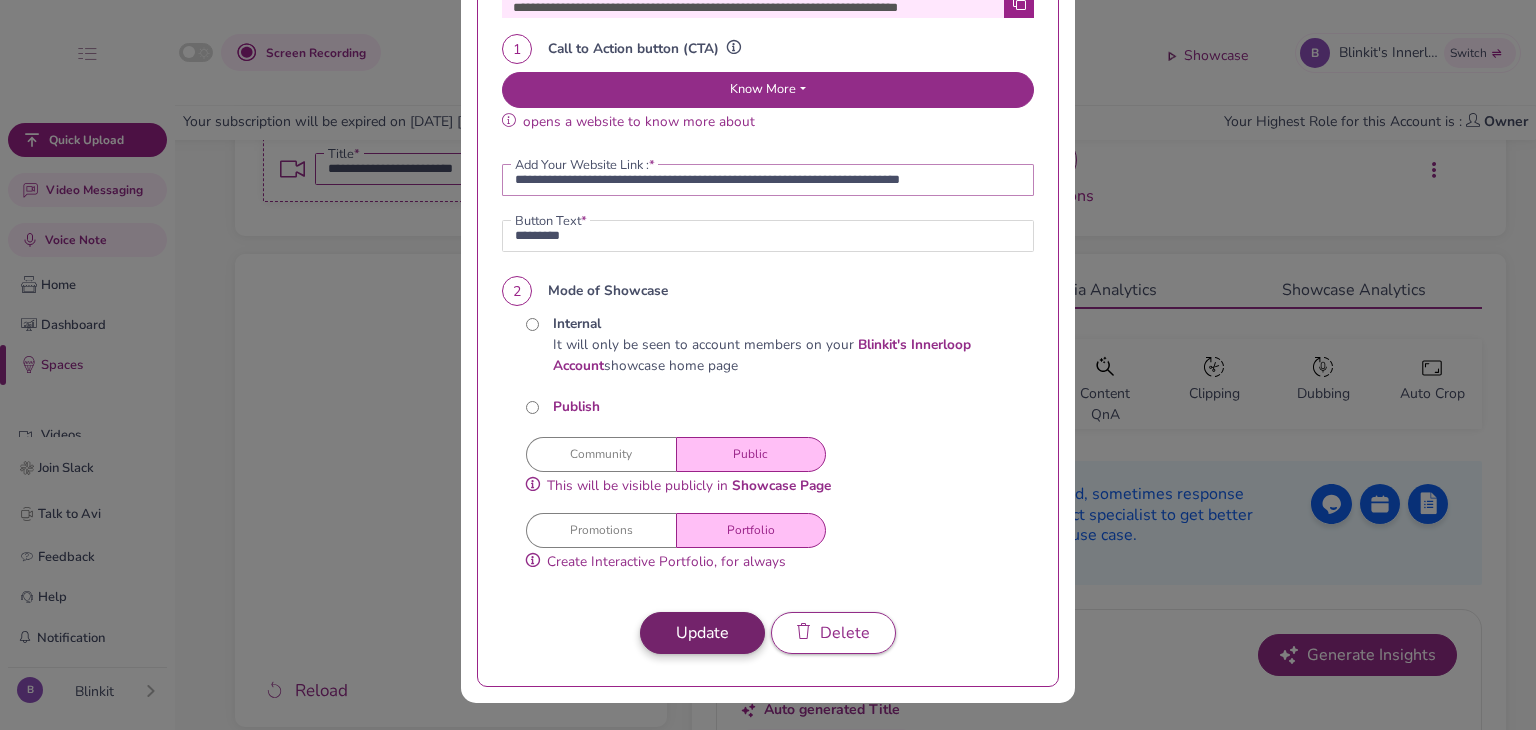 type on "**********" 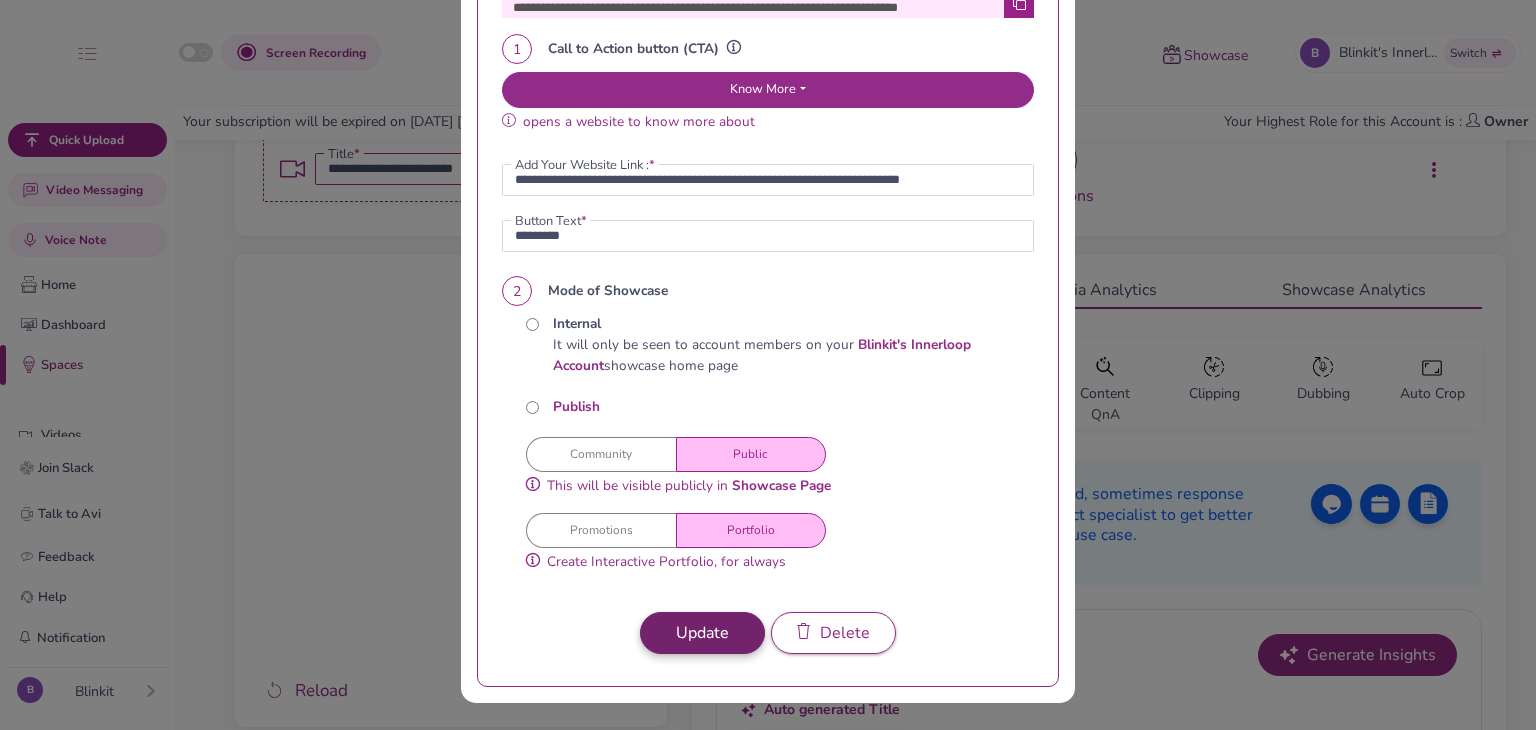click on "Update" at bounding box center (702, 633) 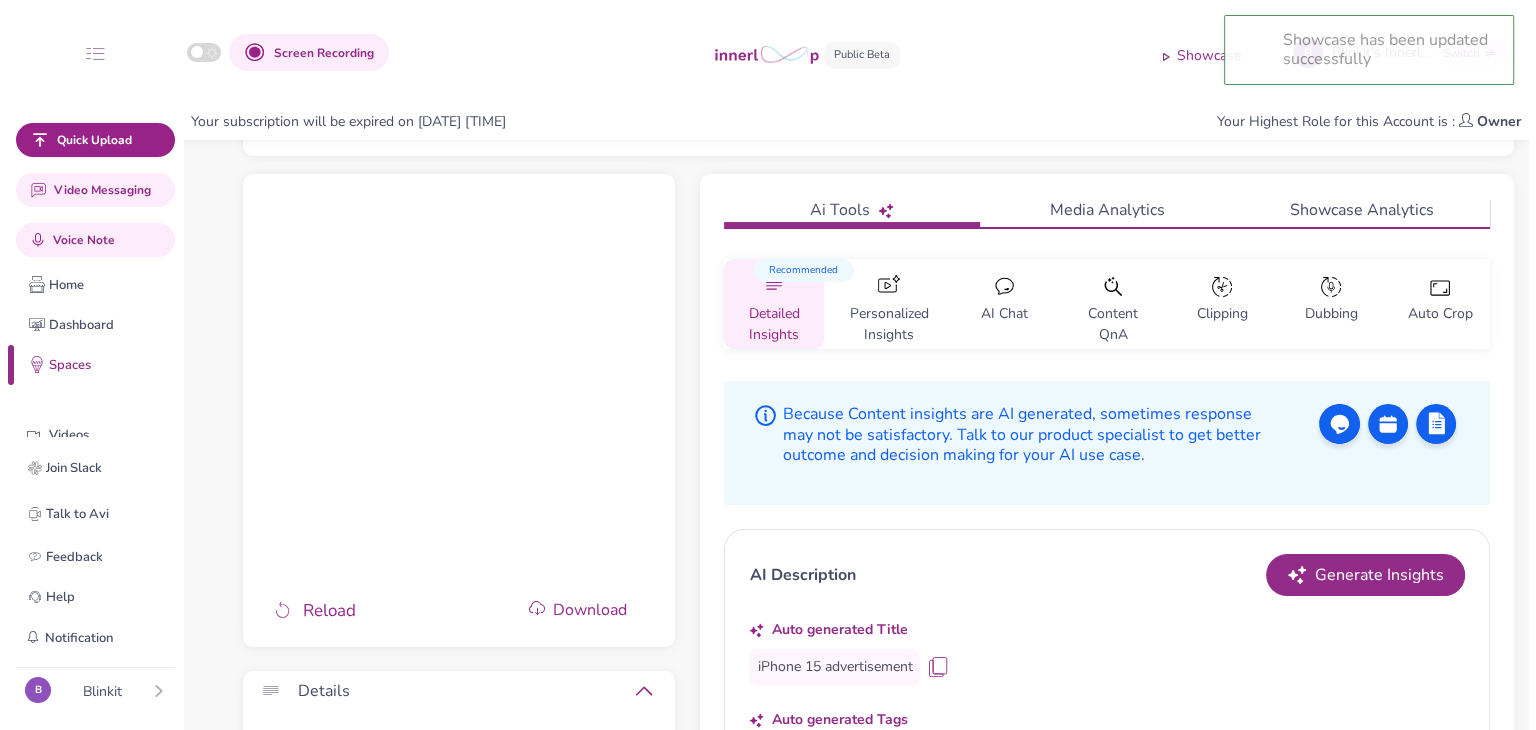 scroll, scrollTop: 0, scrollLeft: 0, axis: both 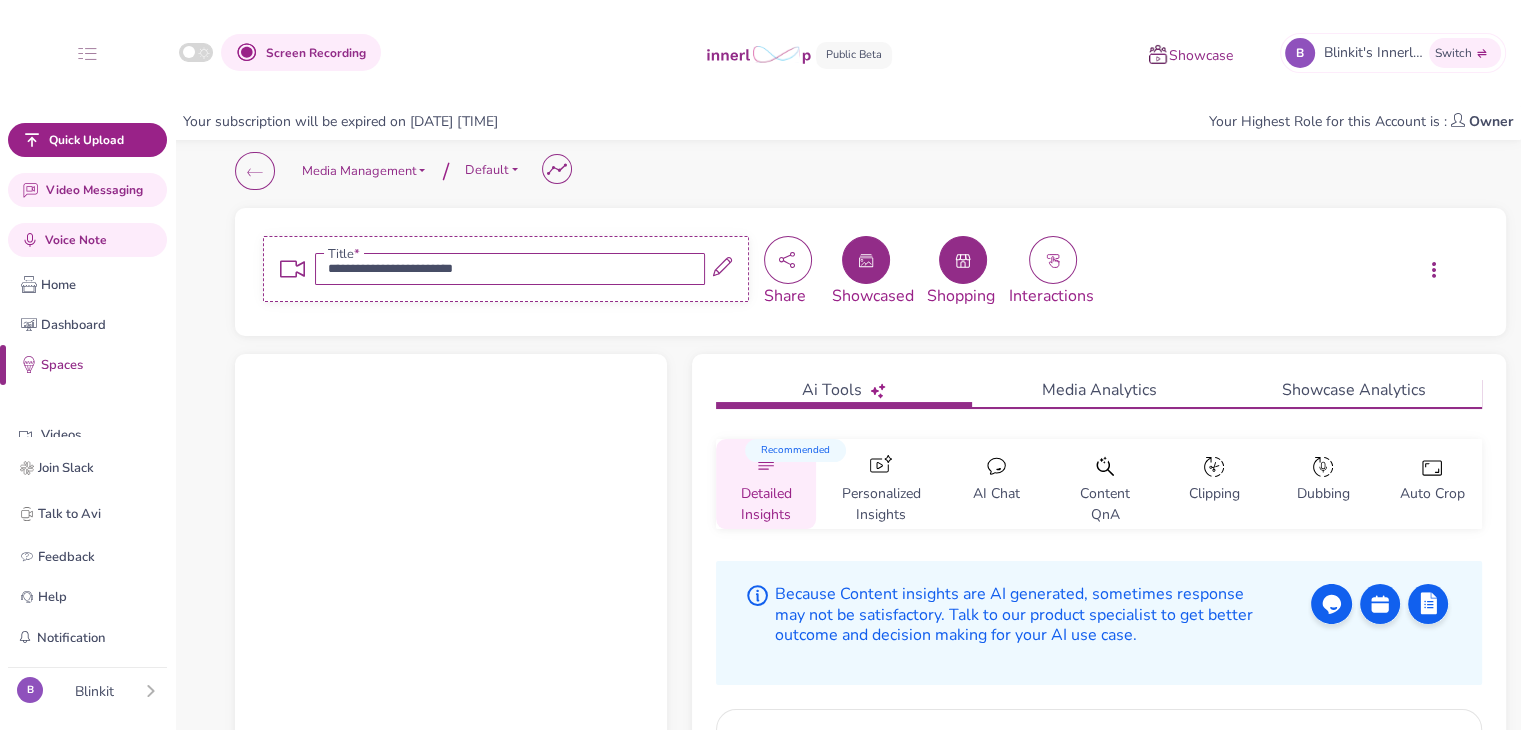 drag, startPoint x: 974, startPoint y: 271, endPoint x: 976, endPoint y: 353, distance: 82.02438 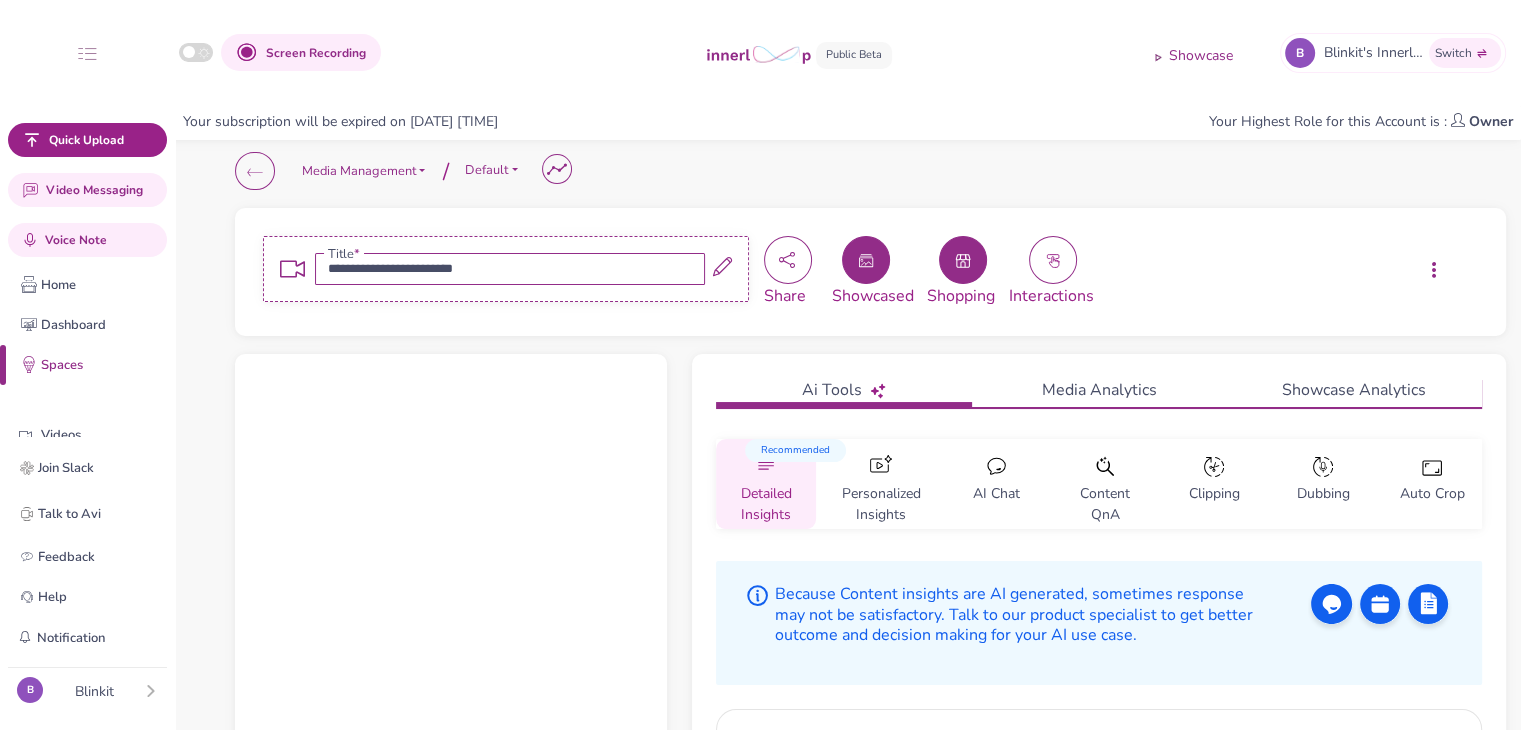 click on "**********" at bounding box center (870, 1062) 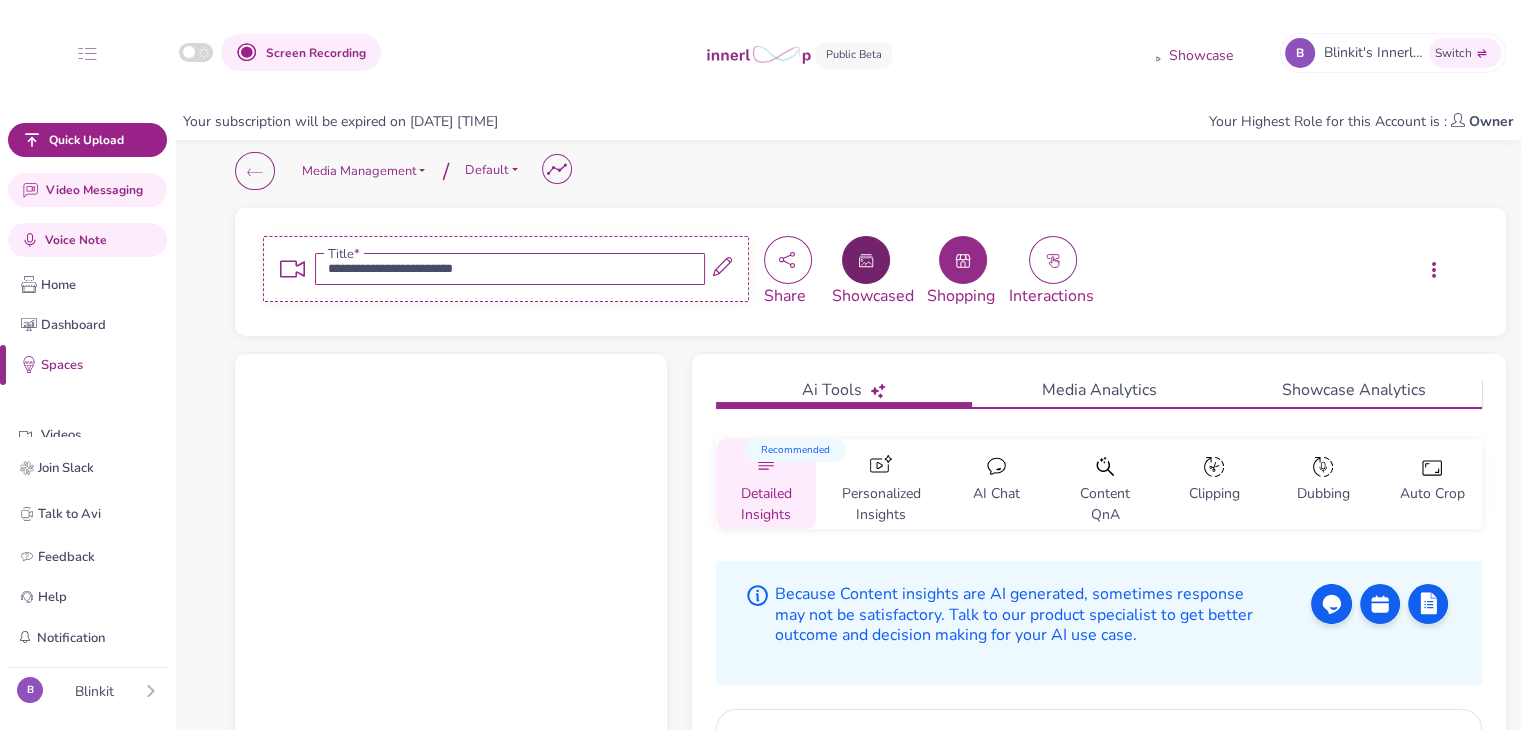 click at bounding box center (866, 260) 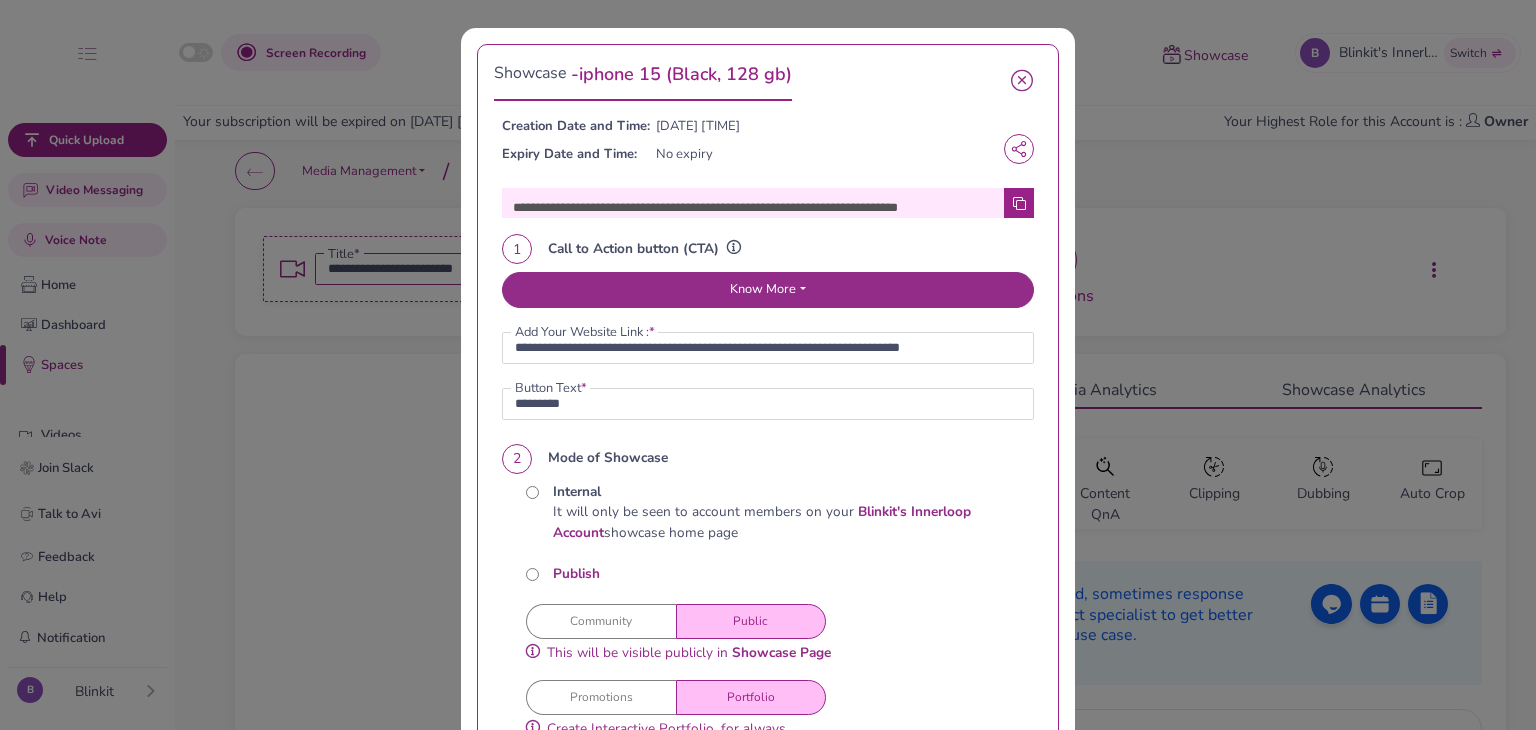 click on "Know More" at bounding box center (768, 290) 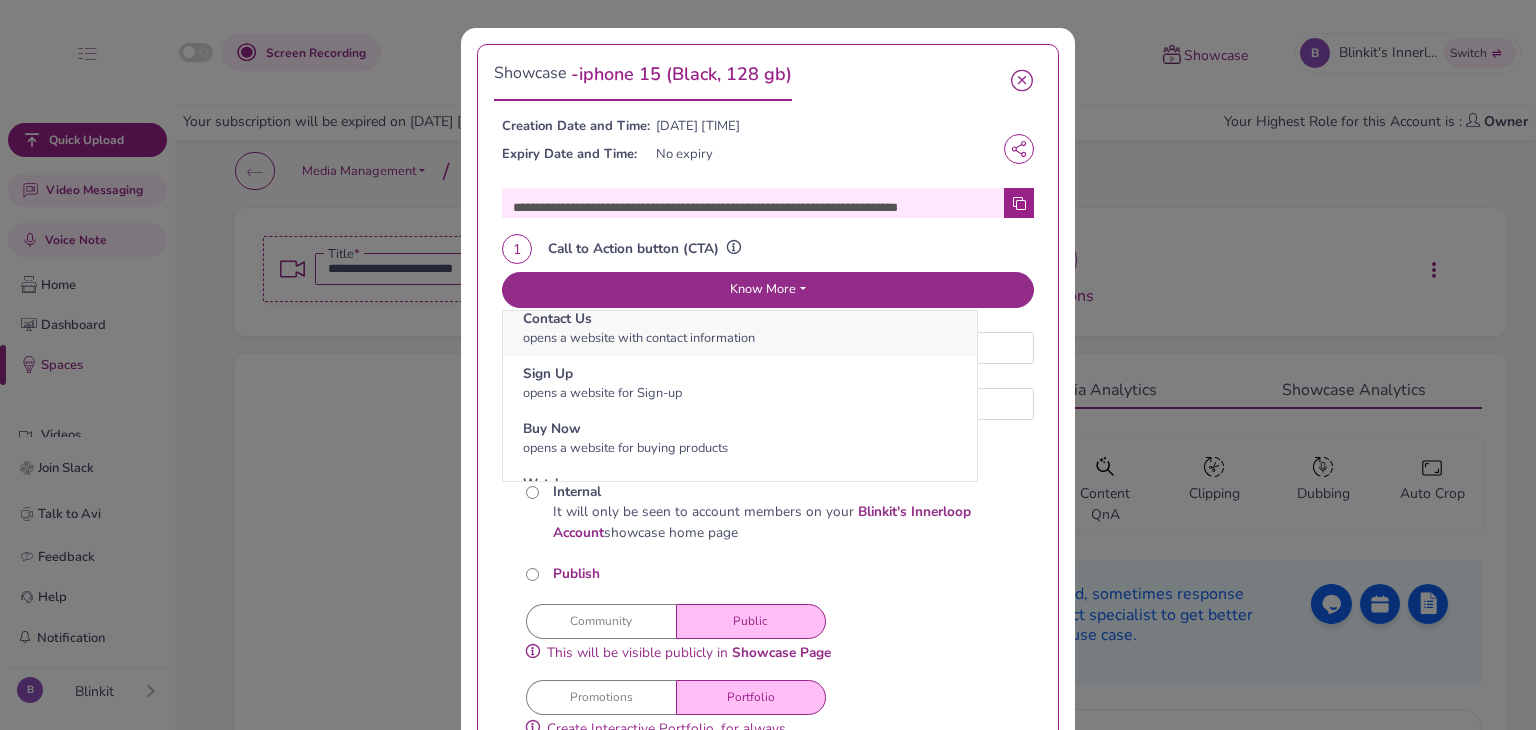 scroll, scrollTop: 100, scrollLeft: 0, axis: vertical 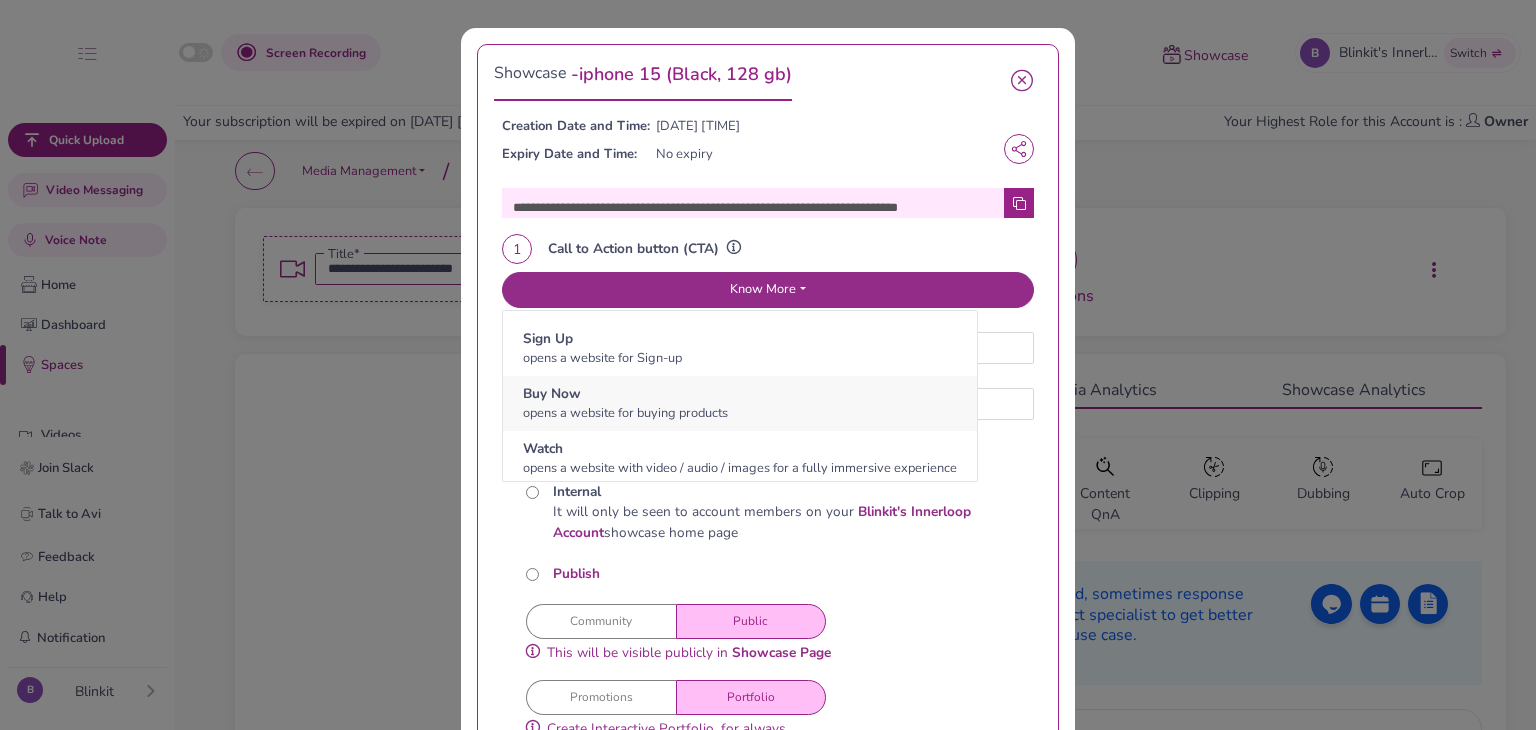click on "Buy Now opens a website for buying products" at bounding box center (740, 403) 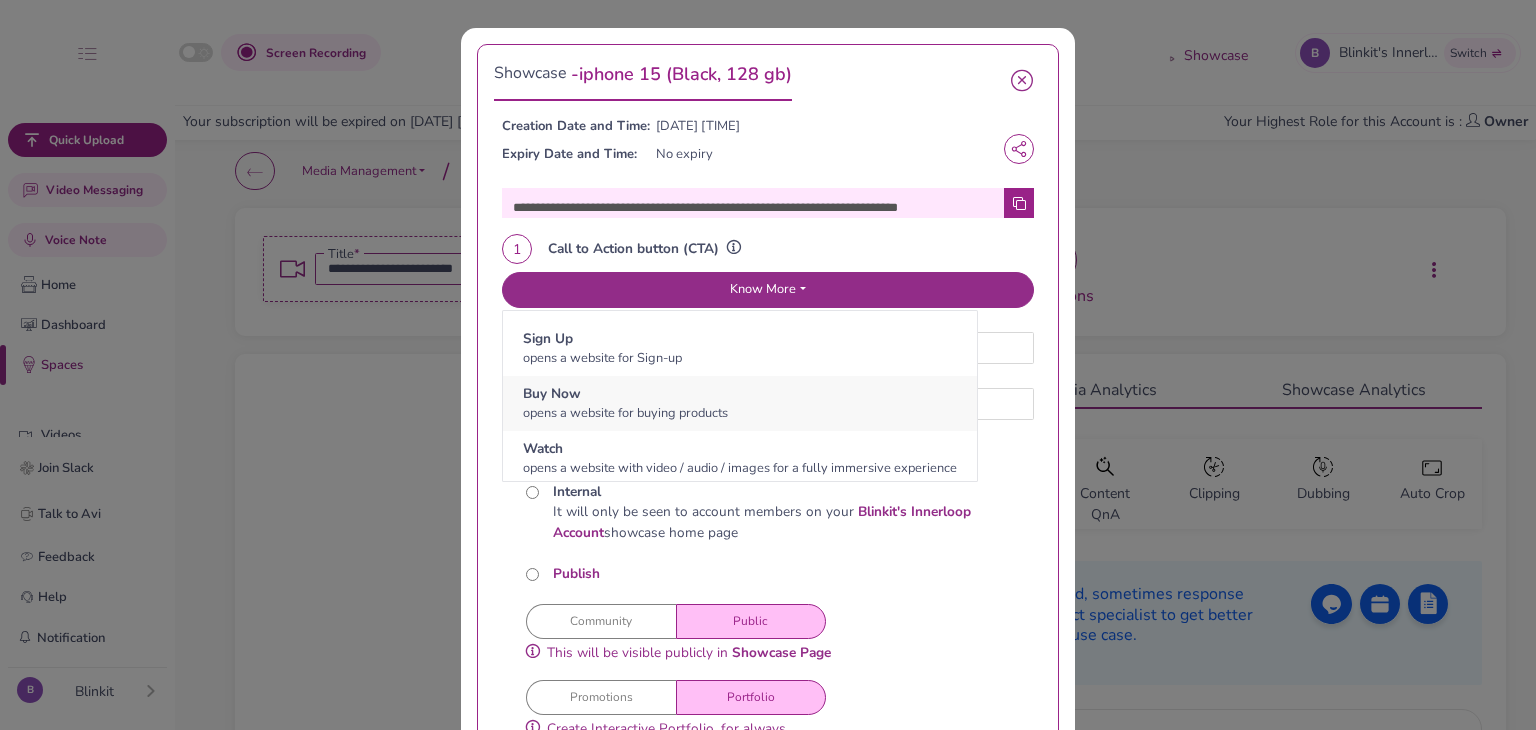 type 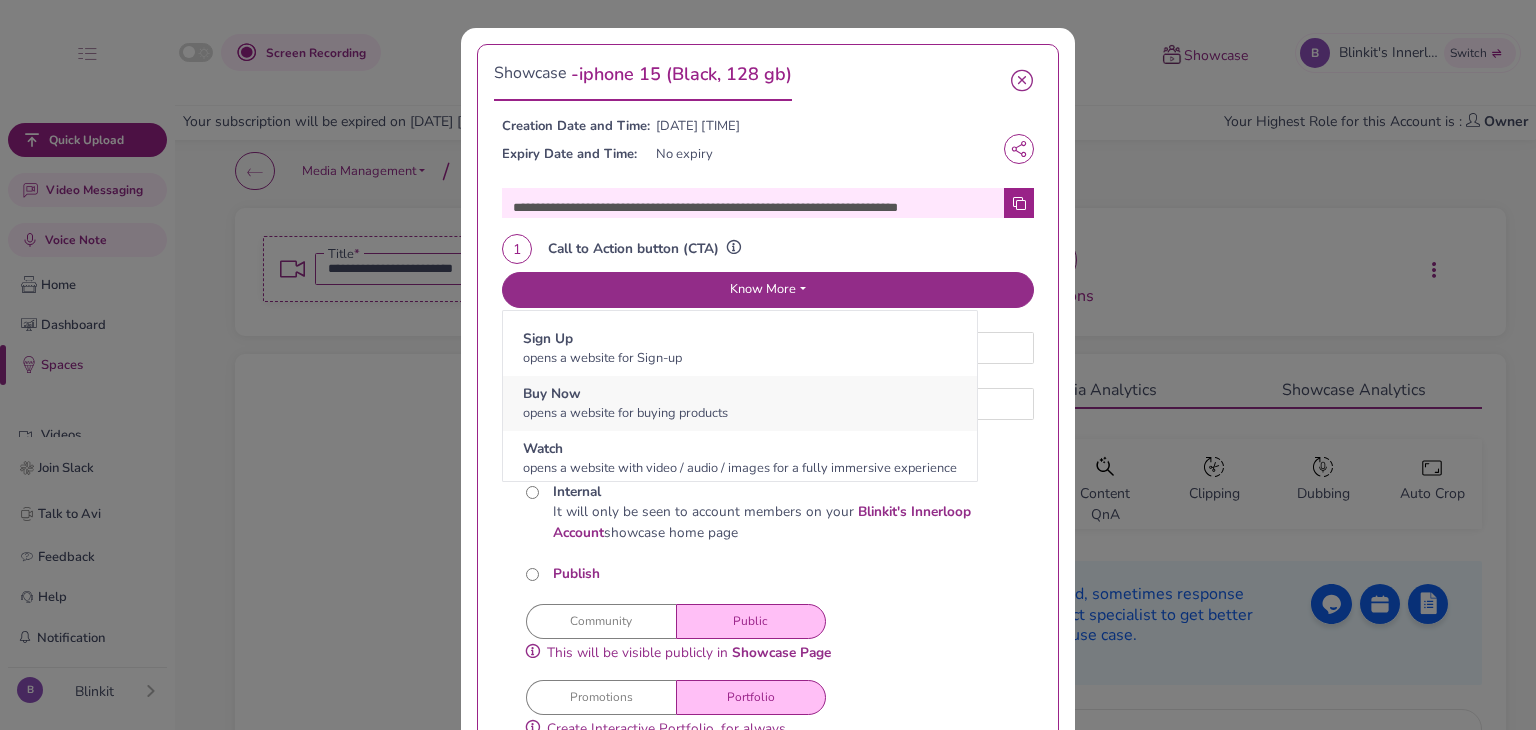 type on "*******" 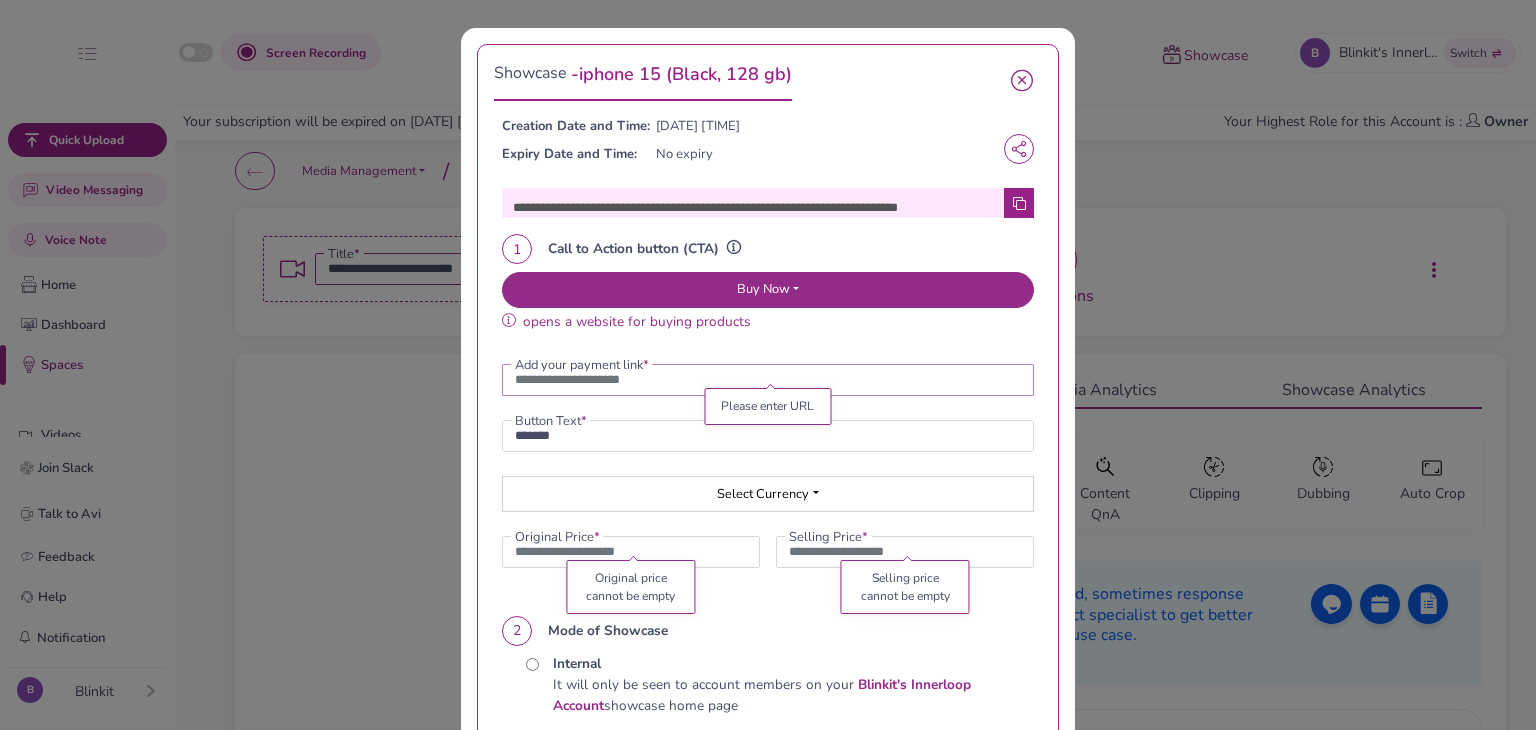click at bounding box center (768, 380) 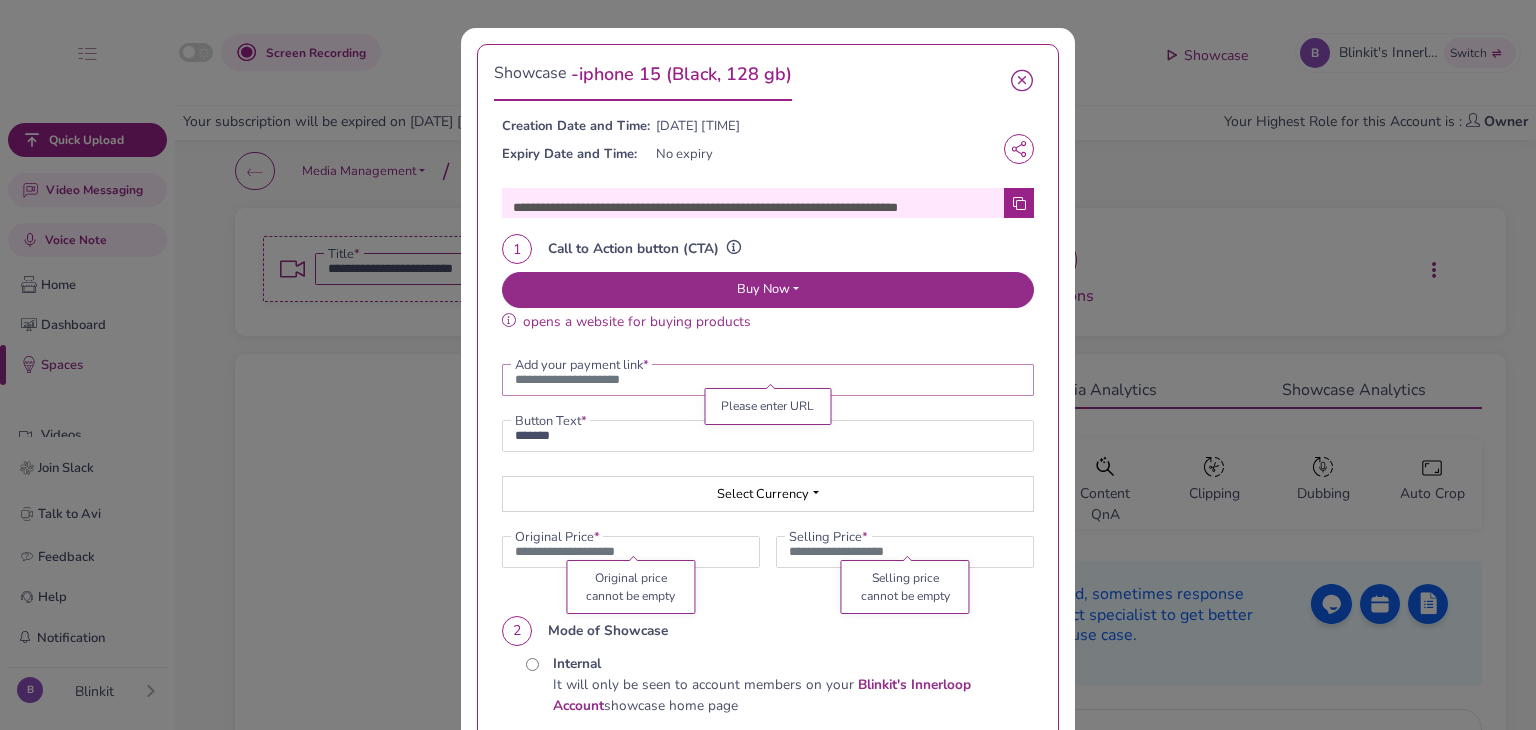 paste on "**********" 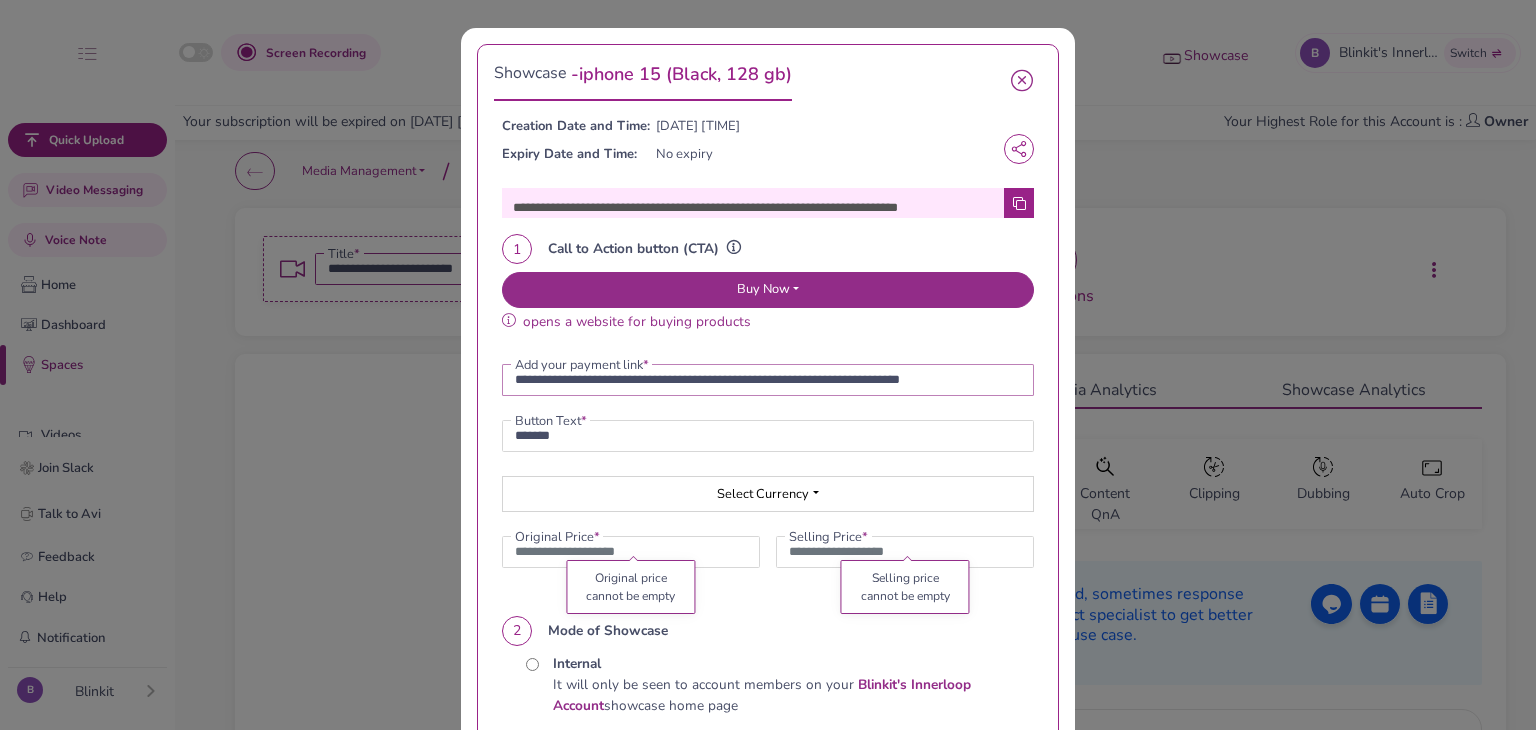 type on "**********" 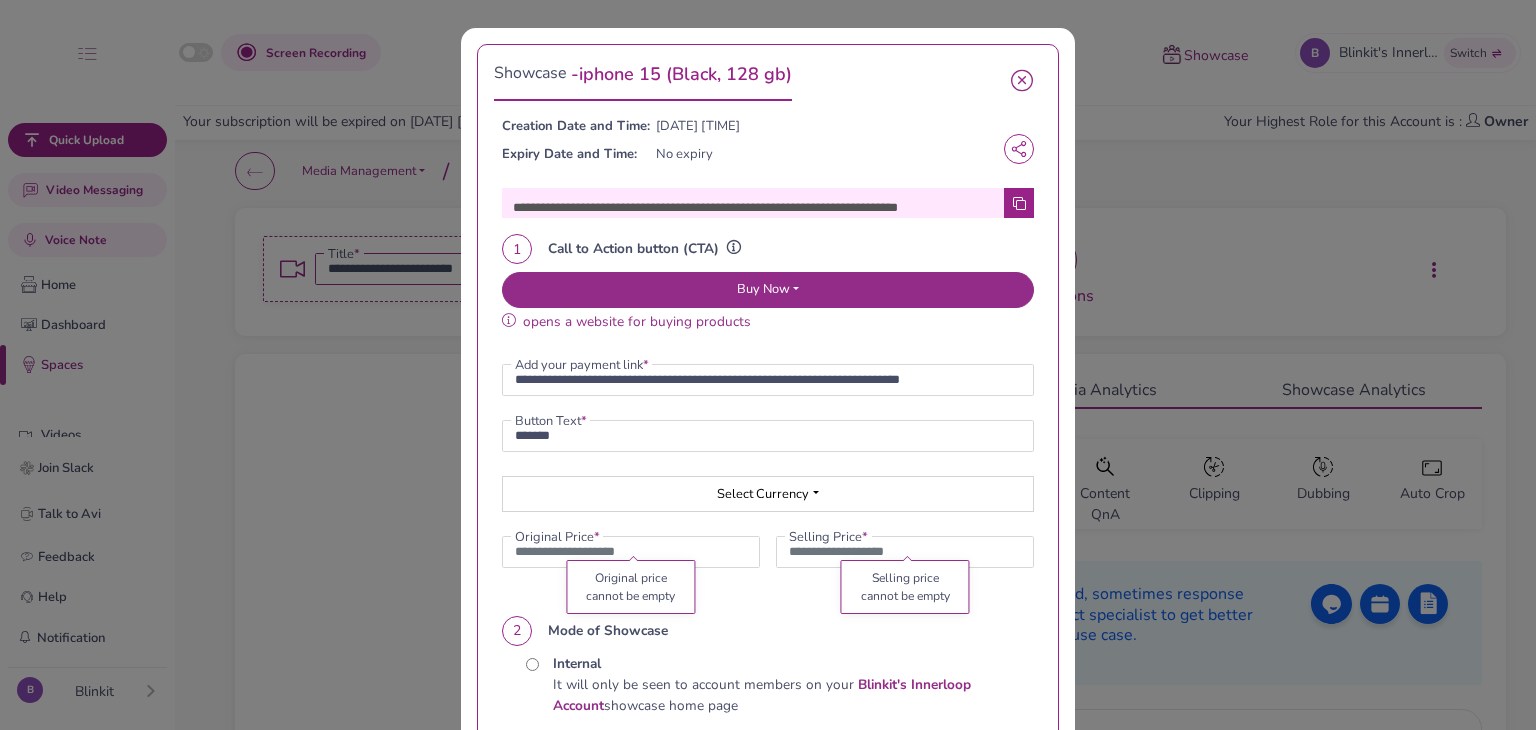 click on "Select Currency" at bounding box center [768, 494] 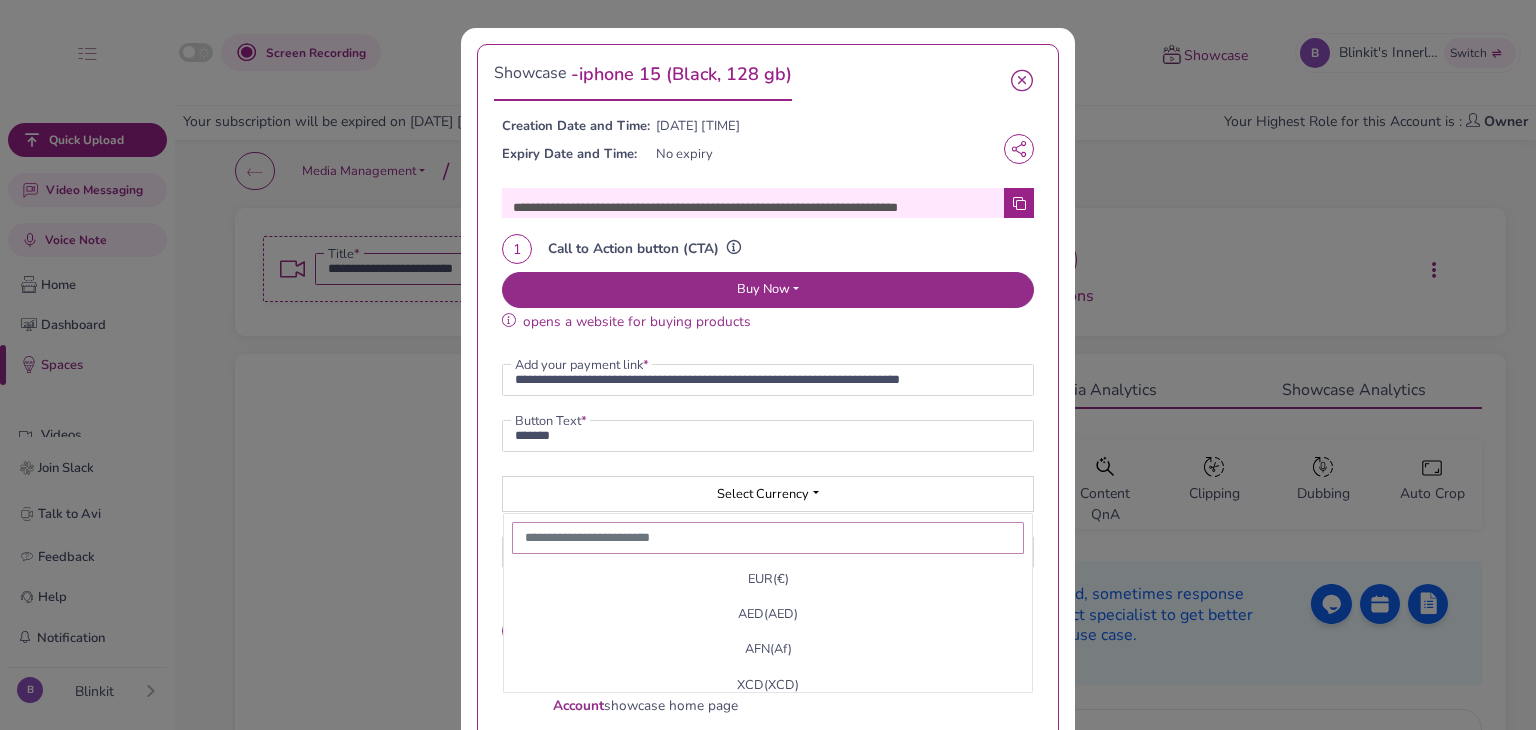 click at bounding box center (768, 538) 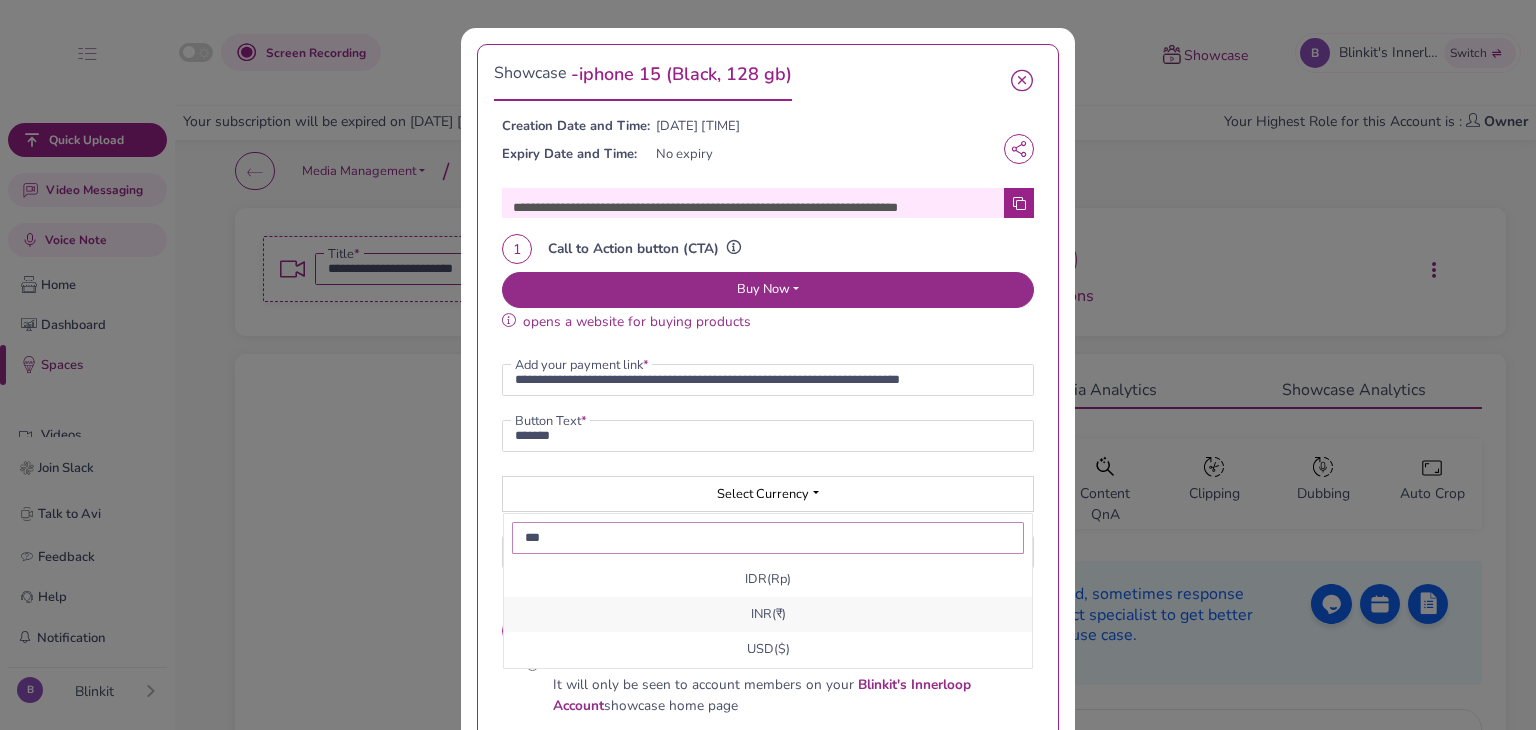 type on "***" 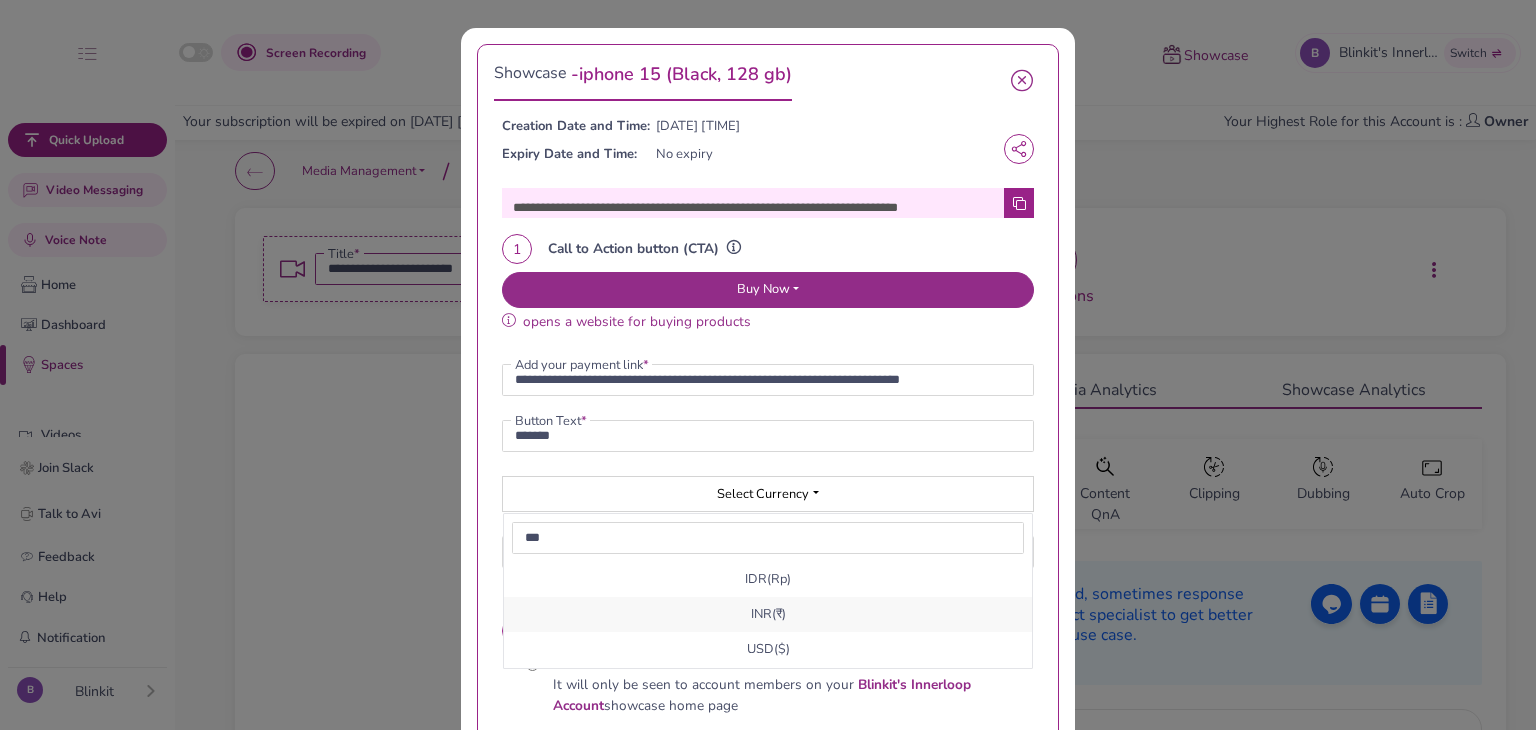 click on "INR  ( ₹ )" at bounding box center (768, 615) 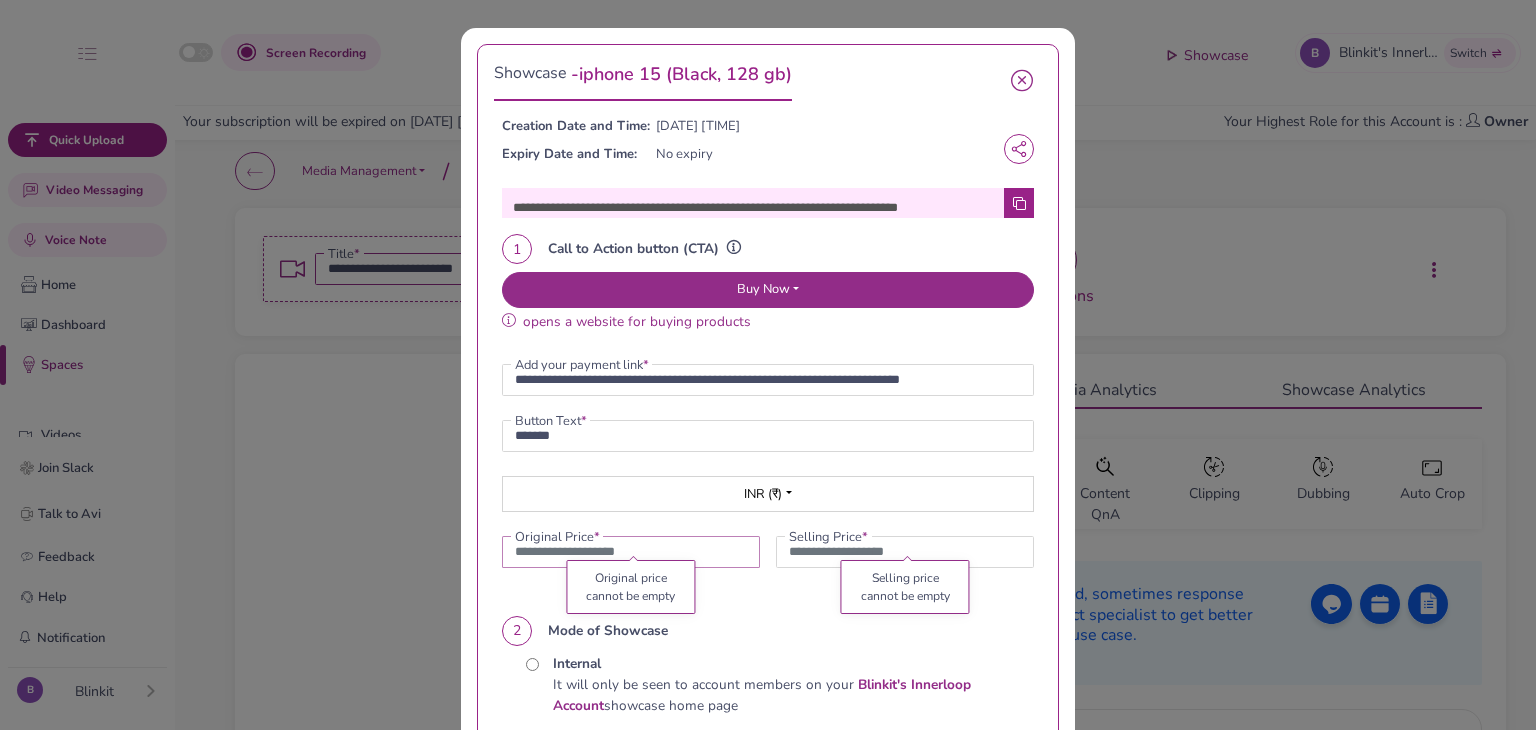 drag, startPoint x: 635, startPoint y: 561, endPoint x: 480, endPoint y: 560, distance: 155.00322 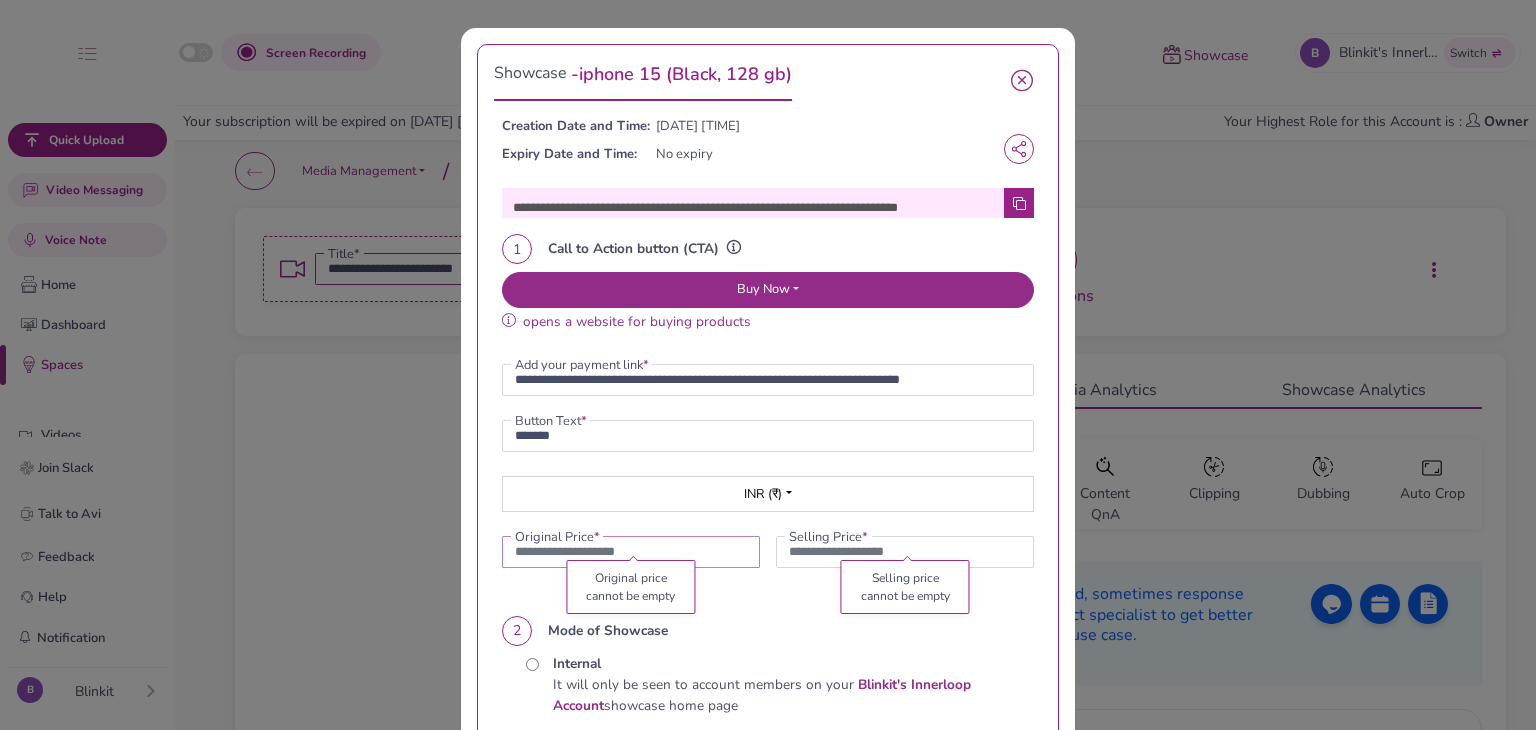 click on "**********" at bounding box center (768, 535) 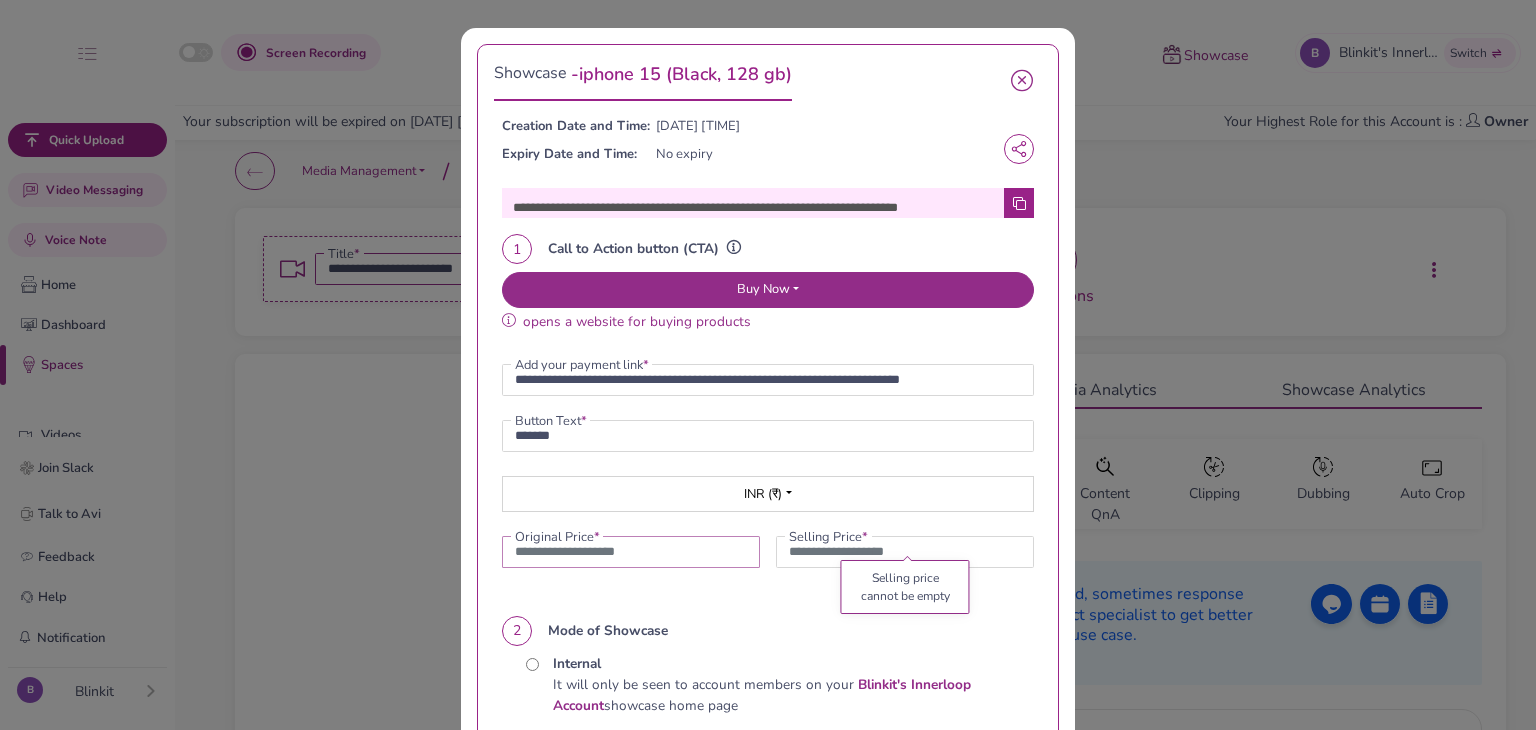 type on "*****" 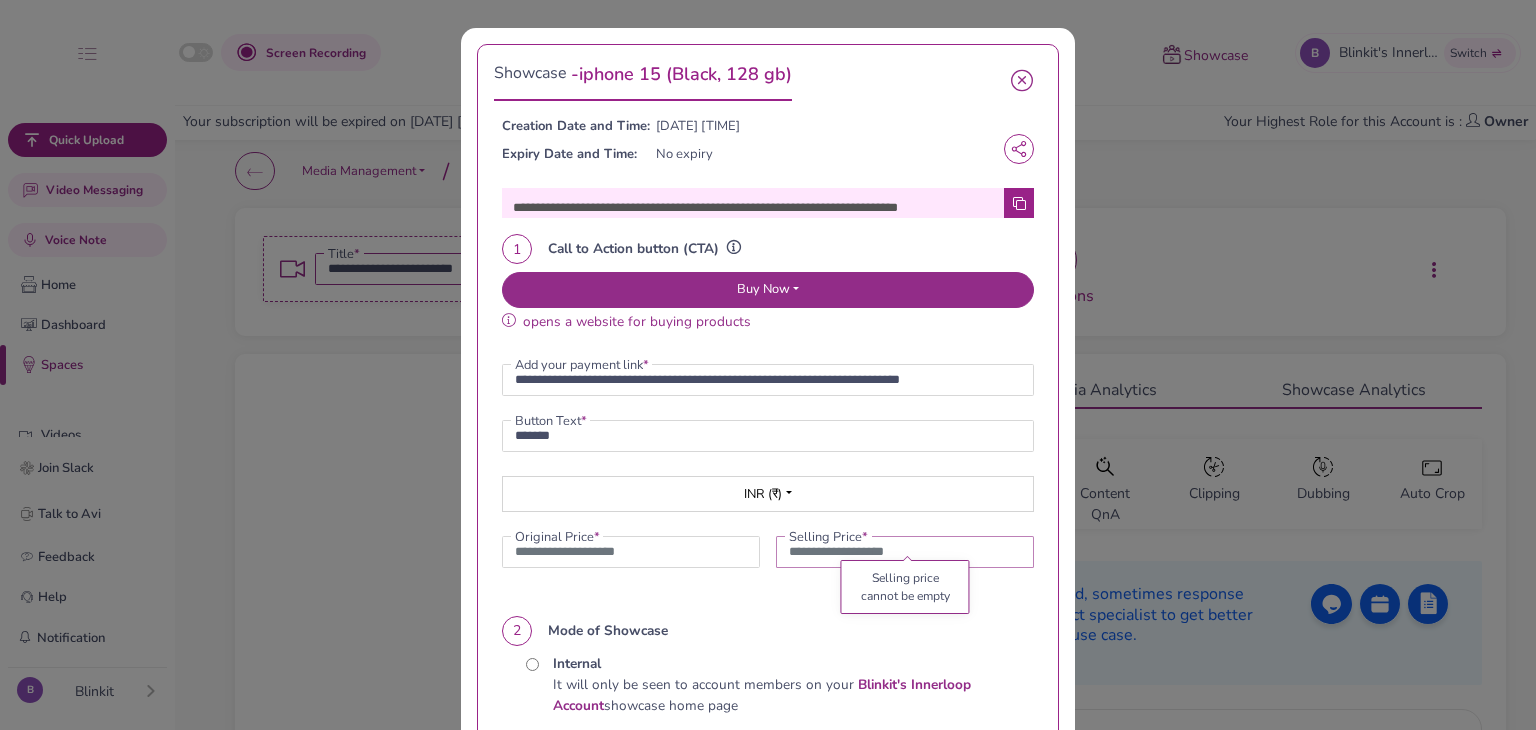 drag, startPoint x: 797, startPoint y: 556, endPoint x: 777, endPoint y: 556, distance: 20 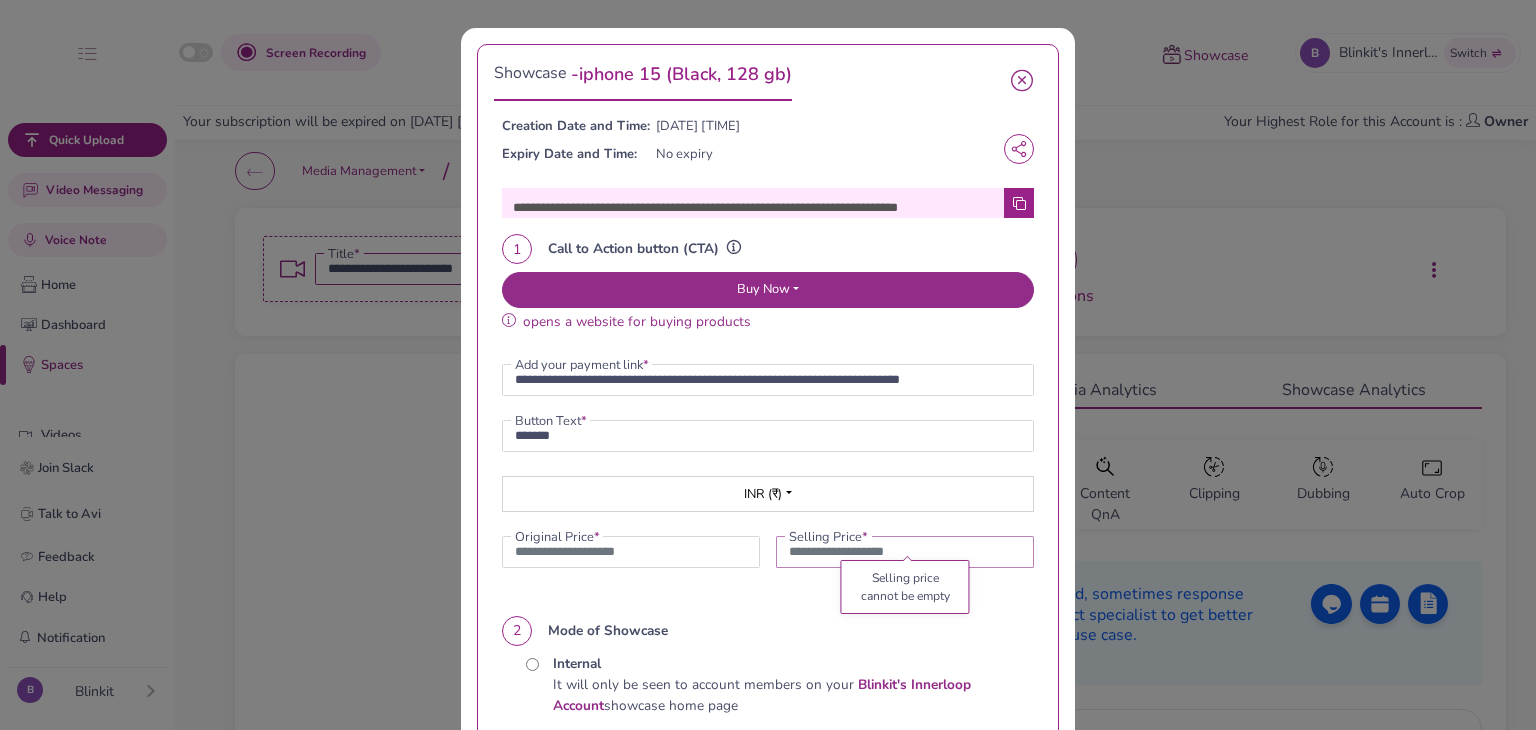 click on "*" at bounding box center (905, 552) 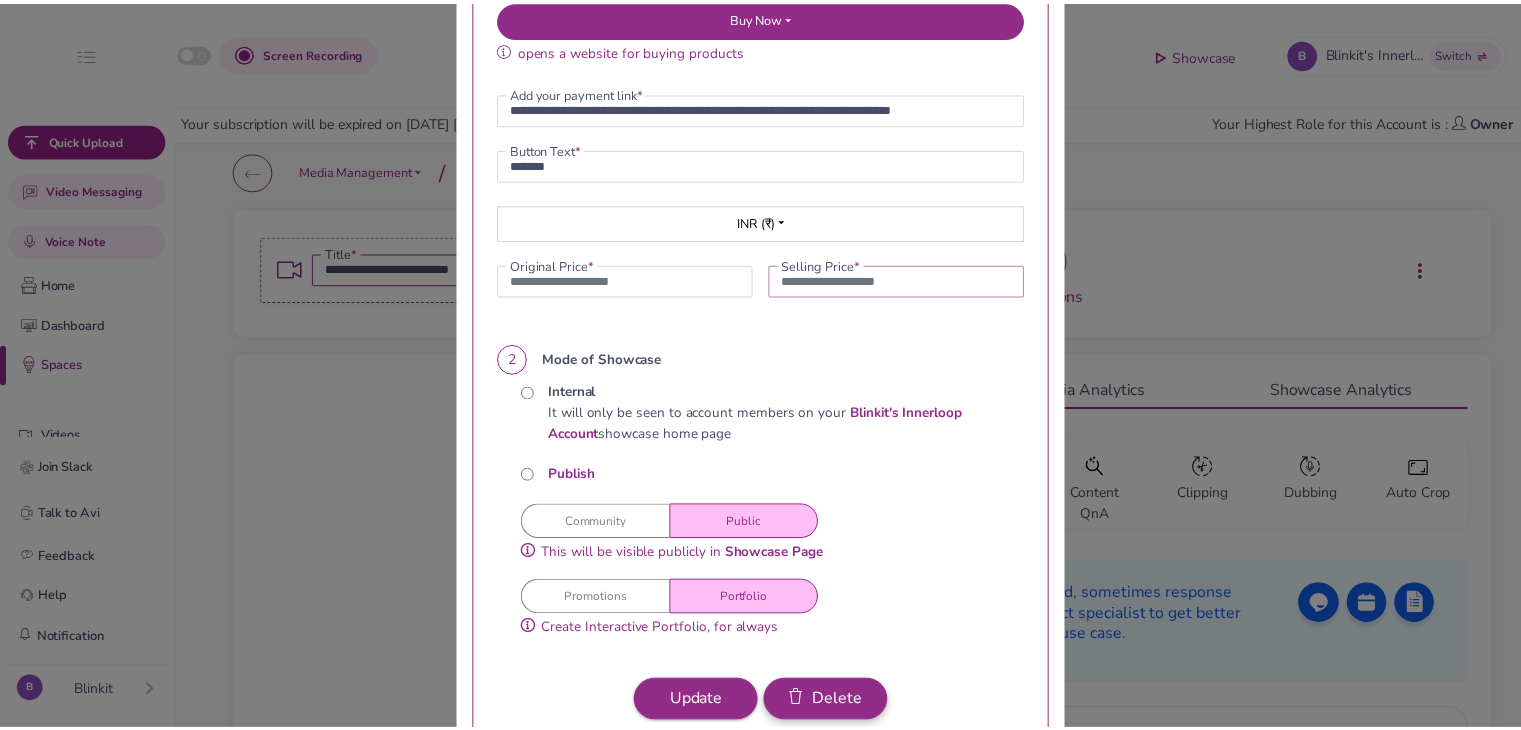 scroll, scrollTop: 349, scrollLeft: 0, axis: vertical 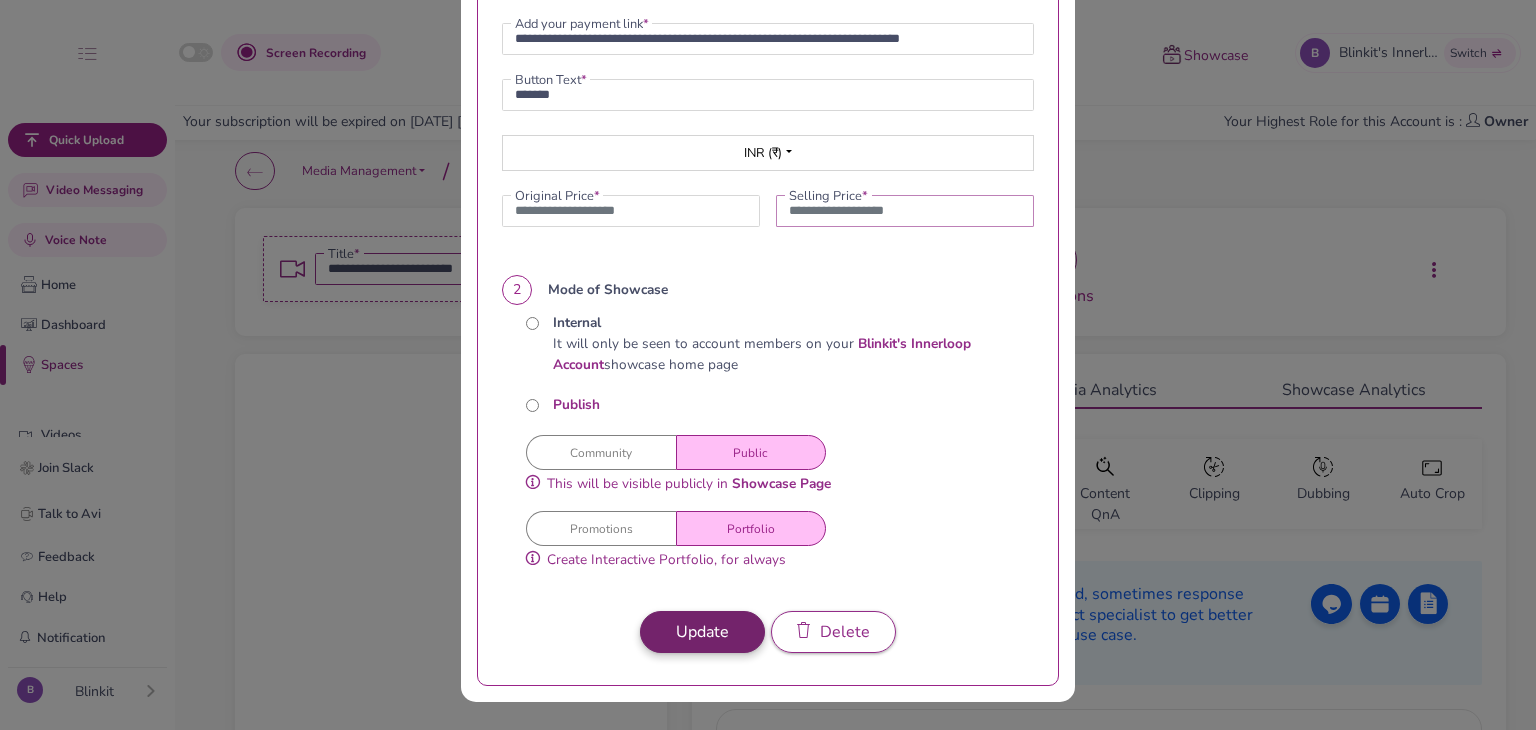 type on "*****" 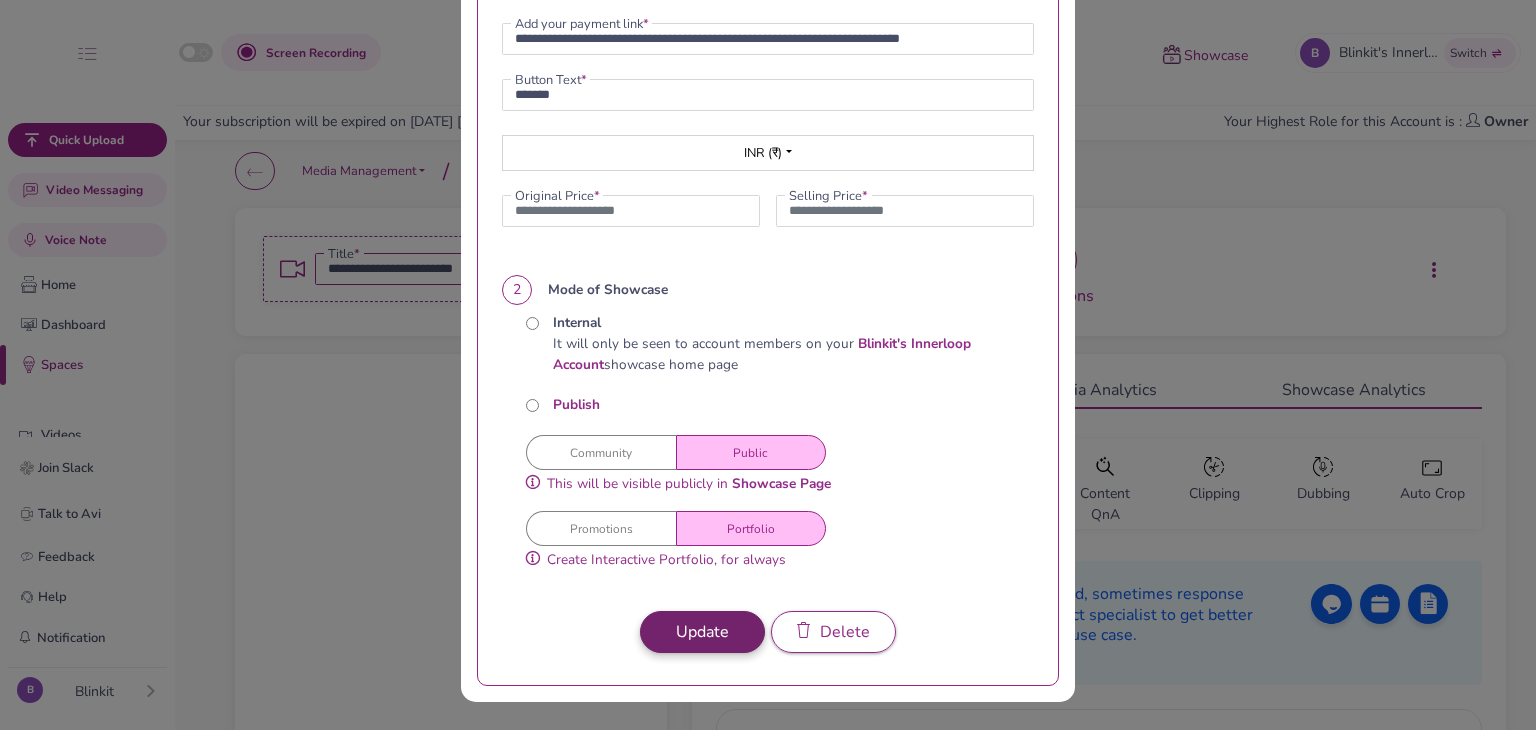 click on "Update" at bounding box center (702, 632) 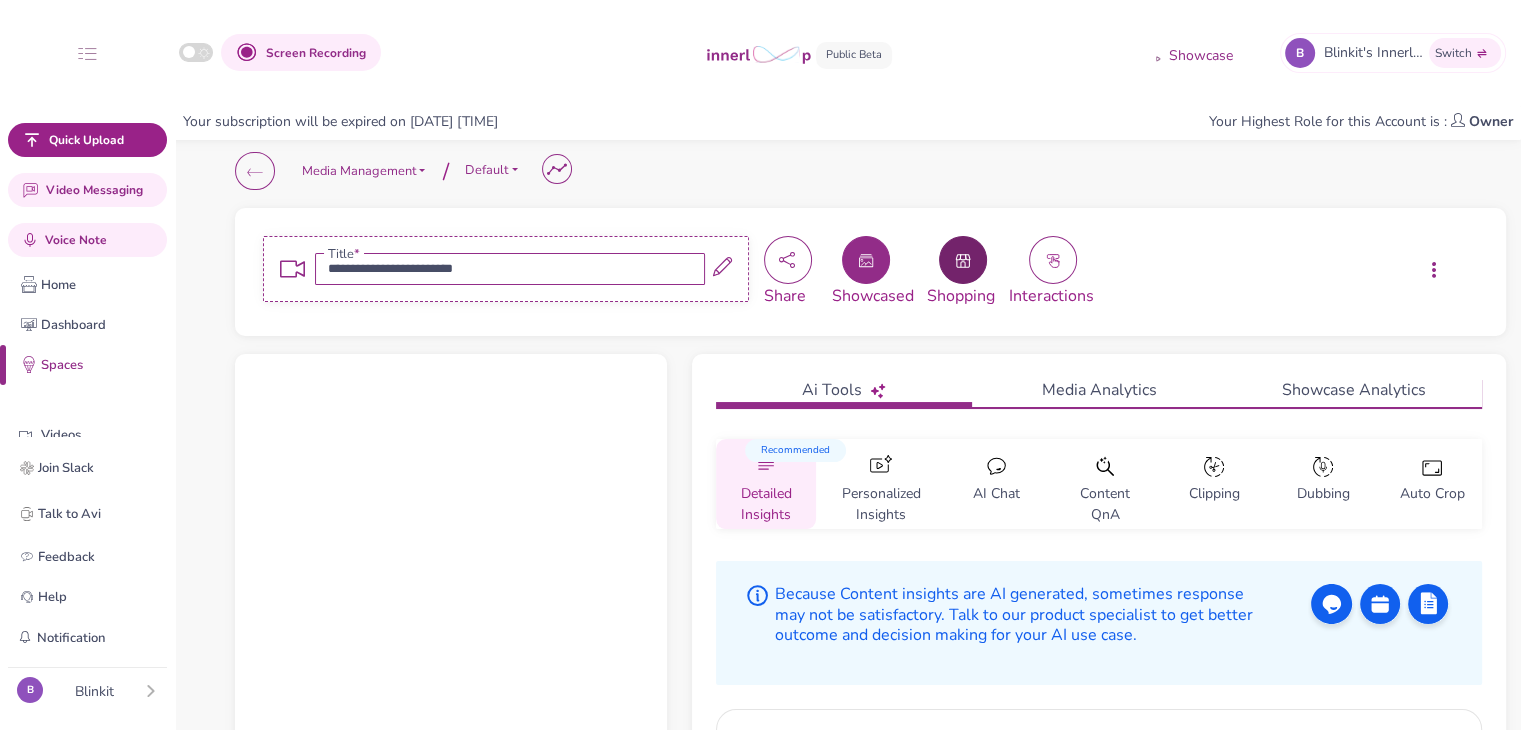 click 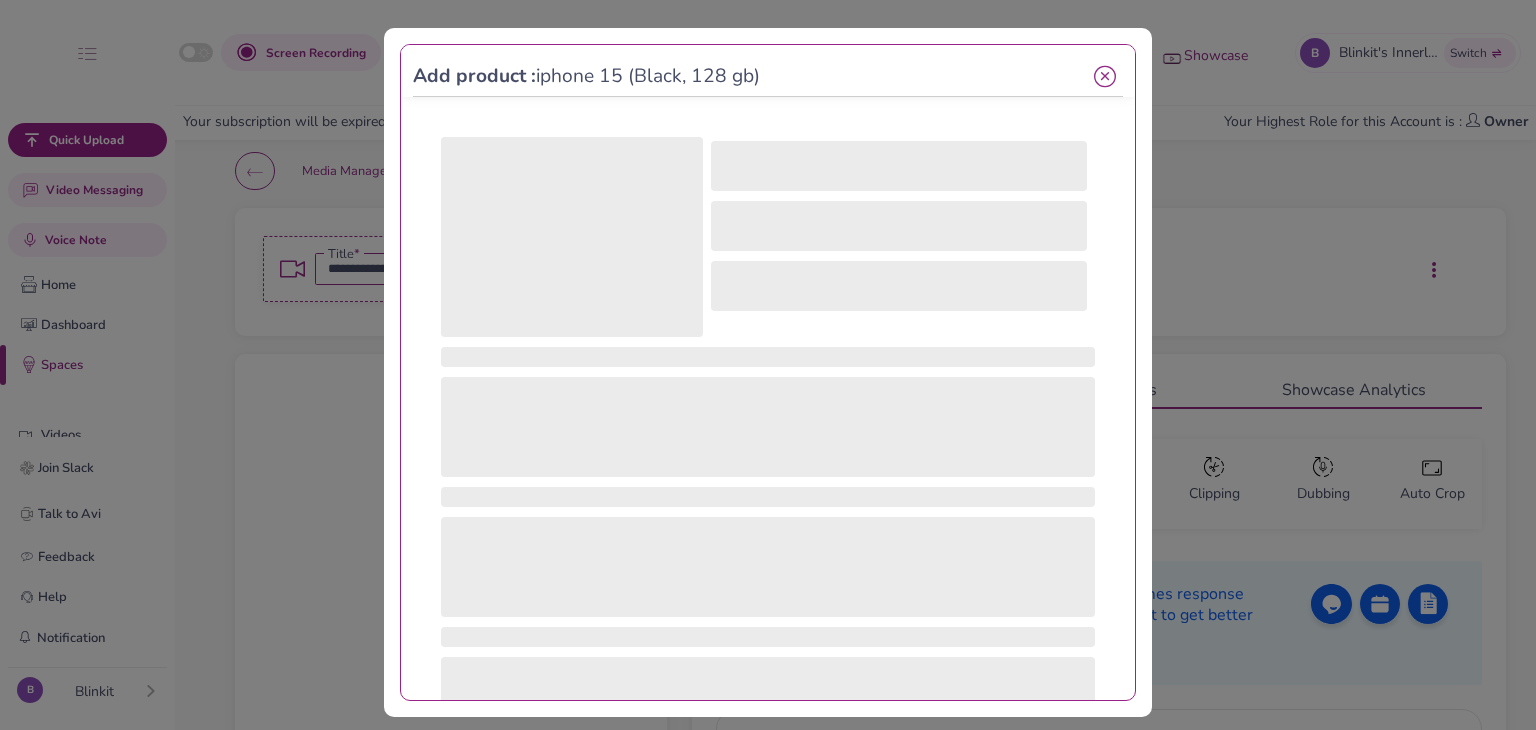 click at bounding box center (1105, 77) 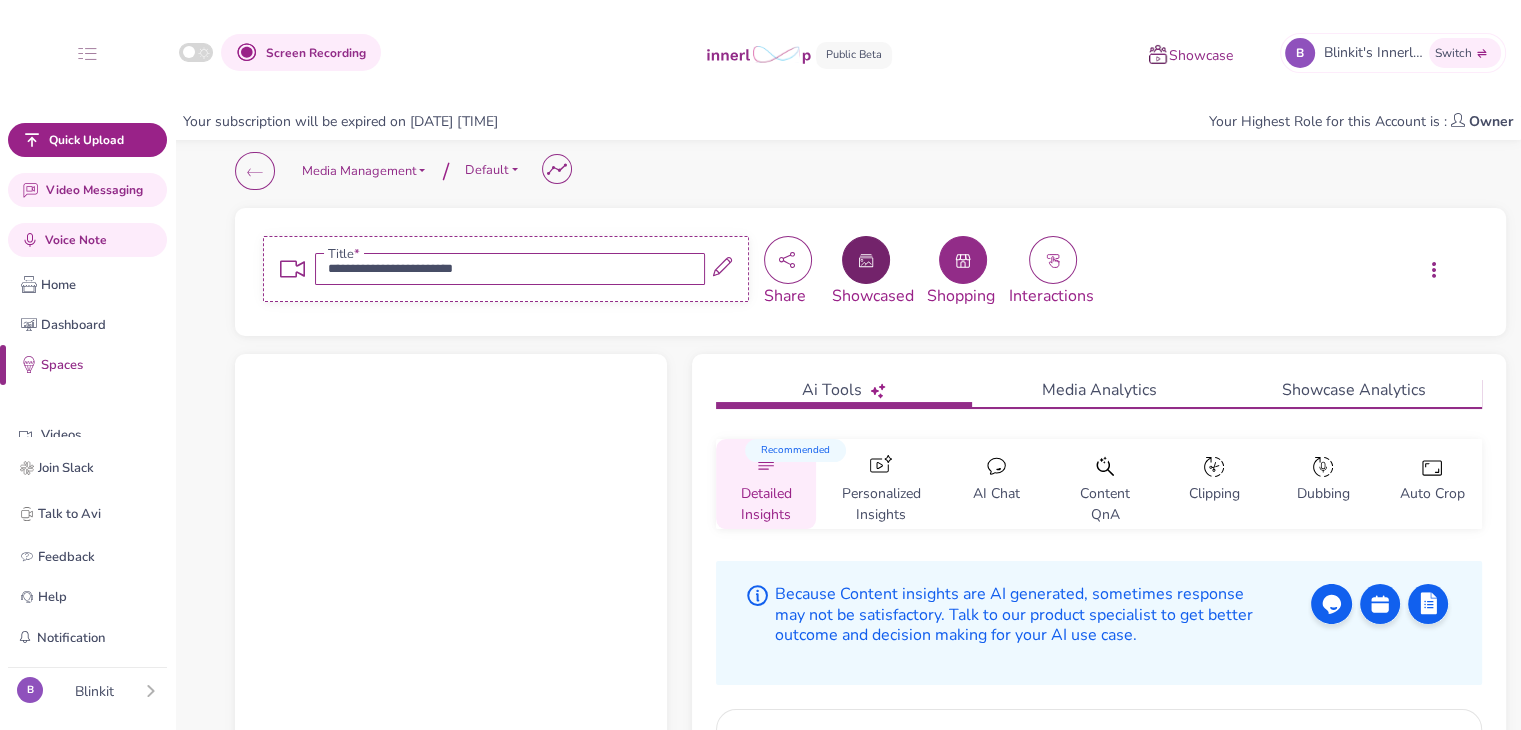 click at bounding box center [866, 260] 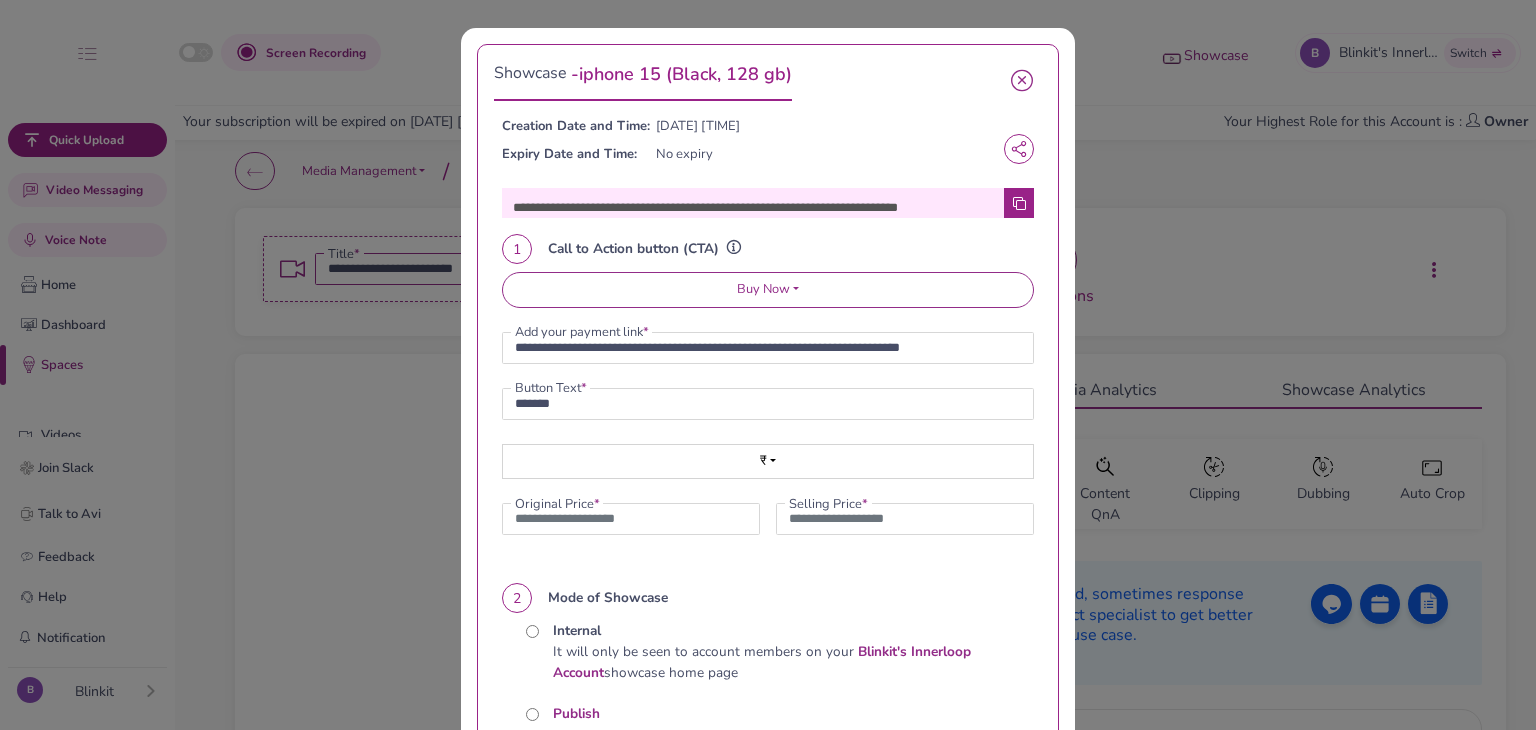 click at bounding box center [1019, 203] 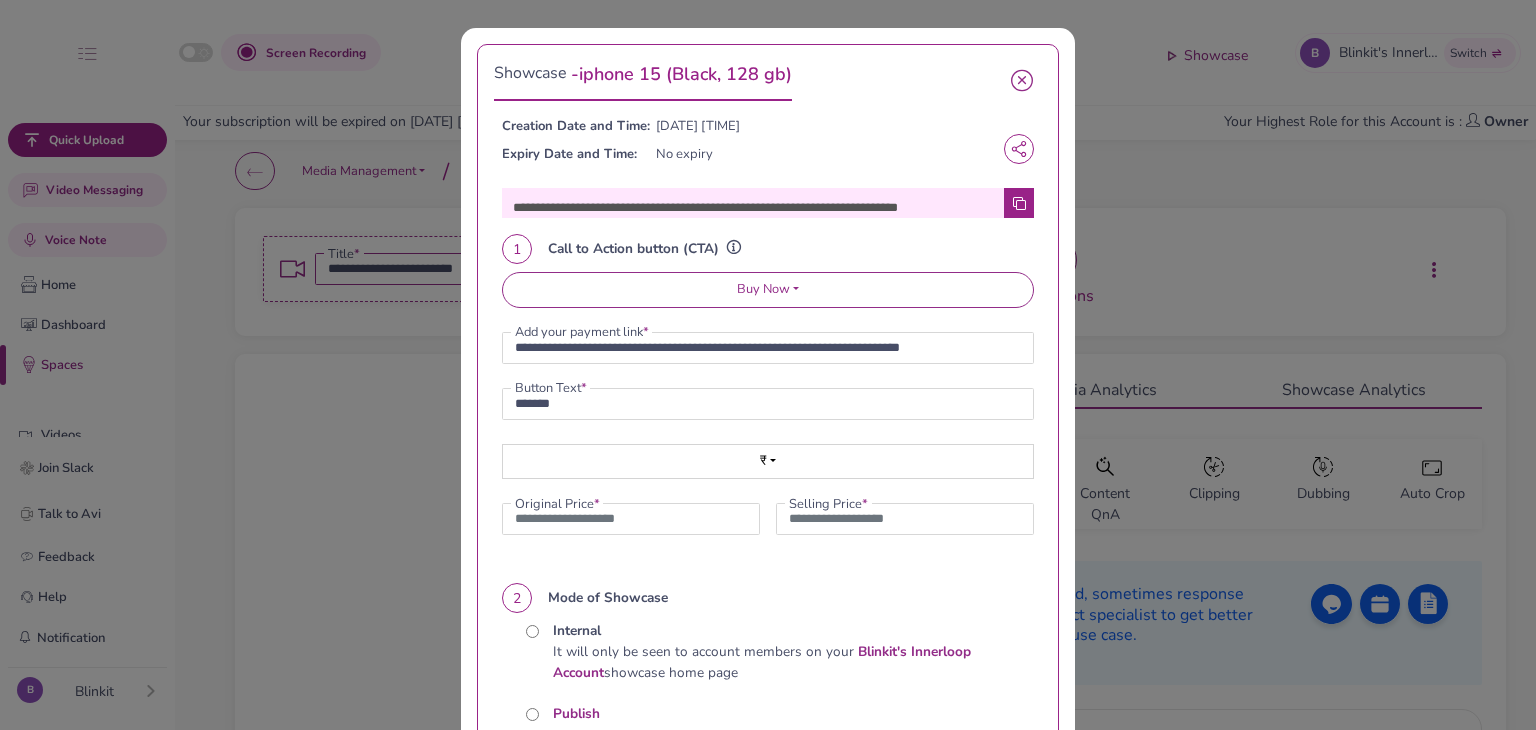 click 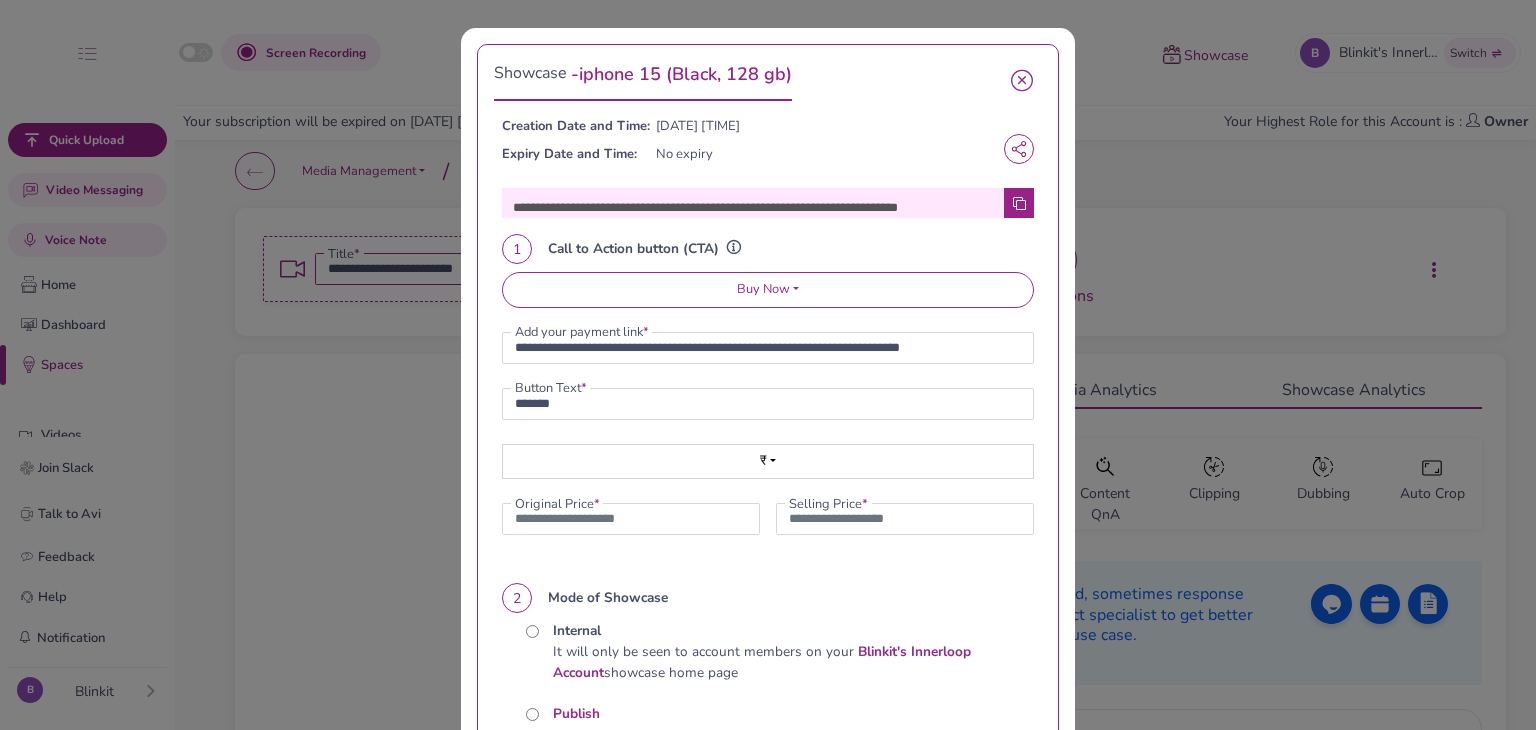 click at bounding box center (1022, 81) 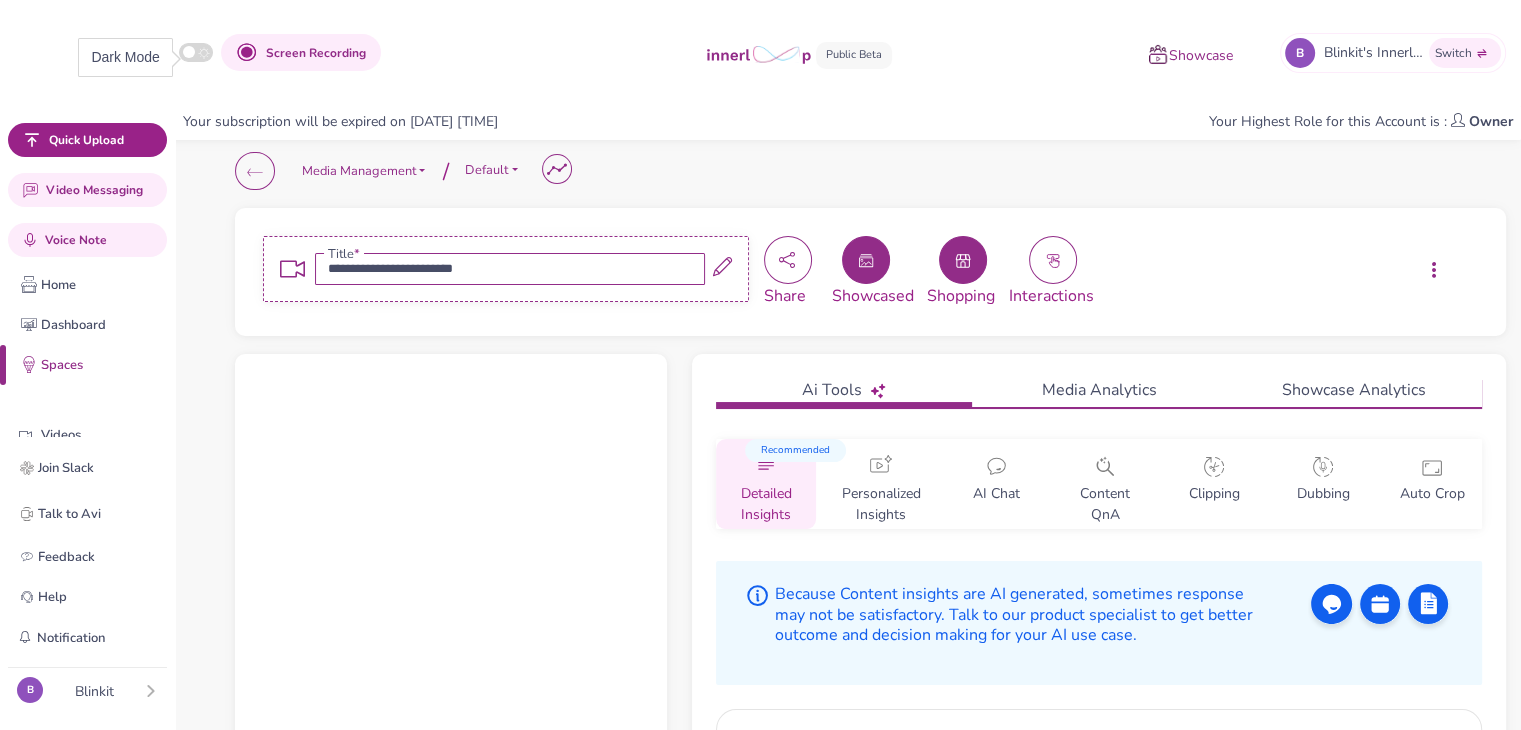 click at bounding box center (196, 52) 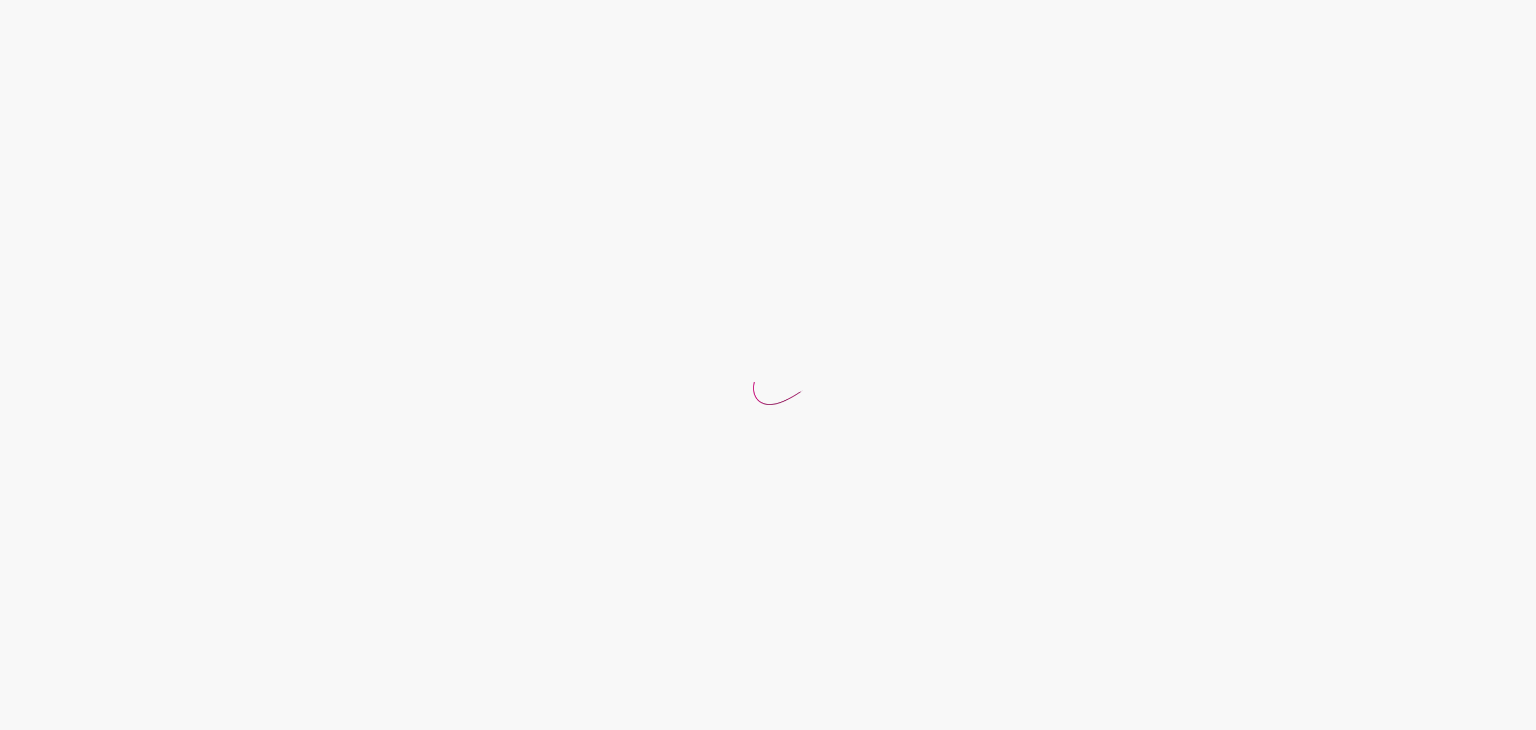 scroll, scrollTop: 0, scrollLeft: 0, axis: both 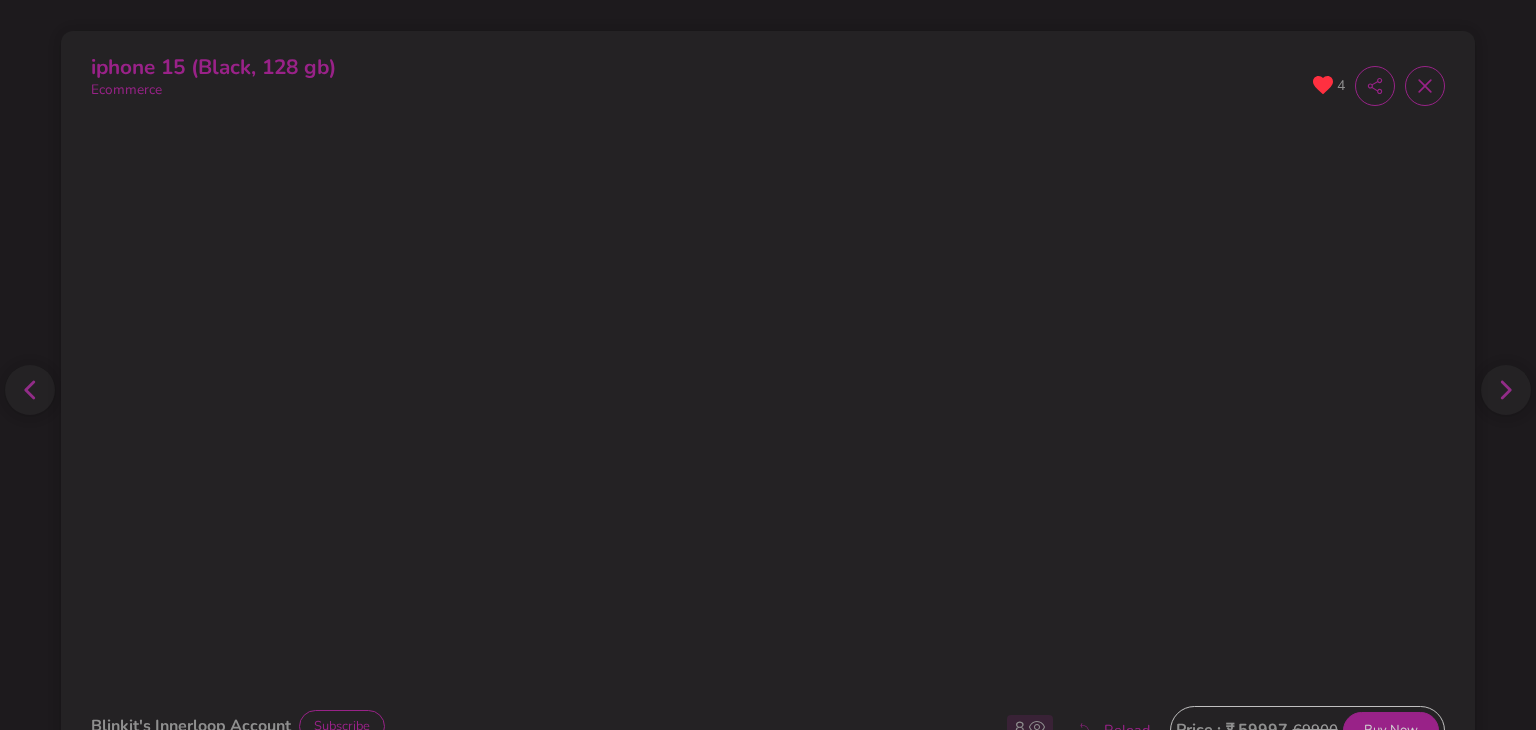 click 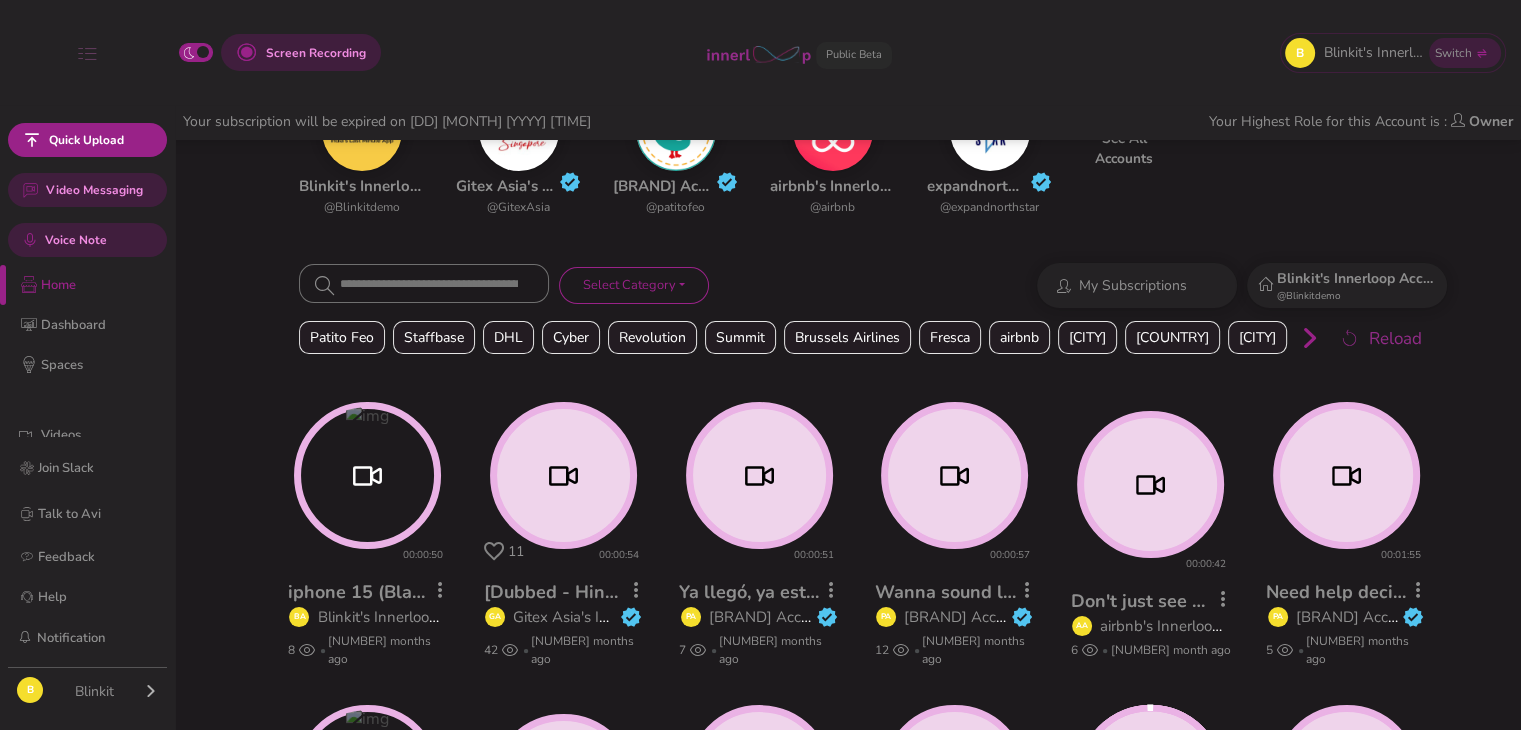 scroll, scrollTop: 200, scrollLeft: 0, axis: vertical 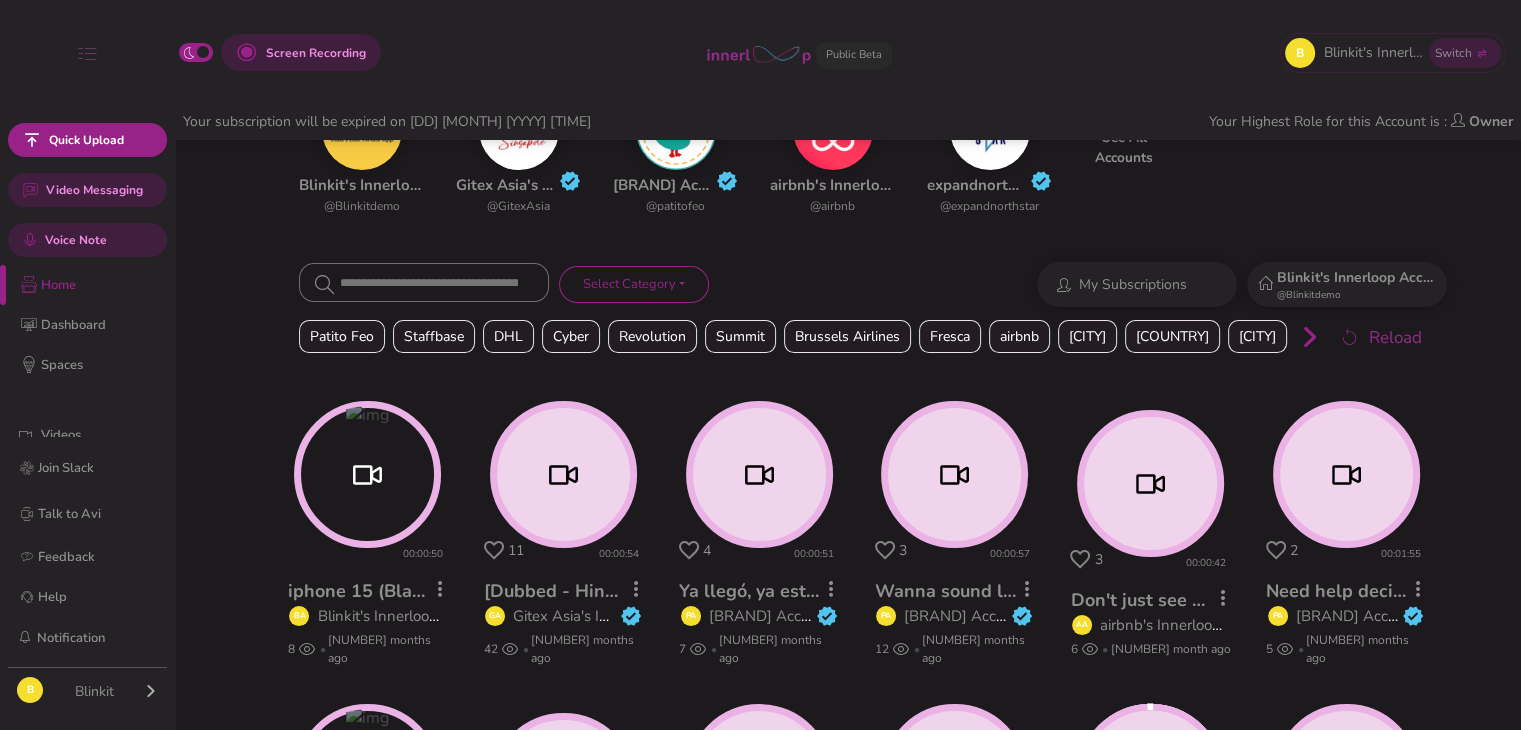 click 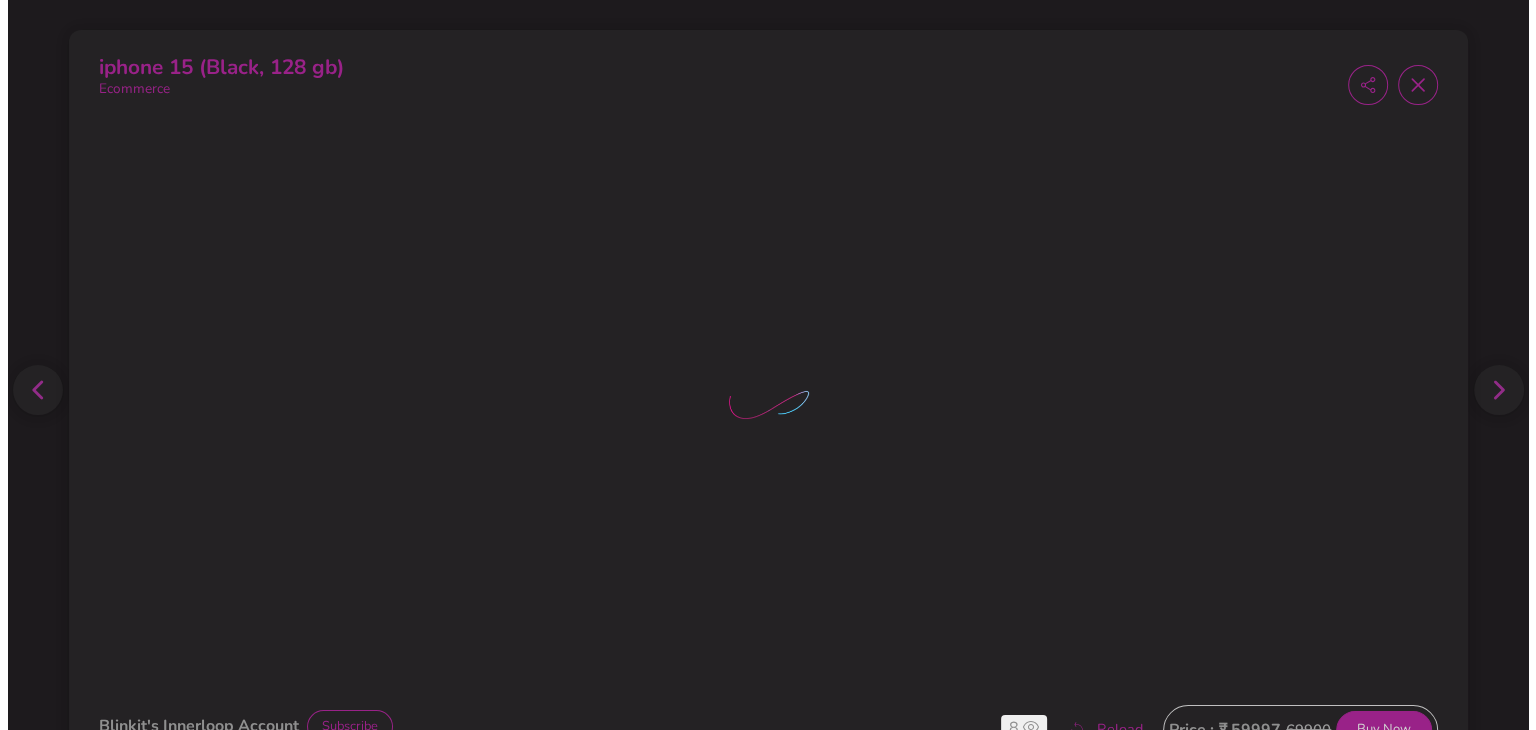 scroll, scrollTop: 0, scrollLeft: 0, axis: both 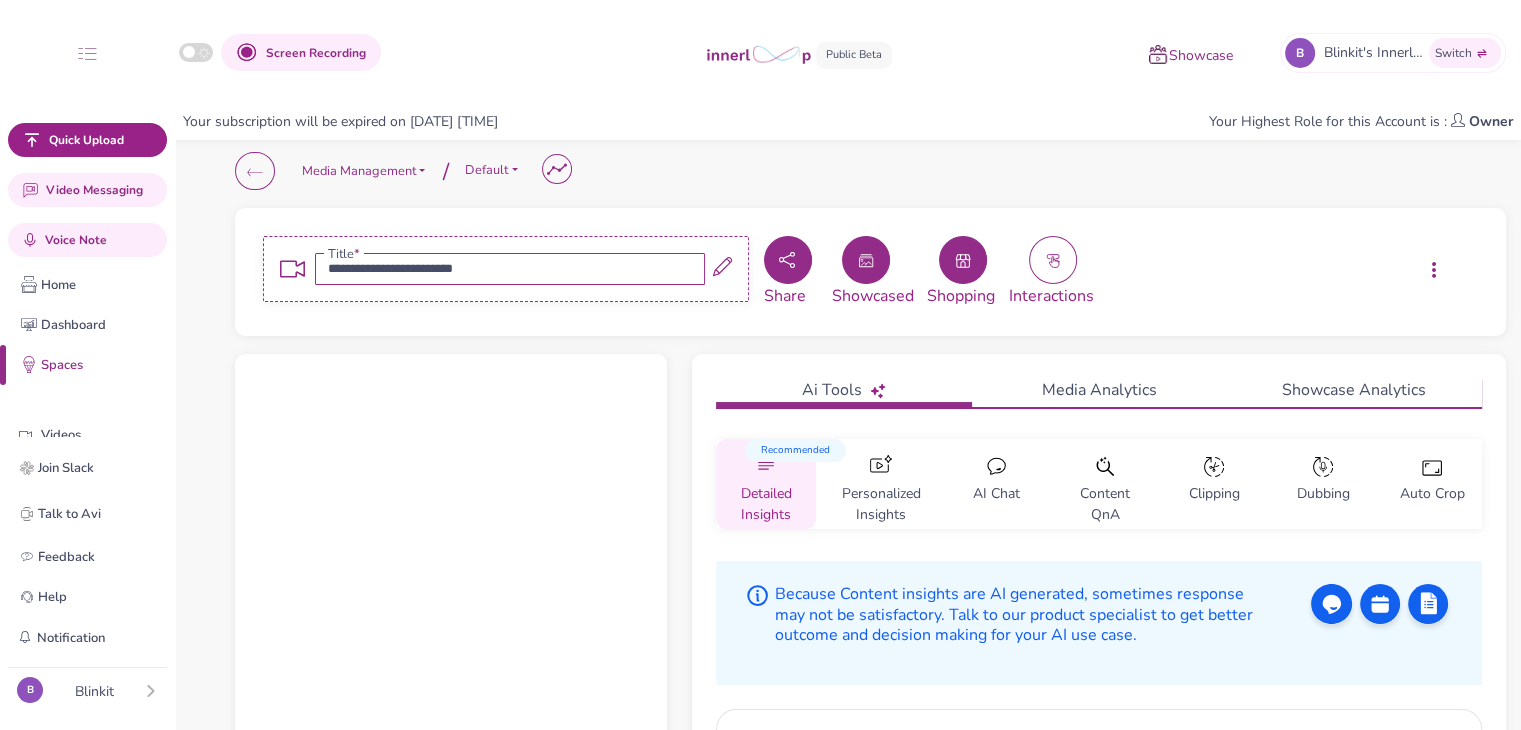 click at bounding box center (788, 260) 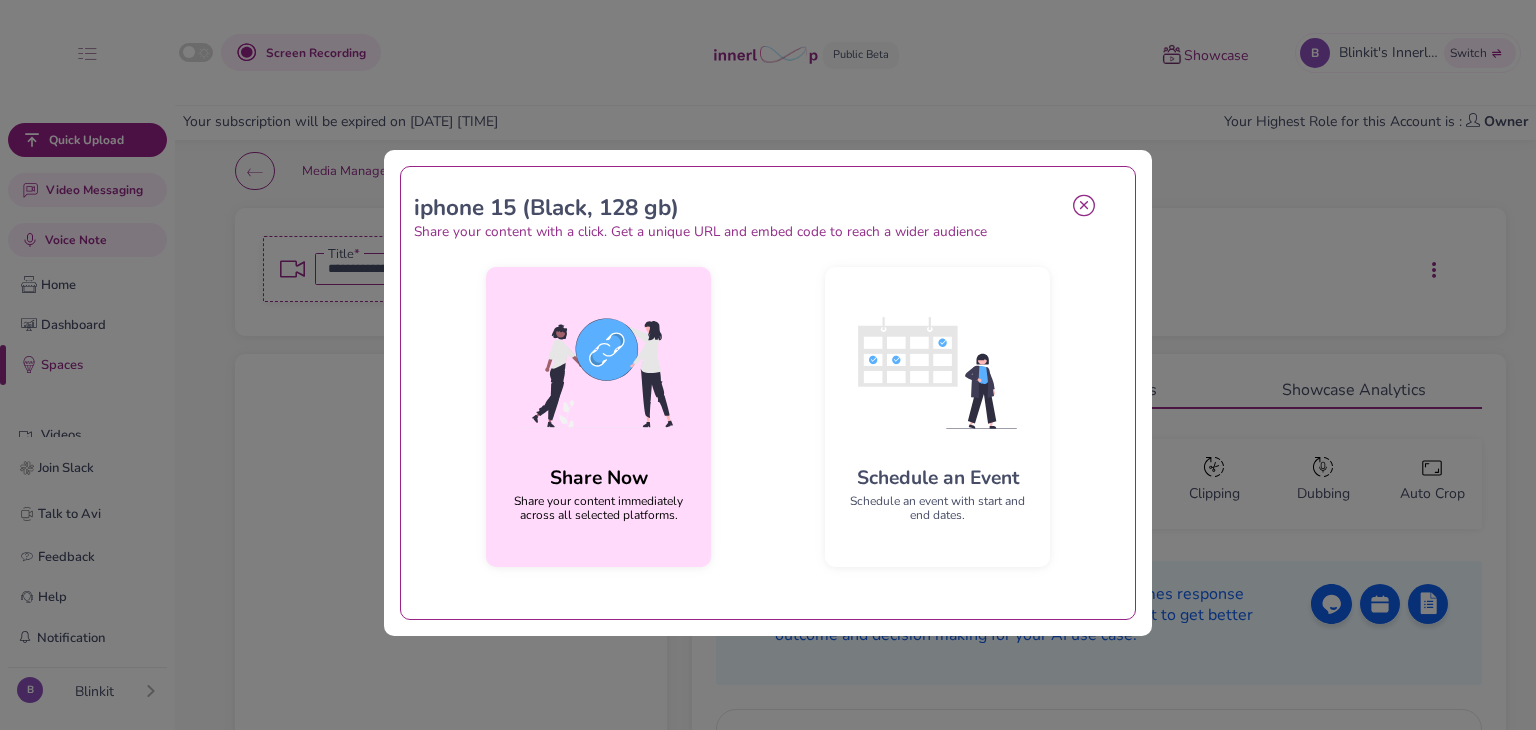 click at bounding box center [598, 373] 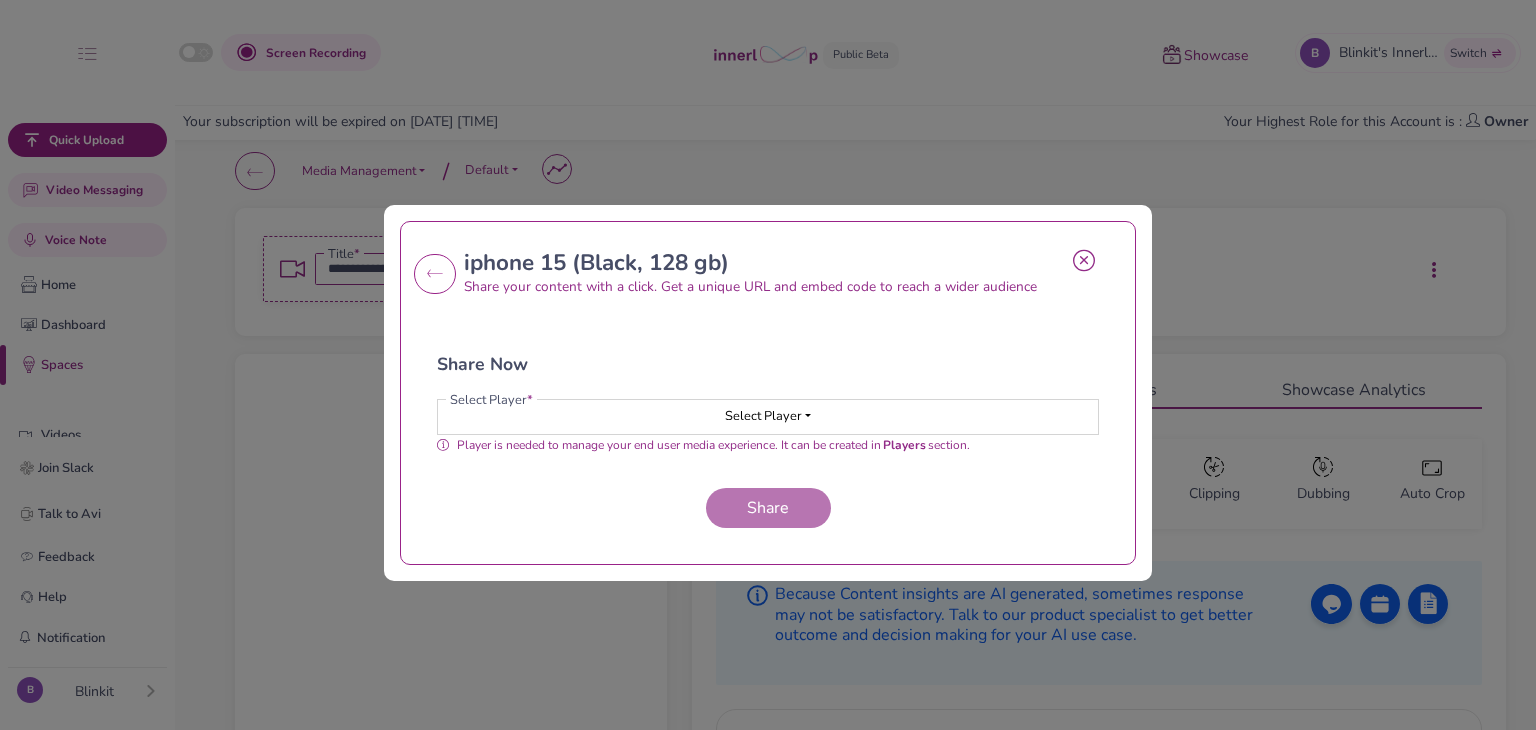 click on "Select Player" at bounding box center [768, 417] 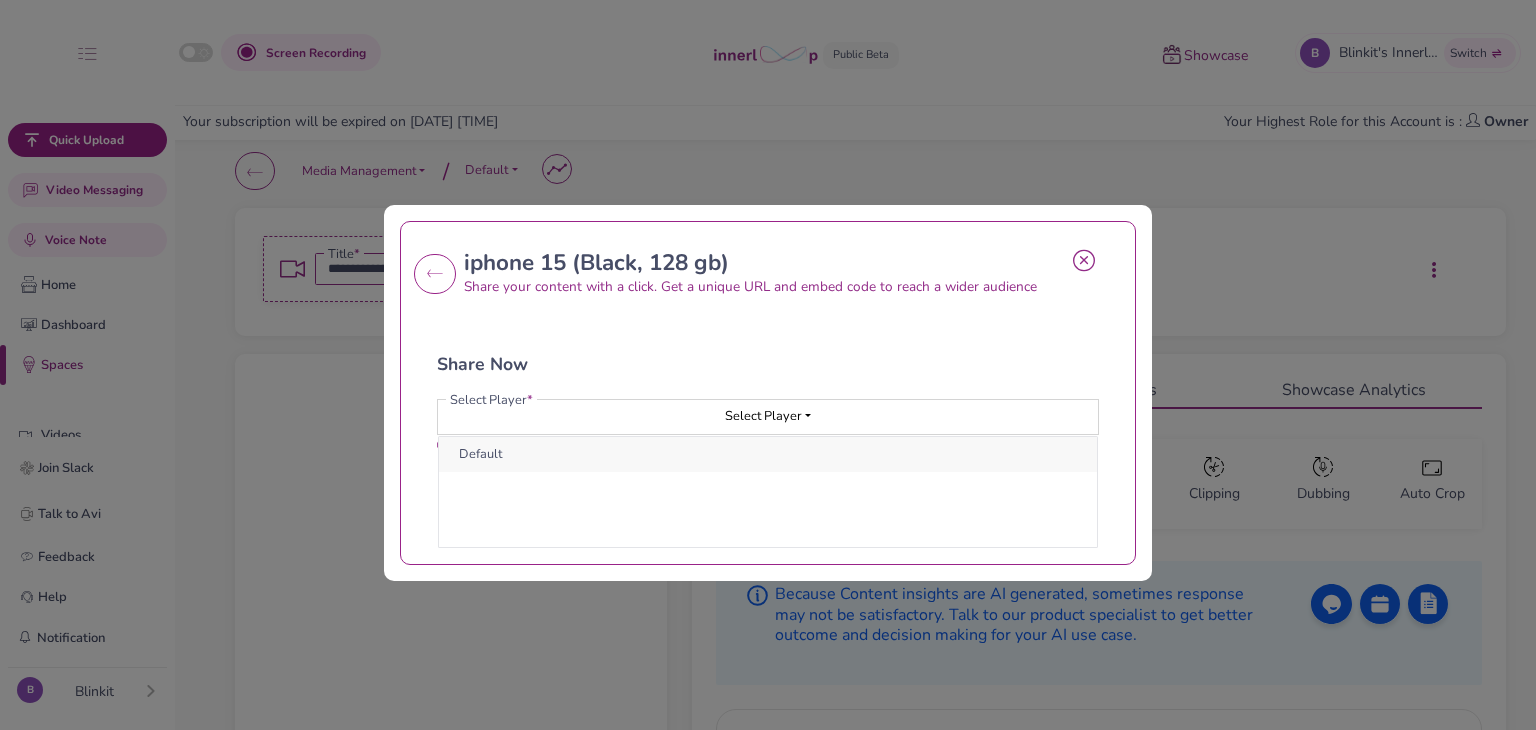 click on "Default" at bounding box center [768, 454] 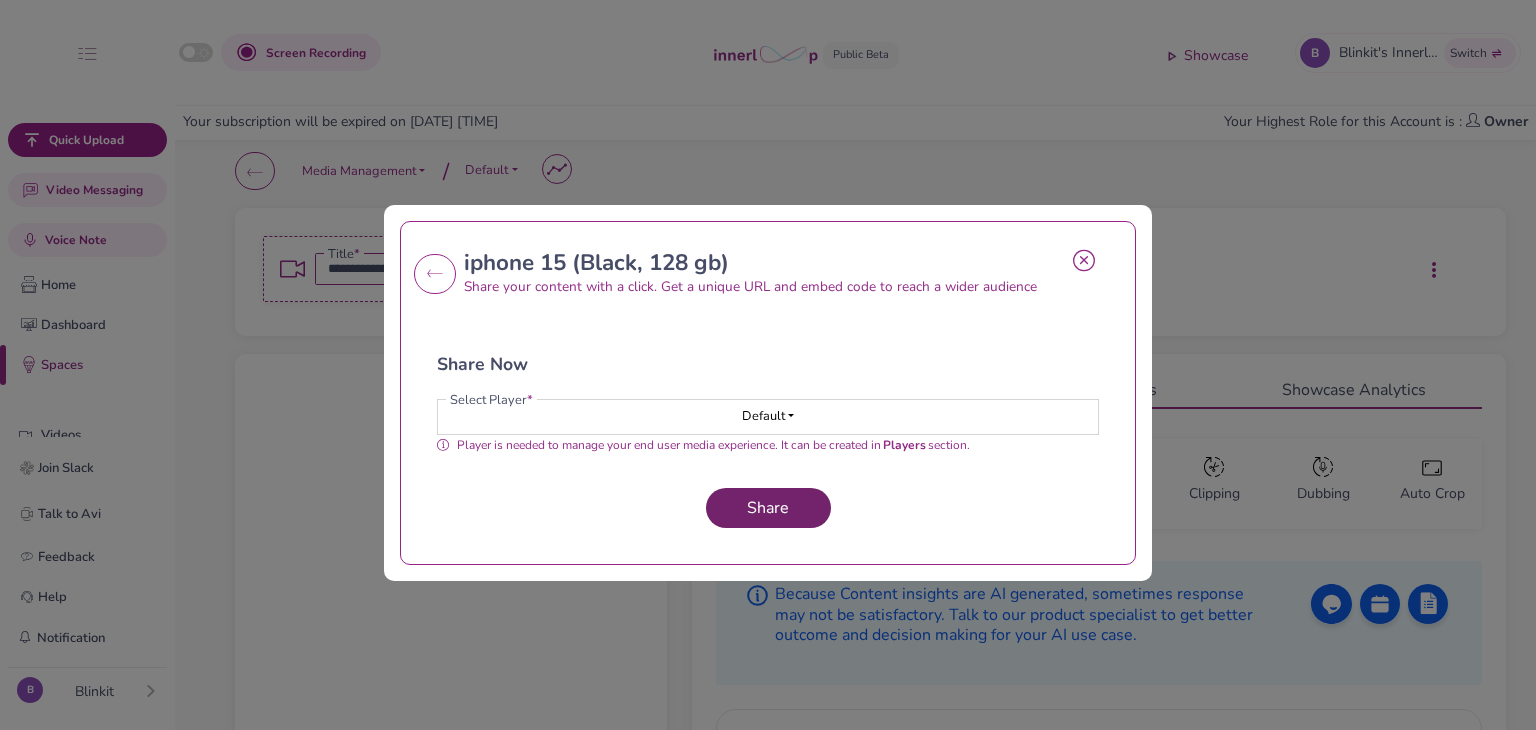 click on "Share" at bounding box center (768, 508) 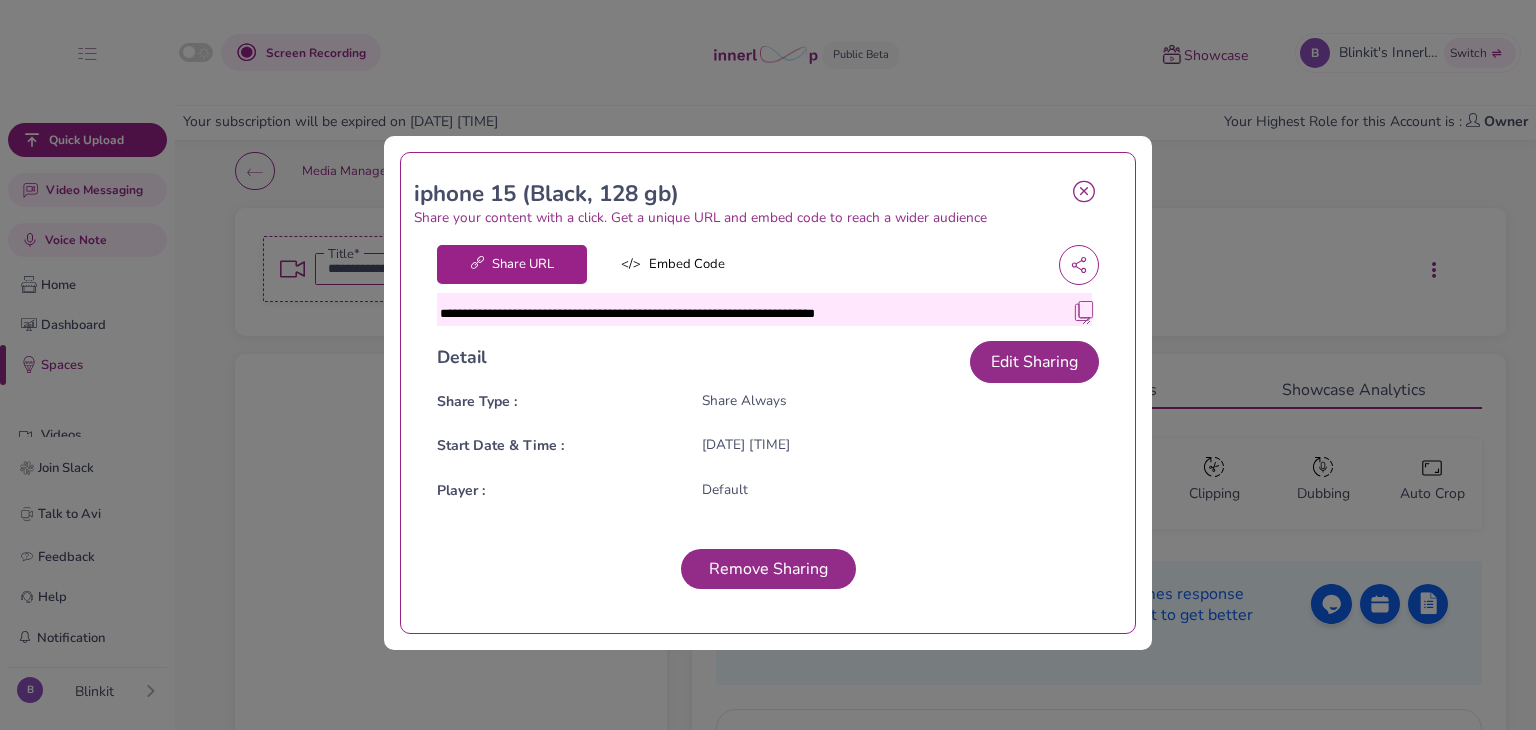 click at bounding box center [1084, 310] 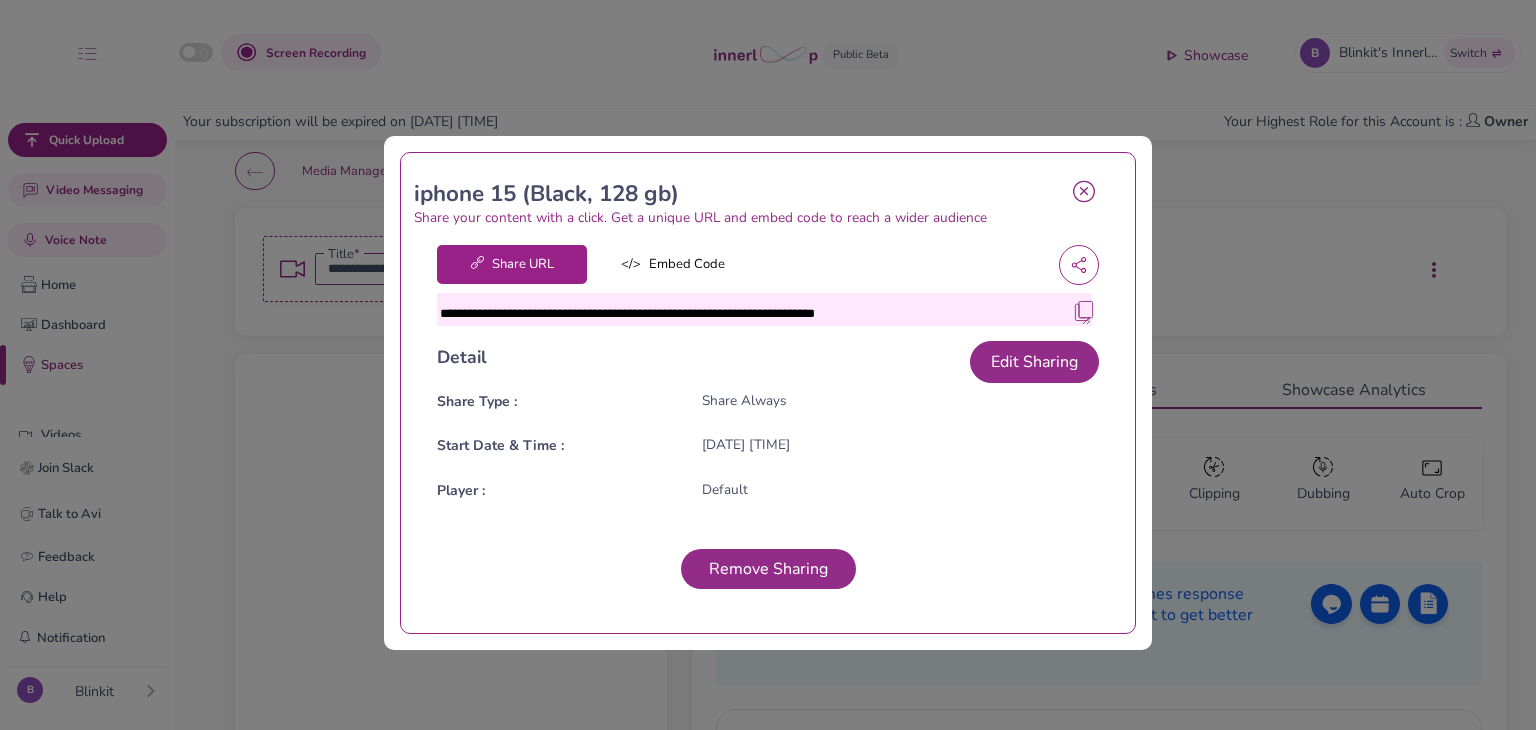 click at bounding box center (1084, 311) 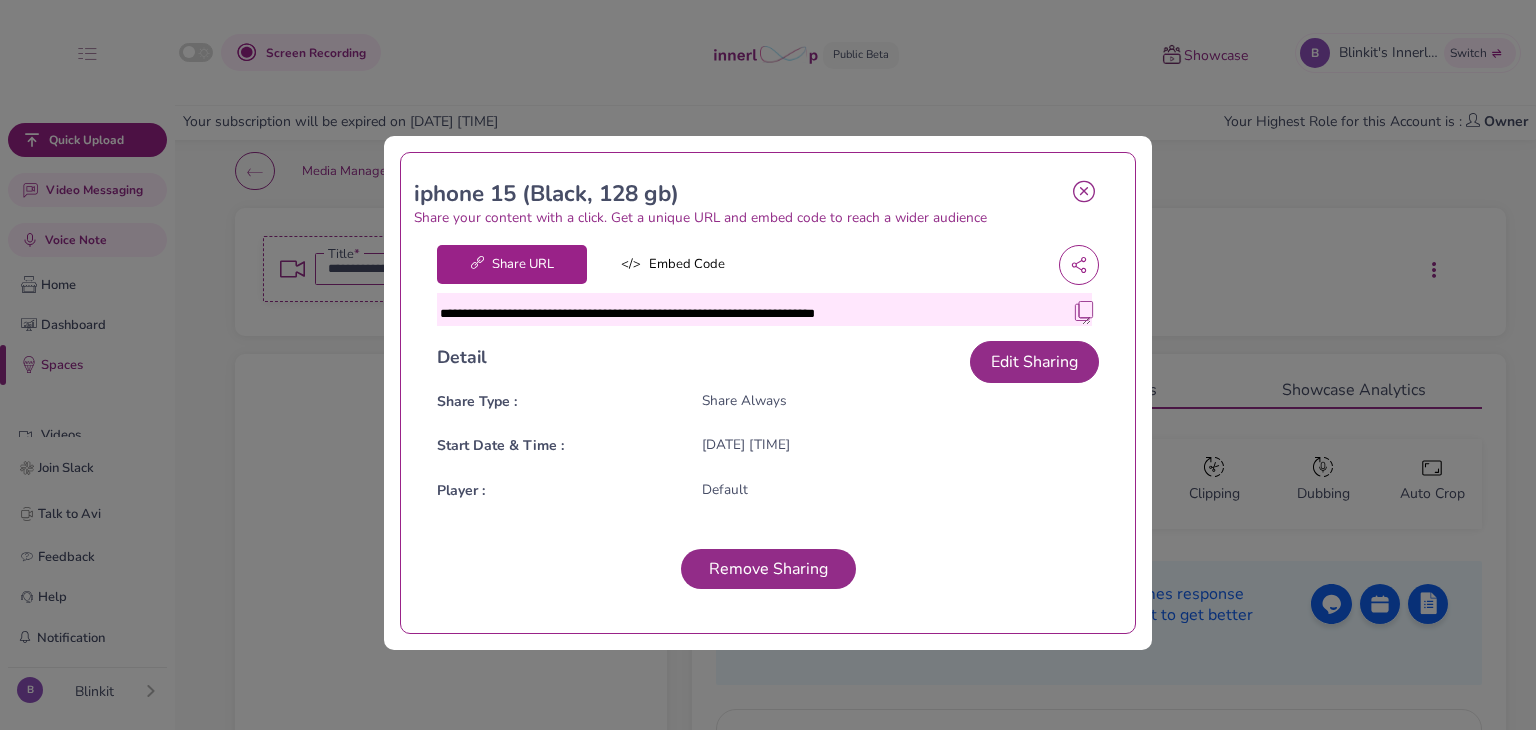 click at bounding box center (1084, 191) 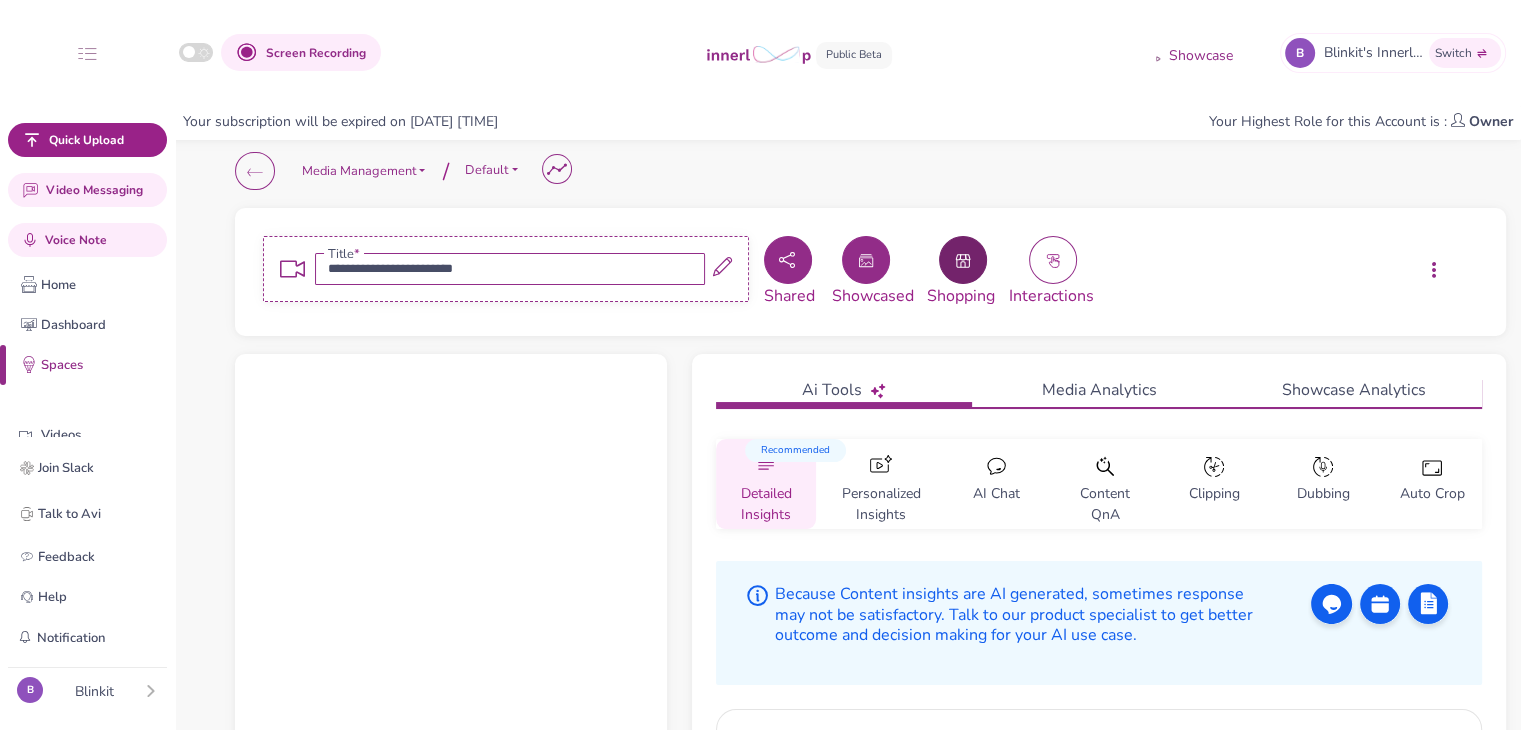 click 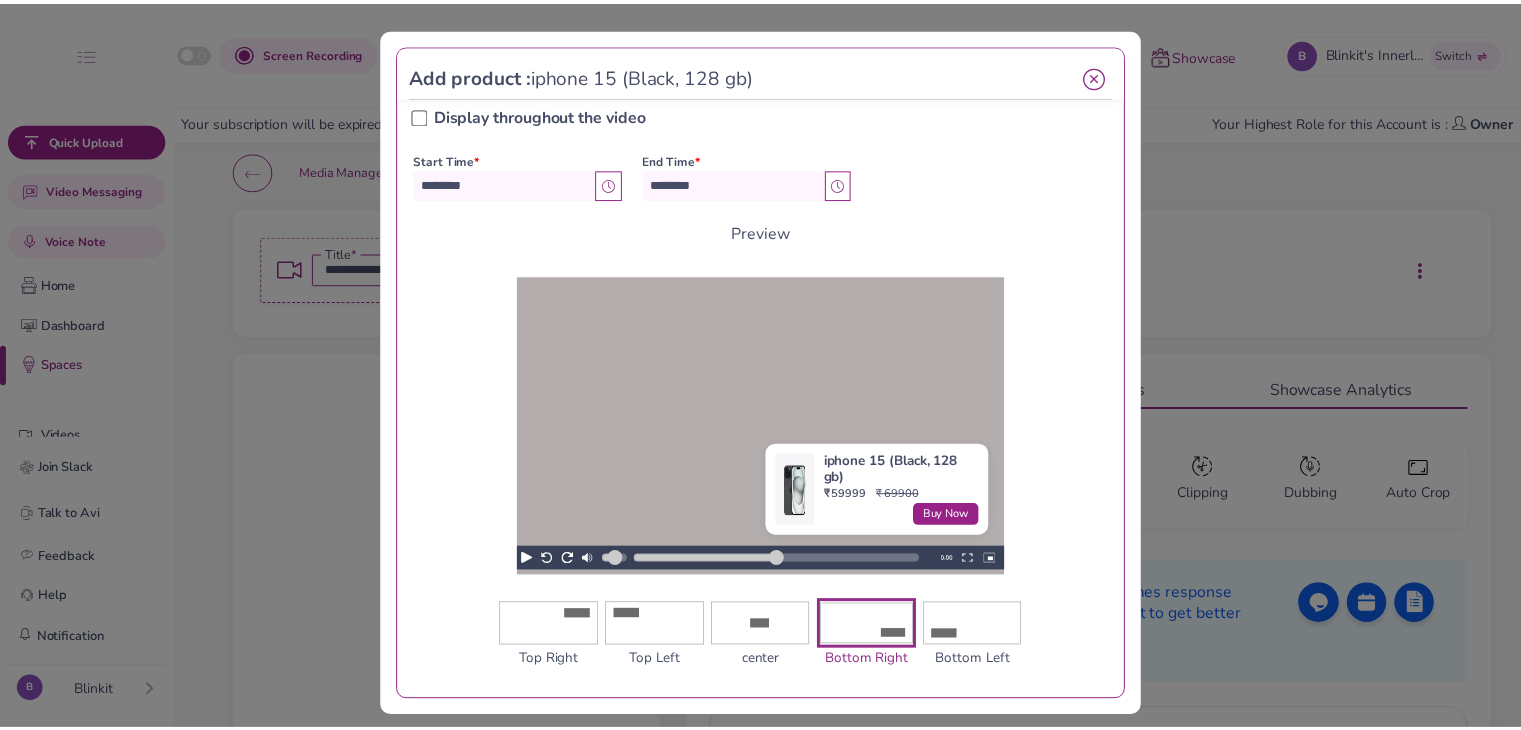 scroll, scrollTop: 646, scrollLeft: 0, axis: vertical 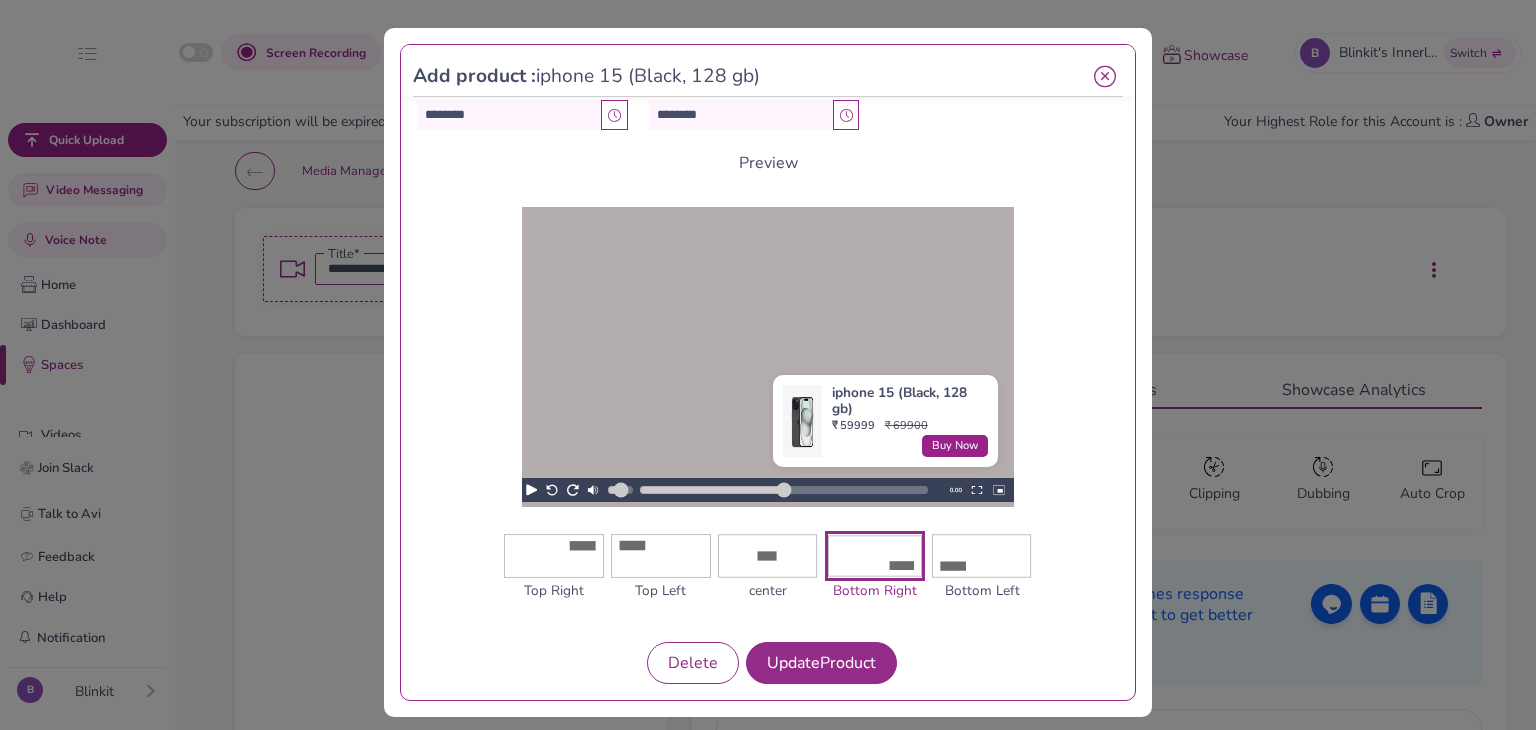 click at bounding box center [982, 556] 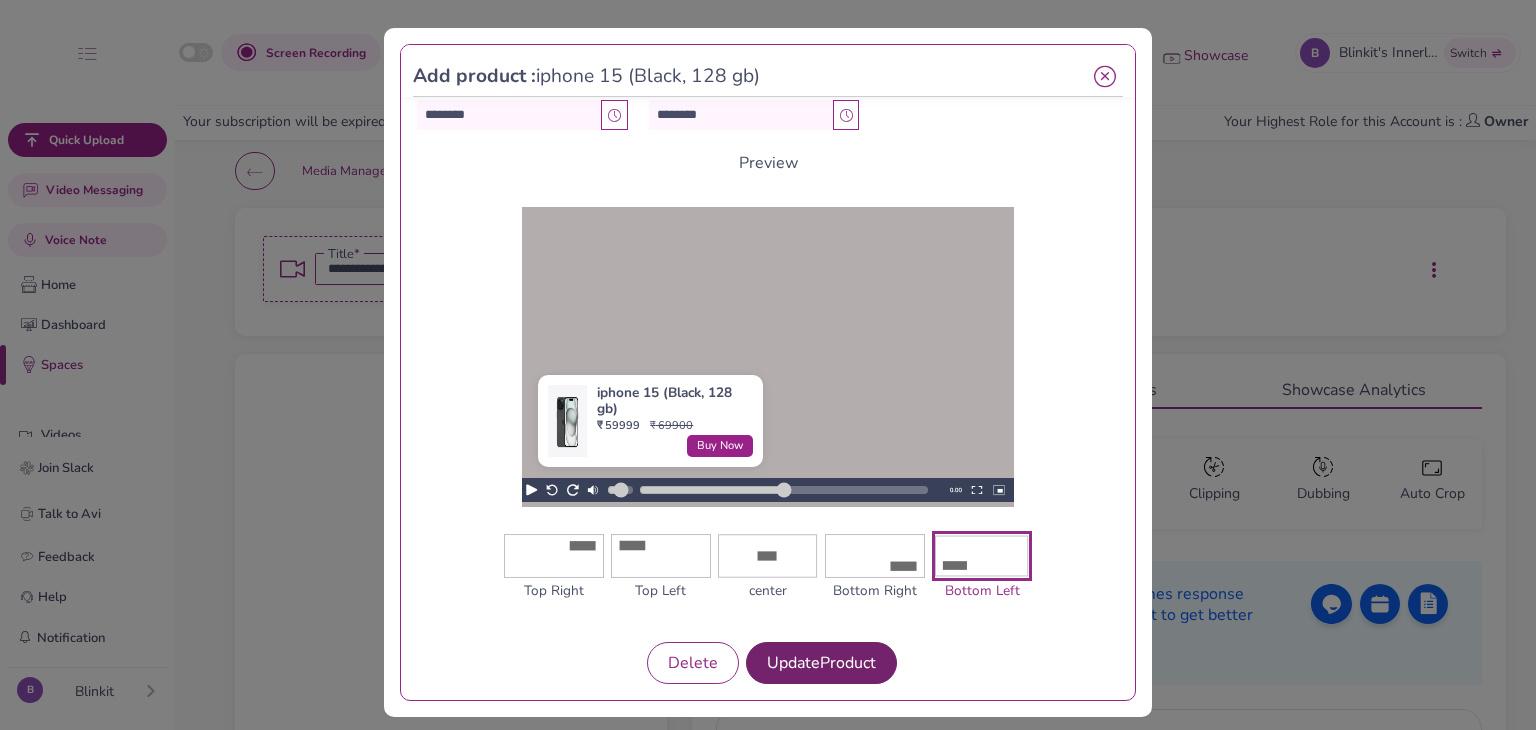 click on "Update  Product" at bounding box center [821, 663] 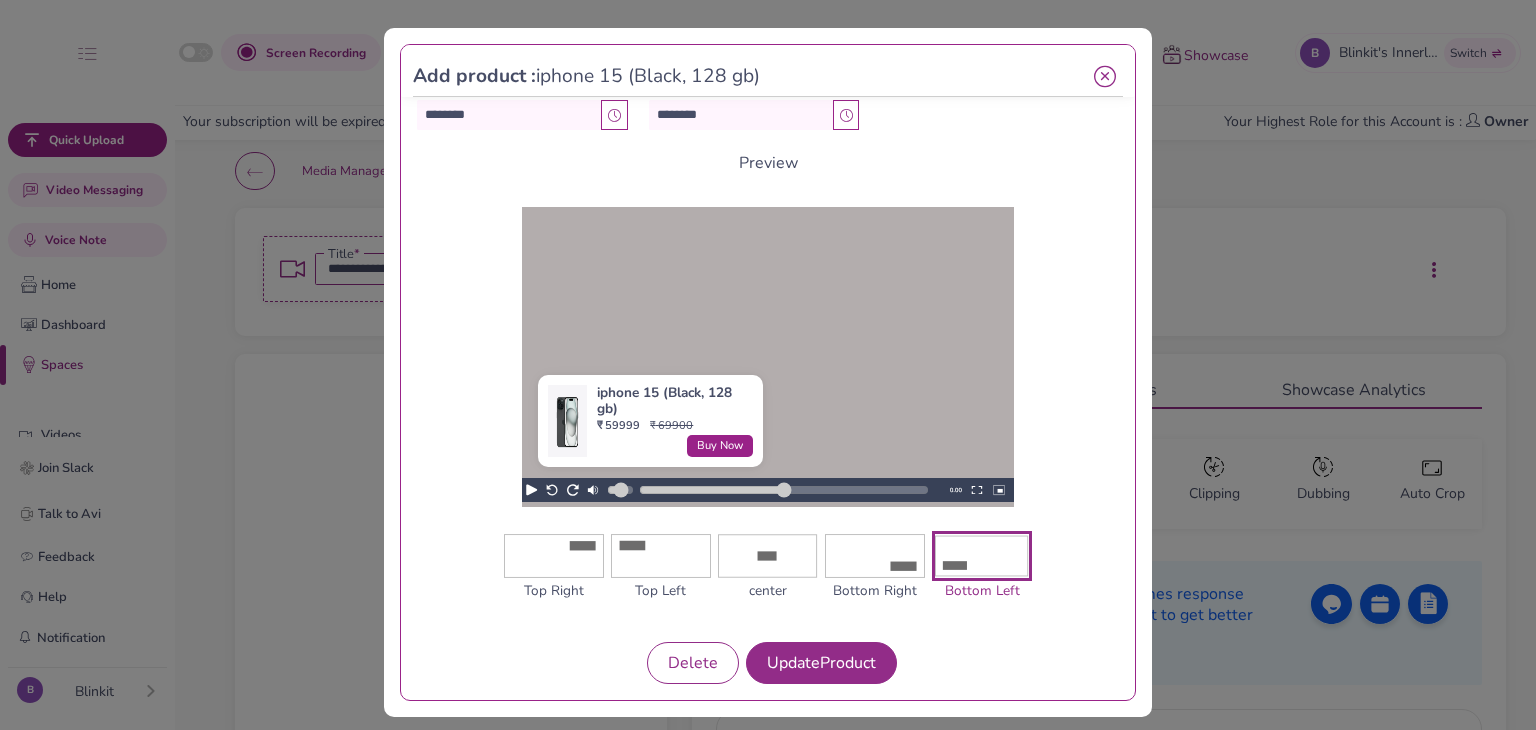 click at bounding box center (1105, 77) 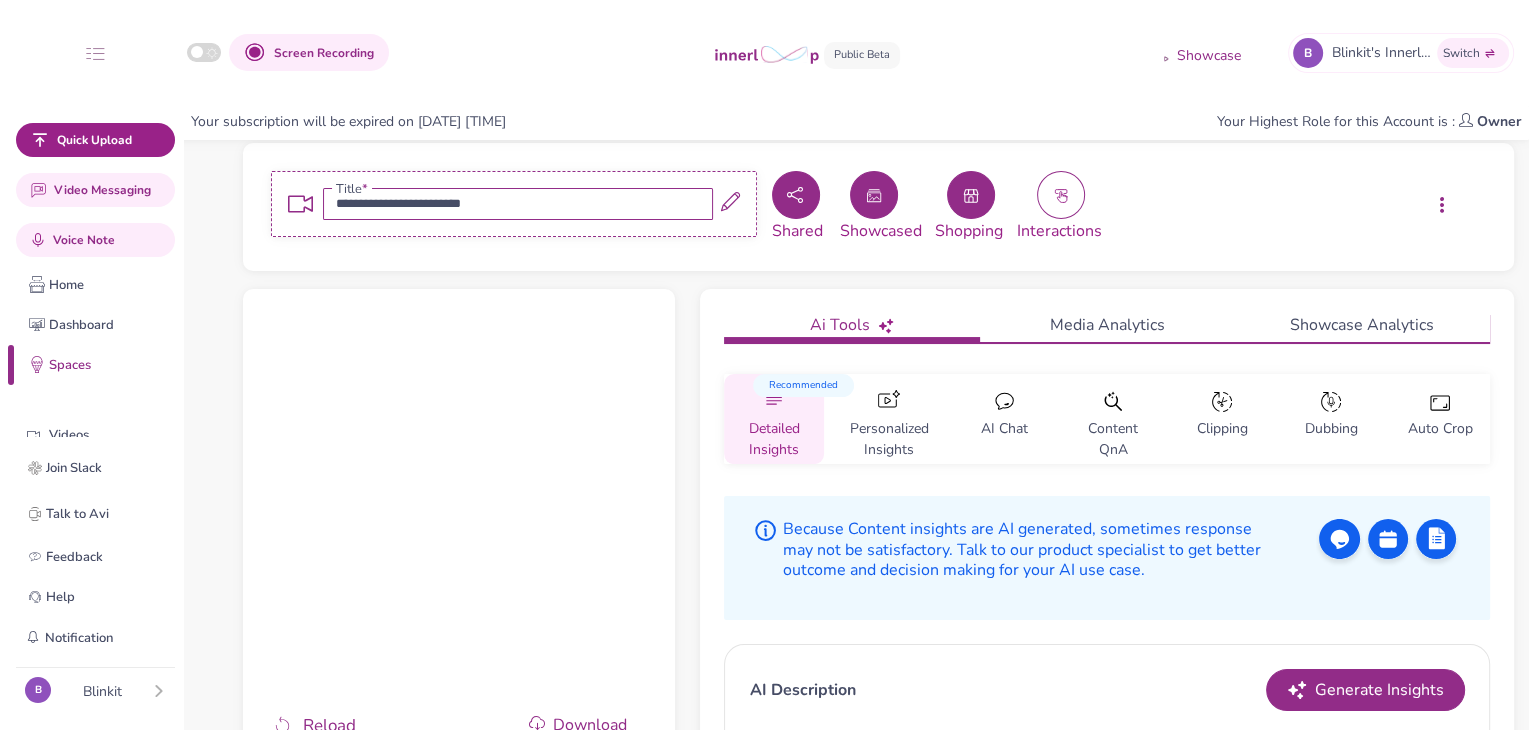 scroll, scrollTop: 100, scrollLeft: 0, axis: vertical 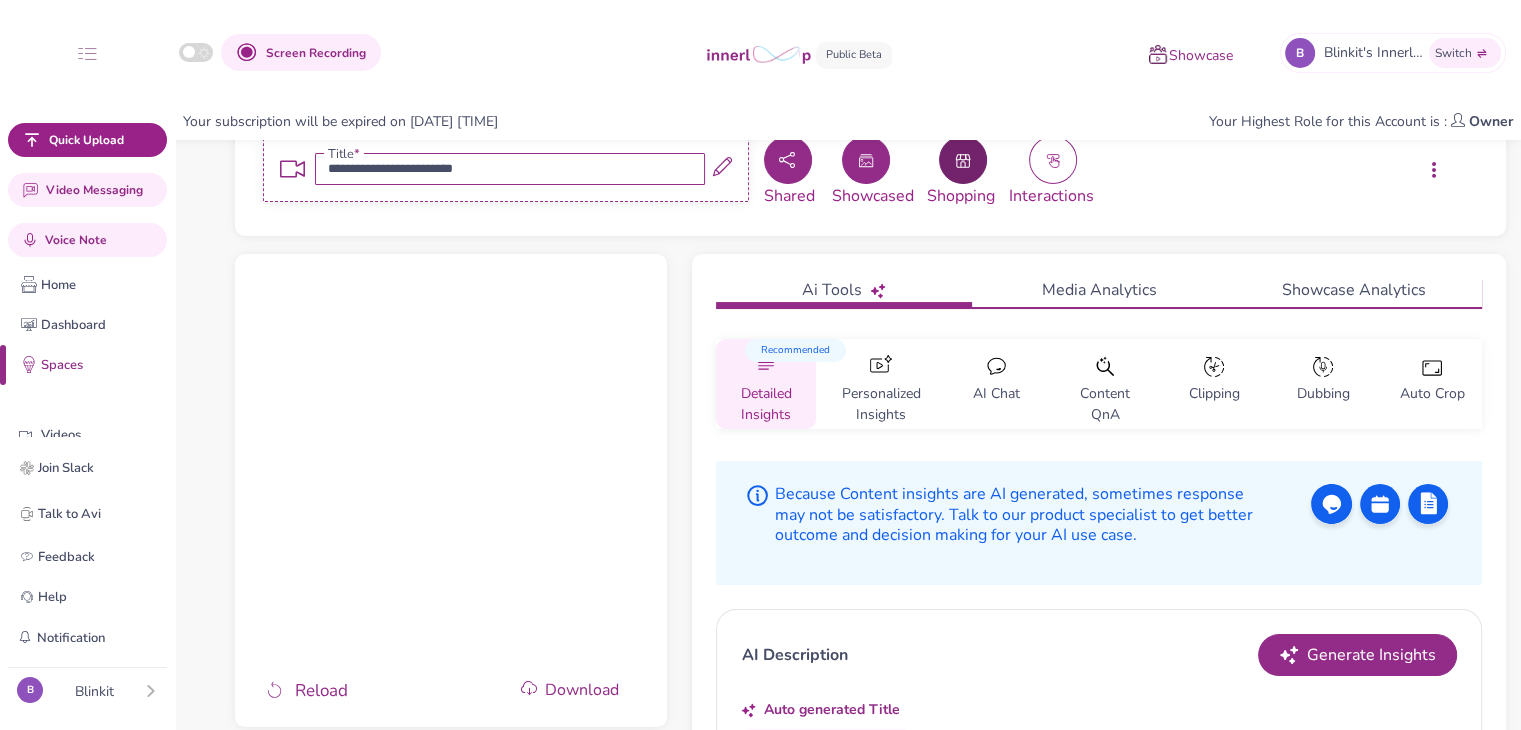 click at bounding box center (963, 160) 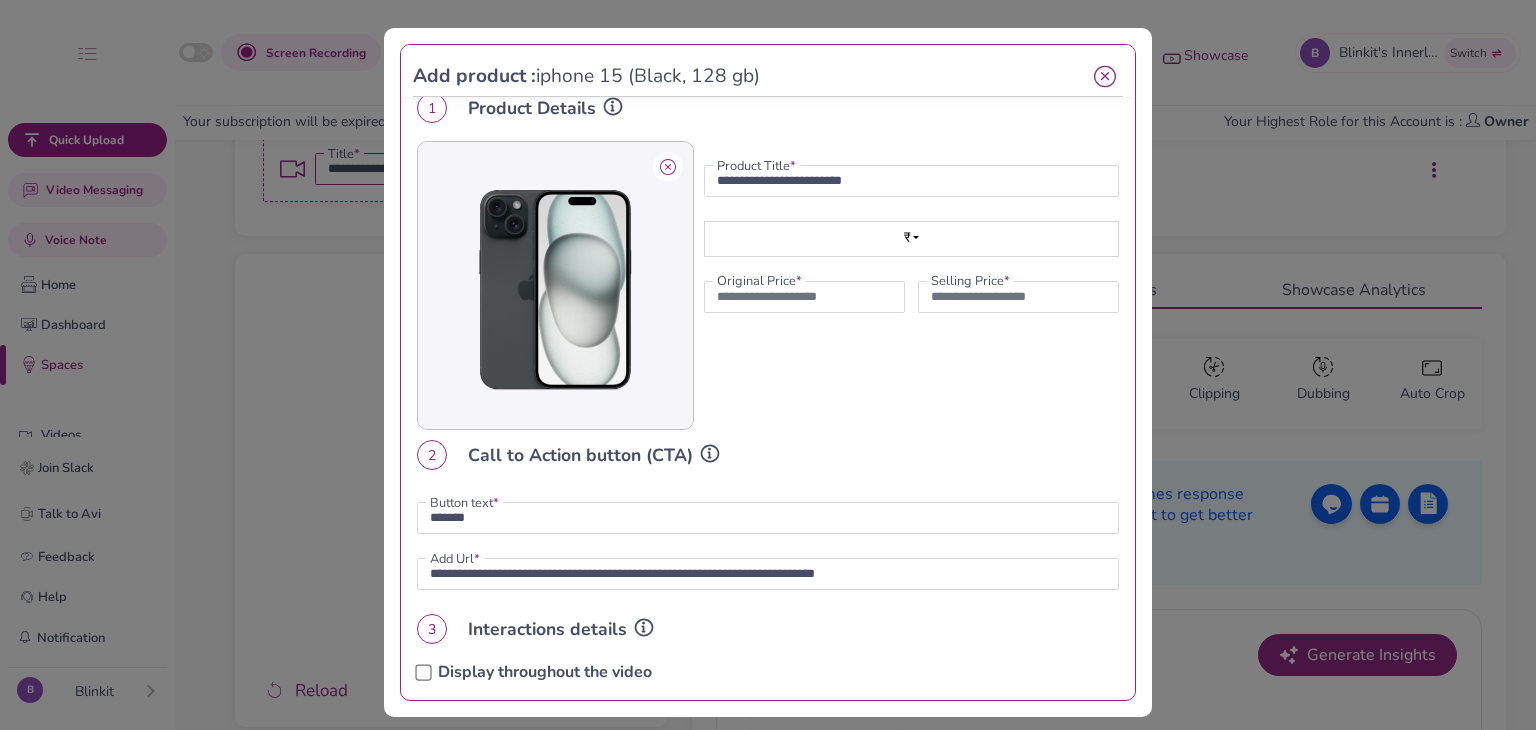 scroll, scrollTop: 0, scrollLeft: 0, axis: both 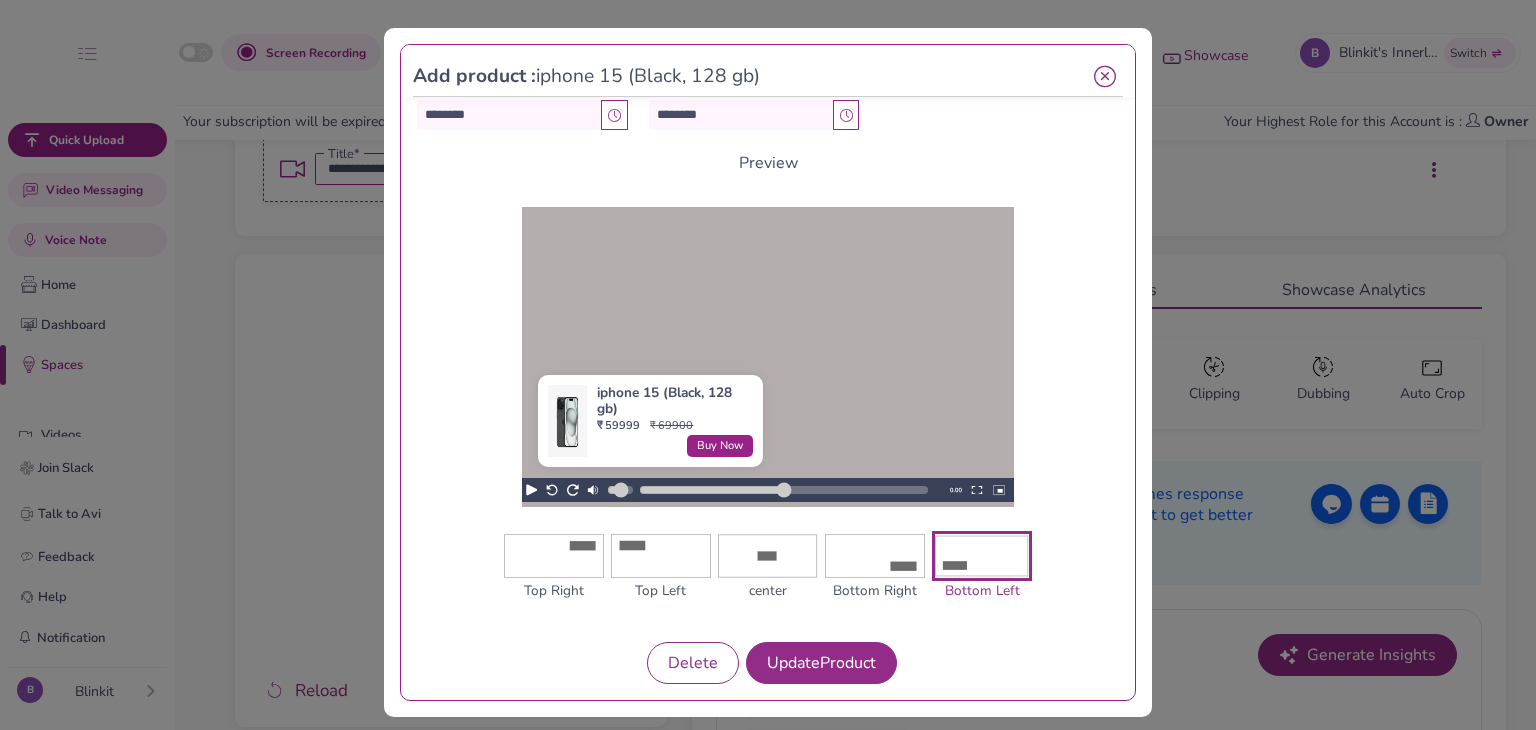 click at bounding box center (875, 556) 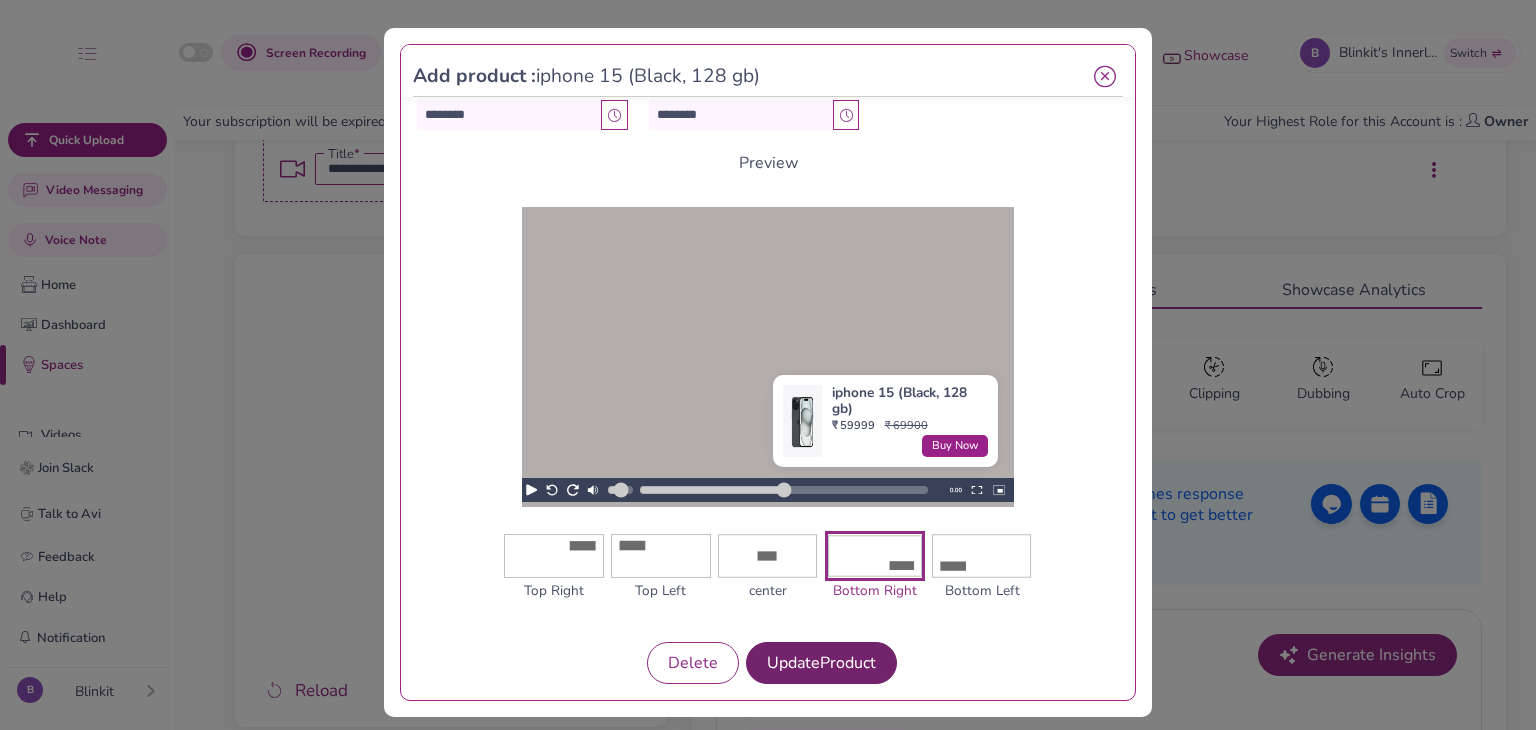 click on "Update  Product" at bounding box center [821, 663] 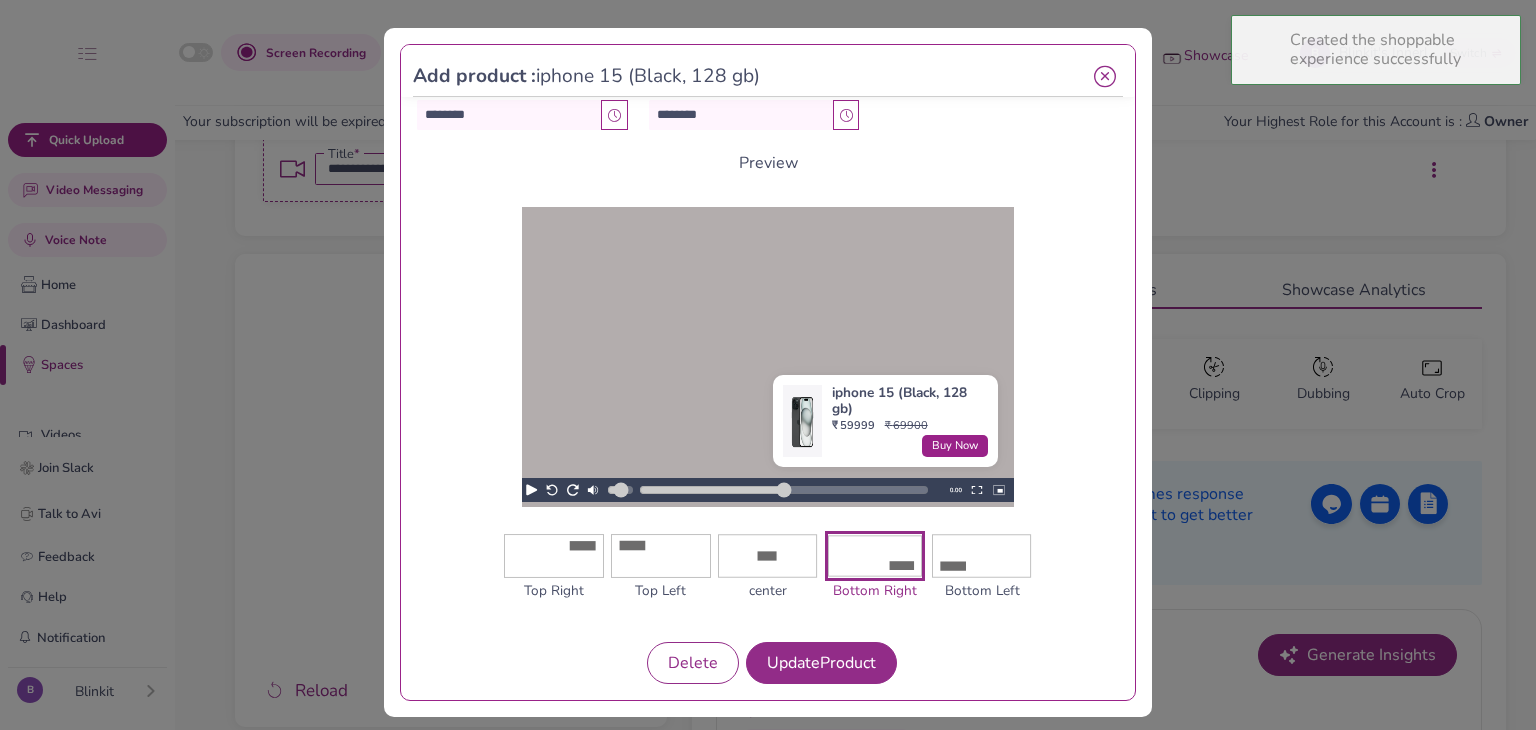 click at bounding box center (1105, 77) 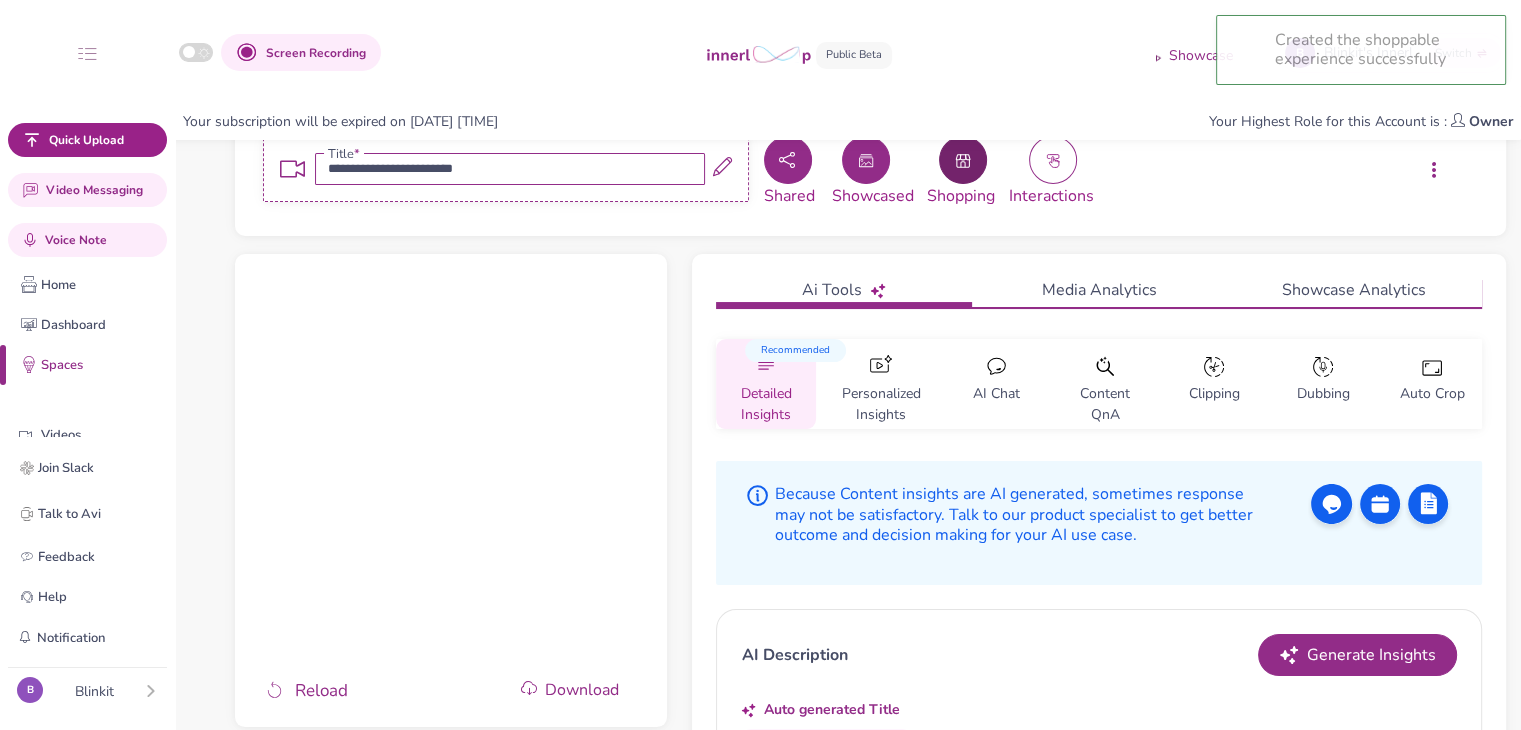click at bounding box center [963, 160] 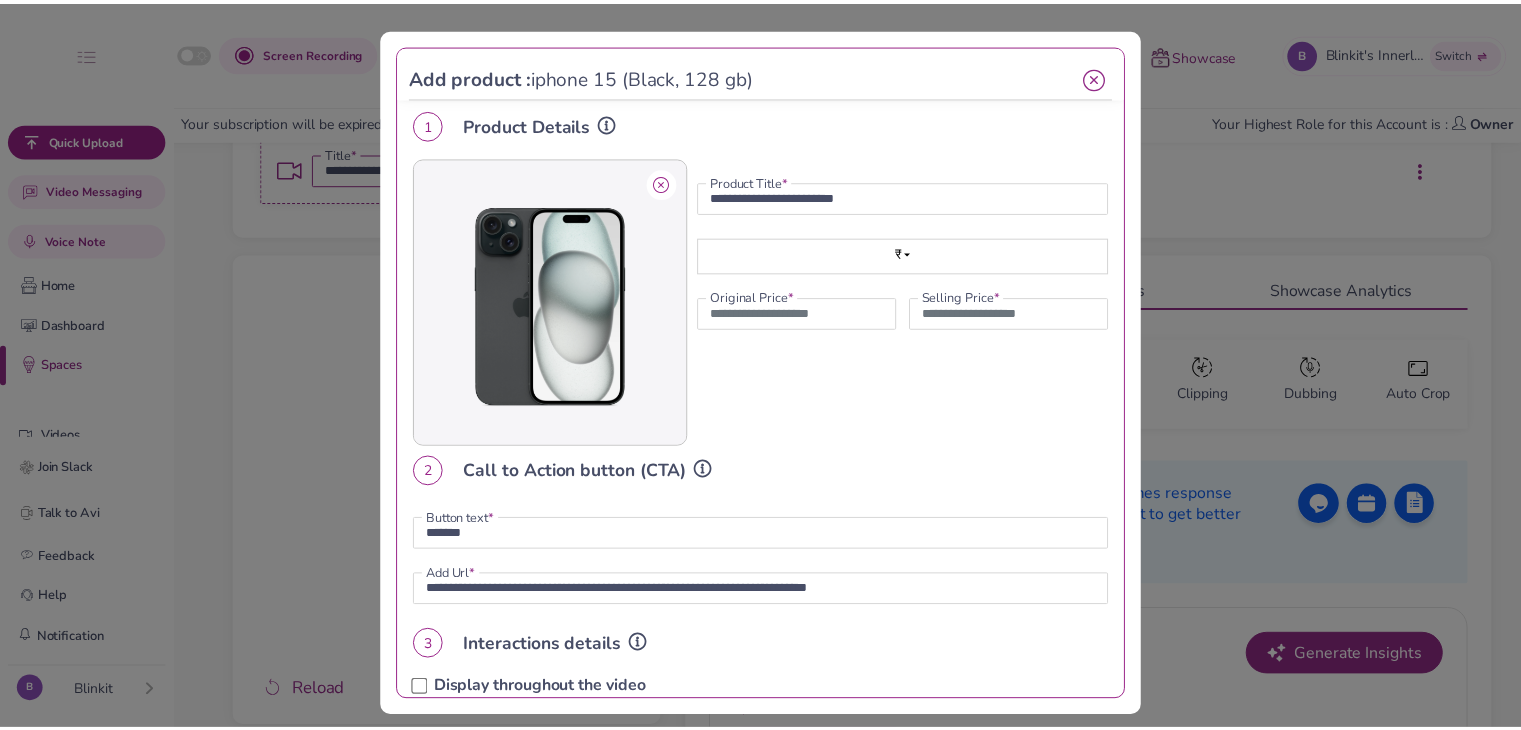 scroll, scrollTop: 0, scrollLeft: 0, axis: both 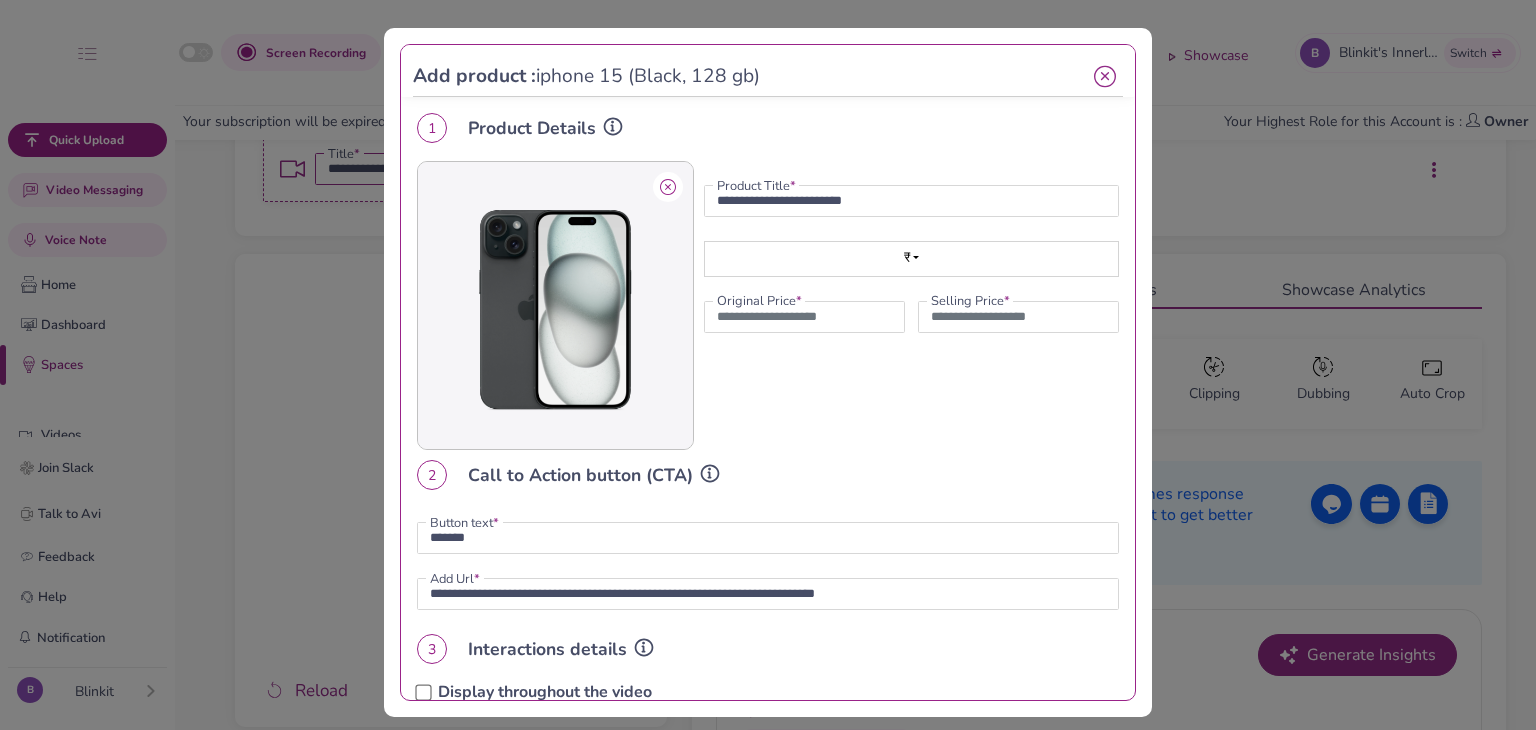 click at bounding box center (1105, 77) 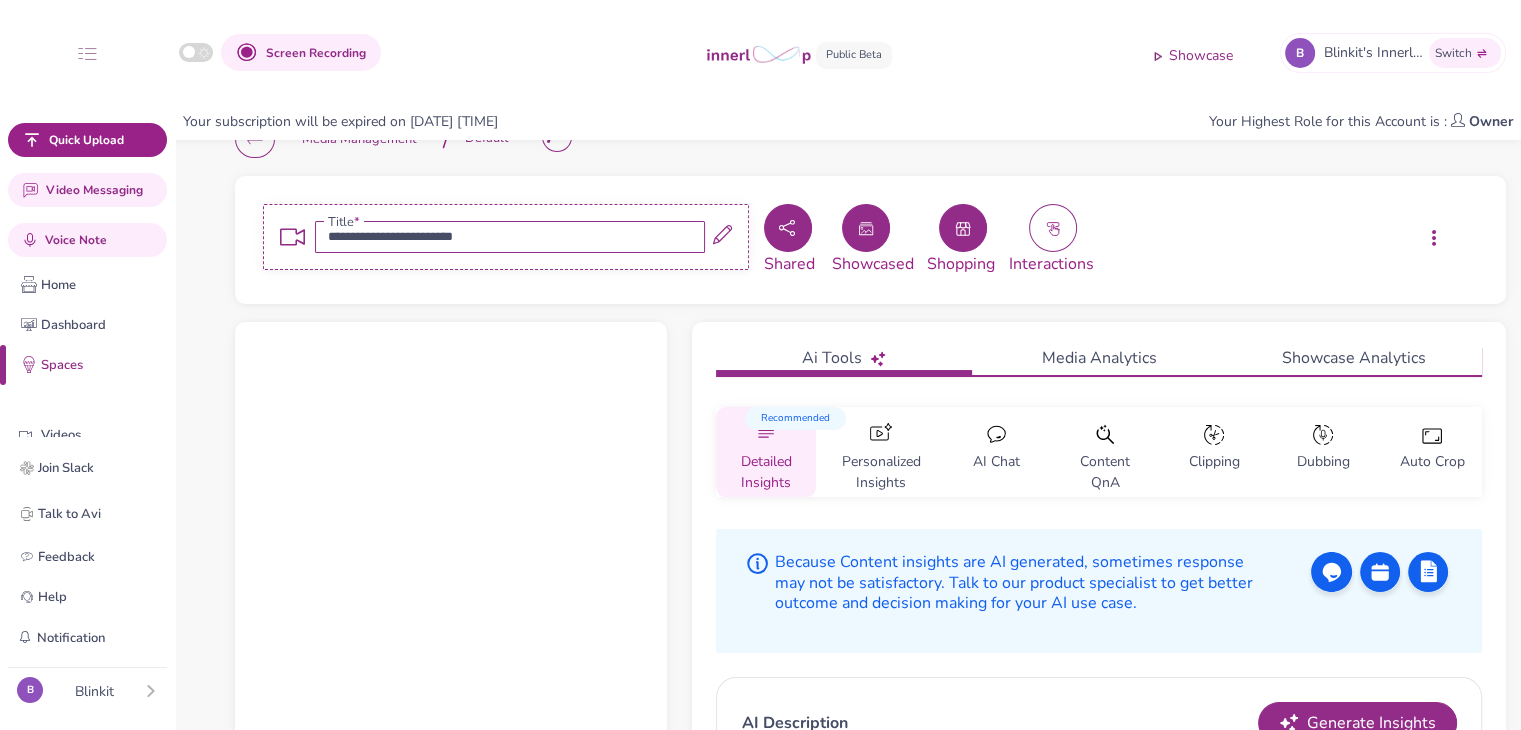 scroll, scrollTop: 0, scrollLeft: 0, axis: both 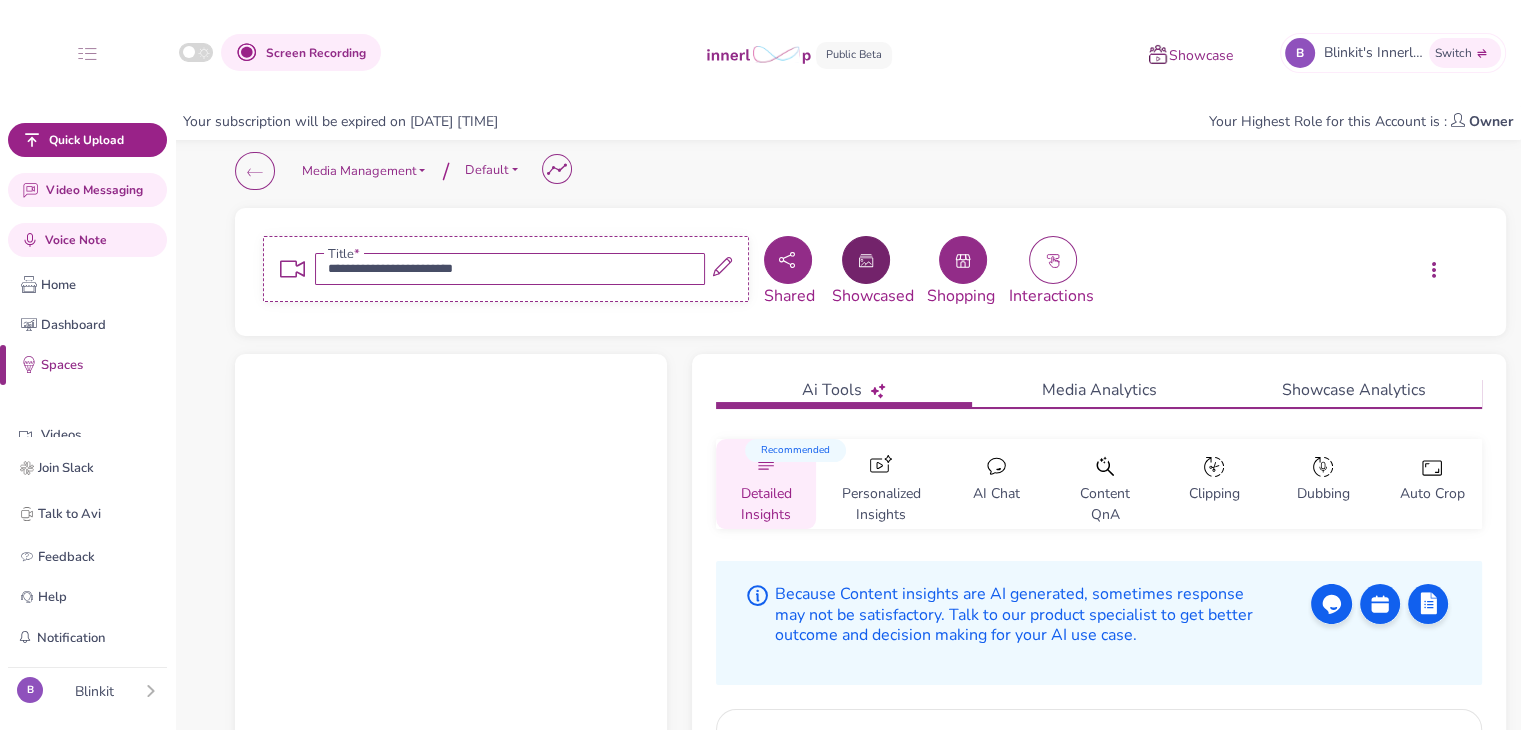 click 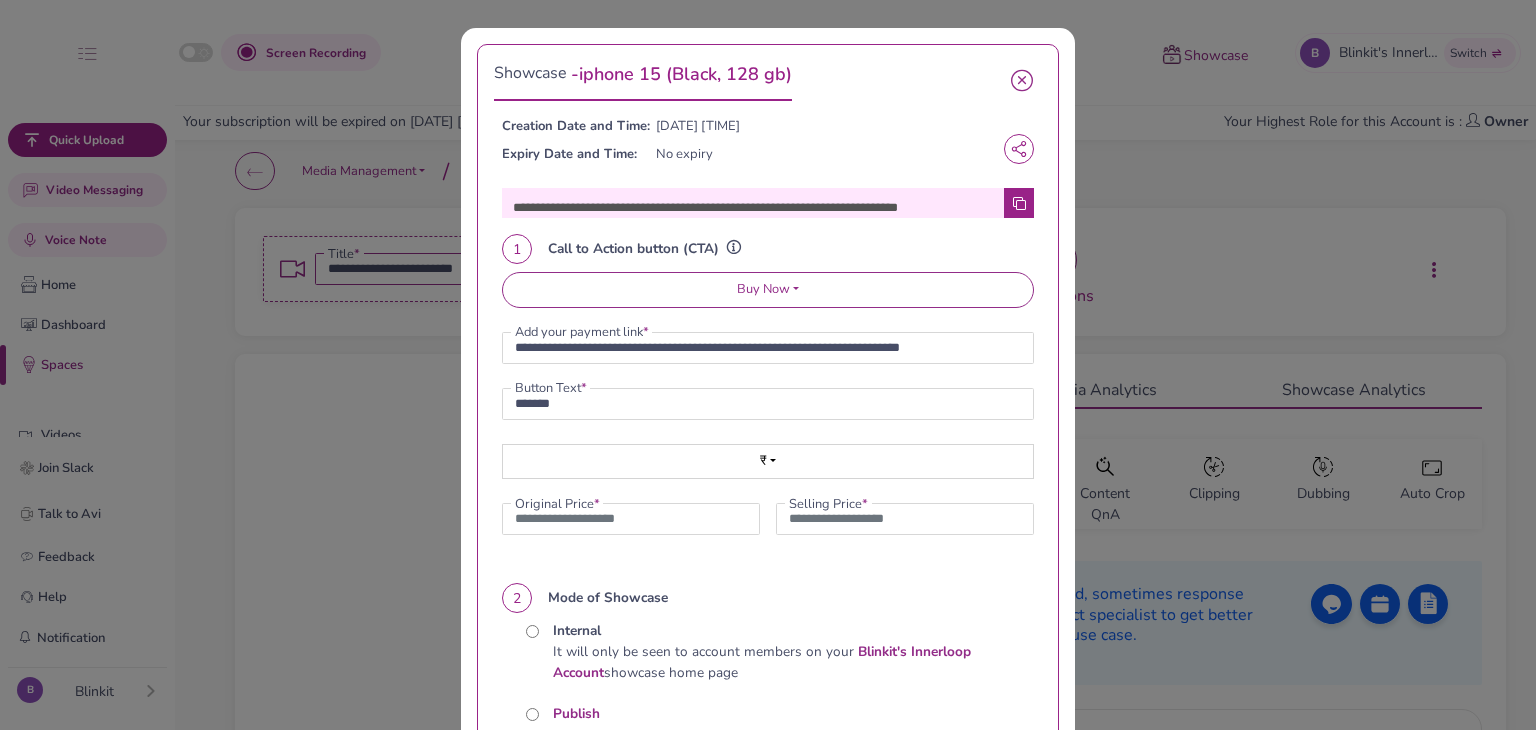 click at bounding box center [1022, 81] 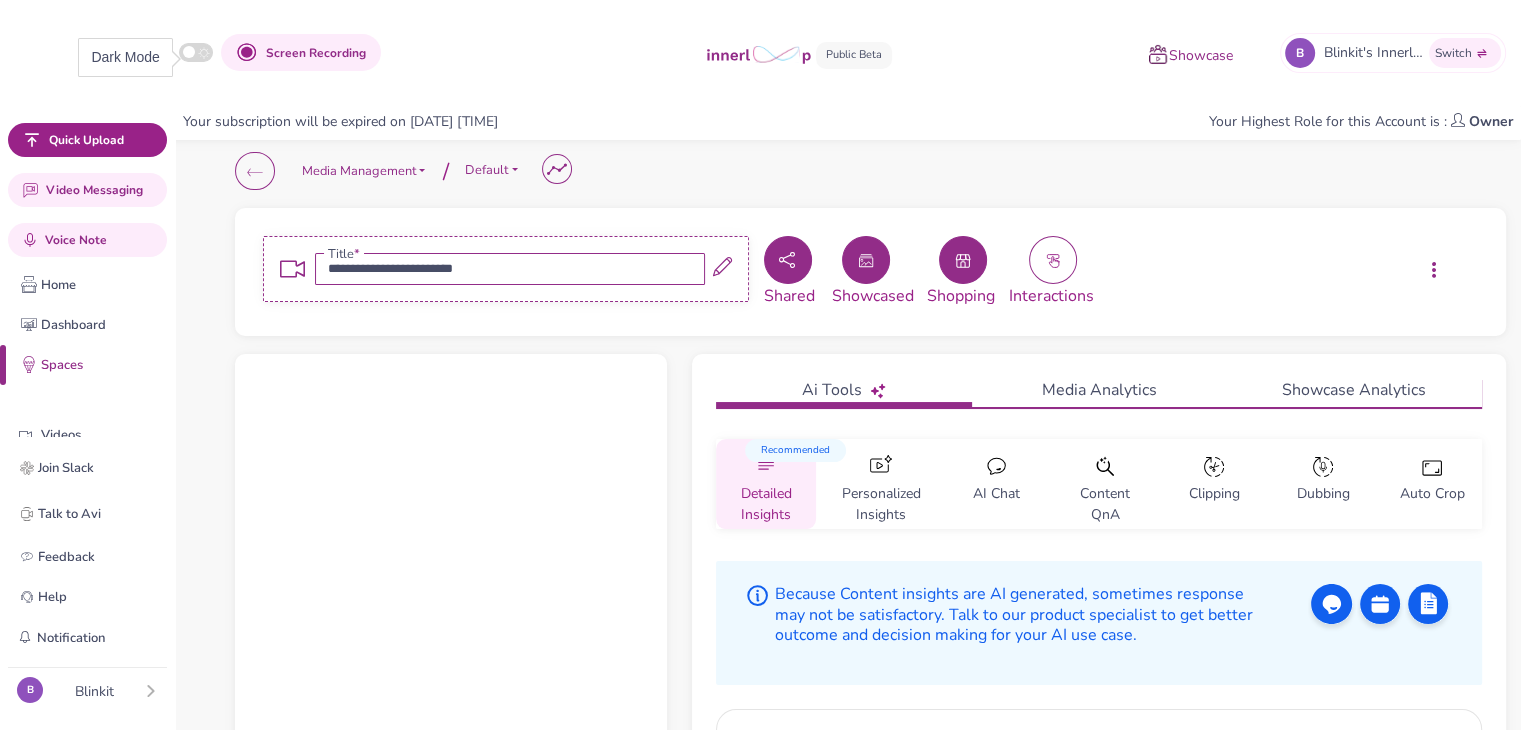 click at bounding box center (196, 52) 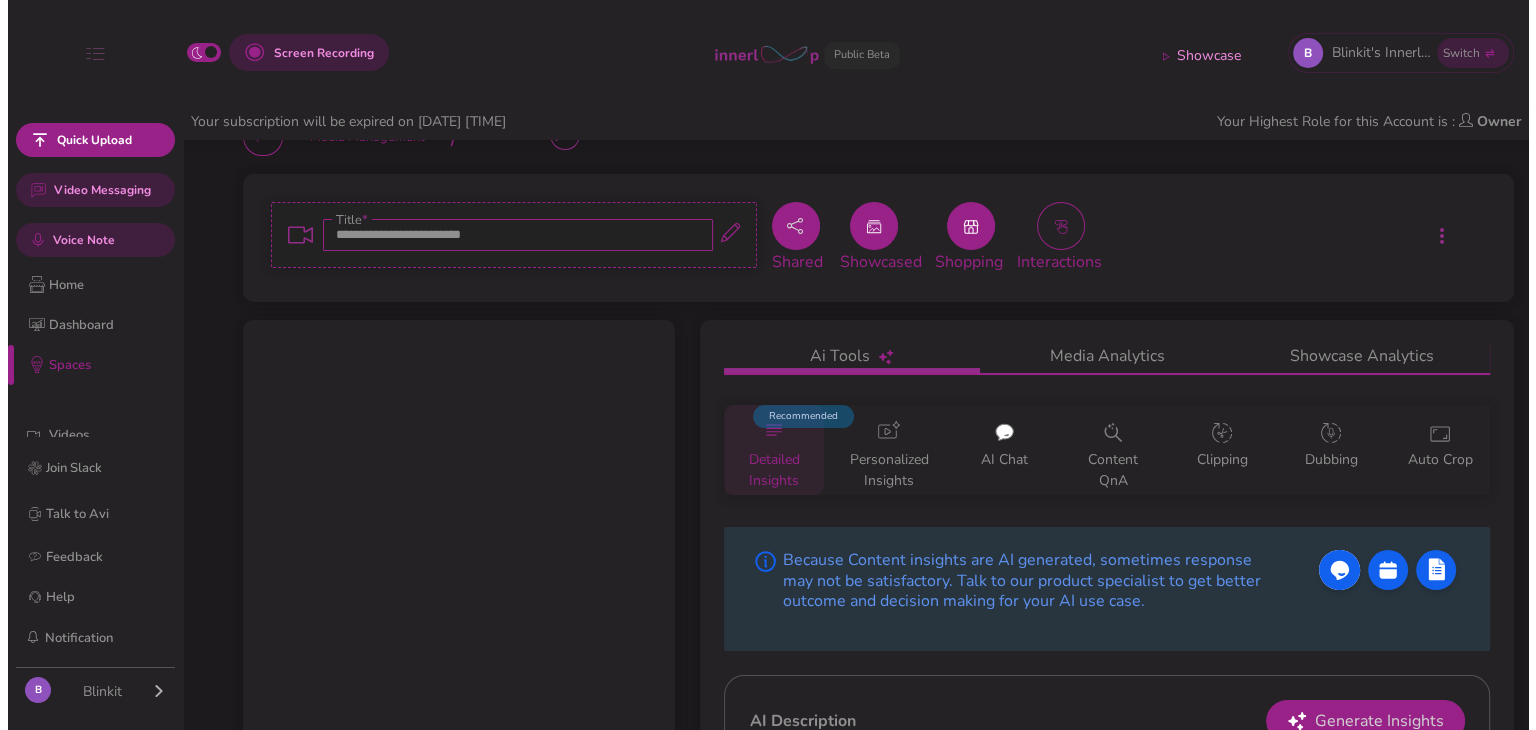 scroll, scrollTop: 0, scrollLeft: 0, axis: both 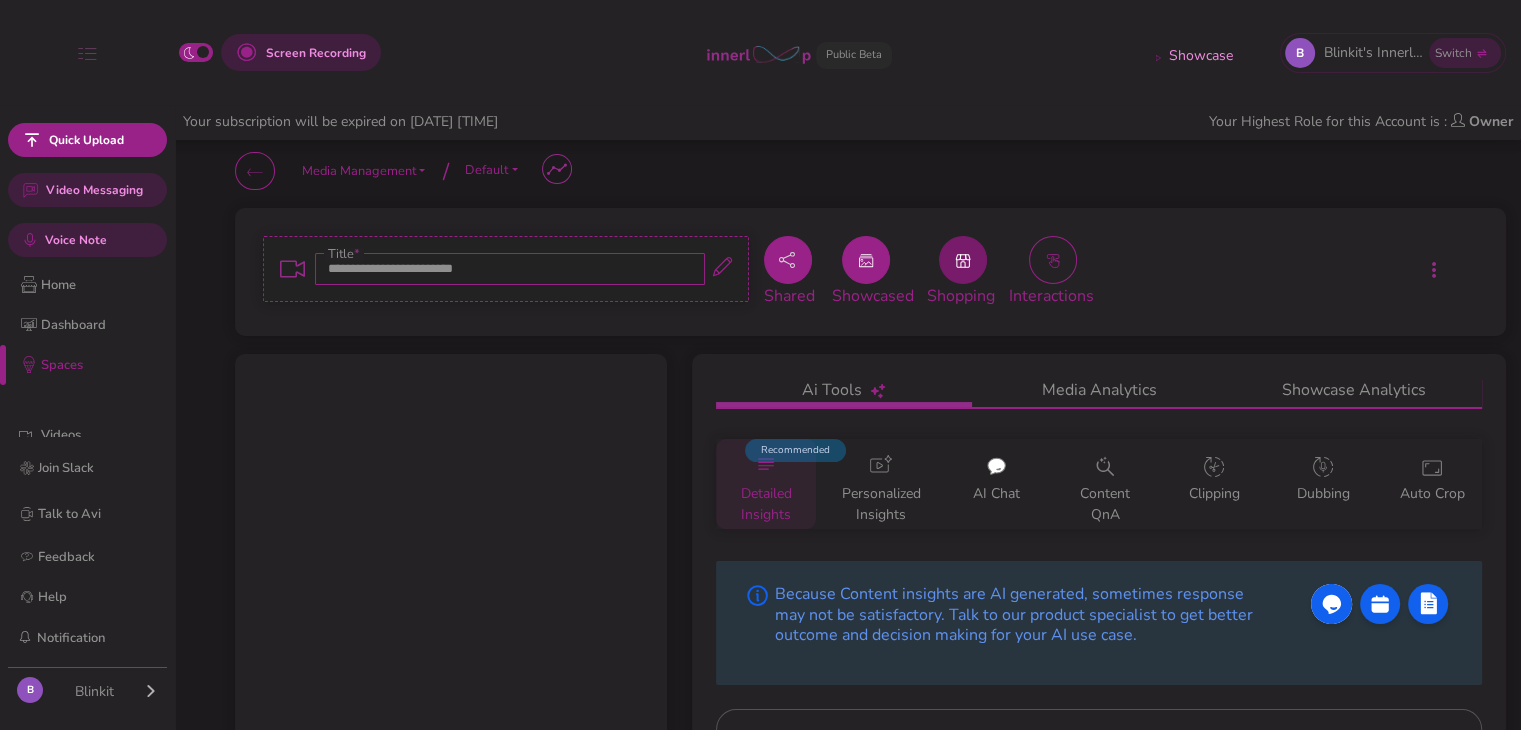click at bounding box center [963, 260] 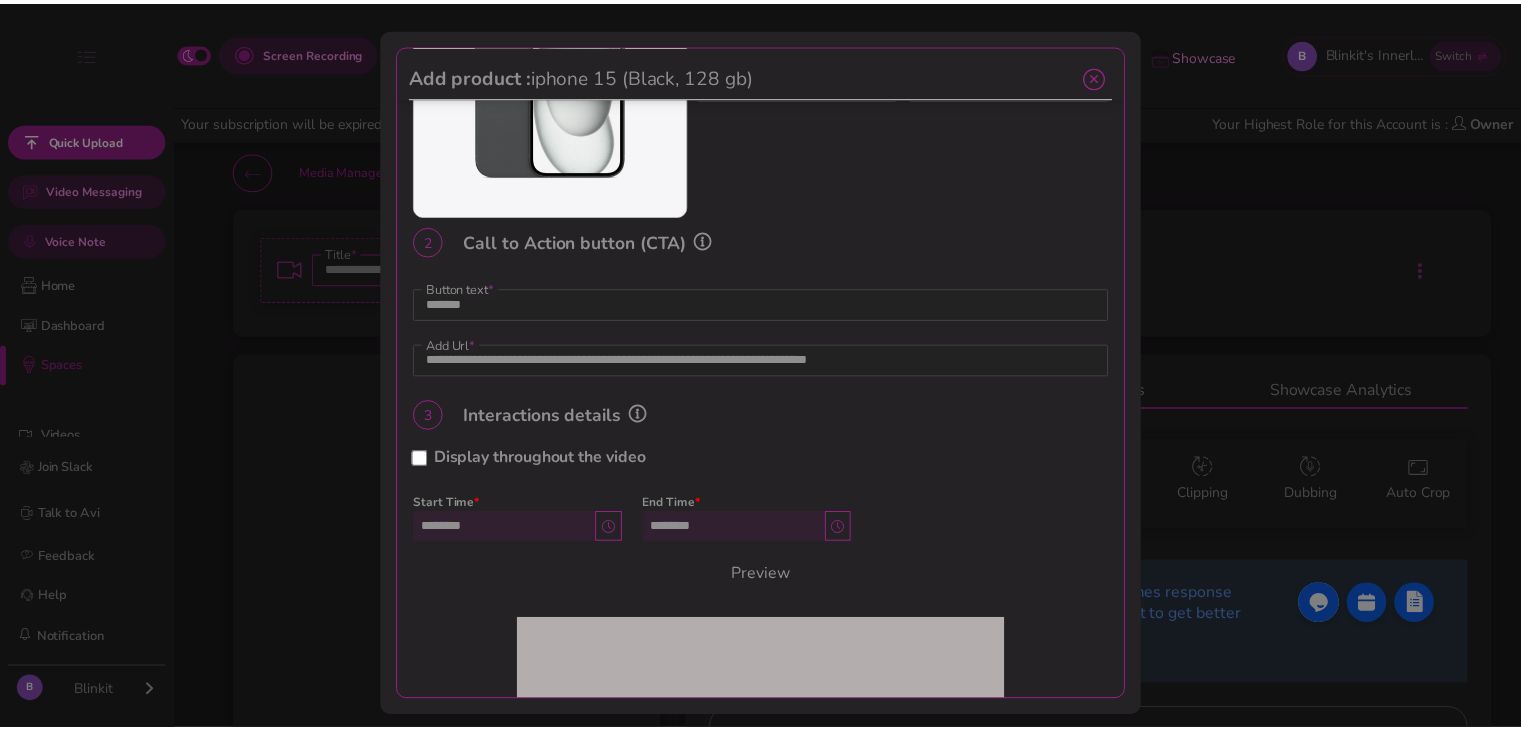 scroll, scrollTop: 200, scrollLeft: 0, axis: vertical 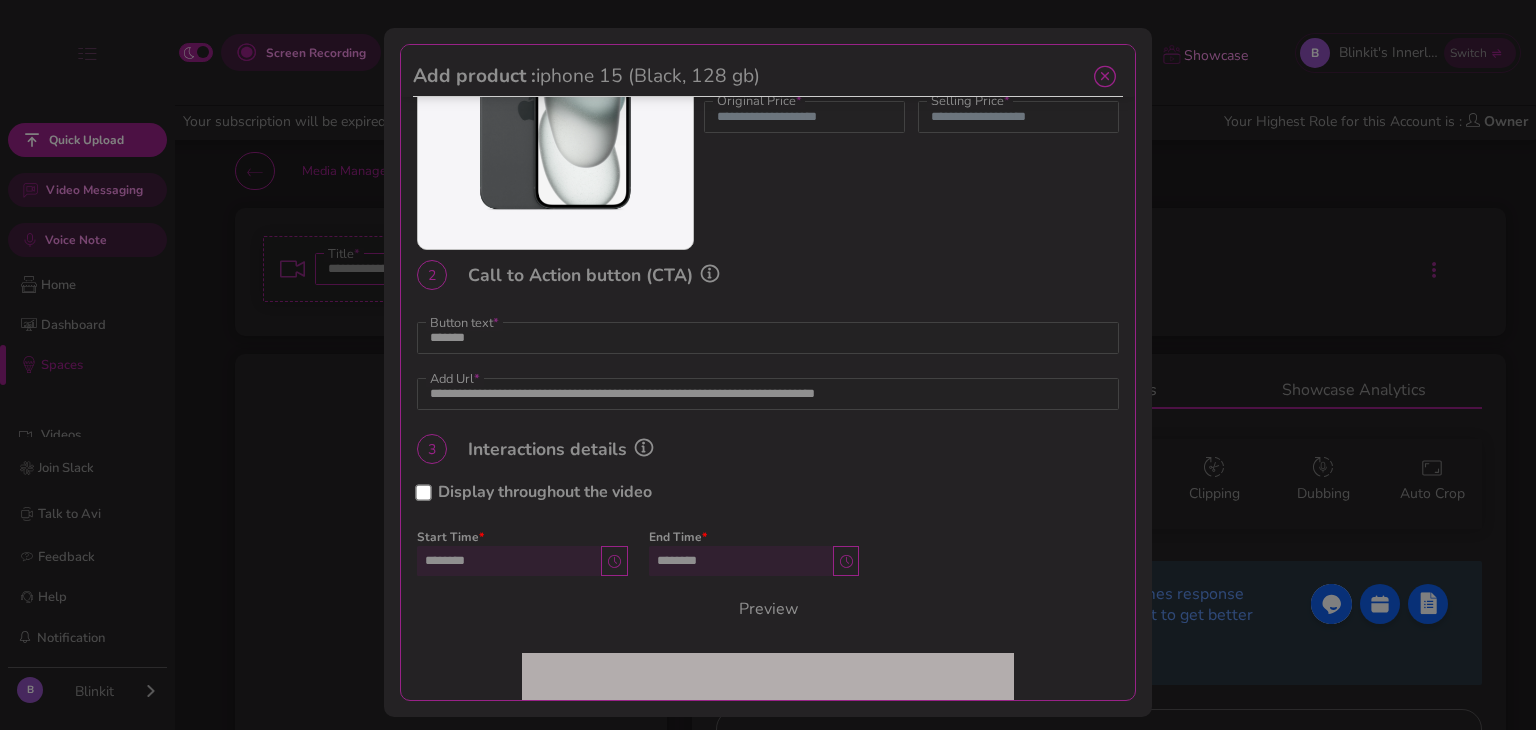 click at bounding box center (1105, 77) 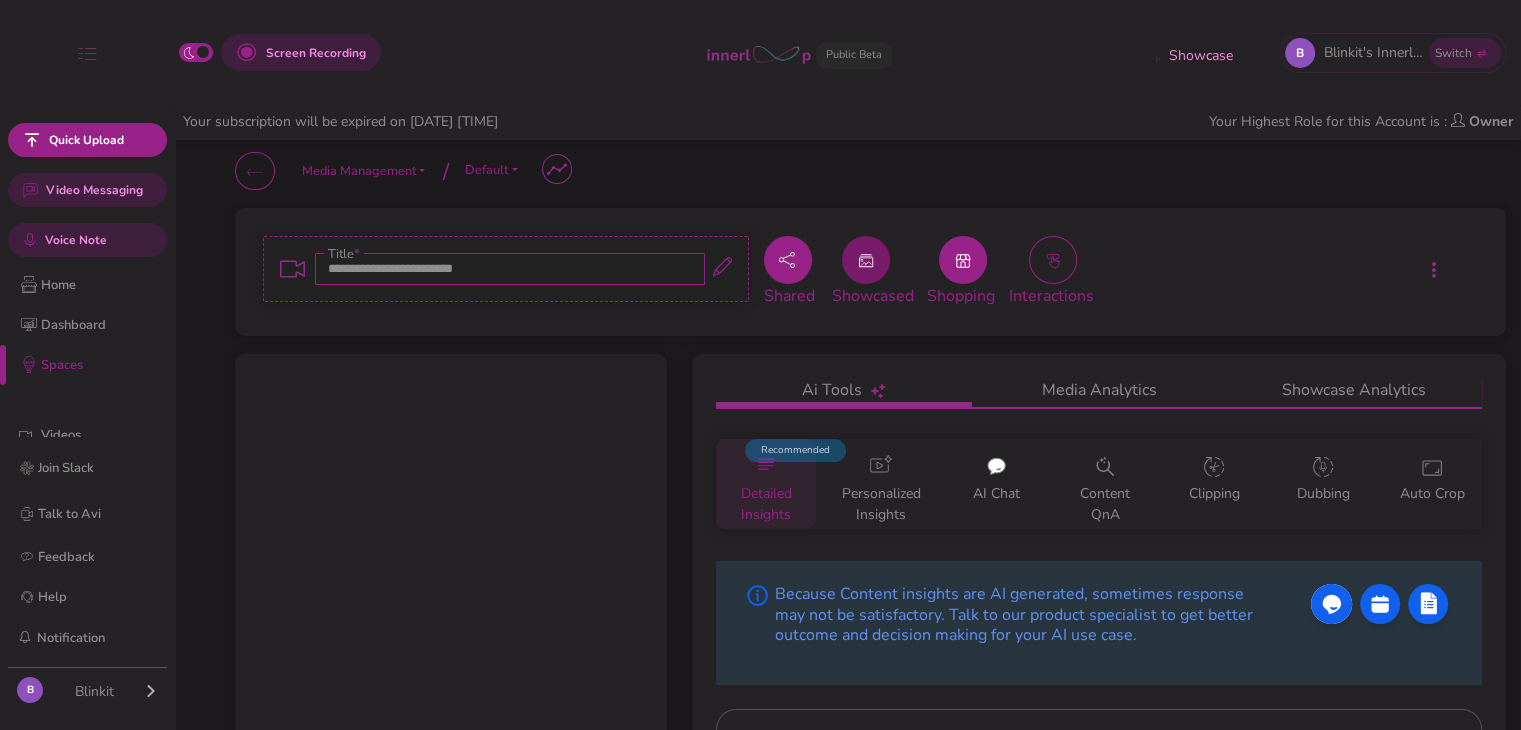 click 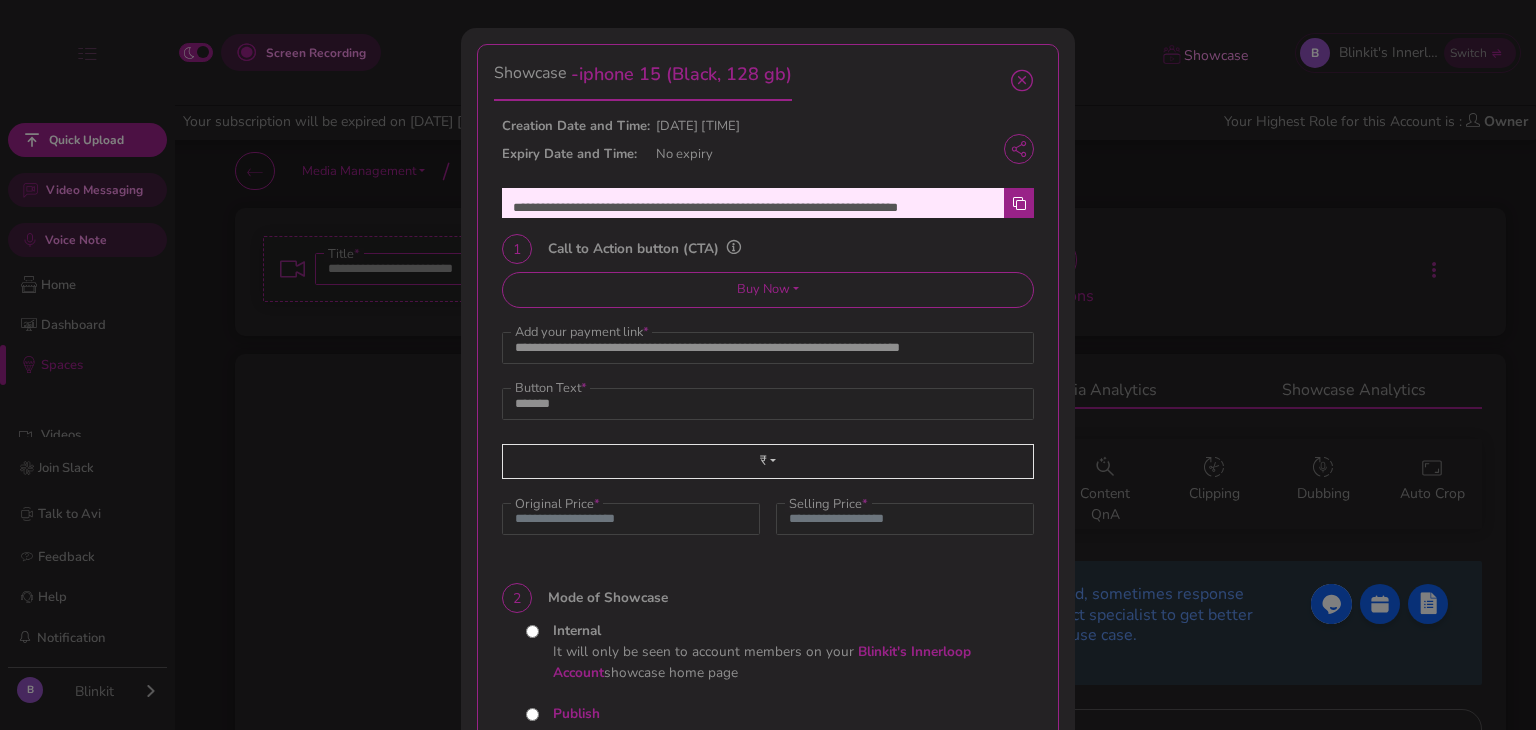 drag, startPoint x: 1016, startPoint y: 73, endPoint x: 1000, endPoint y: 75, distance: 16.124516 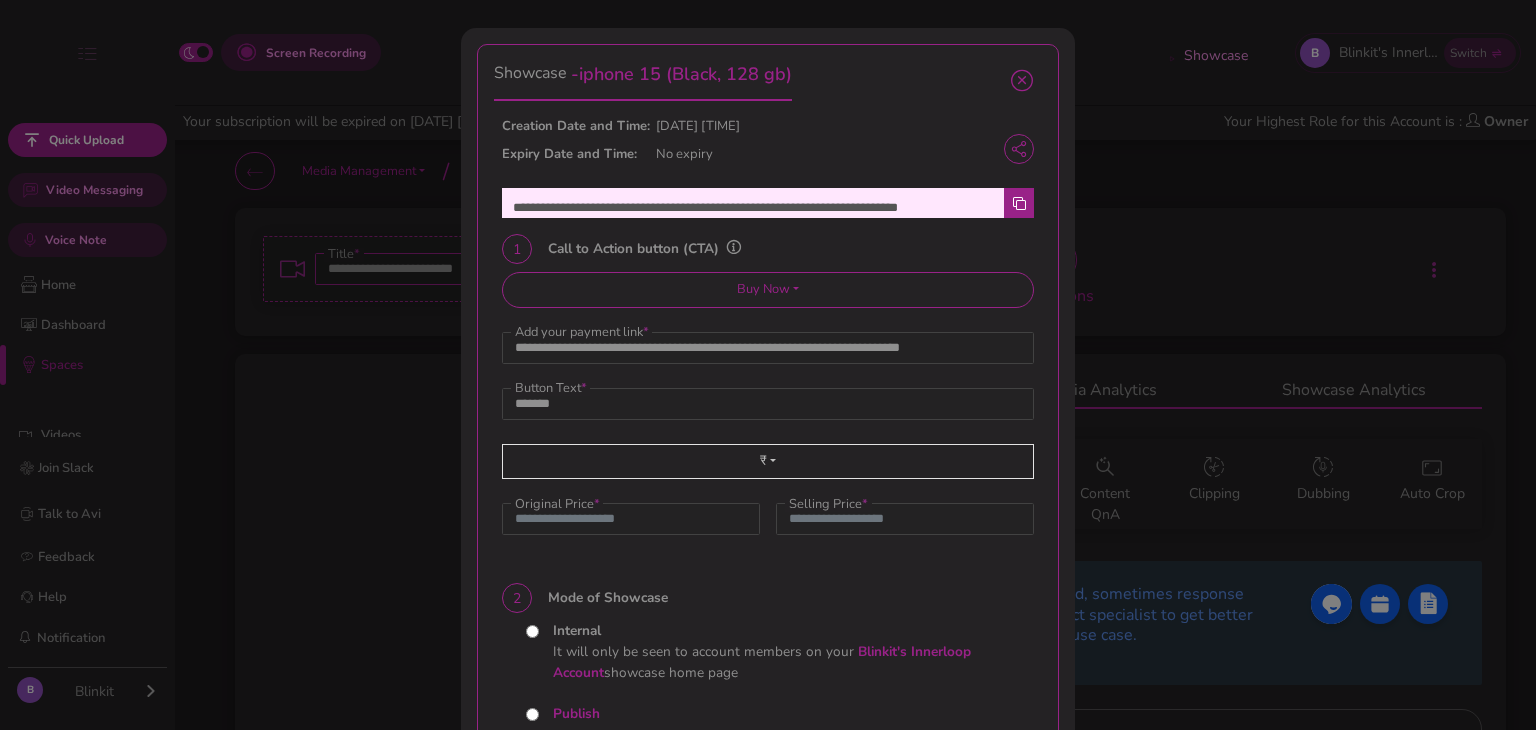 click at bounding box center [1022, 81] 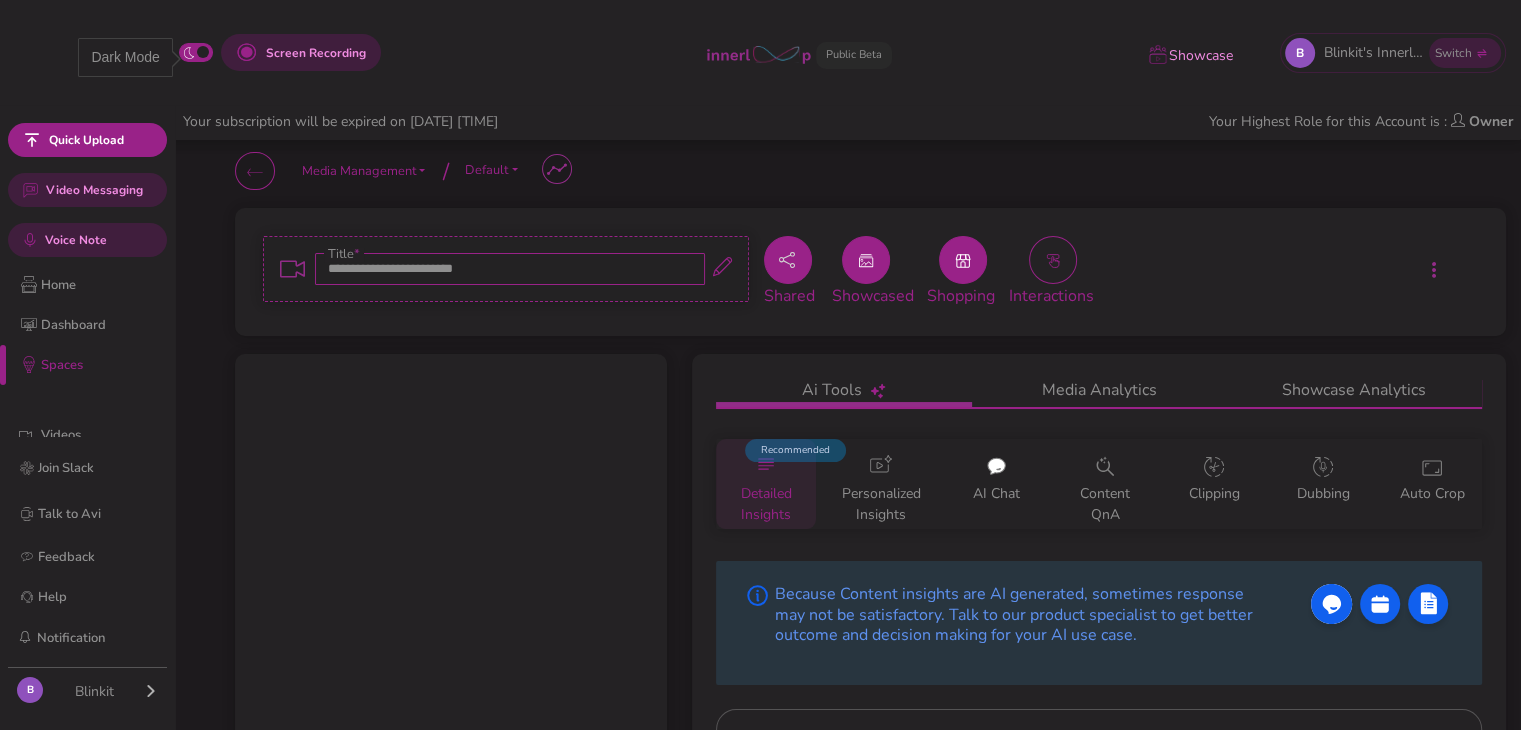 click at bounding box center [196, 52] 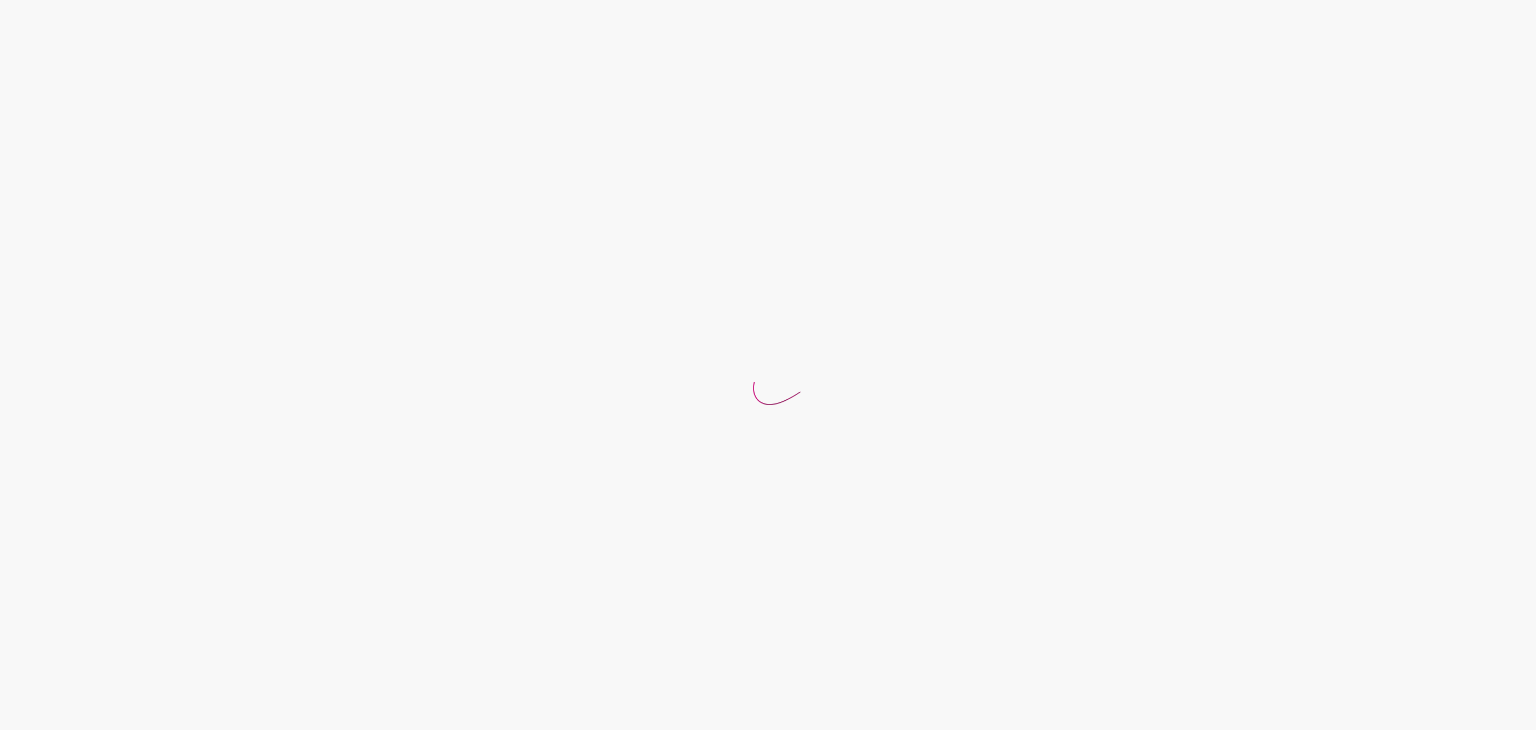 scroll, scrollTop: 0, scrollLeft: 0, axis: both 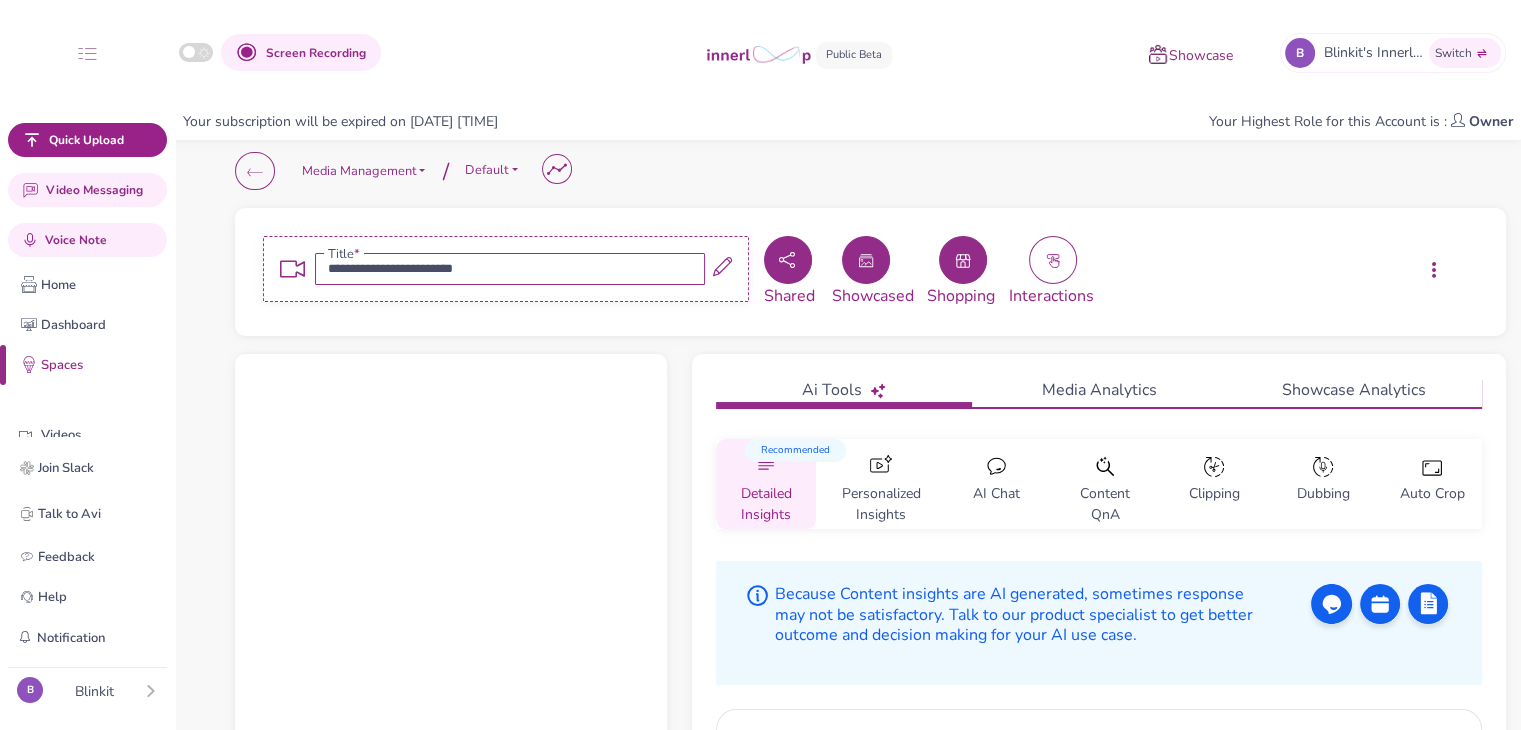 click on "Blinkit" at bounding box center (94, 691) 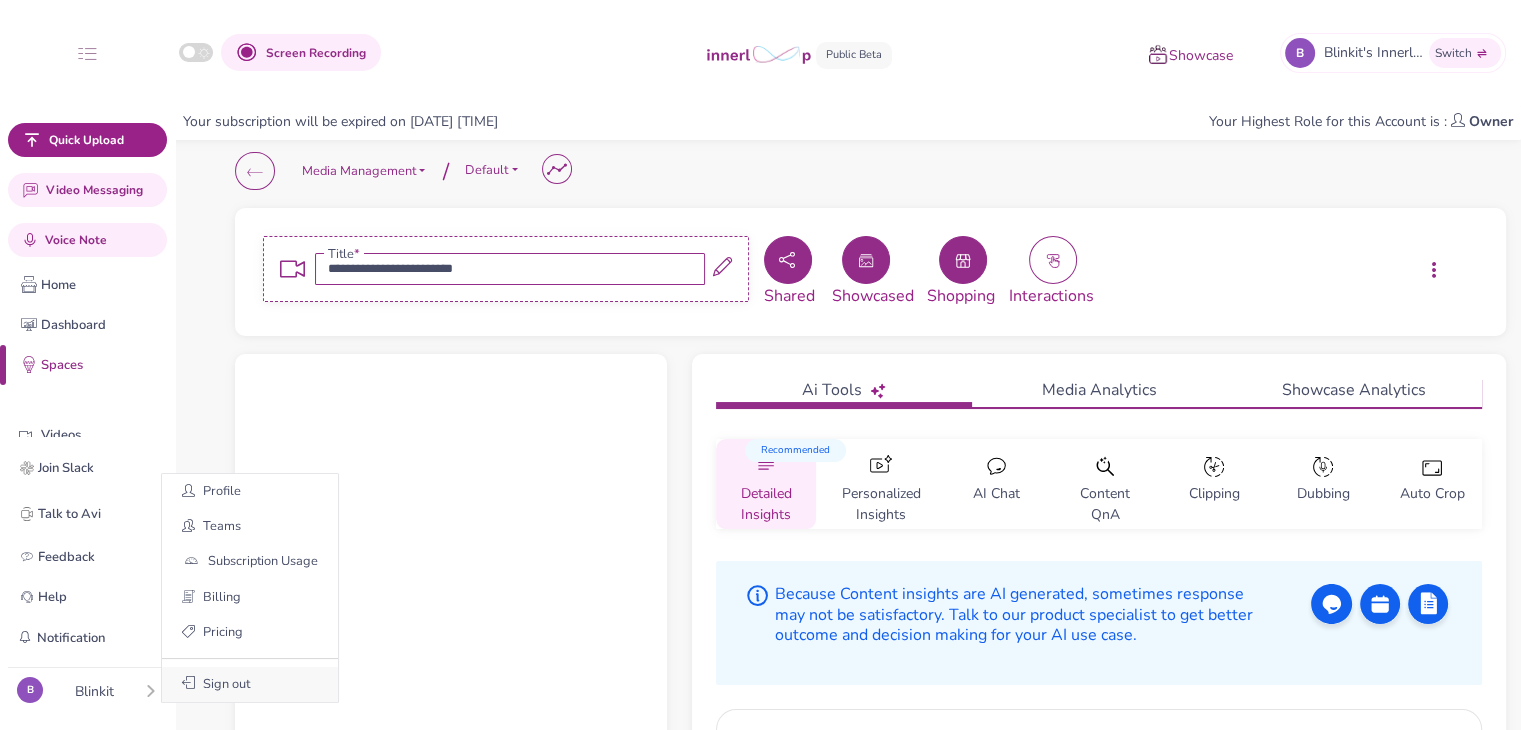 click on "Sign out" at bounding box center (250, 684) 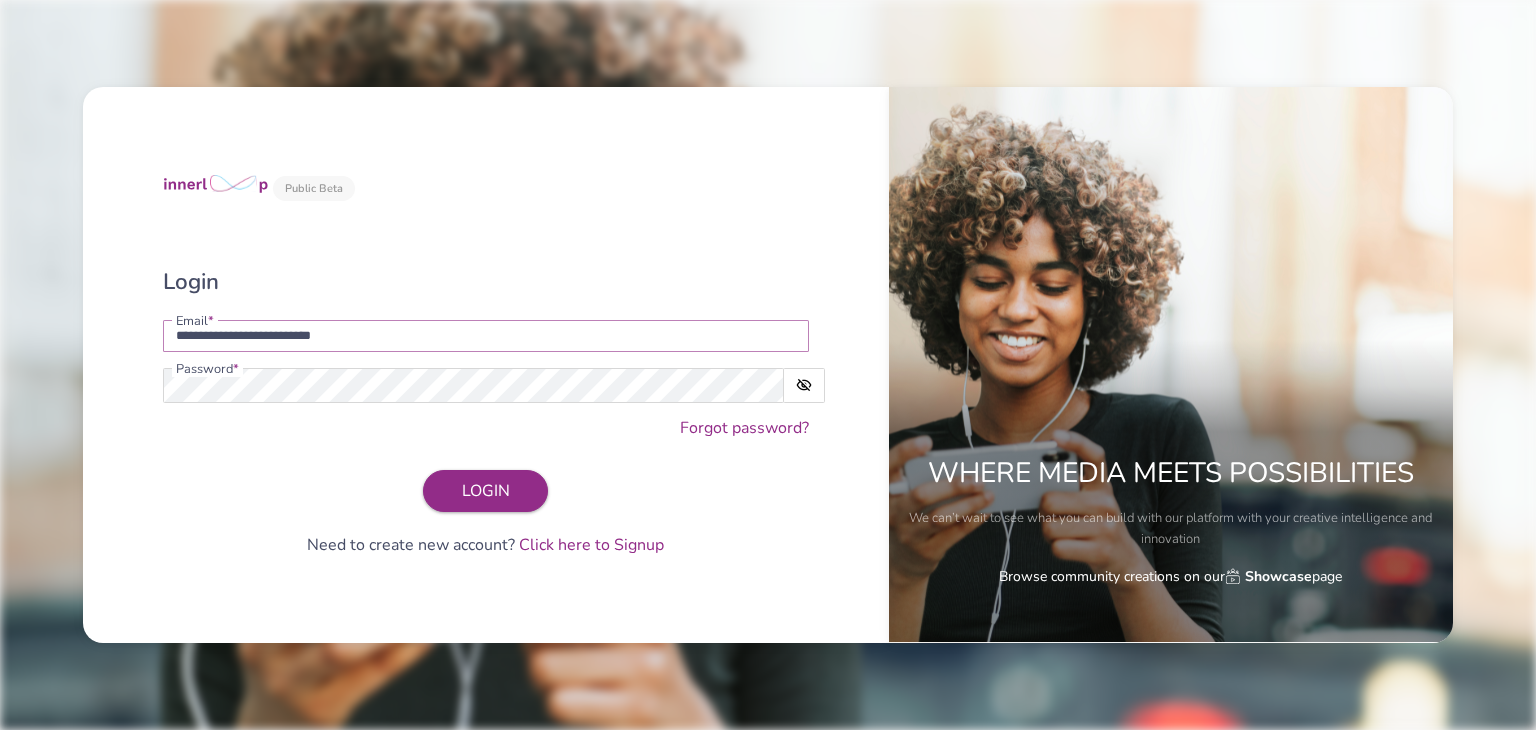 click on "**********" at bounding box center [486, 336] 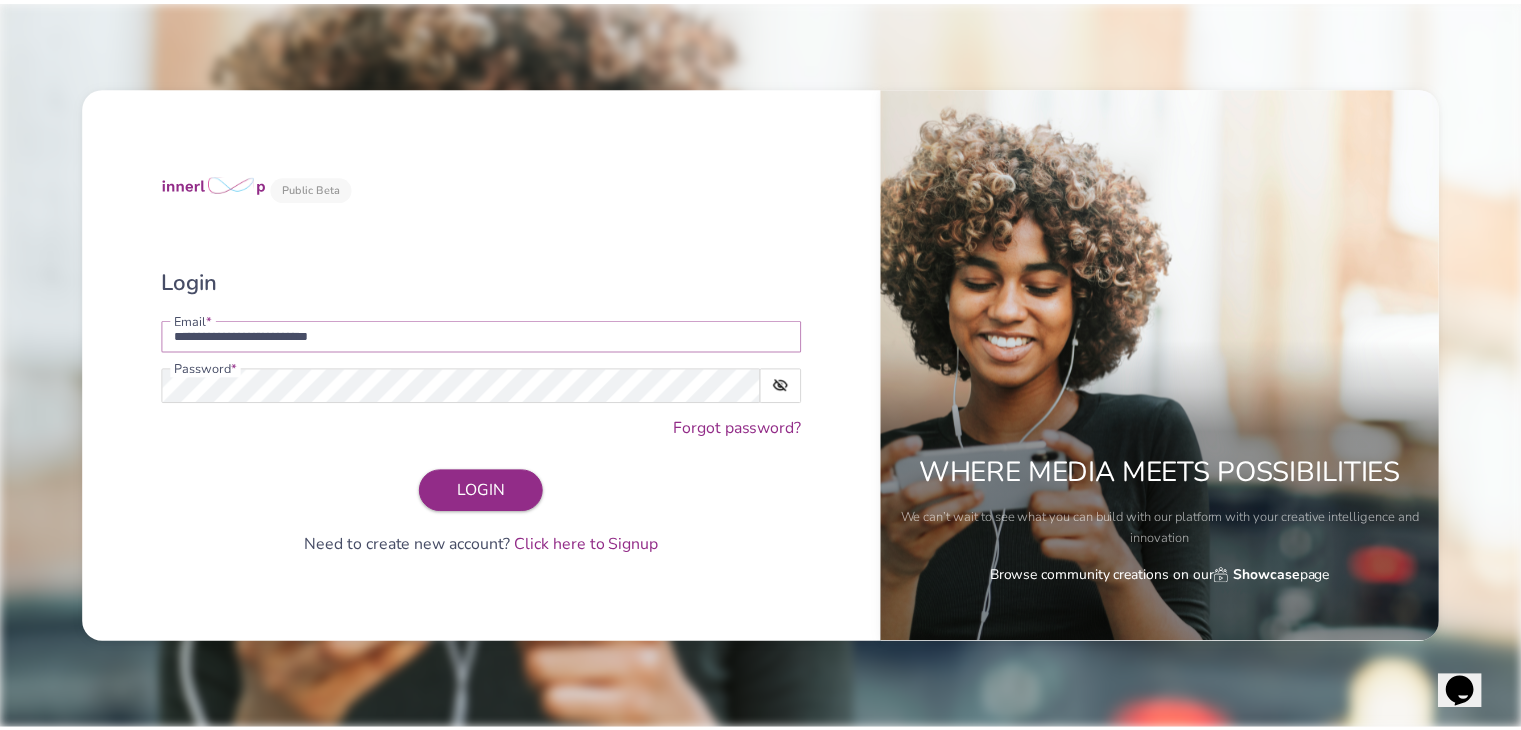 scroll, scrollTop: 0, scrollLeft: 0, axis: both 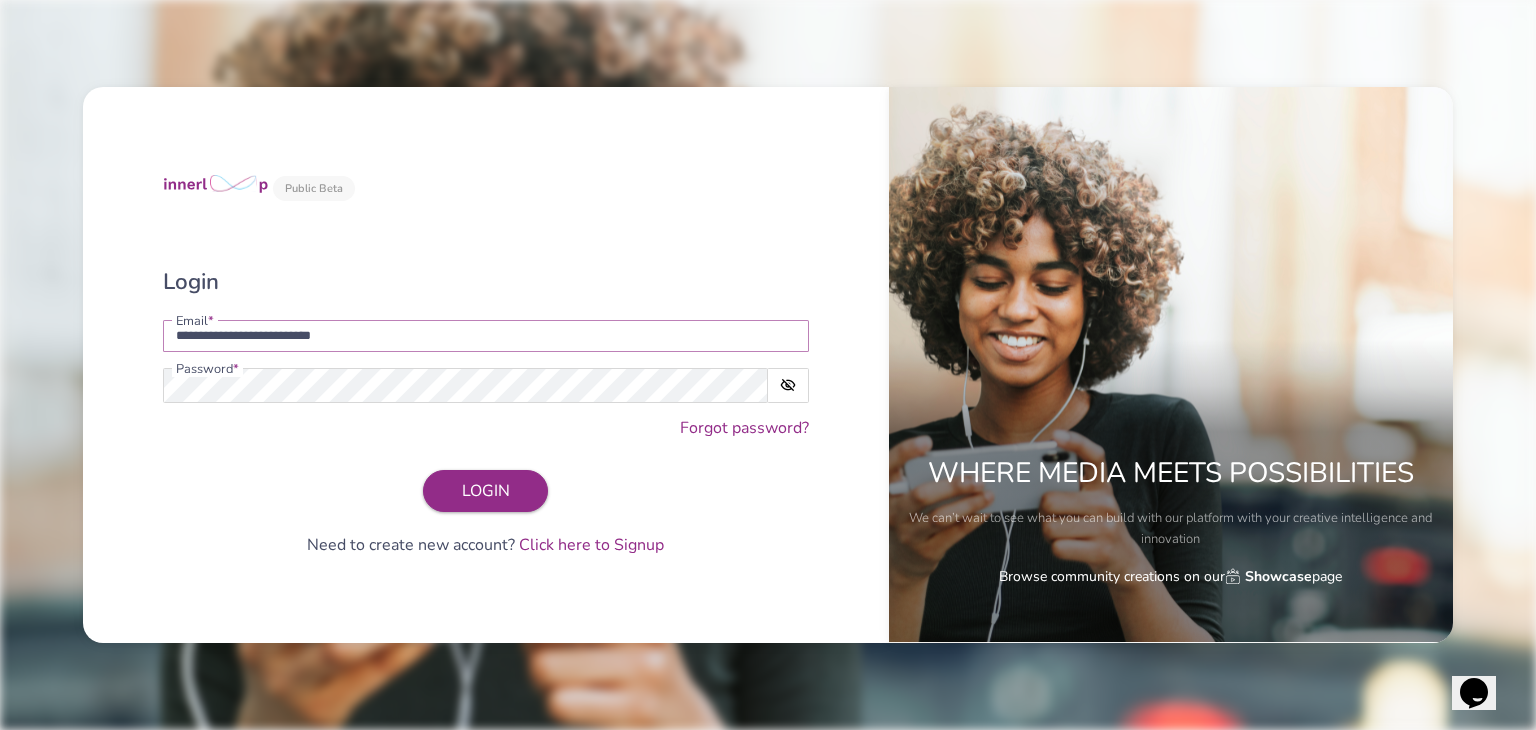 type on "**********" 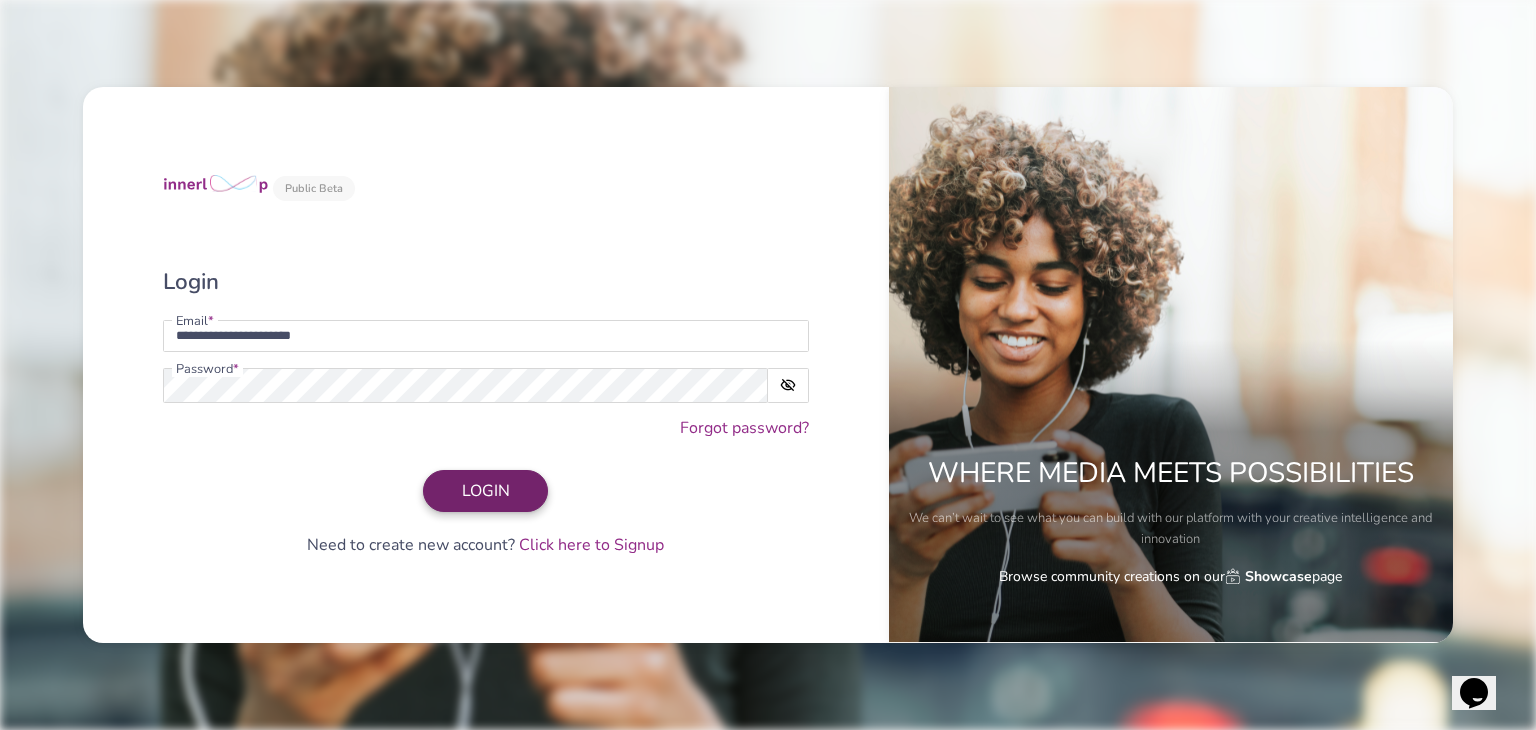 click on "LOGIN" at bounding box center (486, 491) 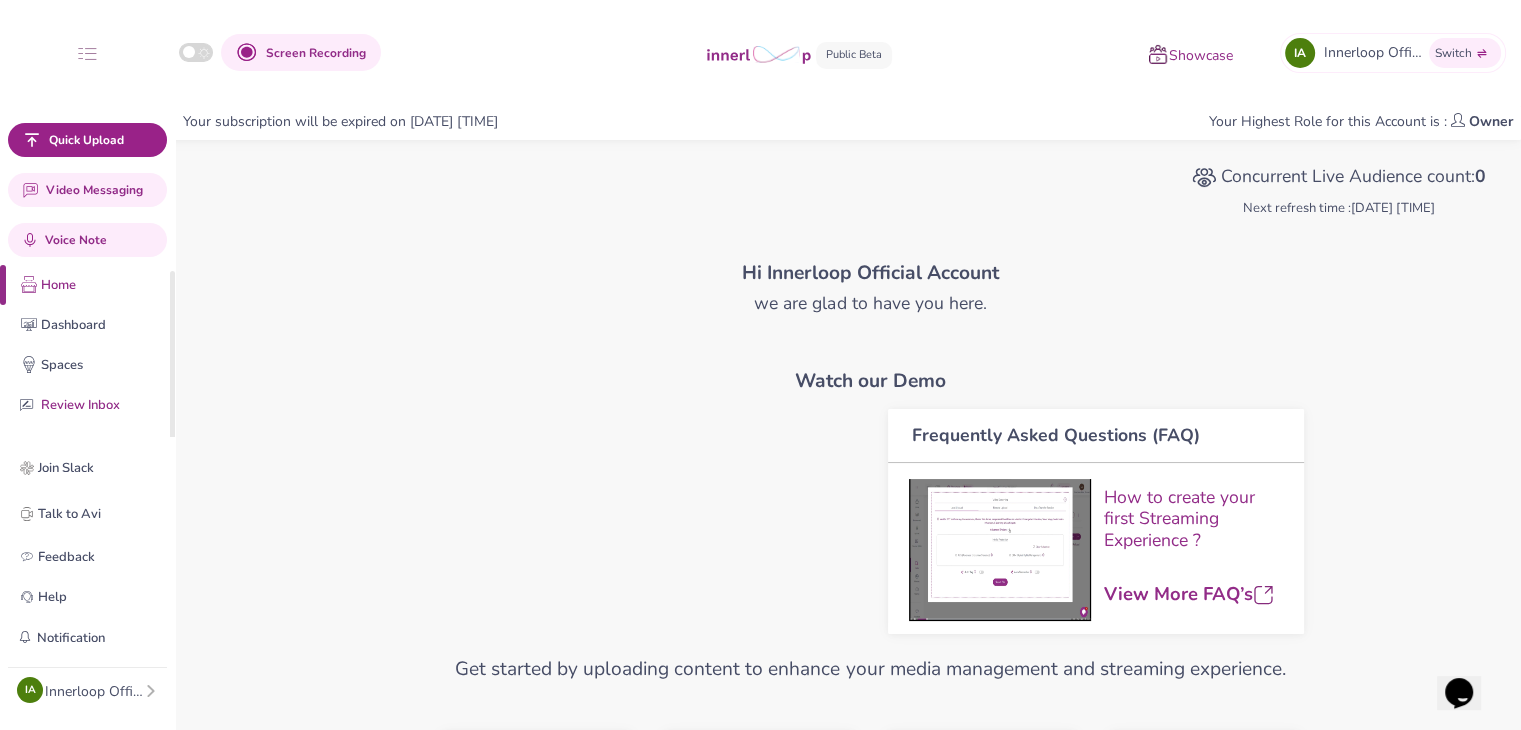 scroll, scrollTop: 200, scrollLeft: 0, axis: vertical 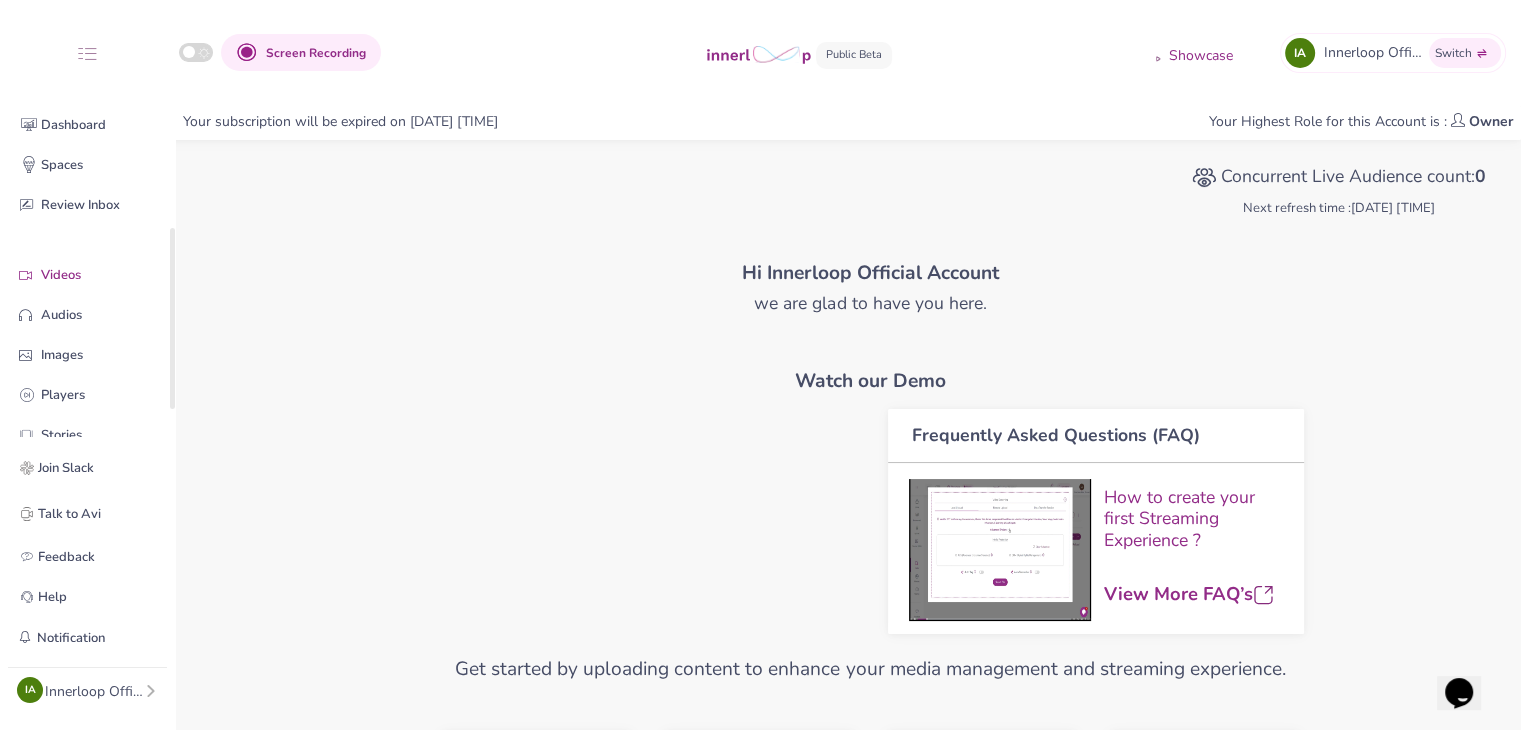 click on "Videos" at bounding box center (103, 275) 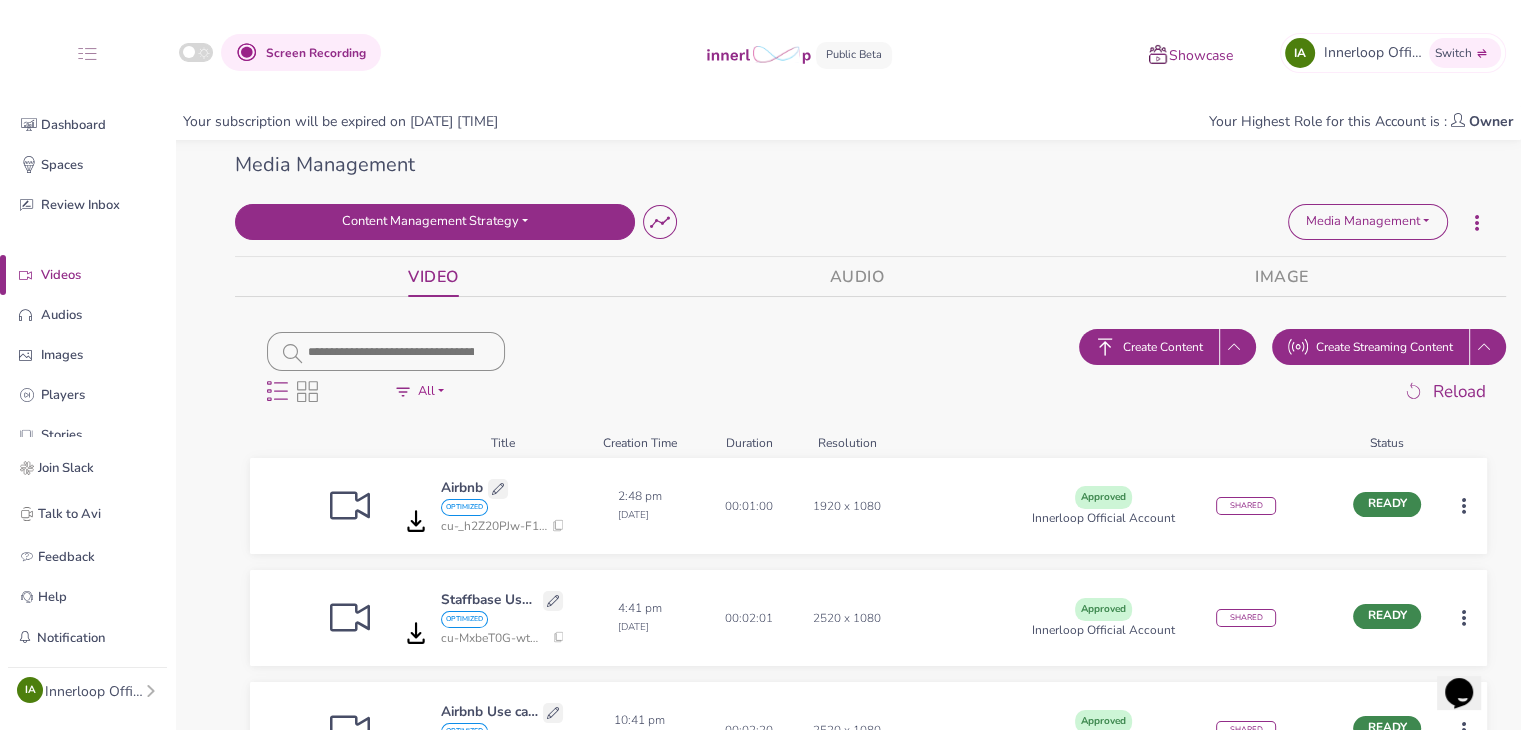 click on "Content Management Strategy" at bounding box center (435, 222) 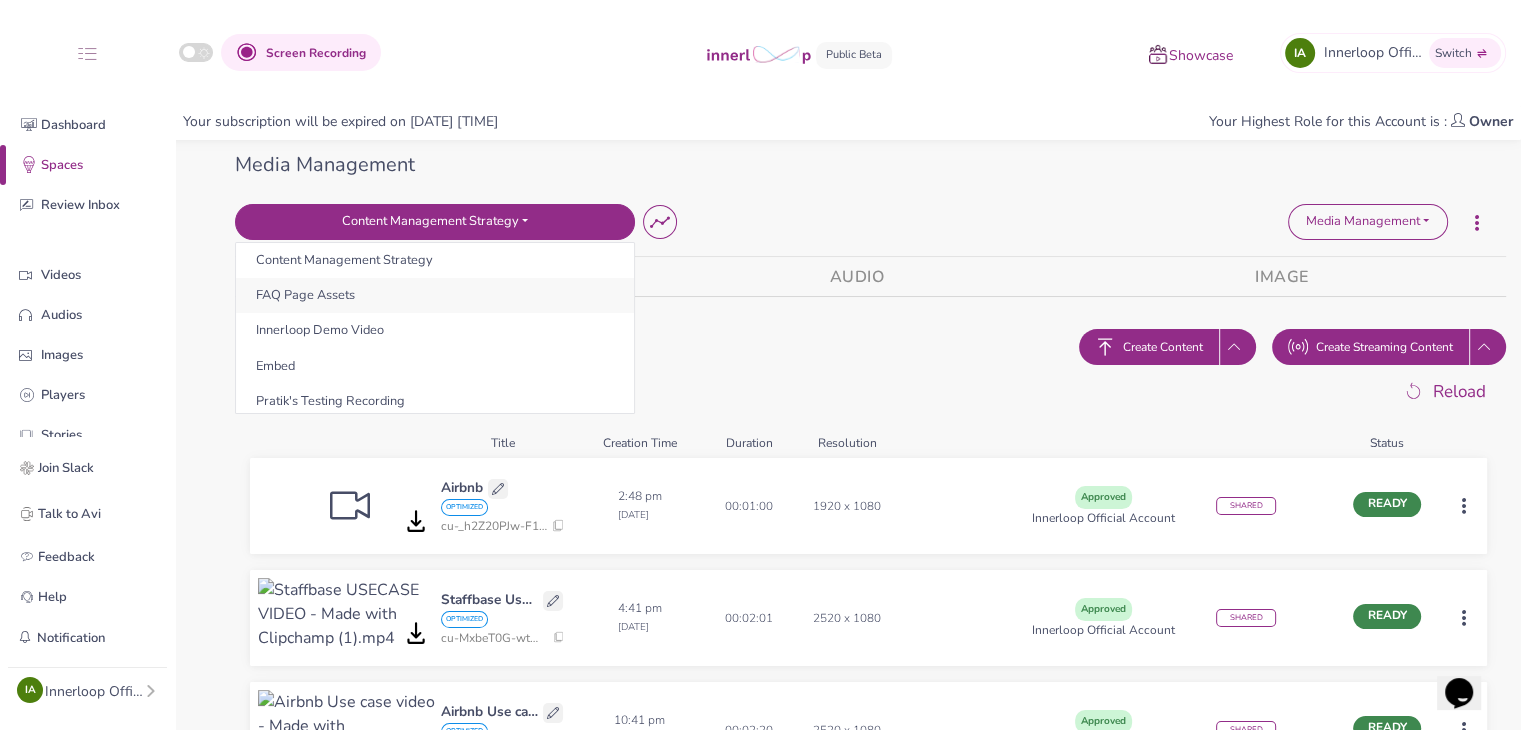 click on "FAQ Page  Assets" at bounding box center [435, 295] 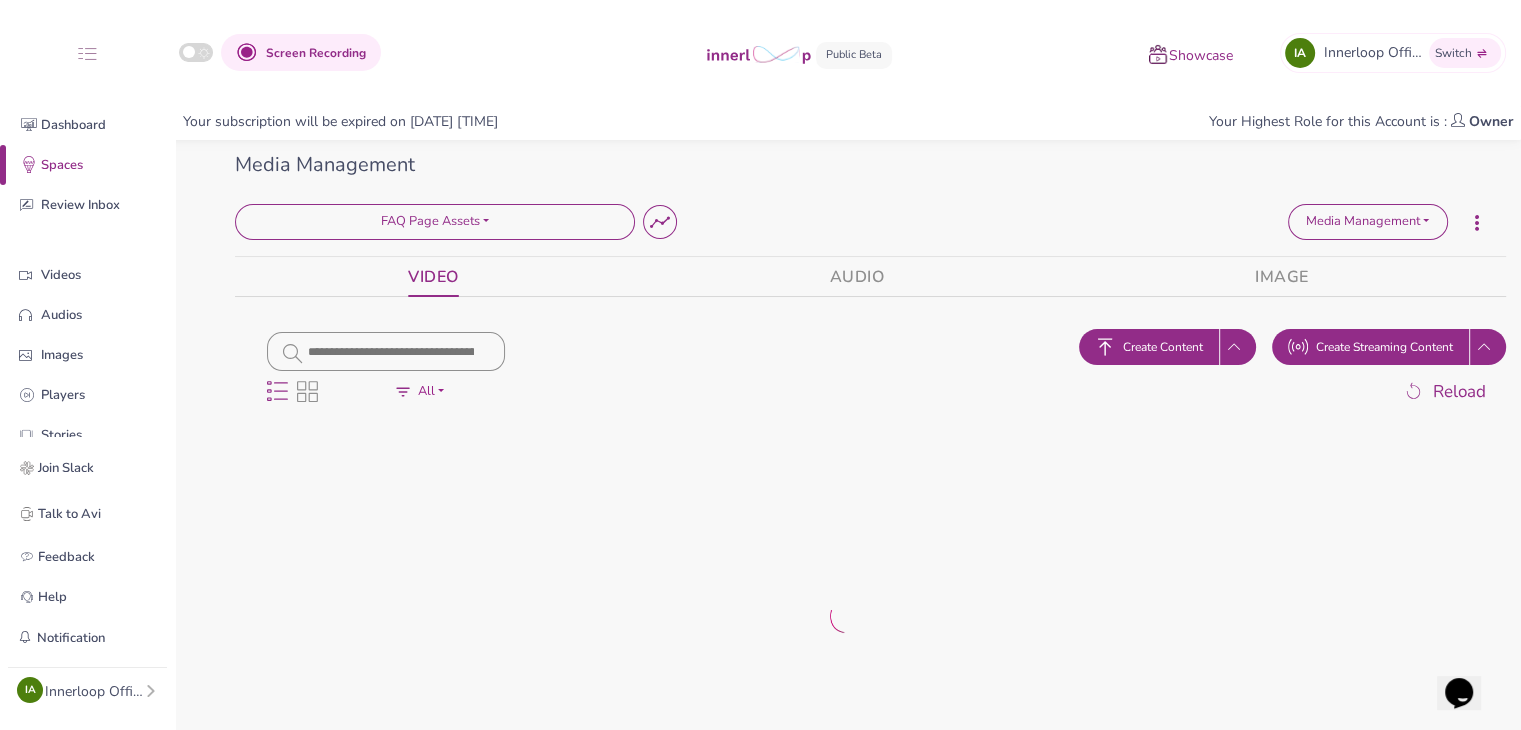 click on "Create Content" at bounding box center [1163, 347] 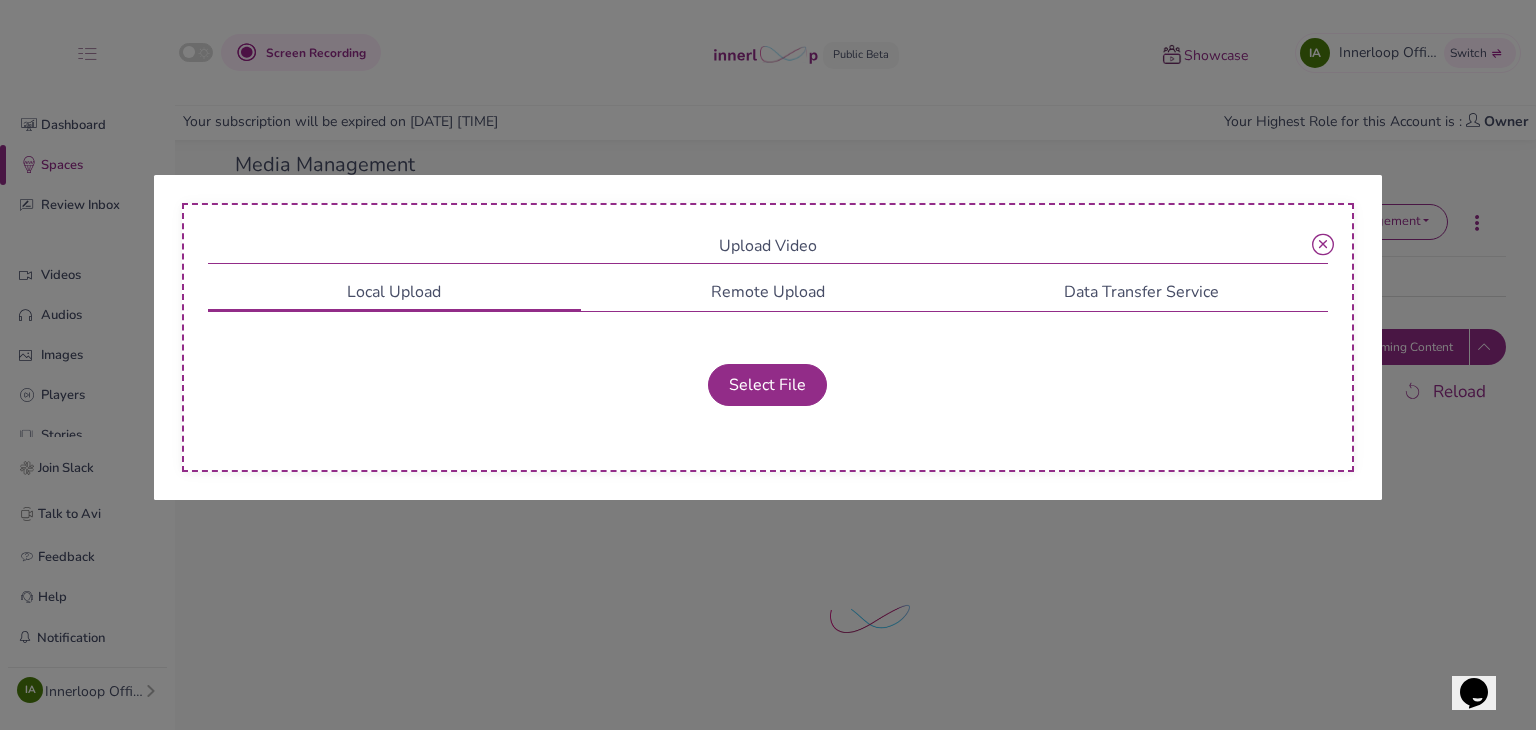 click at bounding box center [1323, 244] 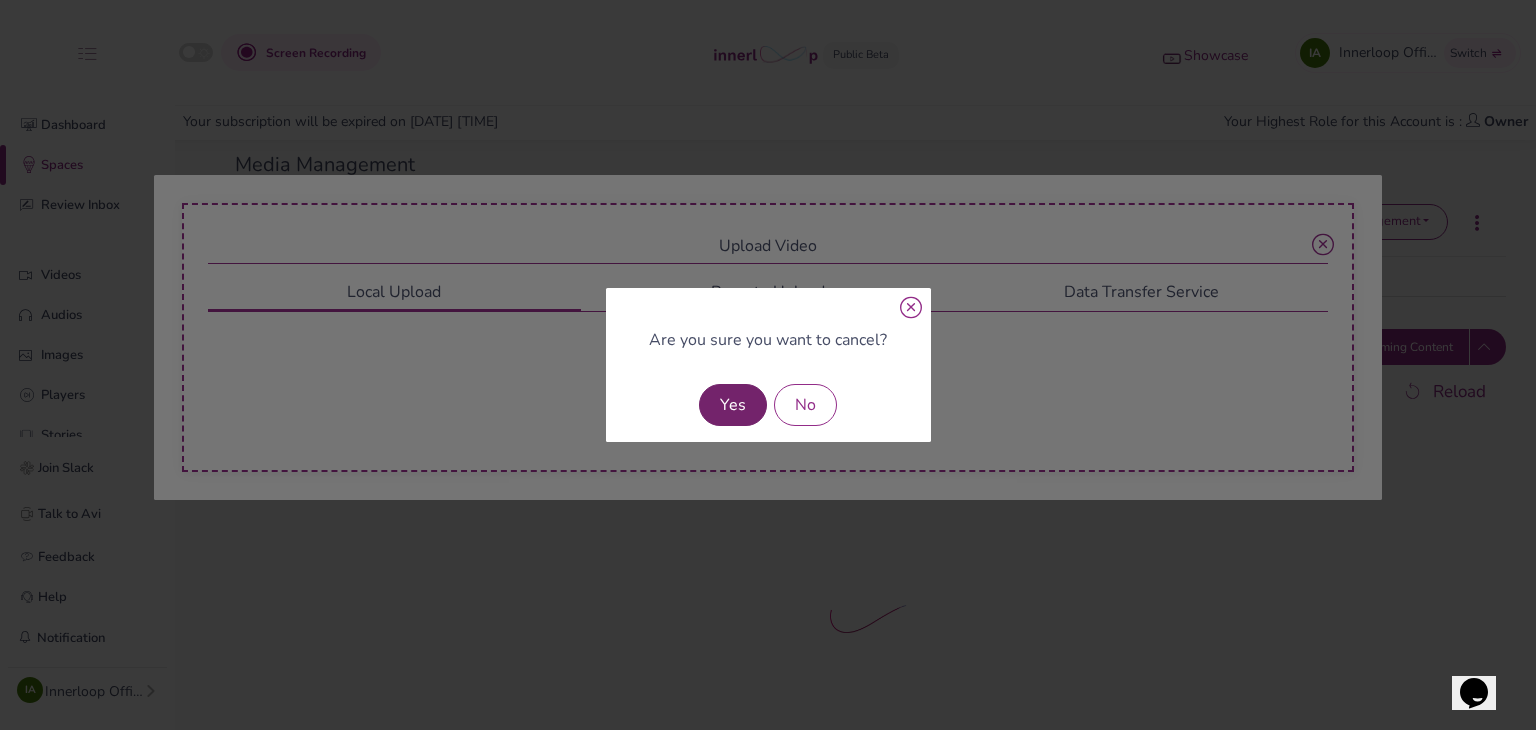 click on "Yes" at bounding box center (733, 405) 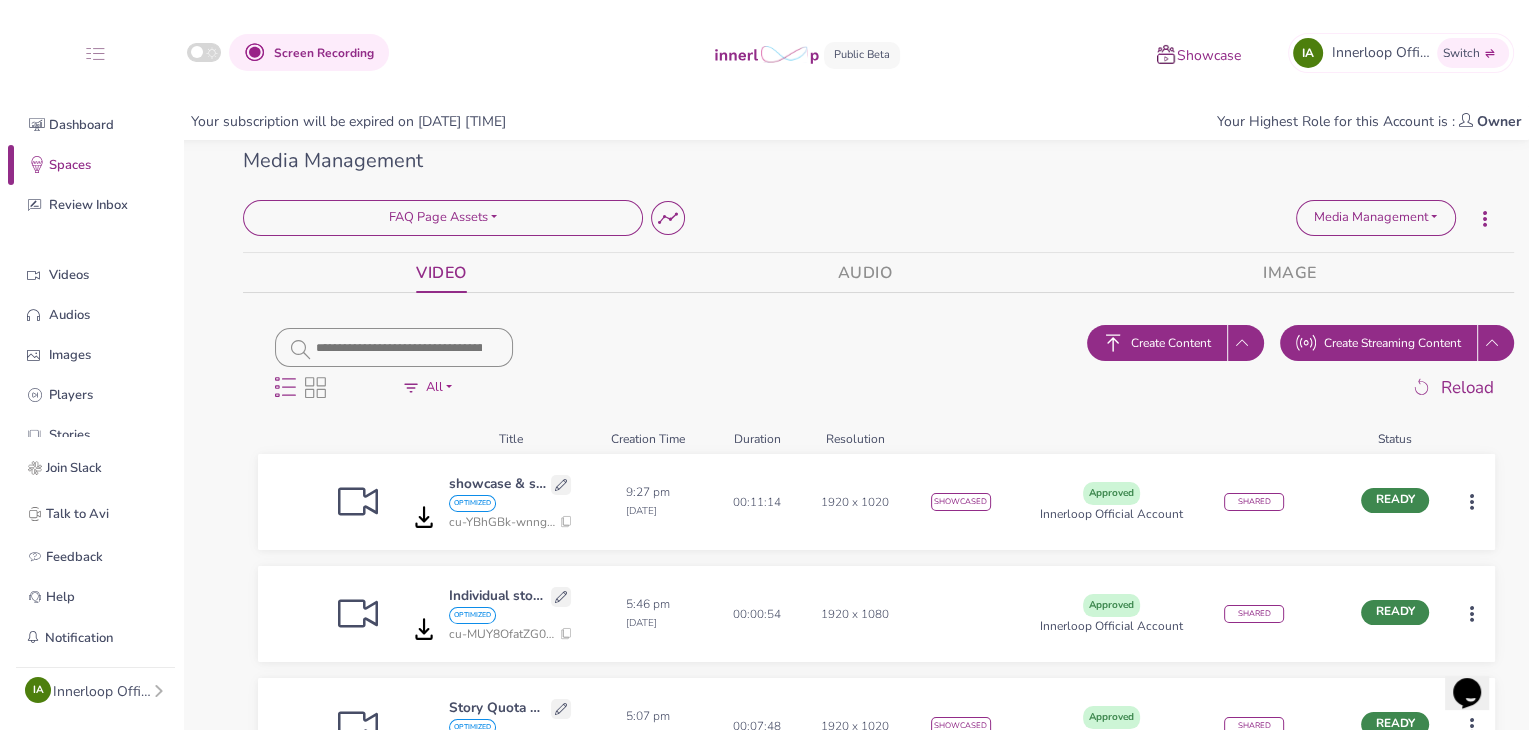 scroll, scrollTop: 0, scrollLeft: 0, axis: both 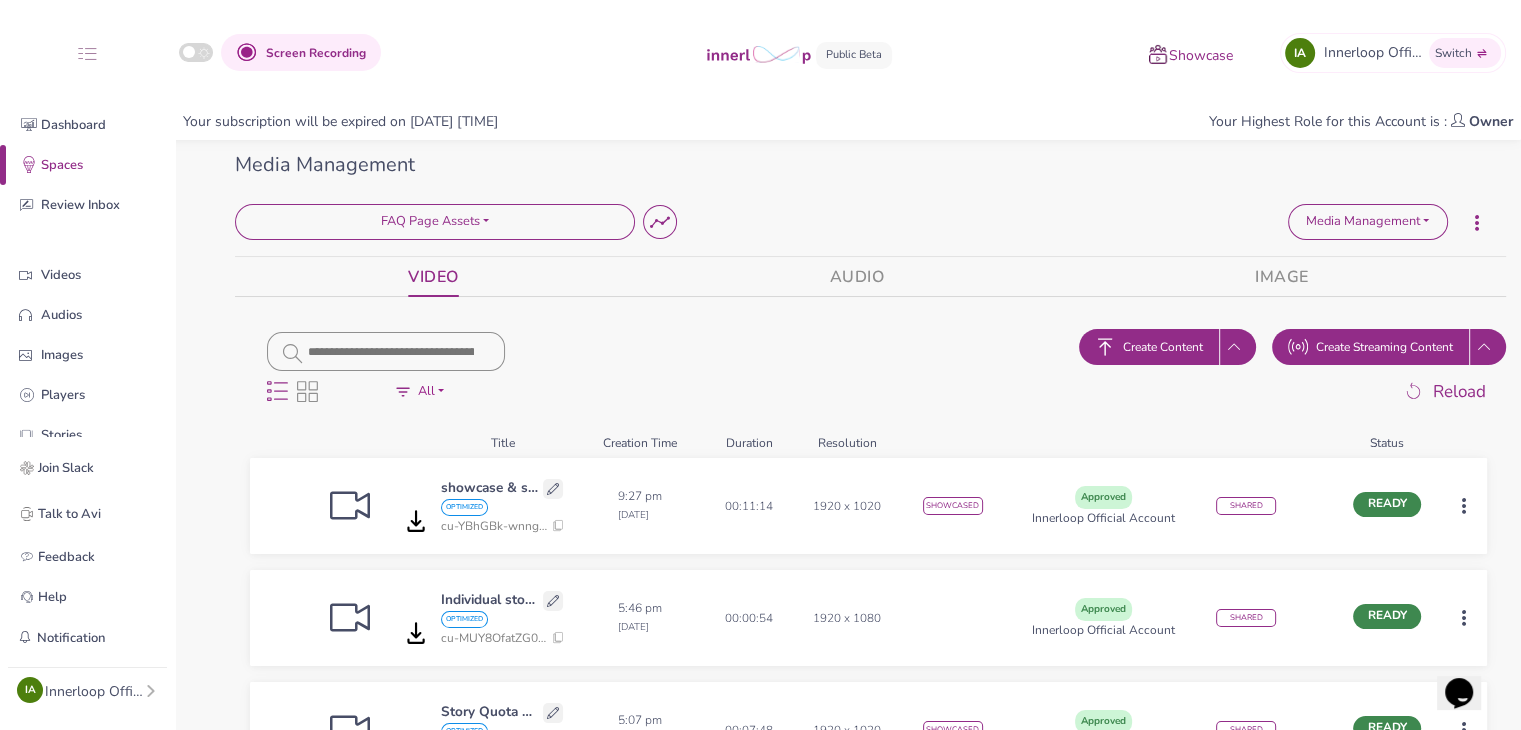 click on "Create Content" at bounding box center [1163, 347] 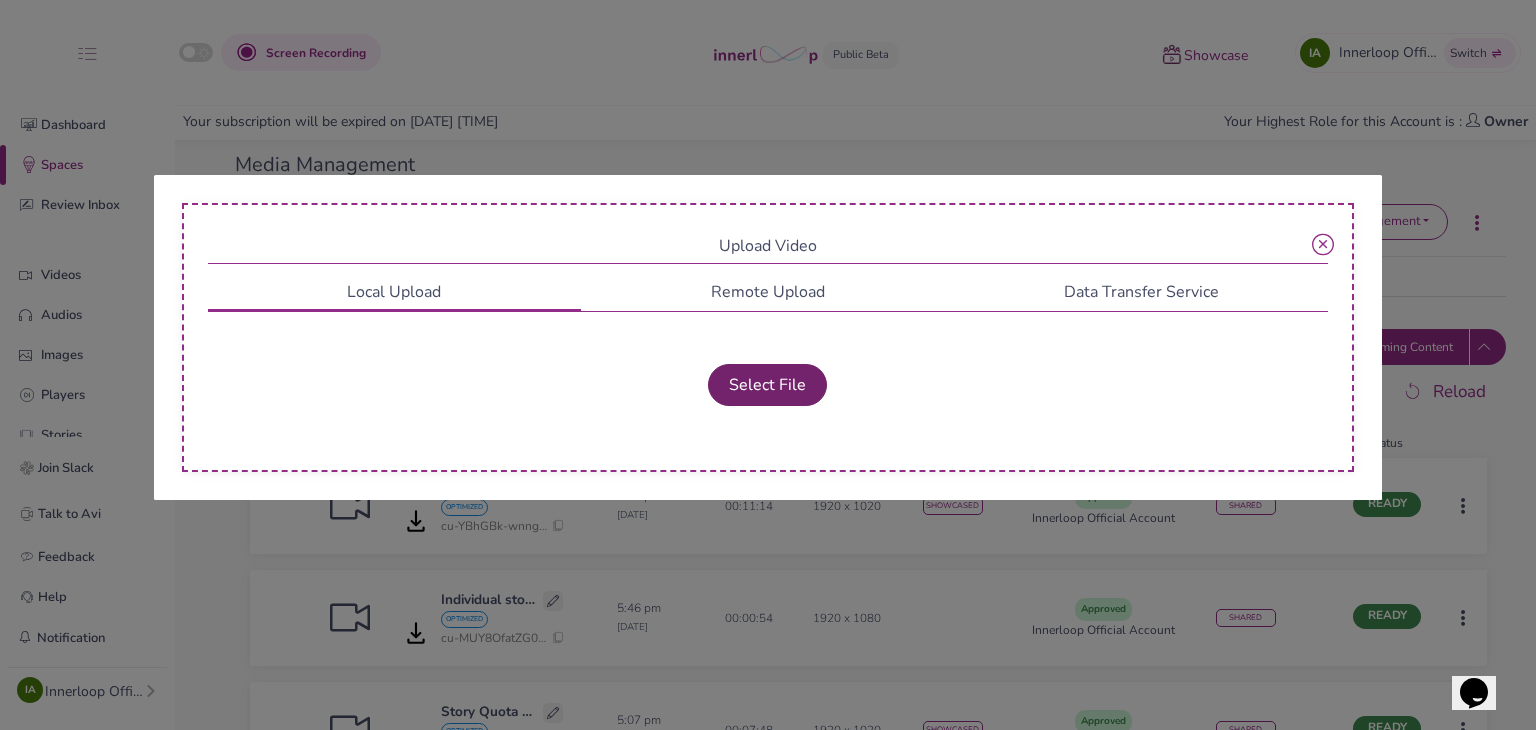 click on "Select File" at bounding box center [767, 385] 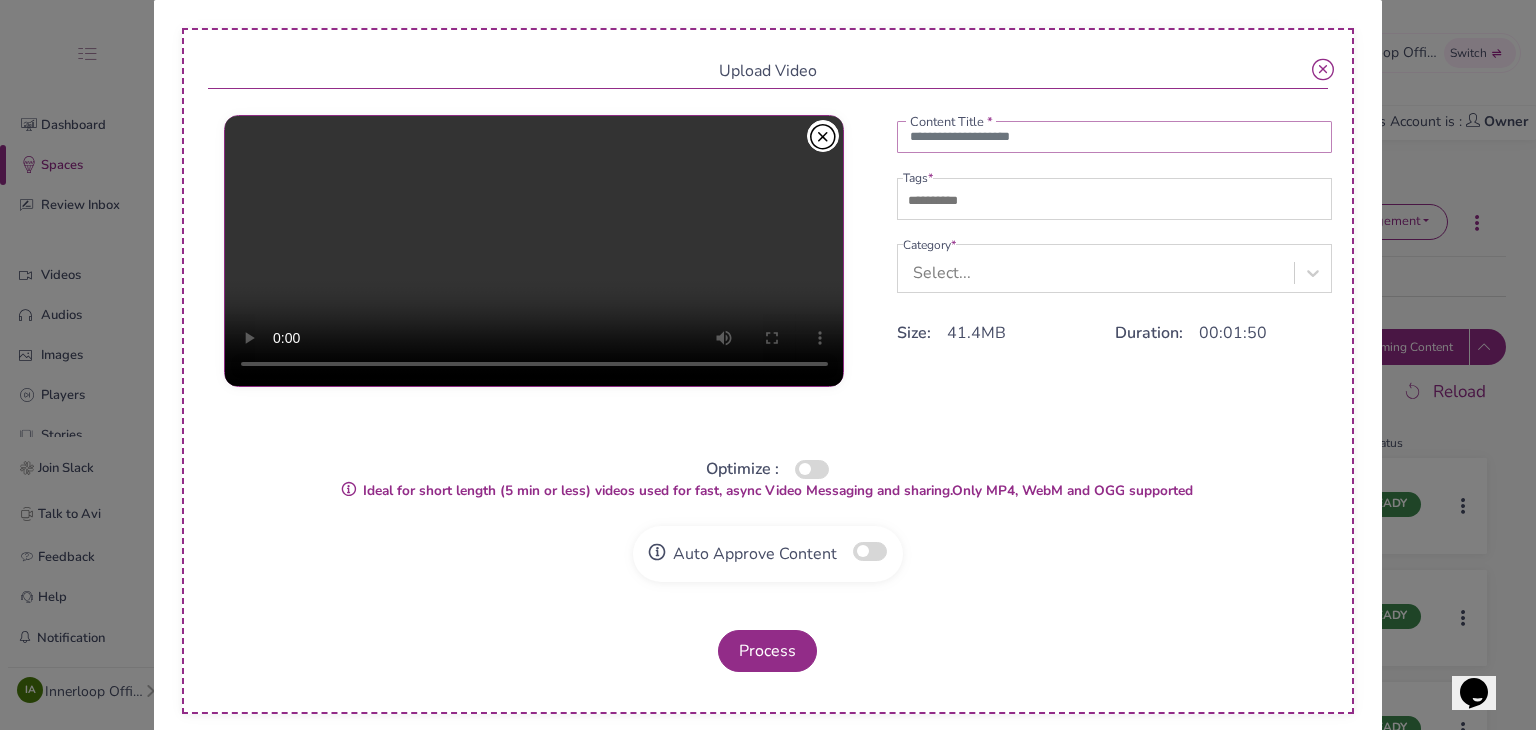 click at bounding box center [1115, 137] 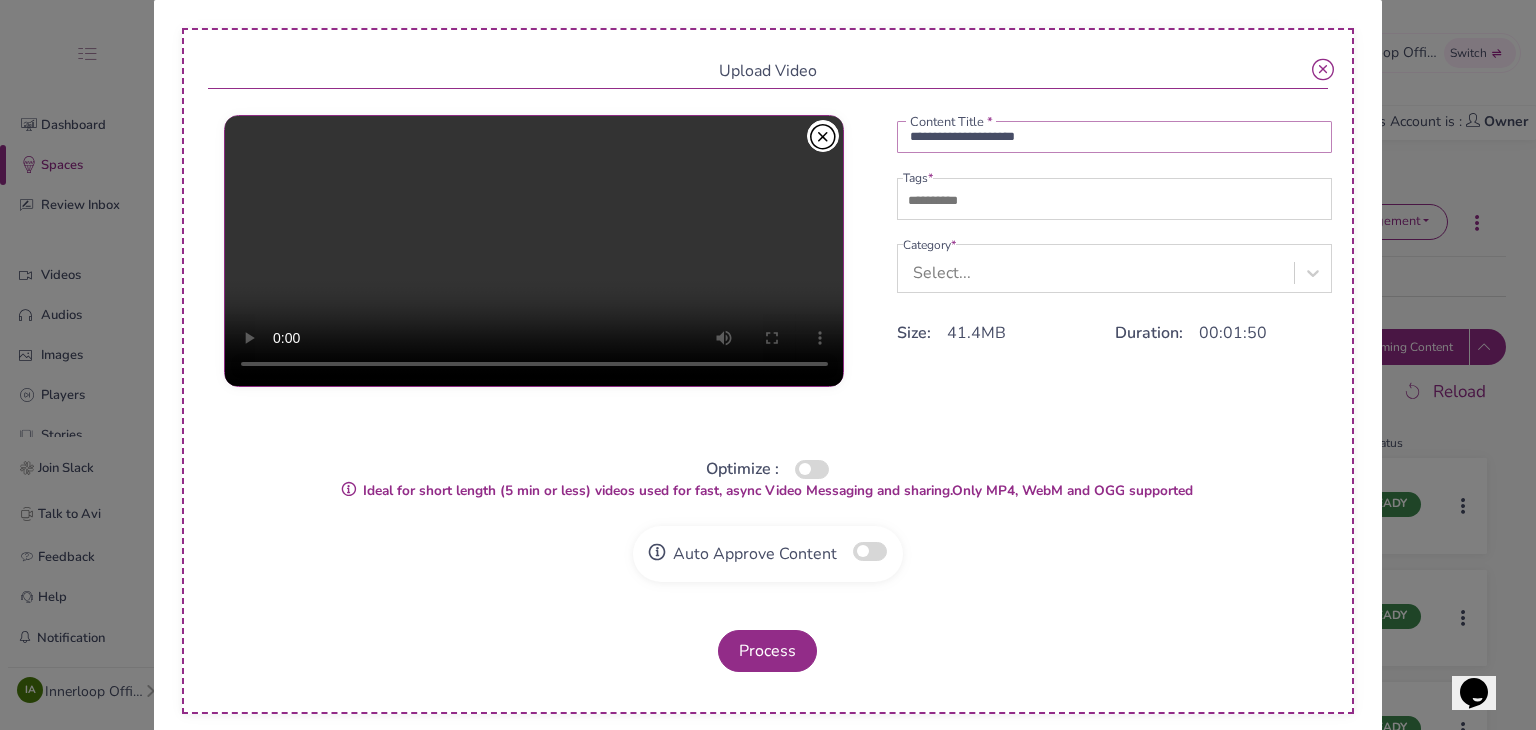 type on "**********" 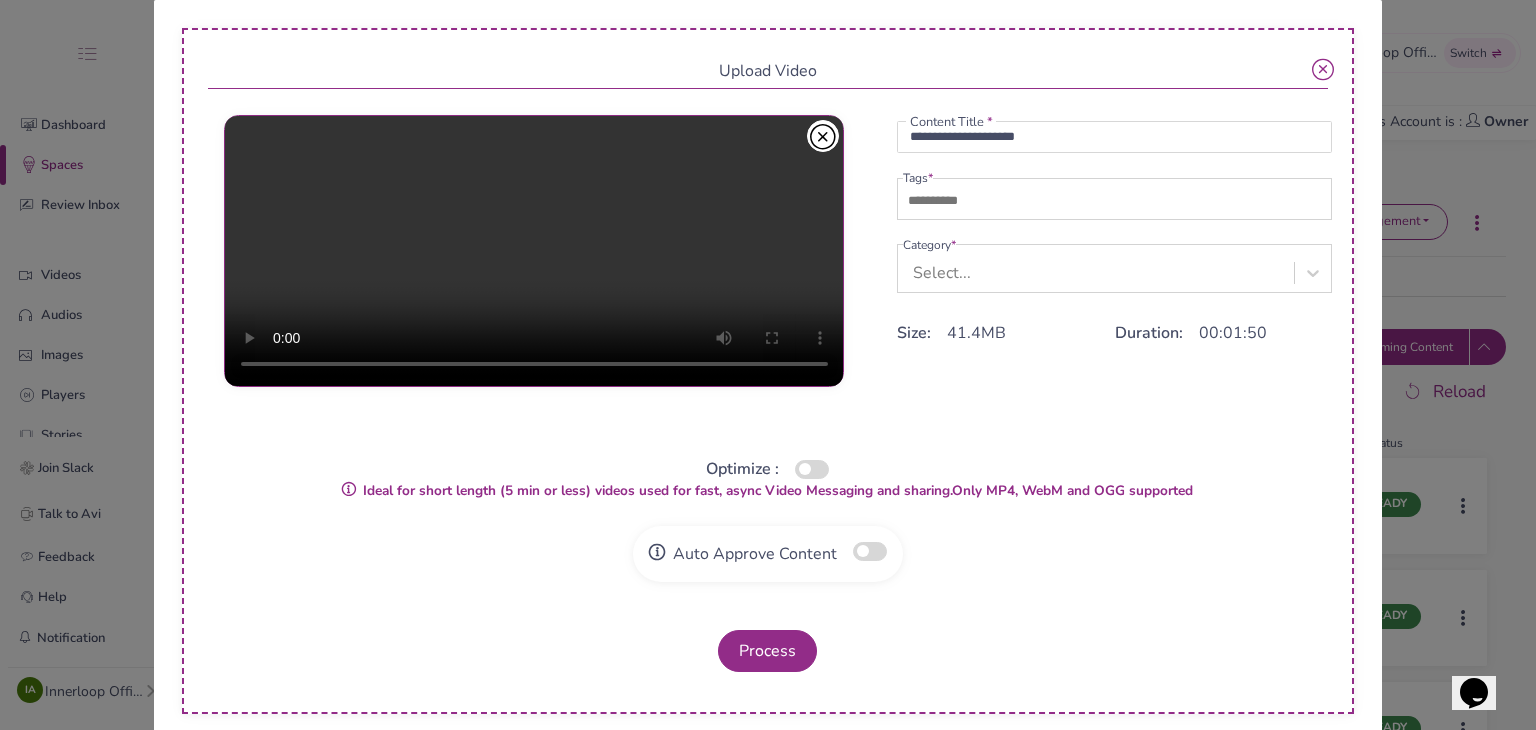 click at bounding box center [973, 201] 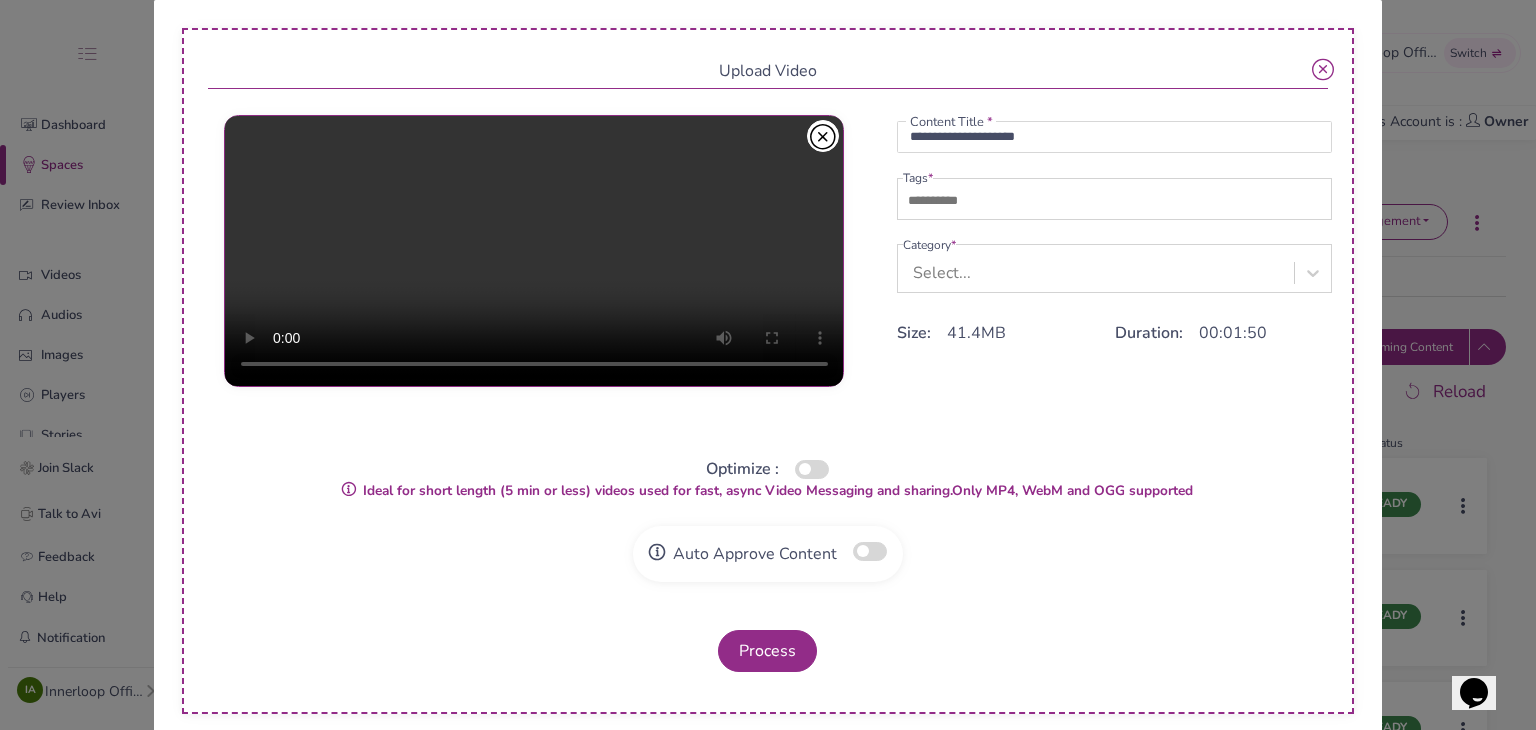 click at bounding box center [973, 201] 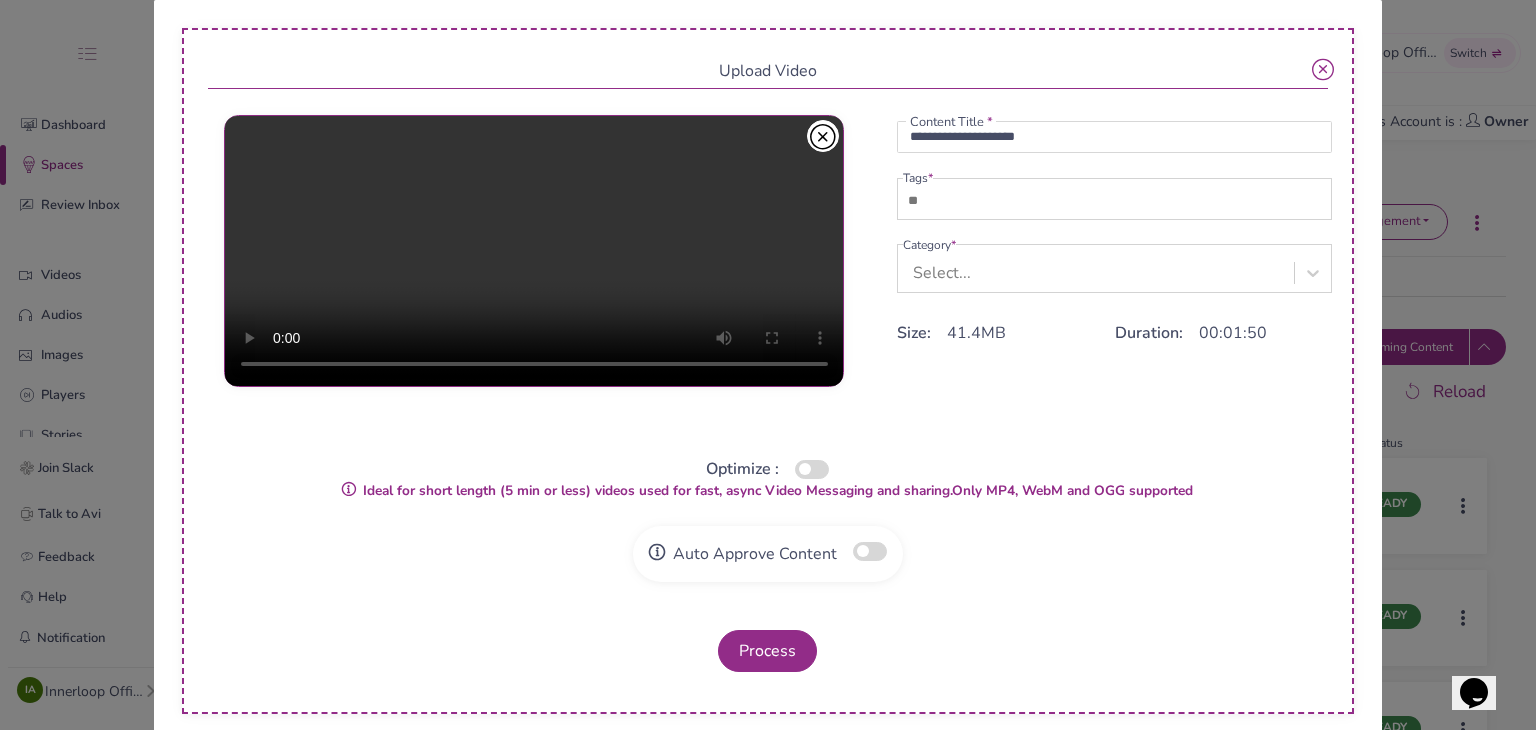 type on "*" 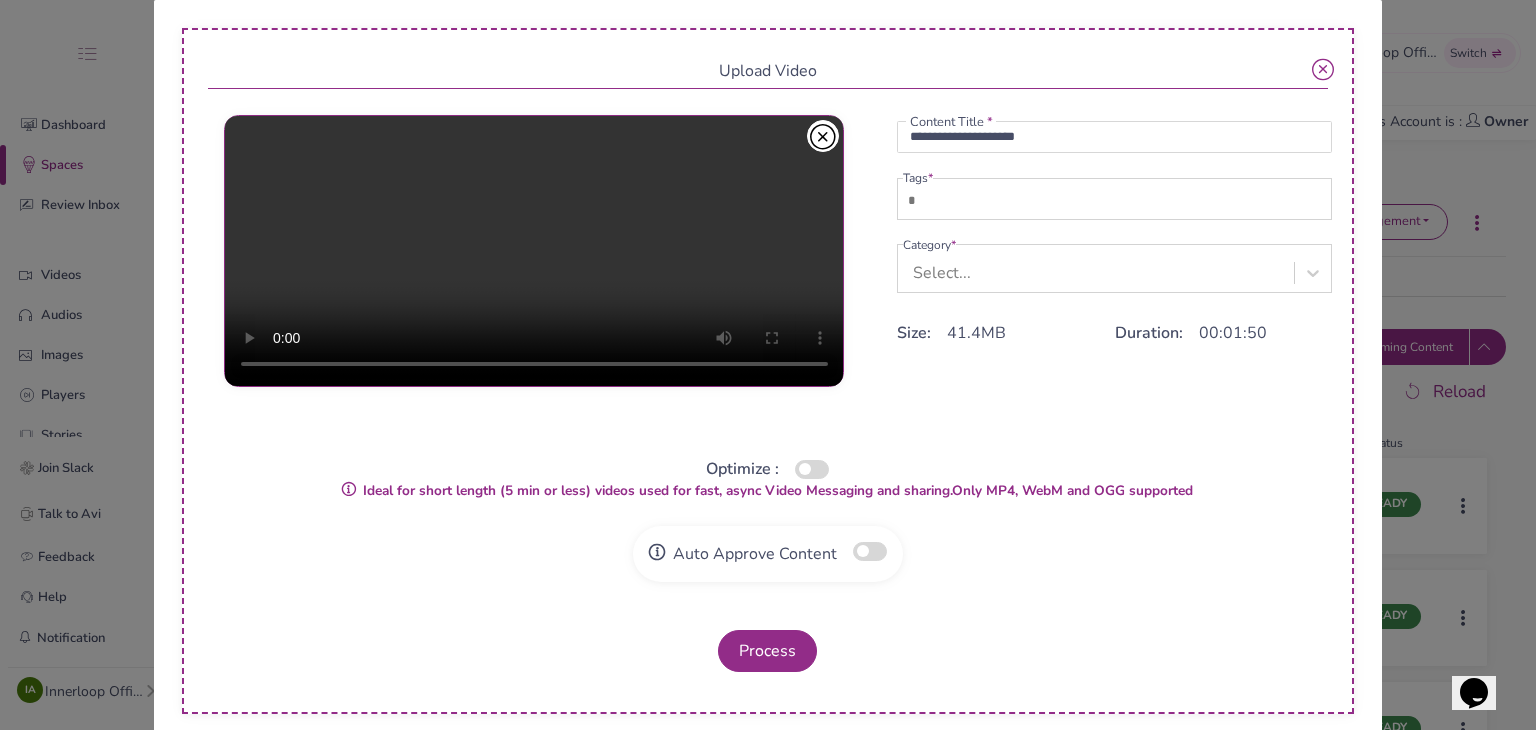 type 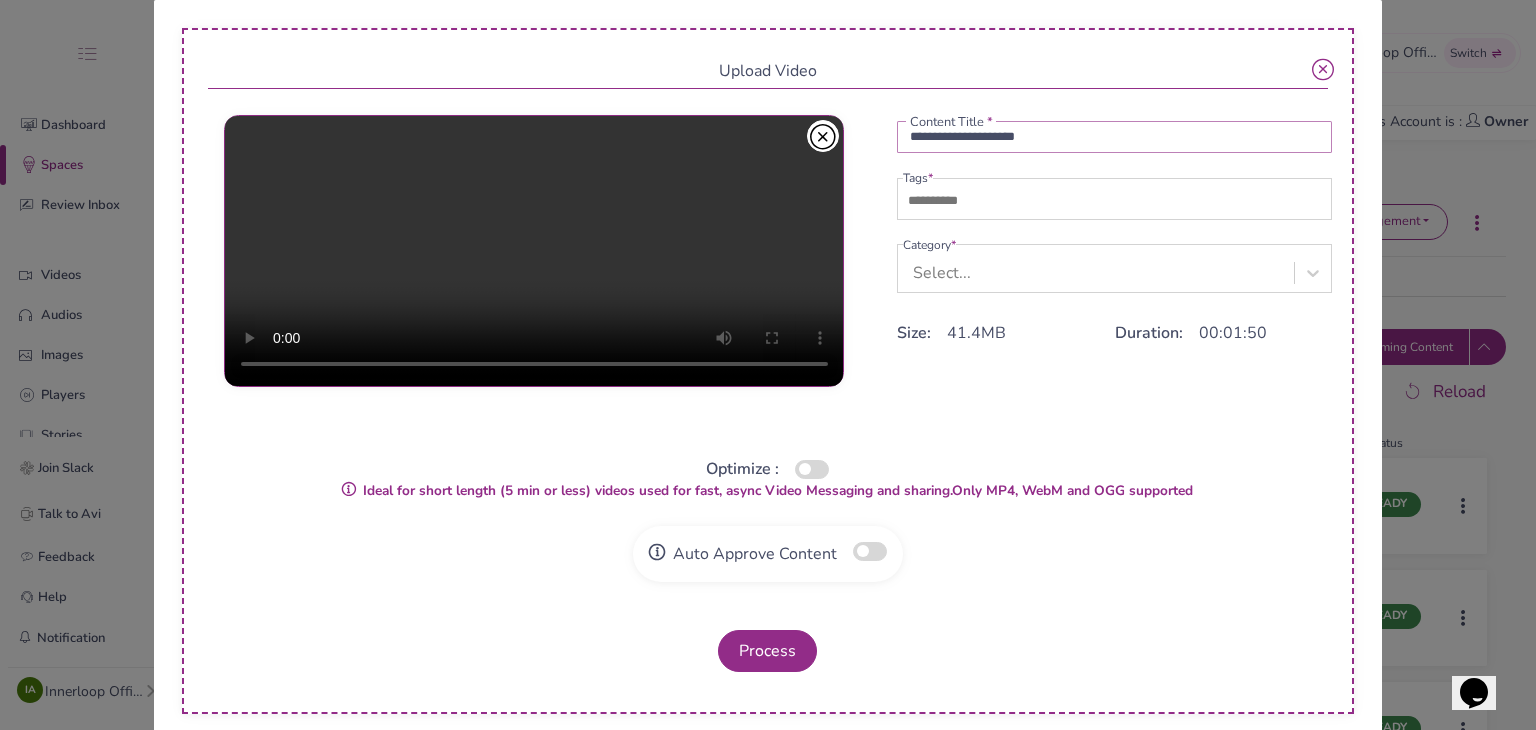 click on "**********" at bounding box center [1115, 137] 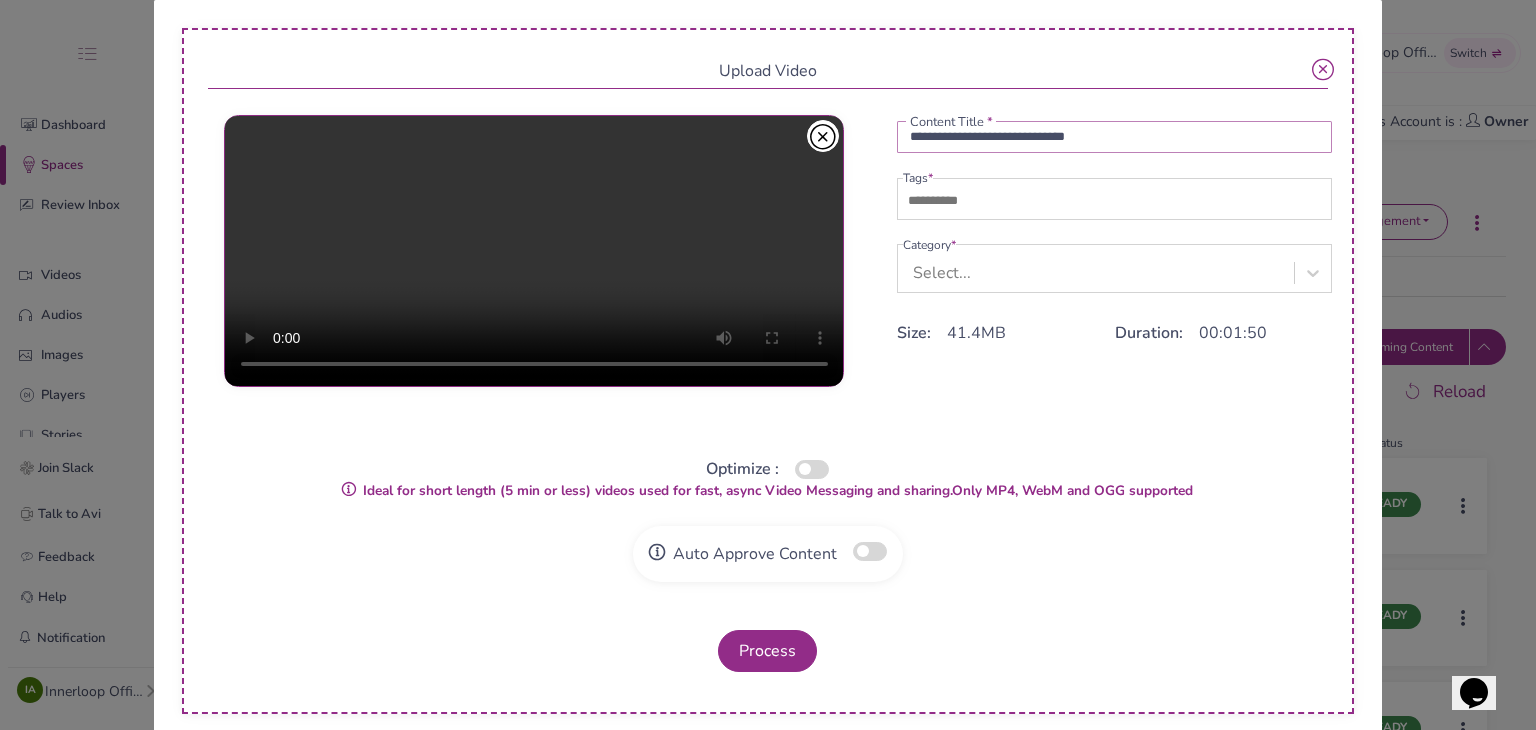 type on "**********" 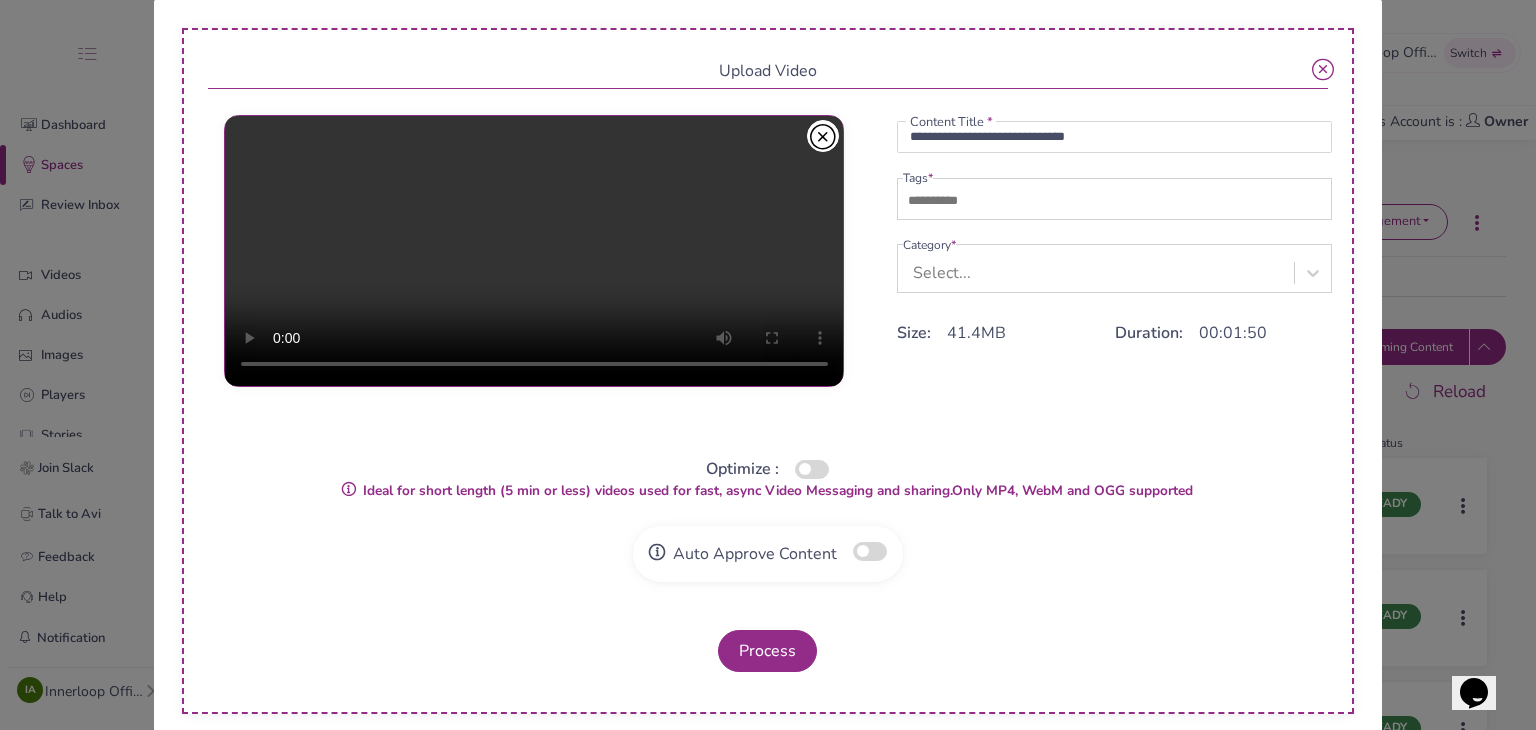 click at bounding box center (973, 201) 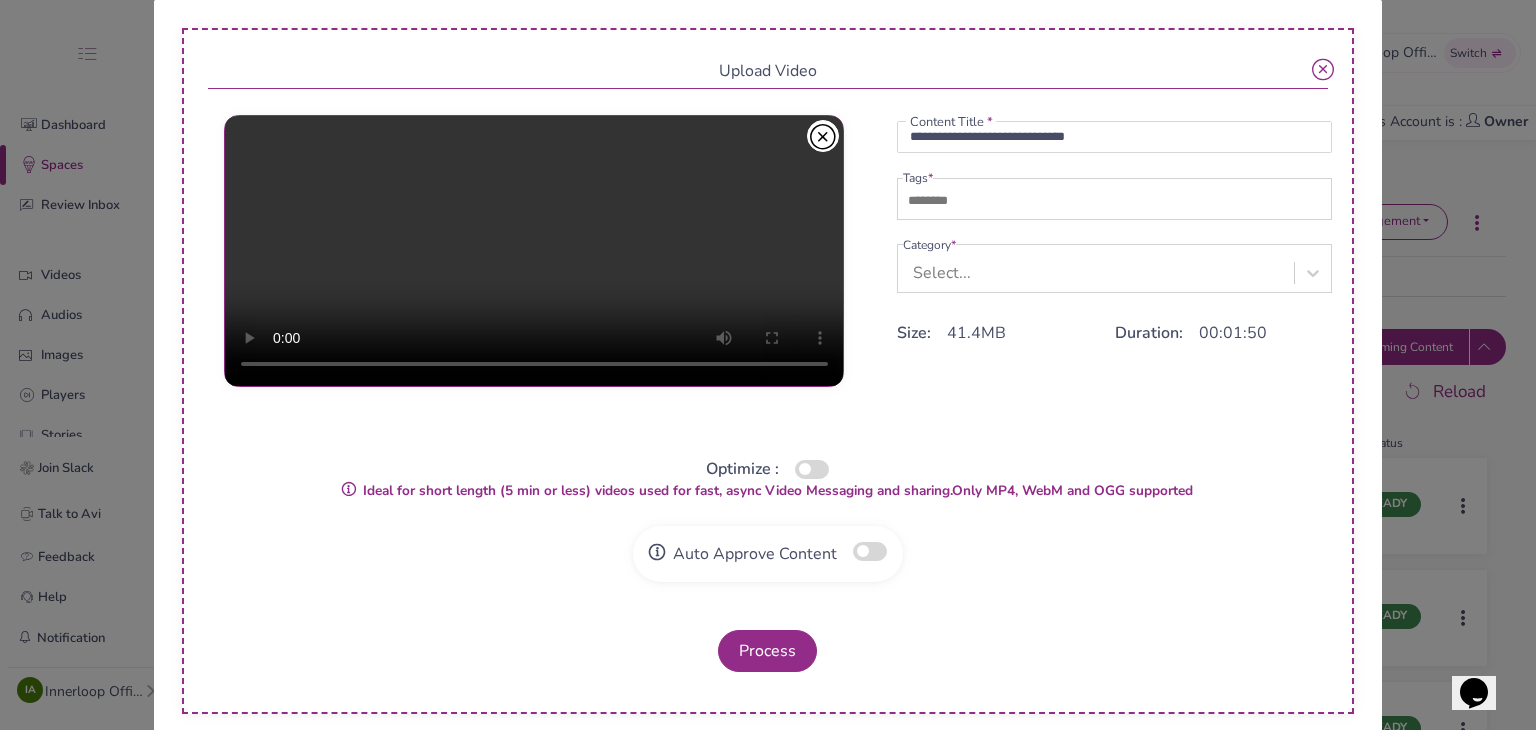 type on "*********" 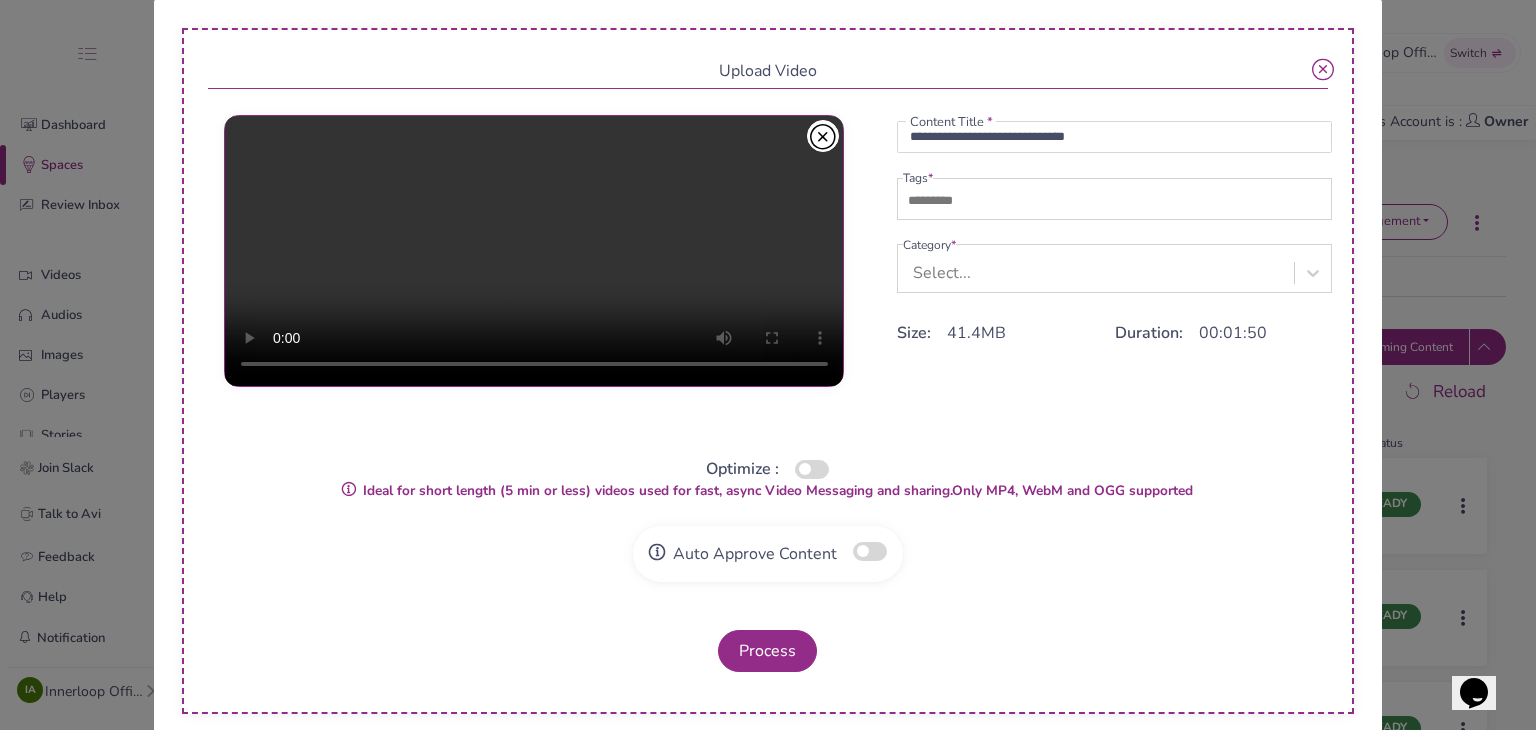 type 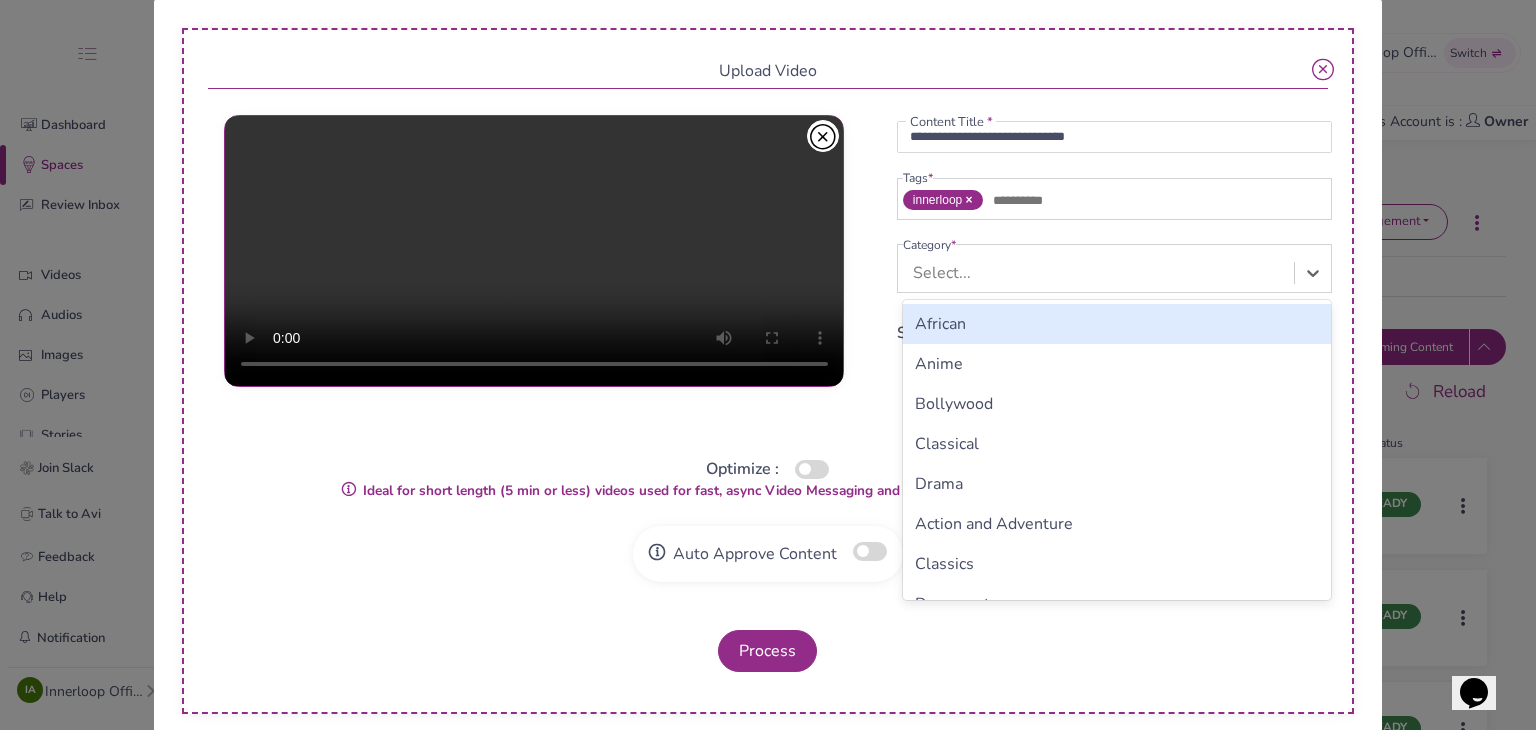 click on "Select..." at bounding box center [942, 273] 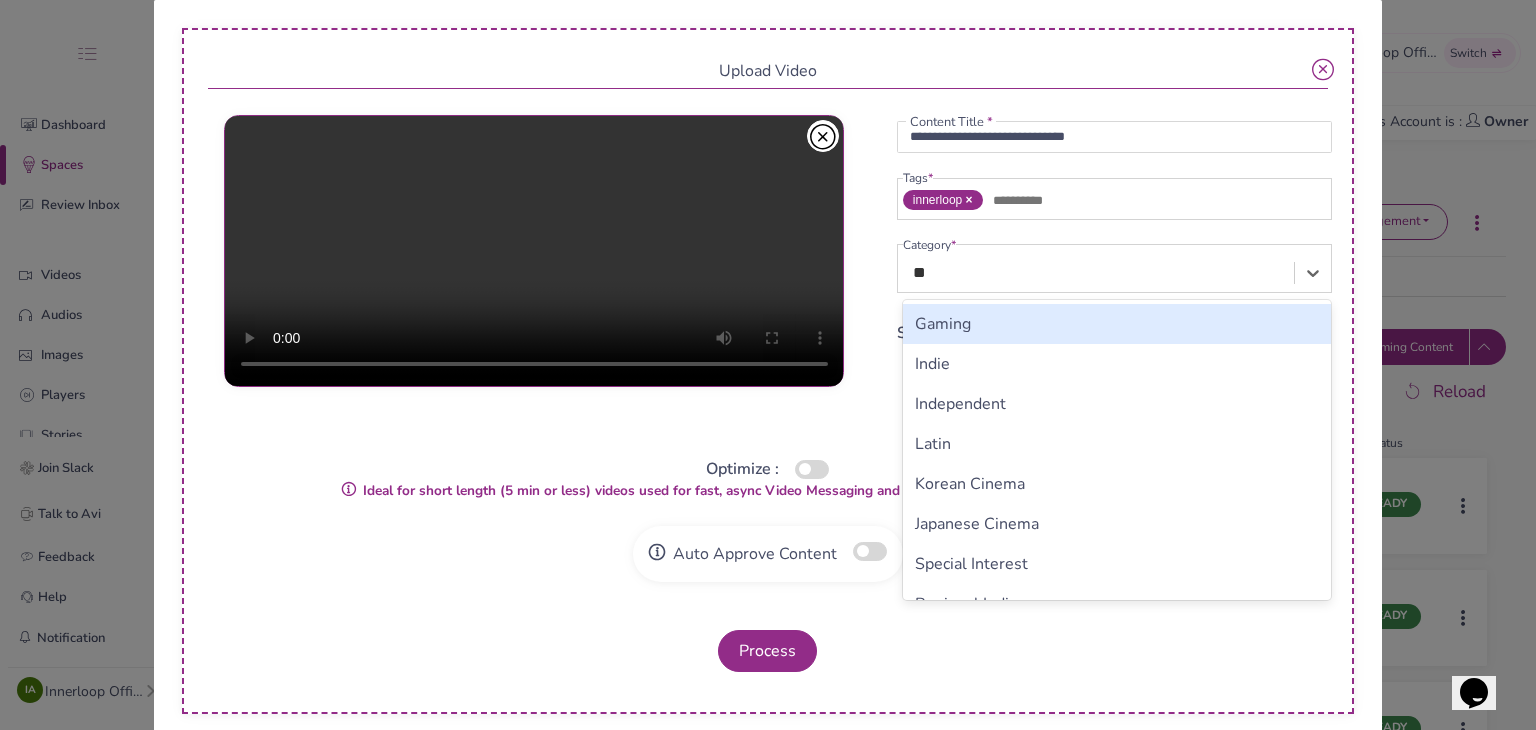 type on "***" 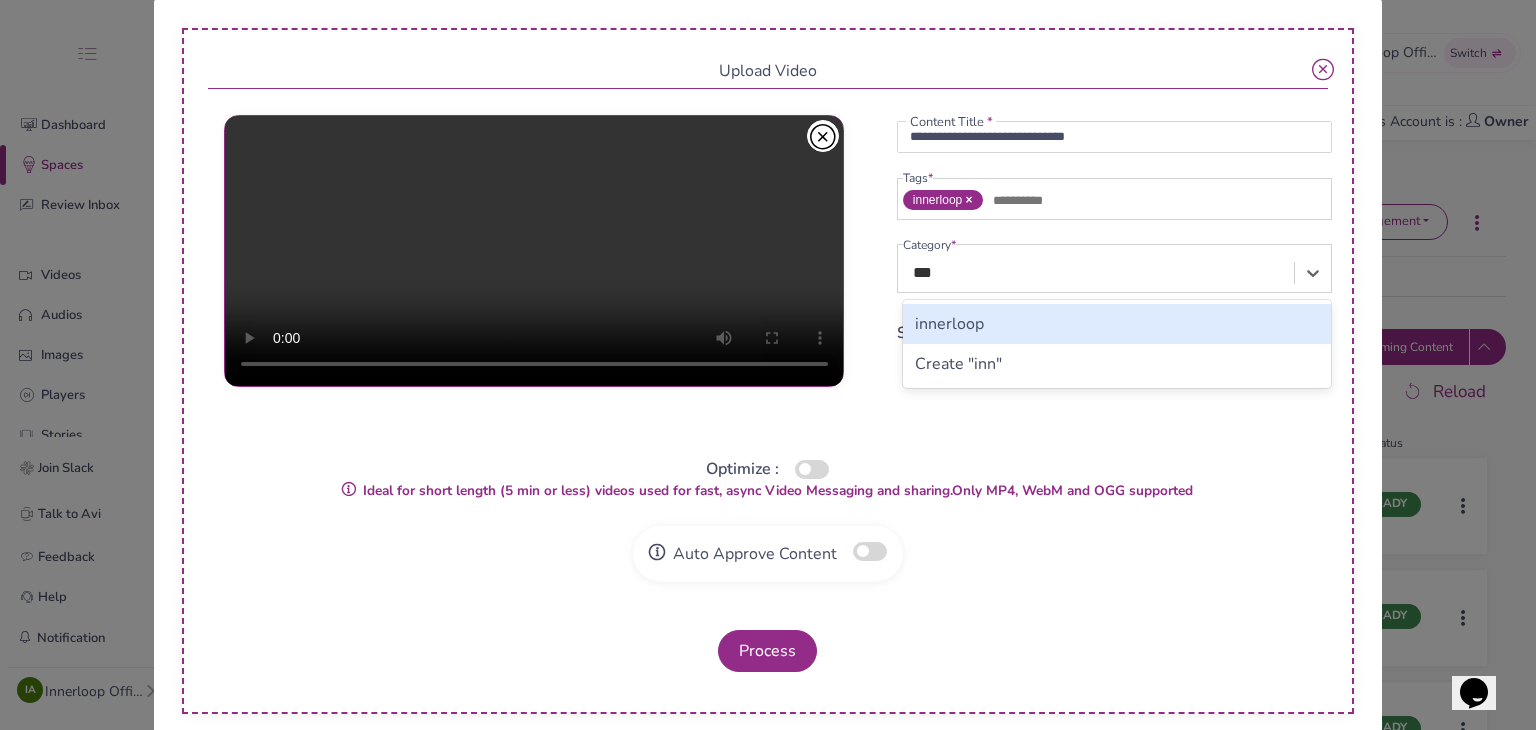 type 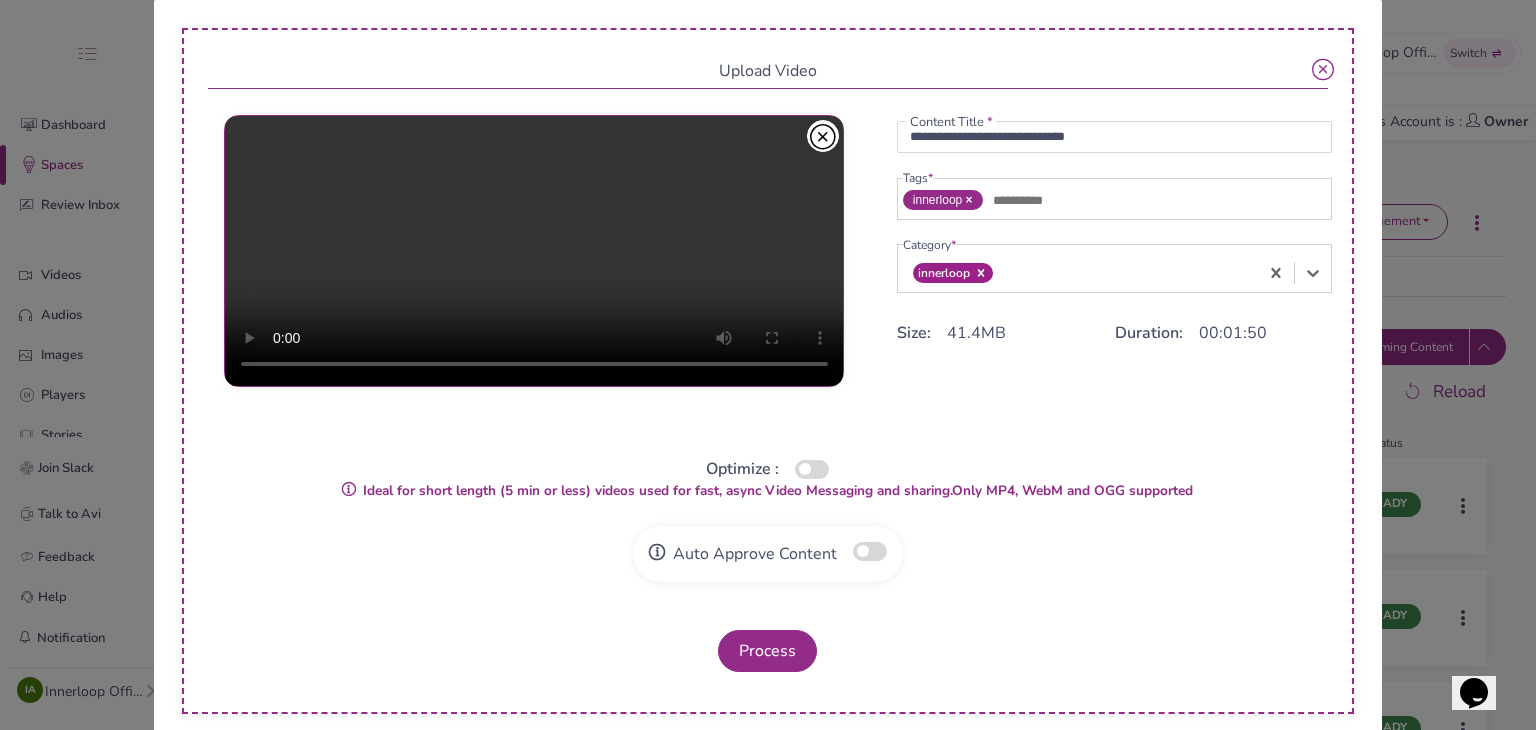 click at bounding box center (812, 469) 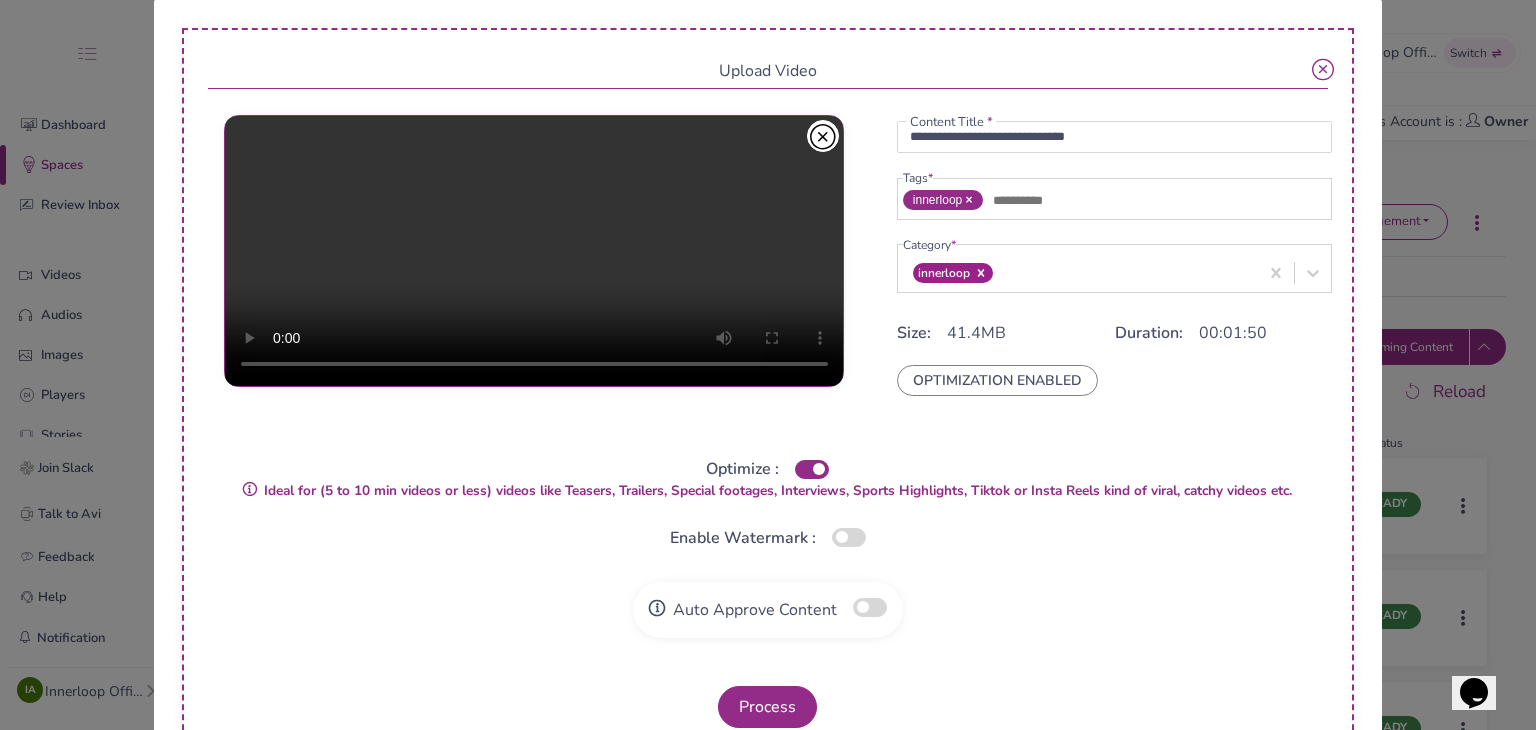 click on "Auto Approve Content" at bounding box center [768, 610] 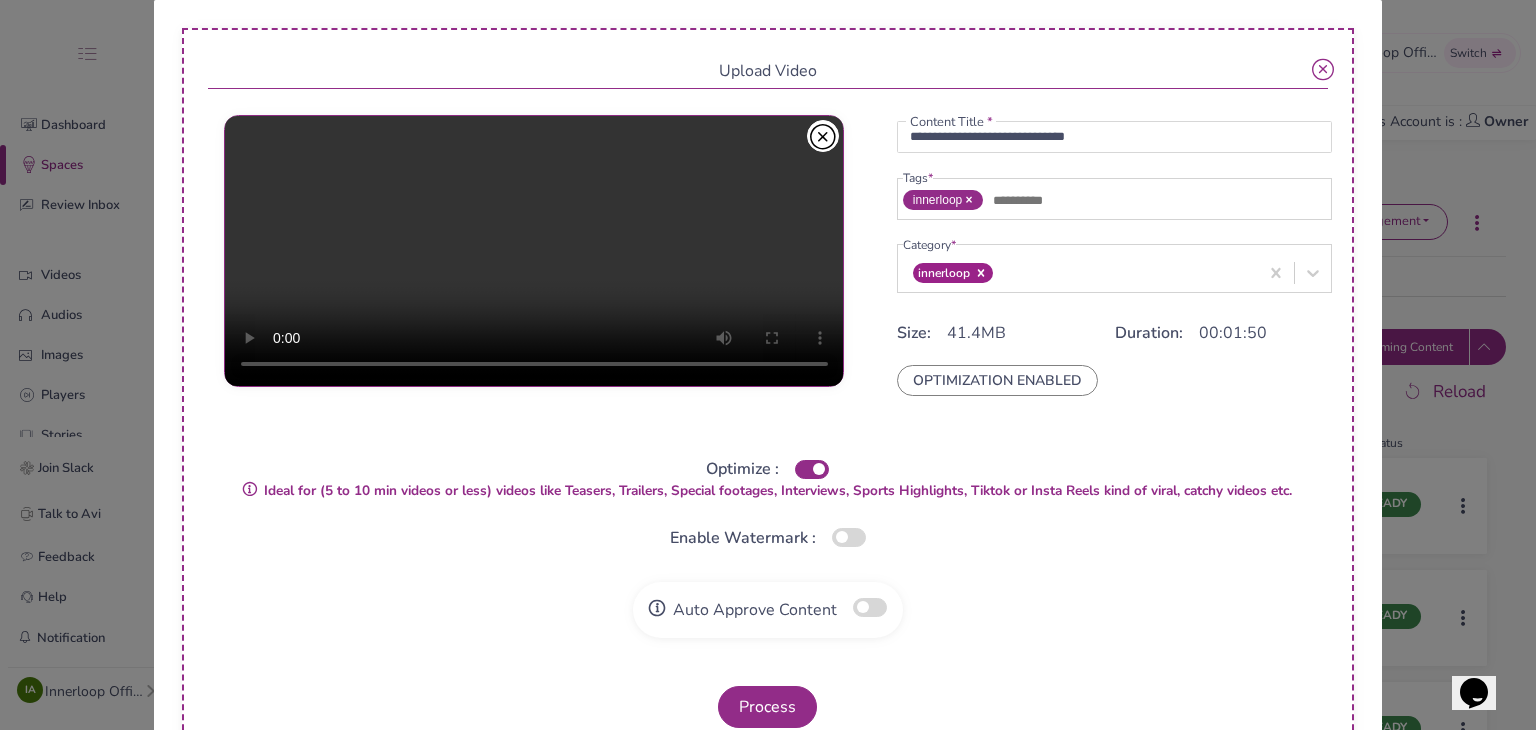 click at bounding box center (870, 607) 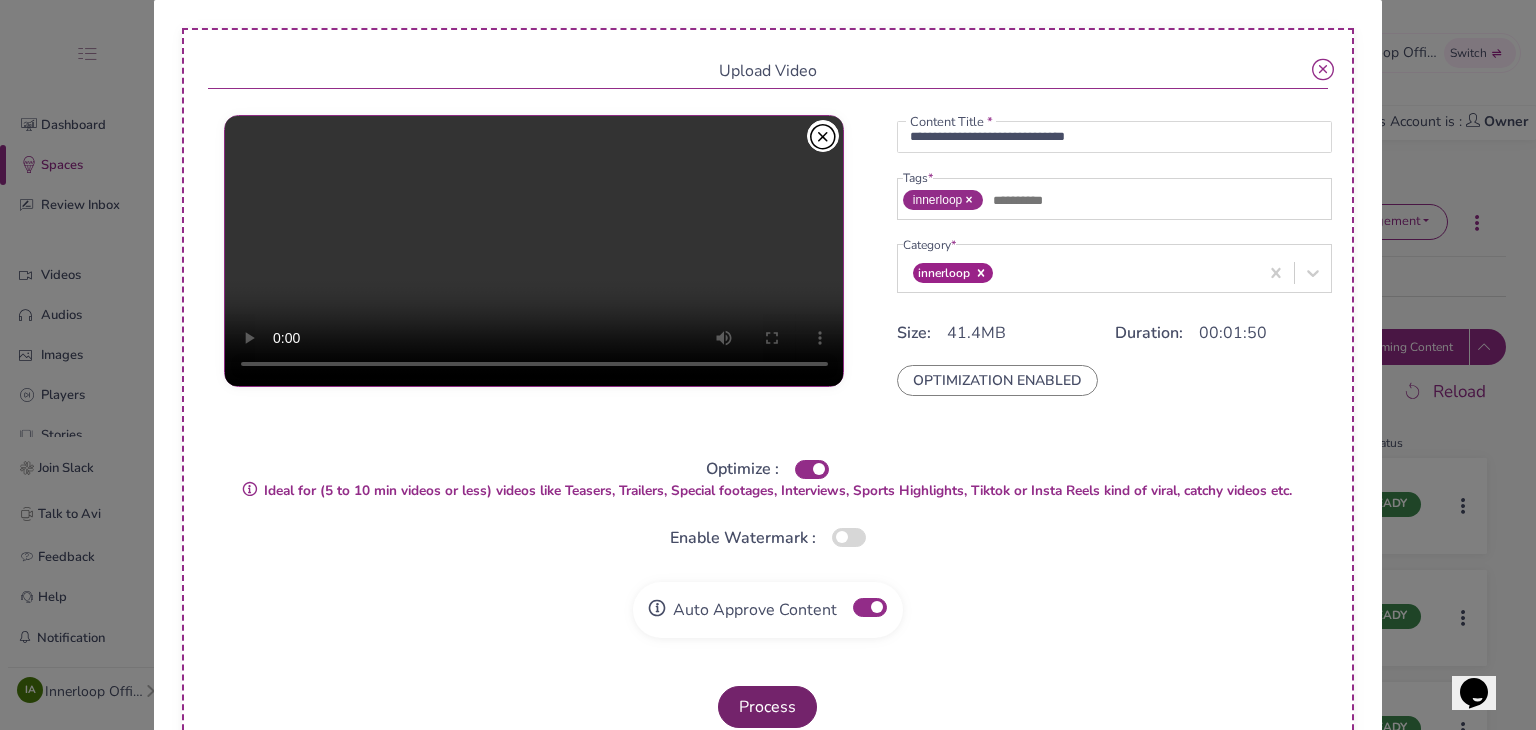click on "Process" at bounding box center [767, 707] 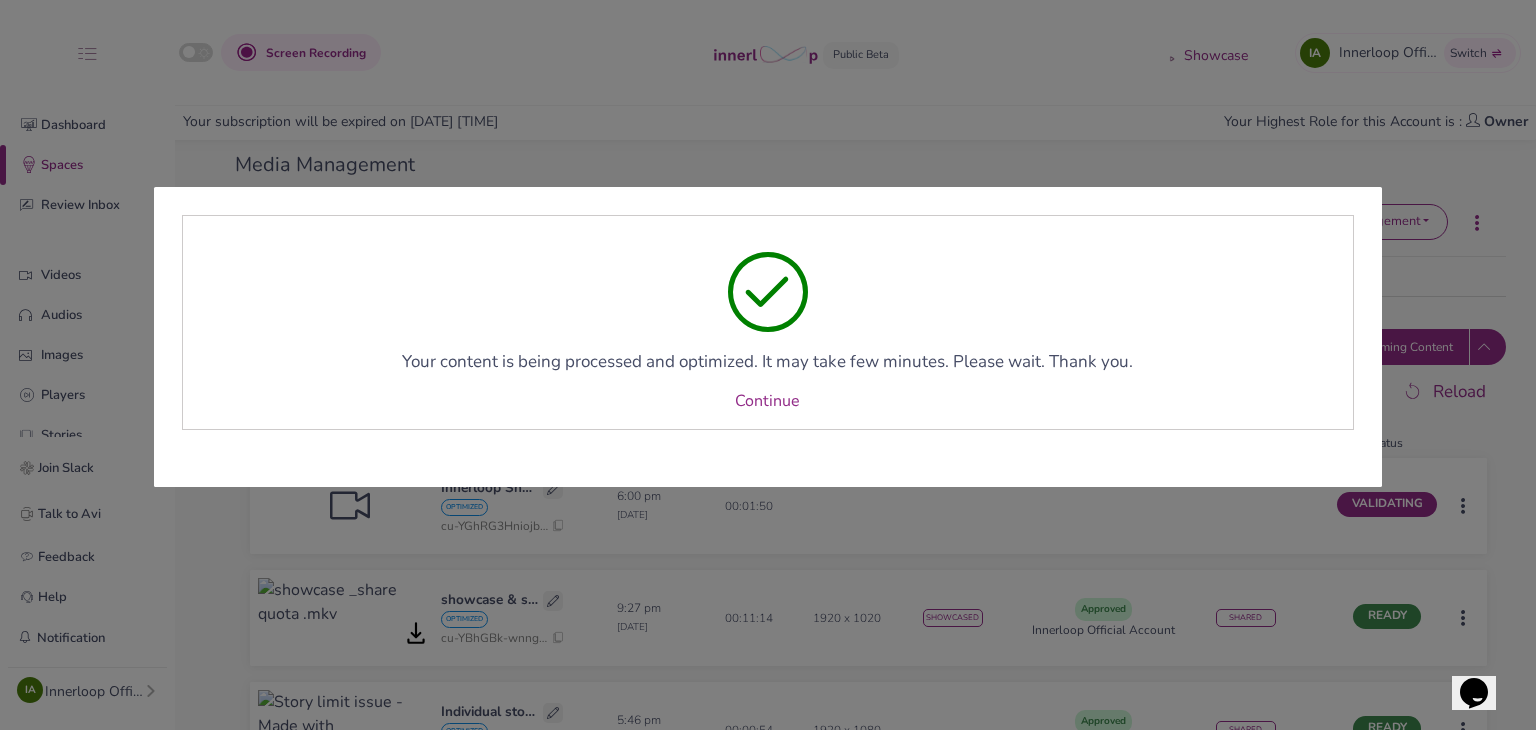 click on "Continue" at bounding box center (768, 401) 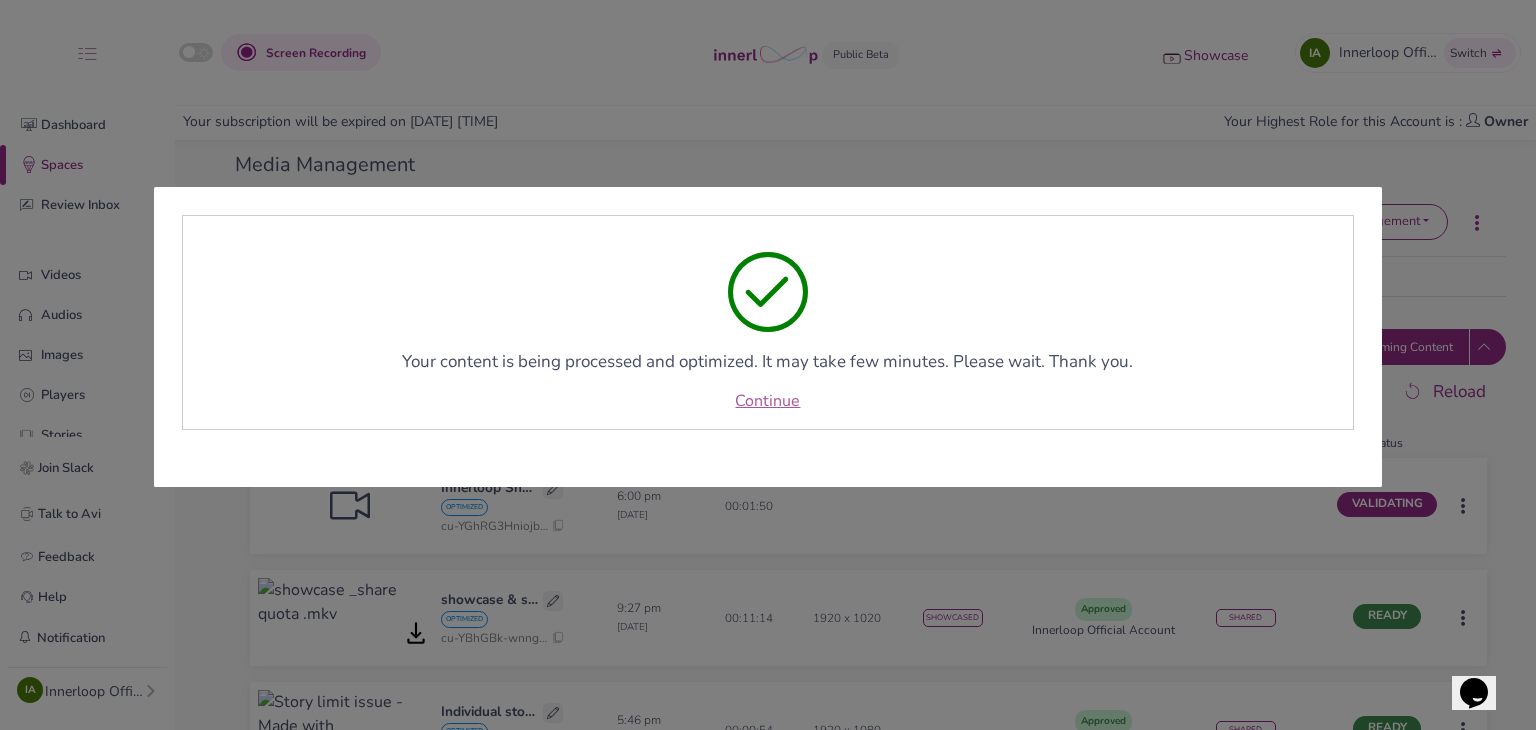 click on "Continue" at bounding box center [767, 401] 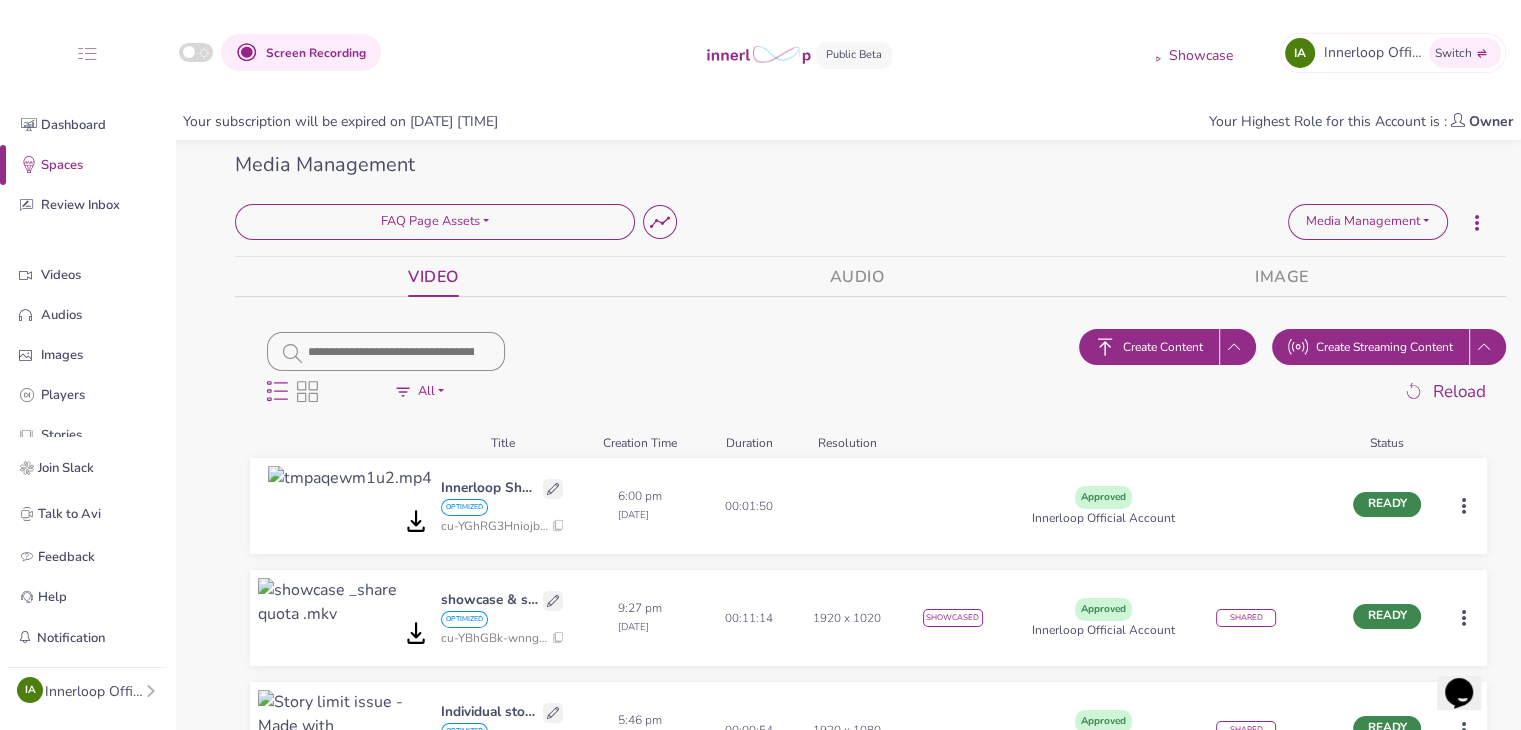 click on "Screen Recording Showcase IA Innerloop Official Switch Quick Upload Video Messaging Voice Note Home Dashboard Spaces Review Inbox Videos Audios Images Players Stories Join Slack Talk to Avi Feedback Help Notification No new notification IA Innerloop Official Account Profile Teams Subscription Usage Billing Pricing Sign out Your subscription will be expired on [DATE] [TIME]   Your Highest Role for this Account is :     Owner Media Management Delete Space FAQ Page  Assets Content Management Strategy  FAQ Page  Assets Innerloop Demo Video  Embed Pratik's Testing Recording  (NEW) Repurpose section [Landing Page] (IA- 2366) Landing Page assets Showcase testing Misc Demo Videos - Avi My Space MUSIC (Use case) Assets Pinkey's Testing Recordings Stagging testing Landing page - Youtube sample videos Hero section Asset Innerloop Portal Brief (call recording) buildspace promotional space old buildspace promotional space  buildpsace Recording video Streaming Content Space Summary Media Management Media Management" at bounding box center (760, 365) 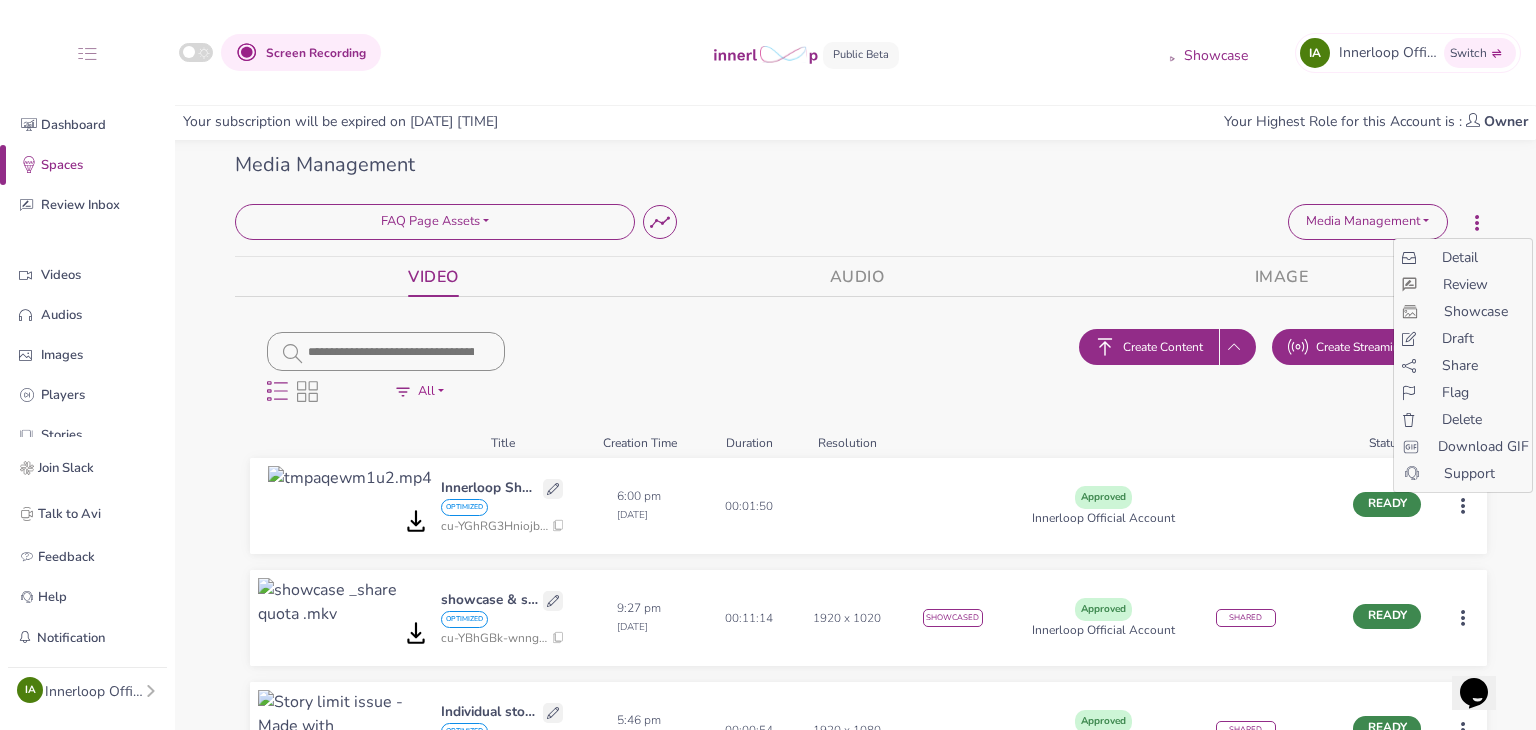 click on "Share" at bounding box center [1463, 365] 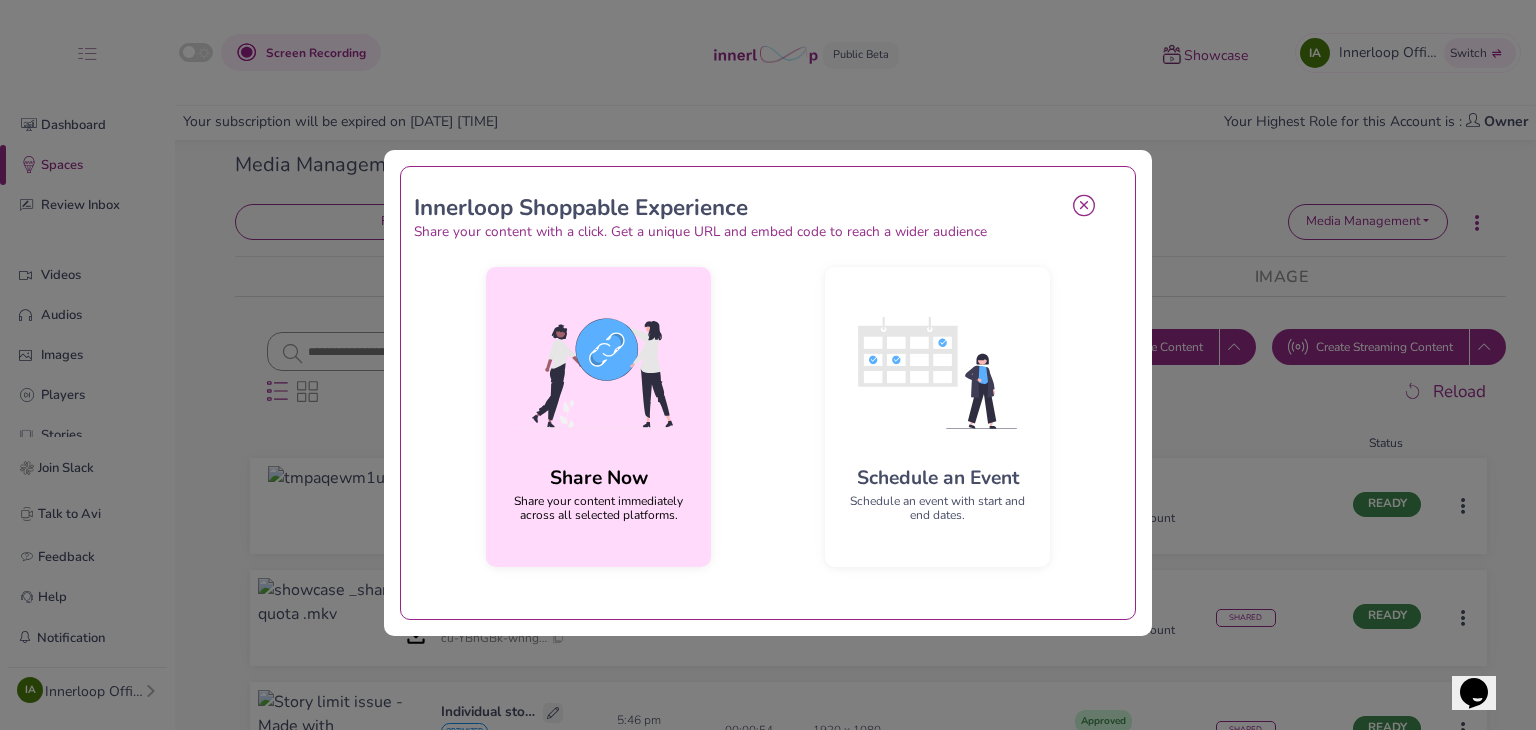 click at bounding box center [598, 373] 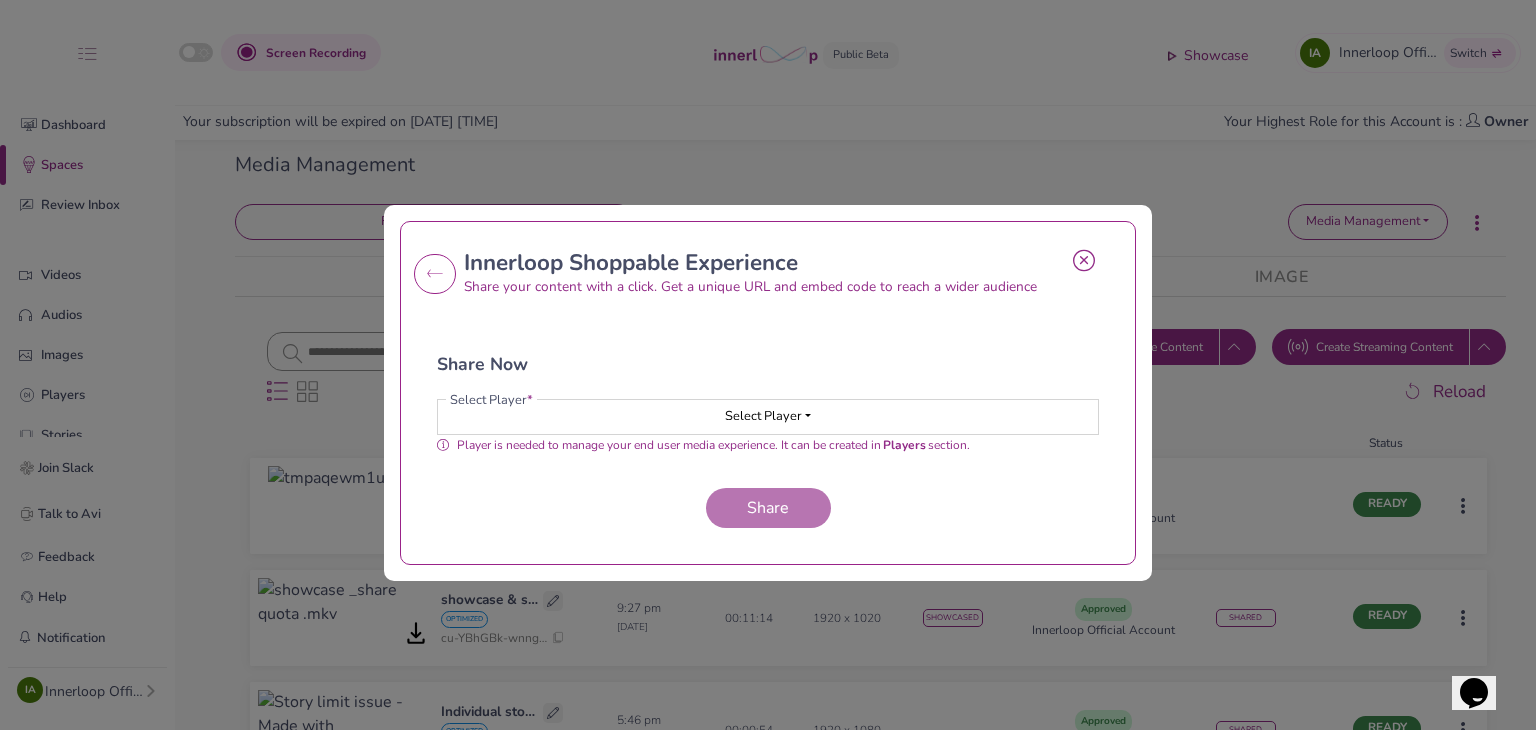 click on "Select Player" at bounding box center (768, 417) 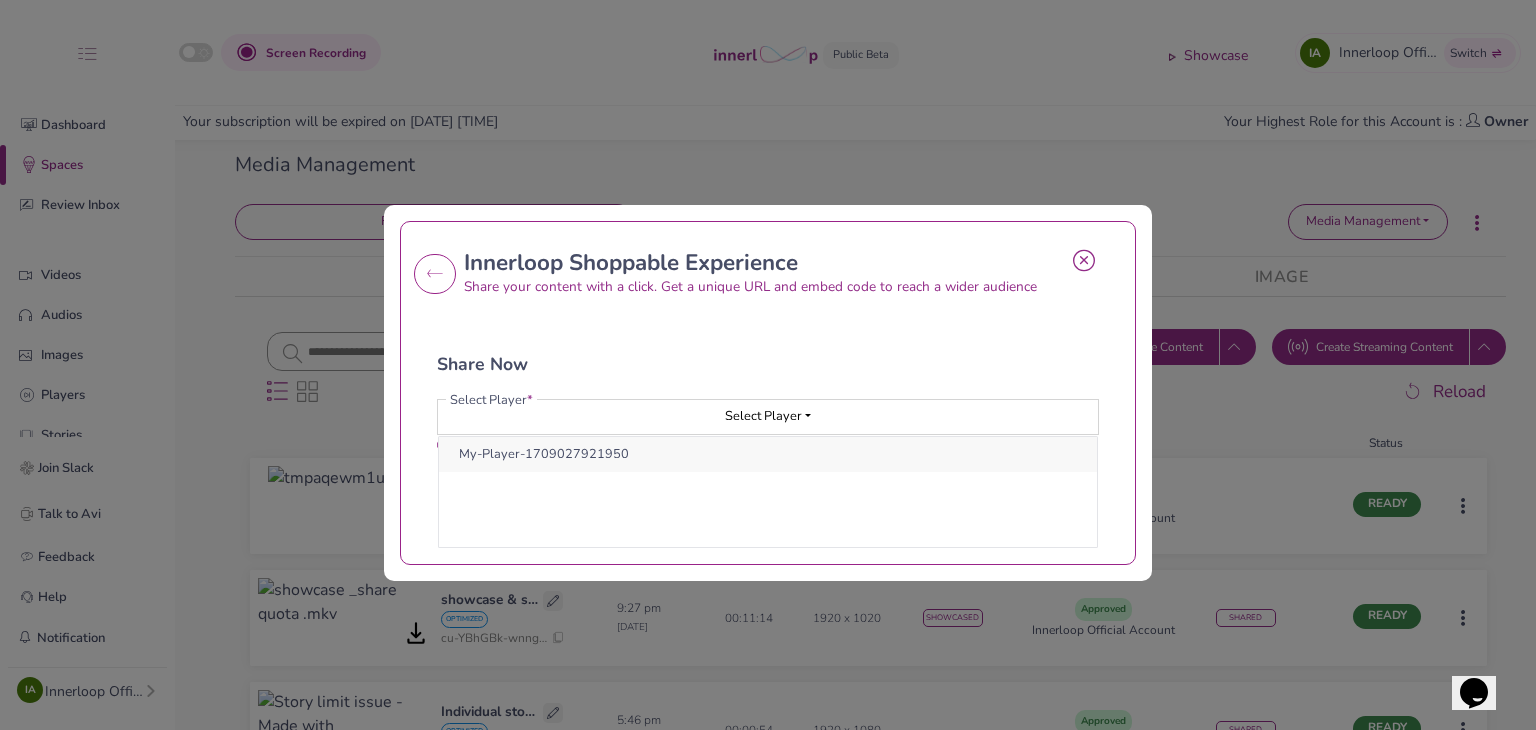 click on "My-Player-1709027921950" at bounding box center (768, 454) 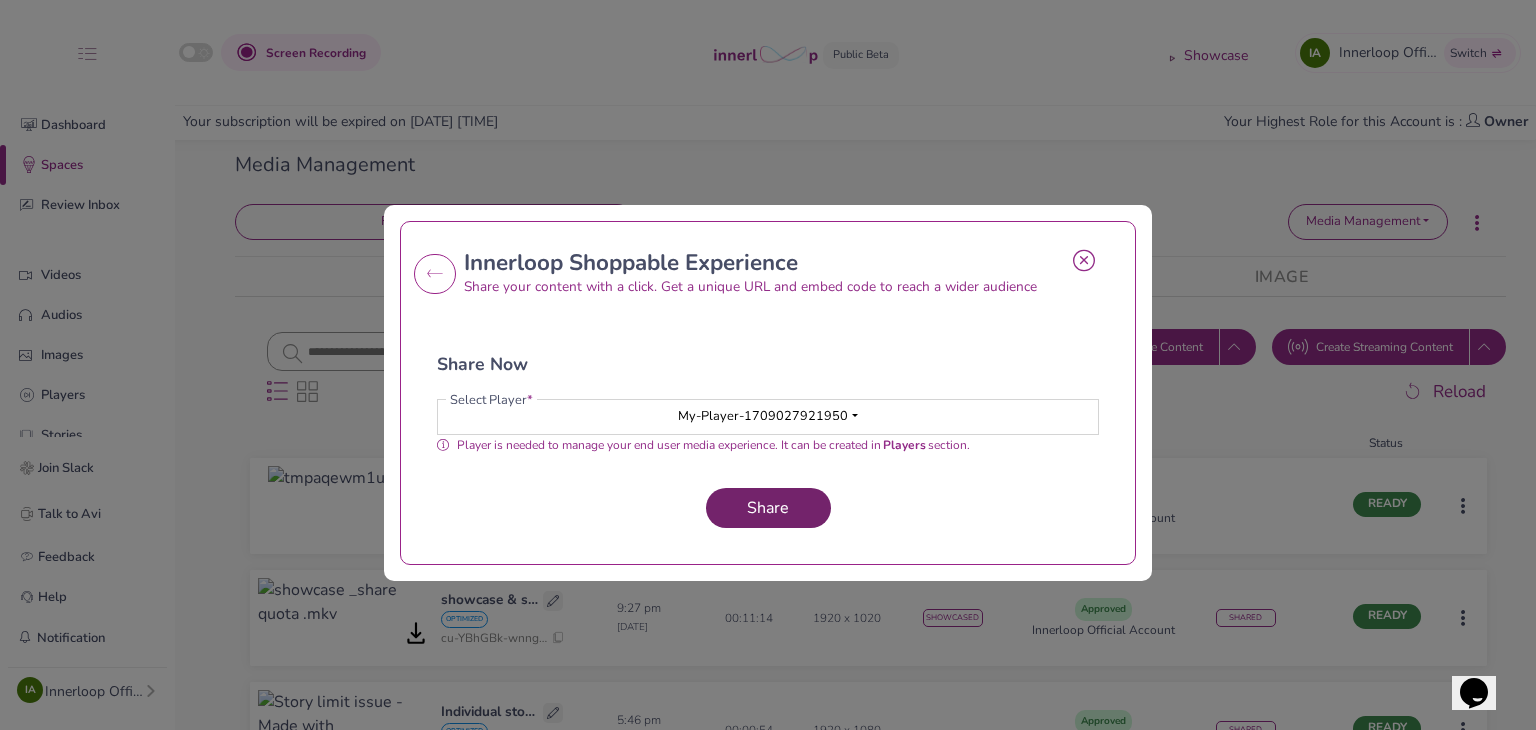 click on "Share" at bounding box center (768, 508) 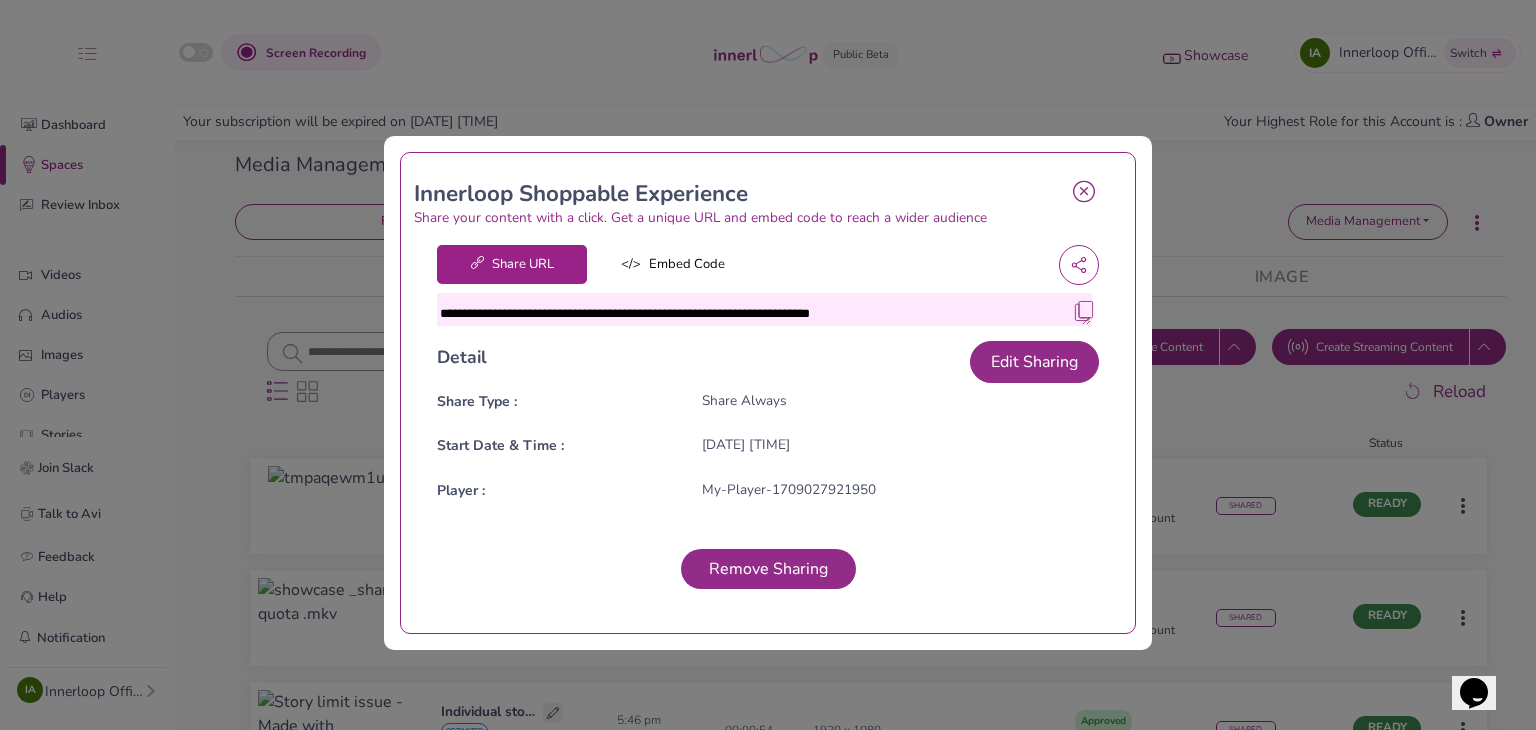 click at bounding box center [1084, 311] 